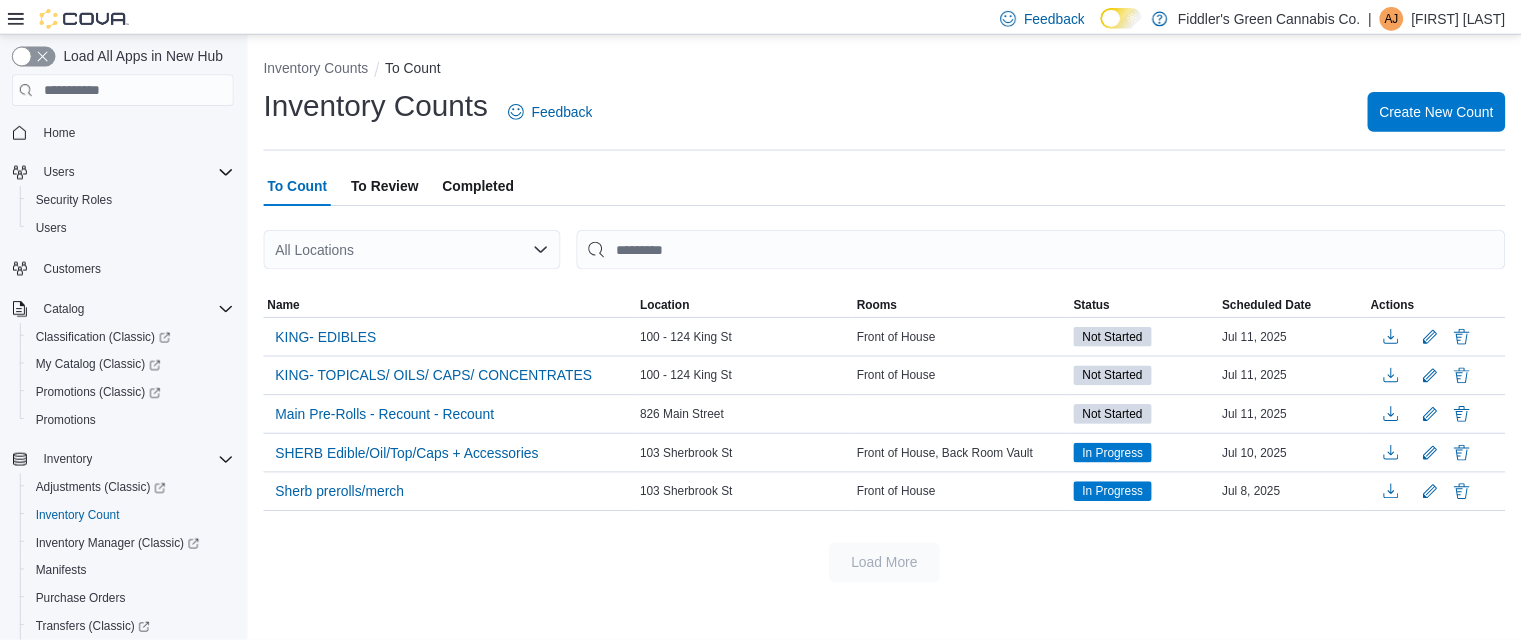 scroll, scrollTop: 0, scrollLeft: 0, axis: both 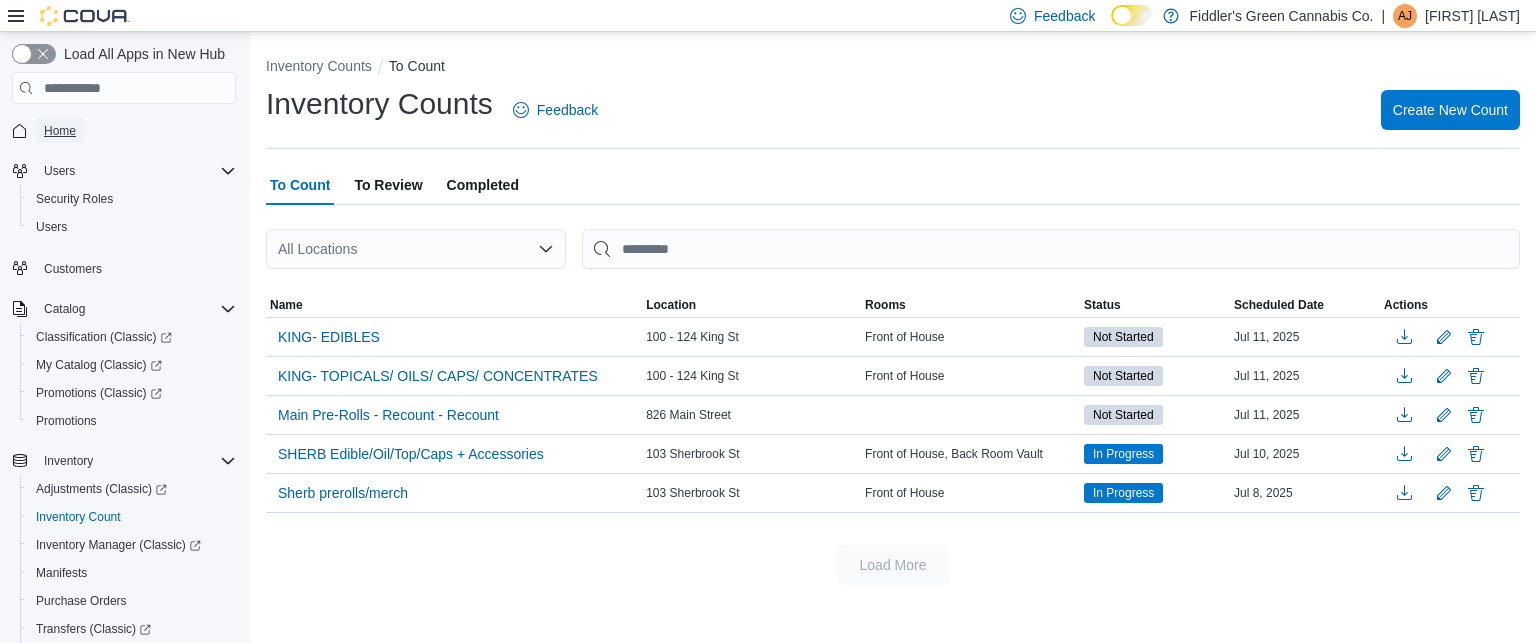 click on "Home" at bounding box center (60, 131) 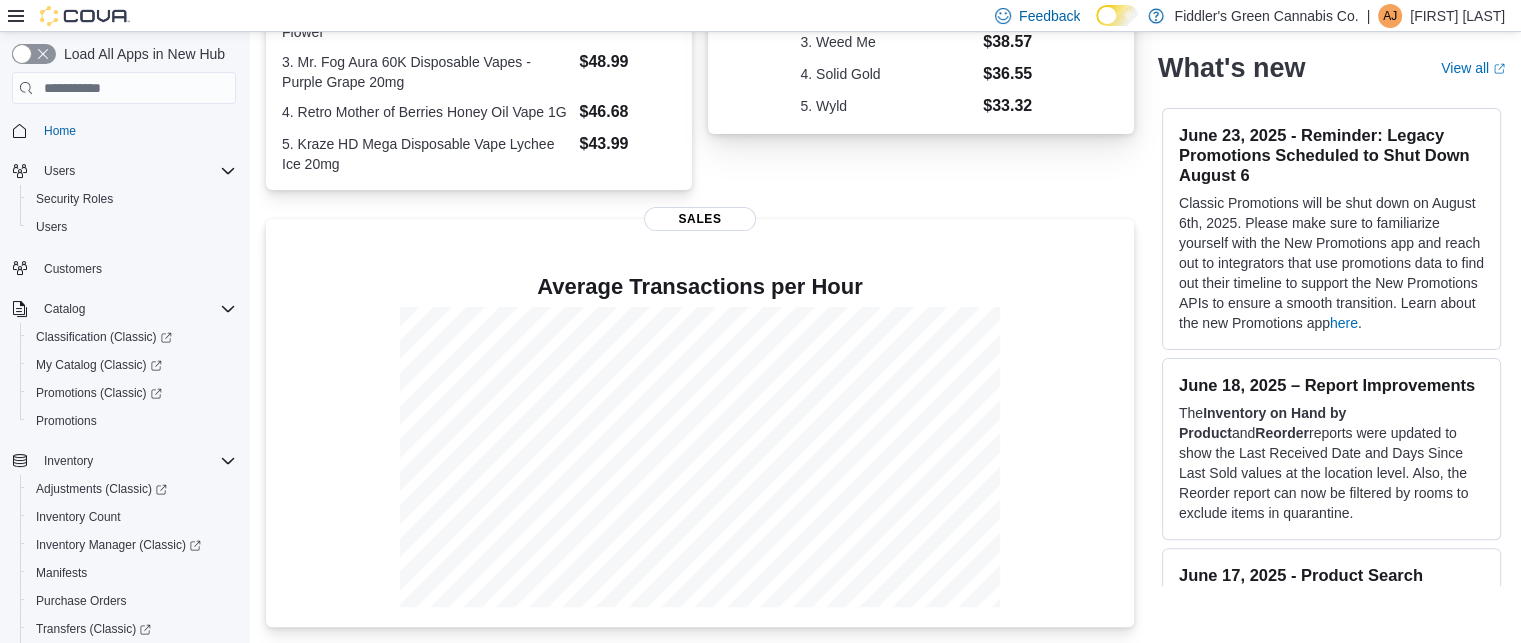 scroll, scrollTop: 0, scrollLeft: 0, axis: both 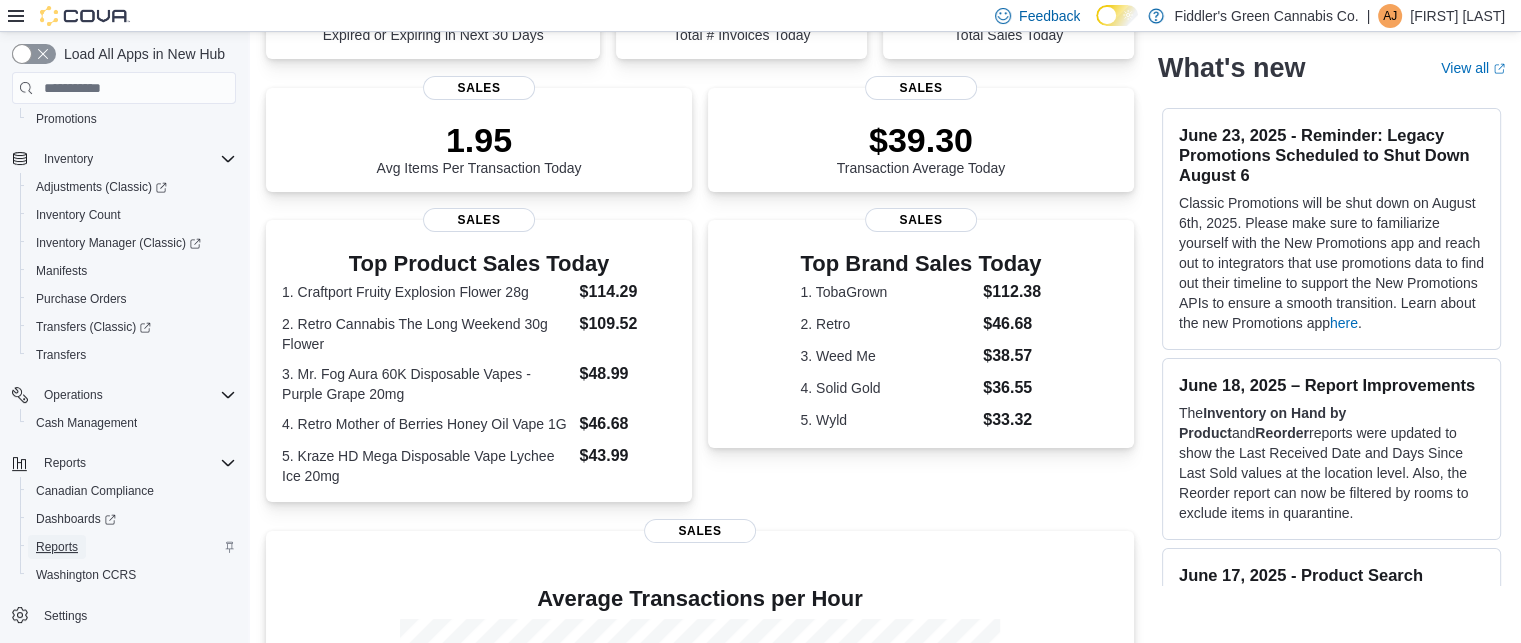 click on "Reports" at bounding box center [57, 547] 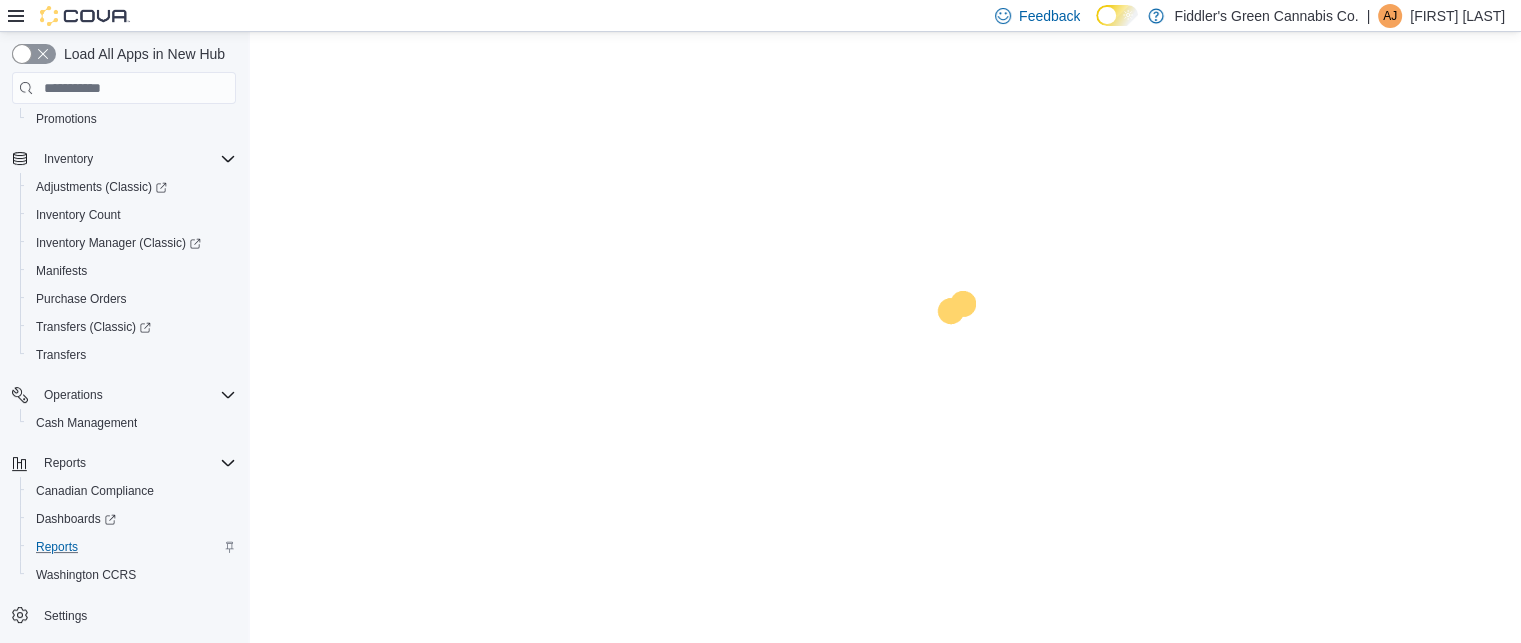 scroll, scrollTop: 0, scrollLeft: 0, axis: both 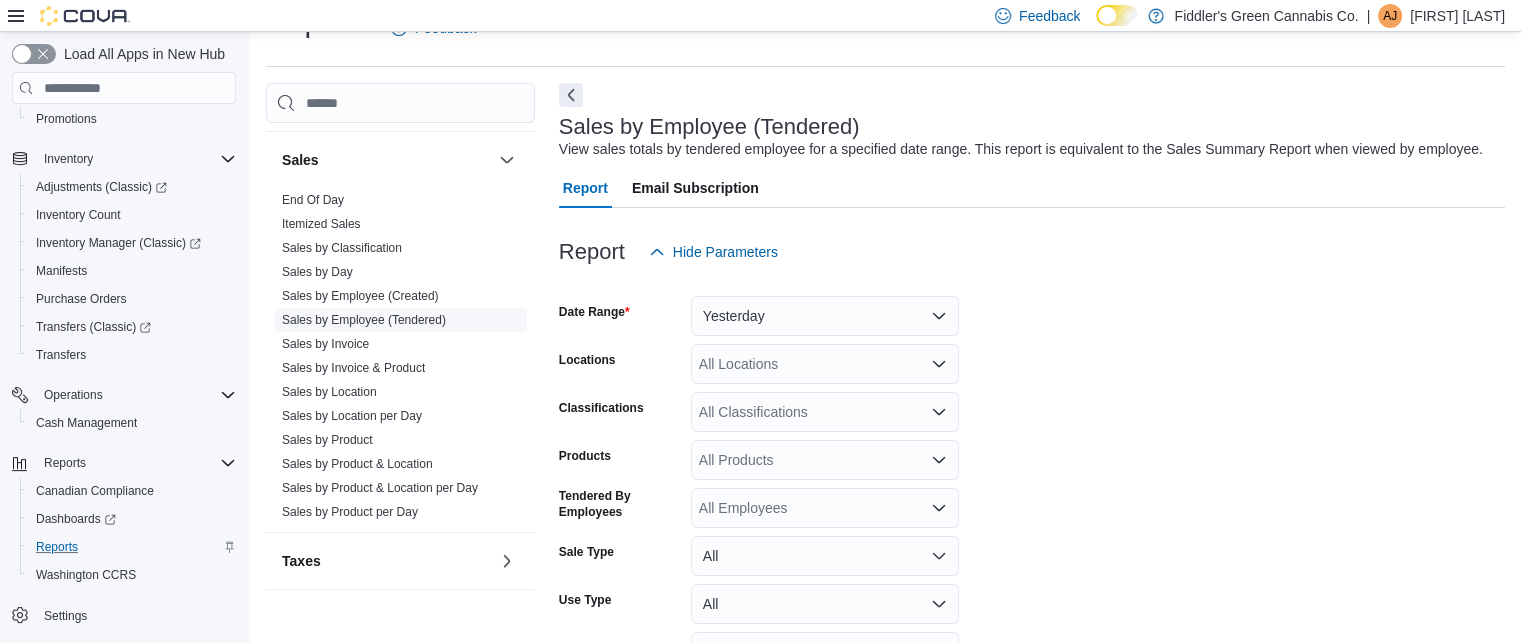 click on "Sales by Employee (Tendered)" at bounding box center [364, 320] 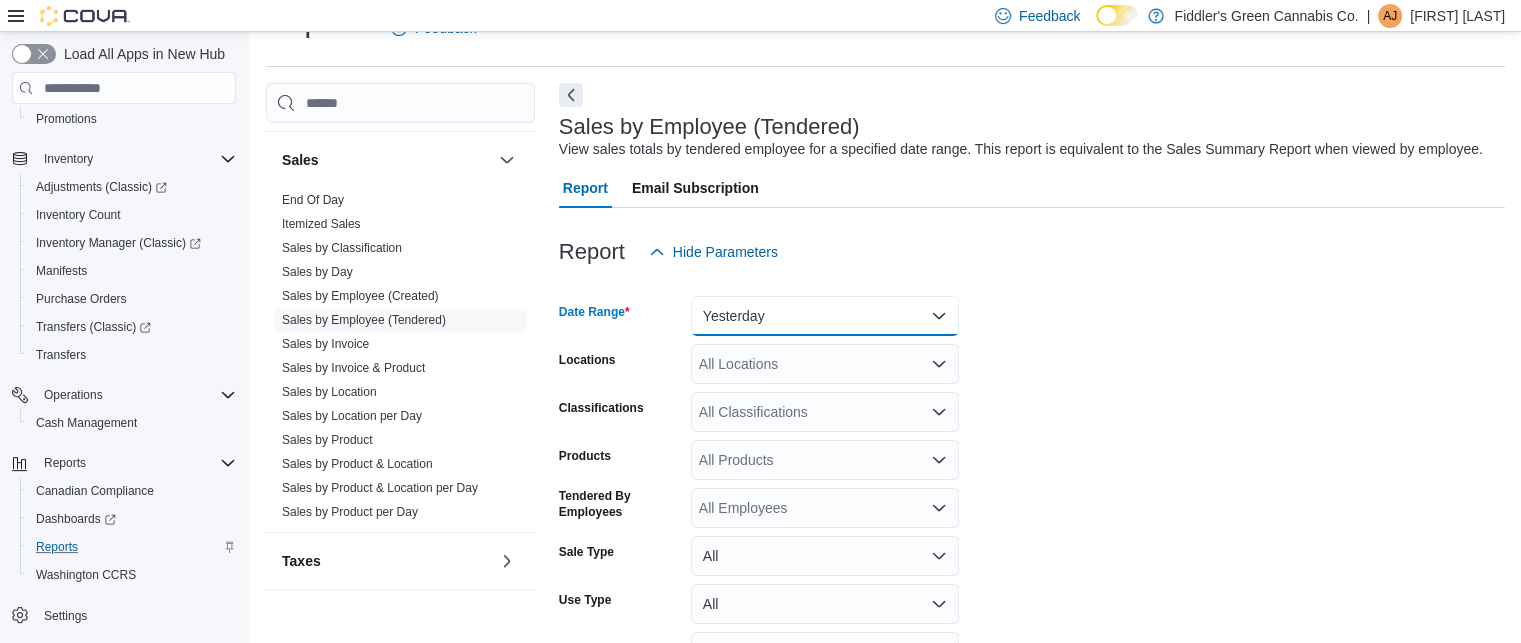 click on "Yesterday" at bounding box center (825, 316) 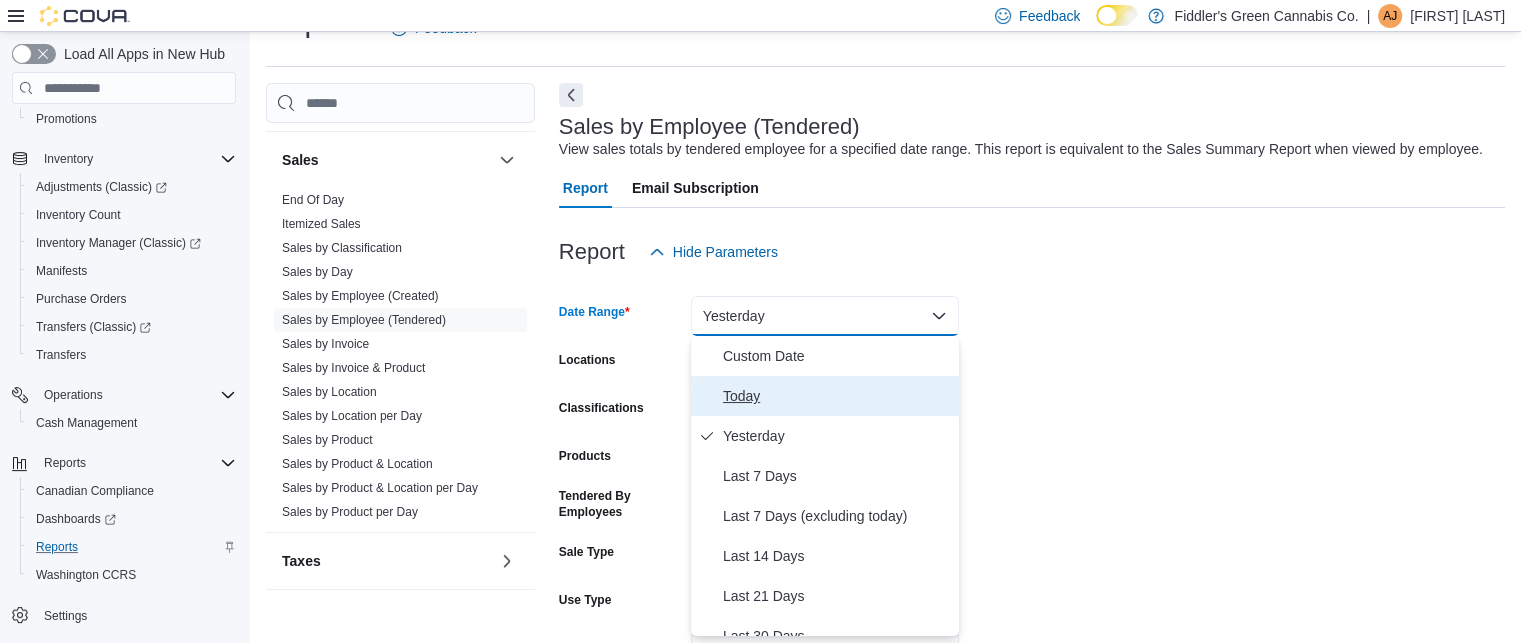 click on "Today" at bounding box center [837, 396] 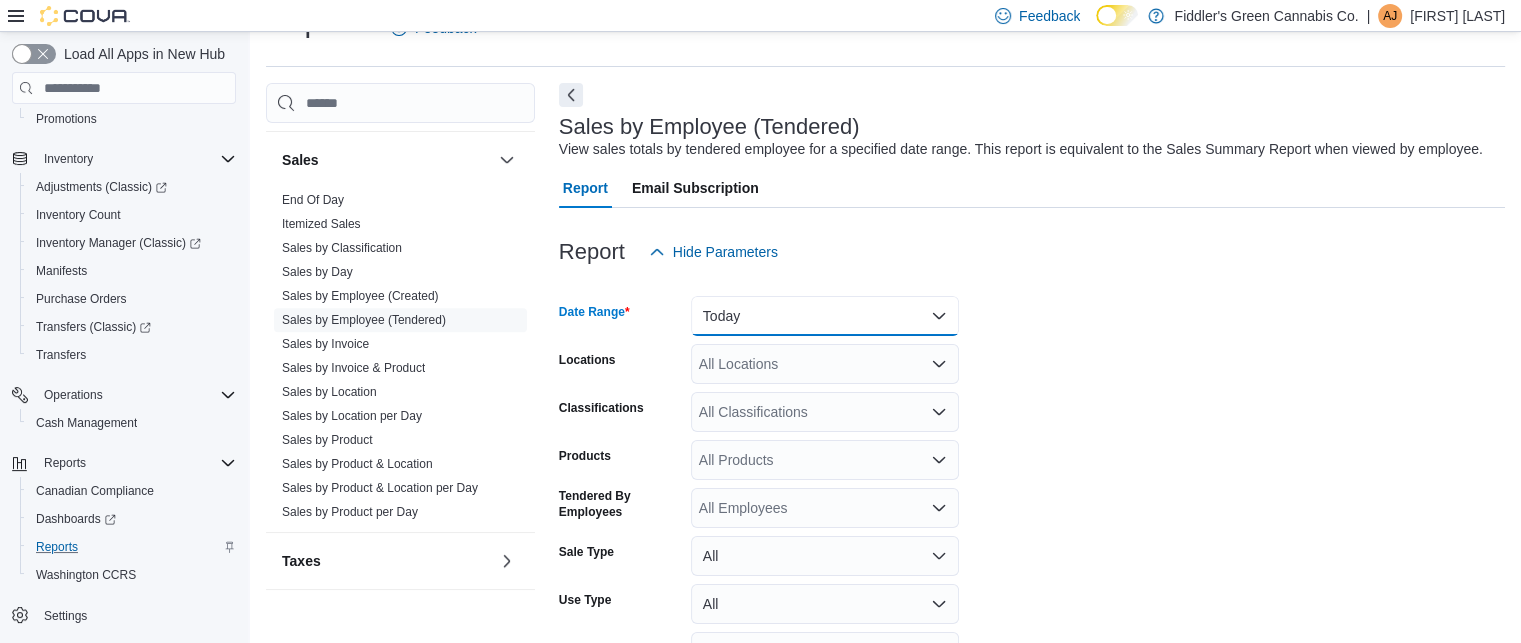 scroll, scrollTop: 171, scrollLeft: 0, axis: vertical 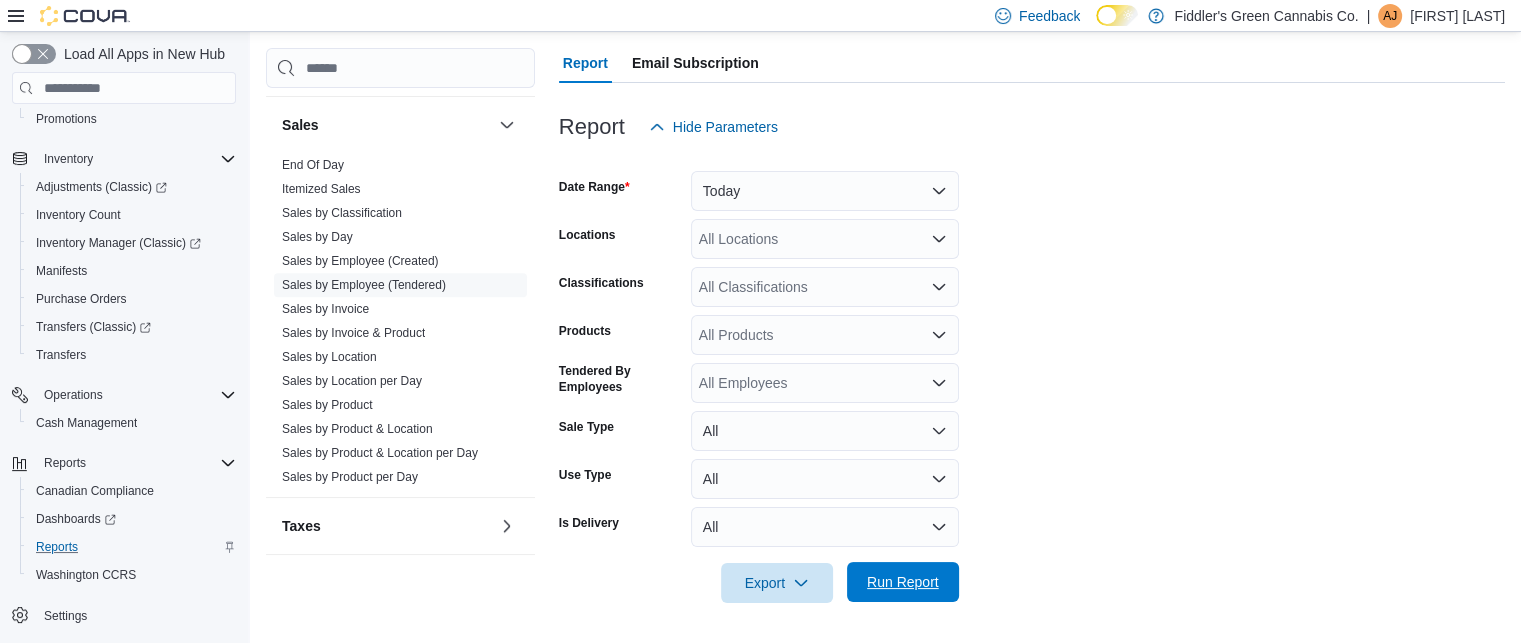 click on "Run Report" at bounding box center [903, 582] 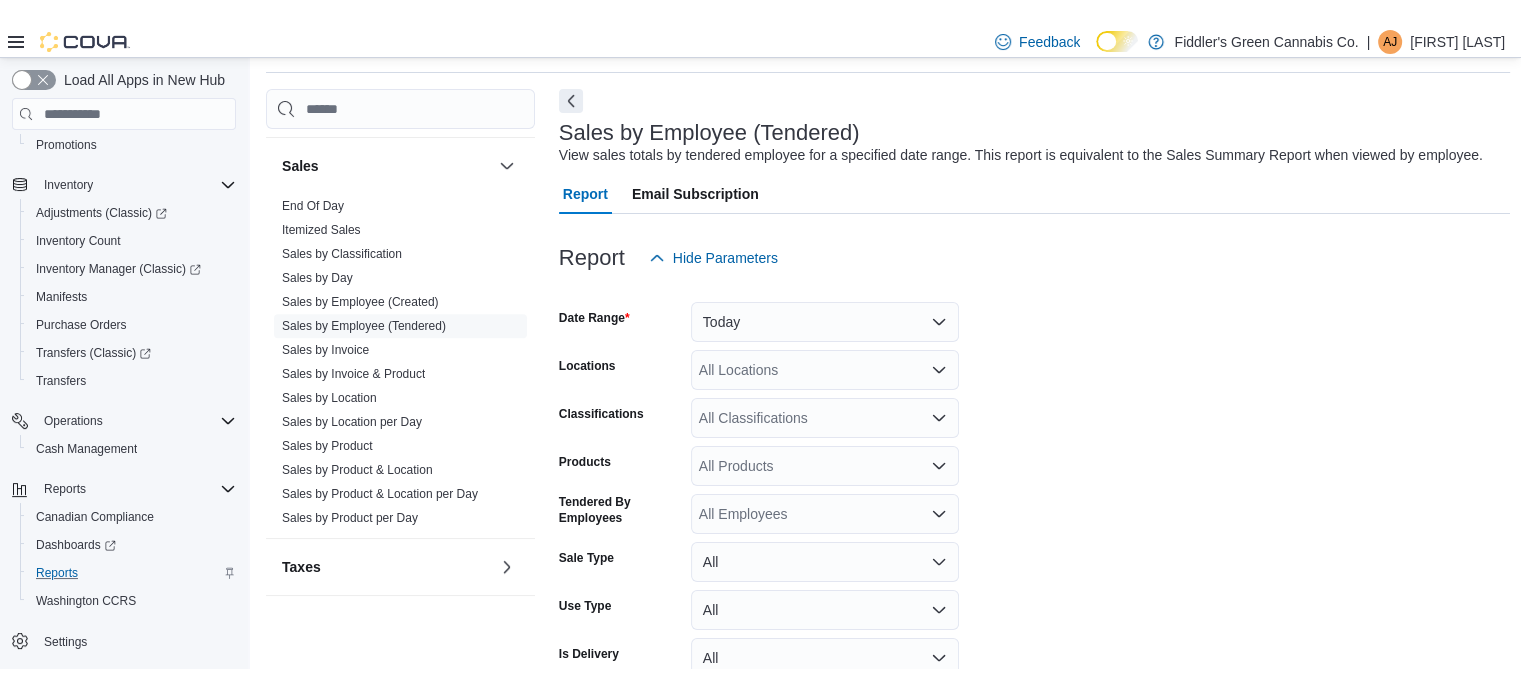 scroll, scrollTop: 0, scrollLeft: 0, axis: both 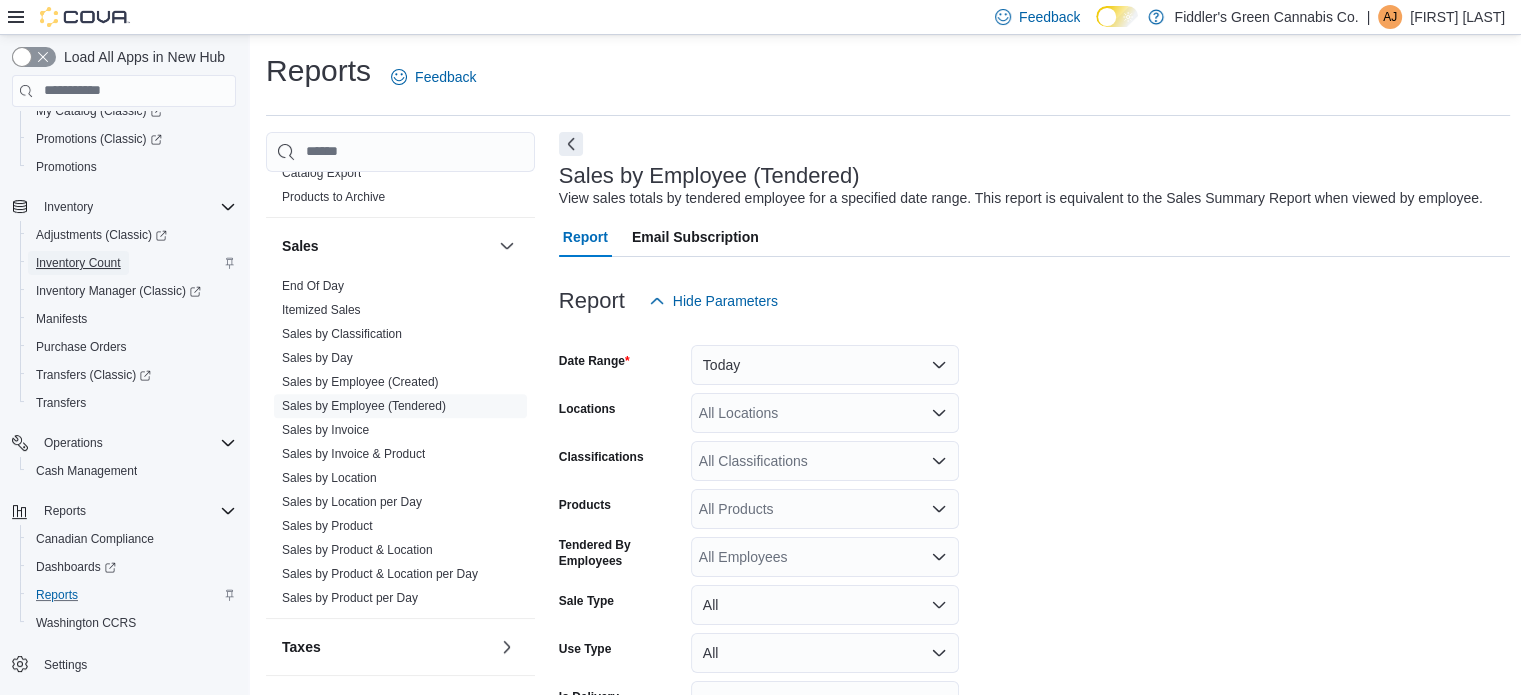 click on "Inventory Count" at bounding box center [78, 263] 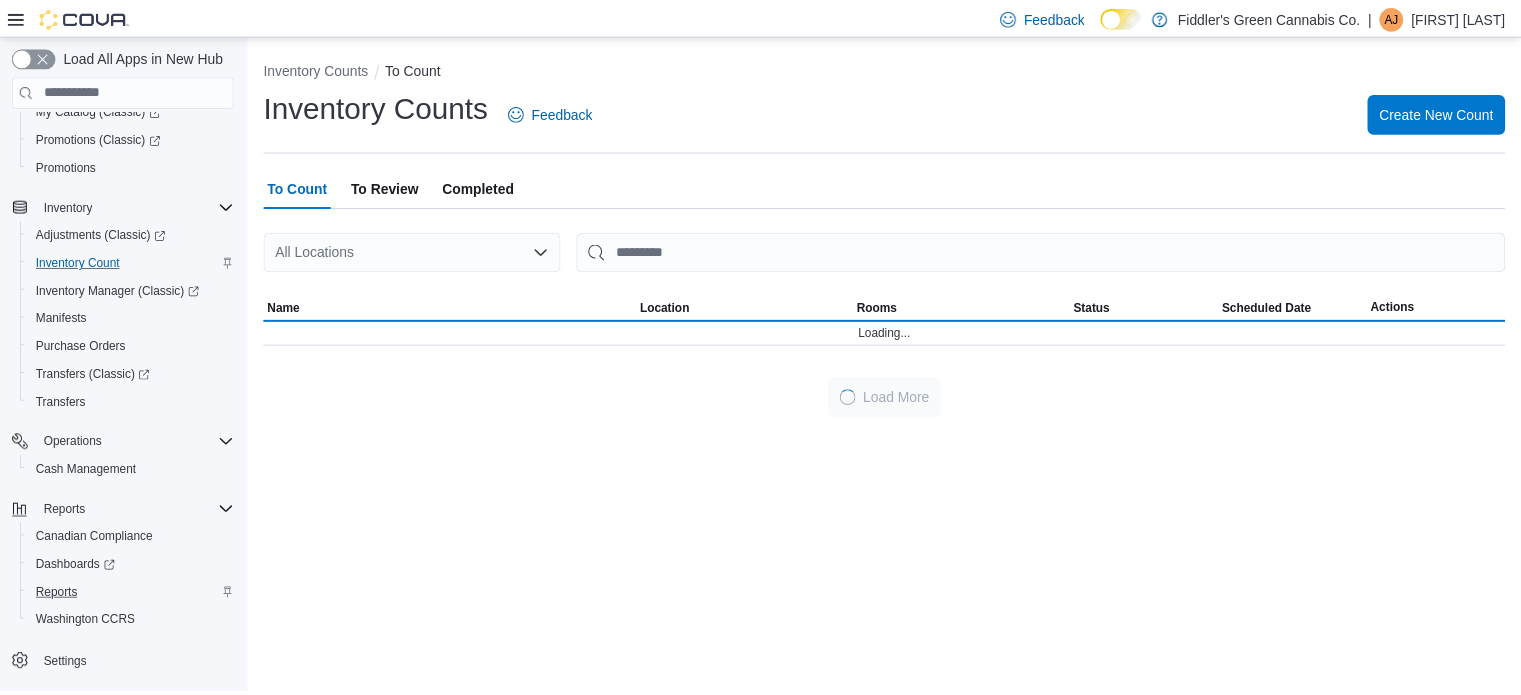 scroll, scrollTop: 203, scrollLeft: 0, axis: vertical 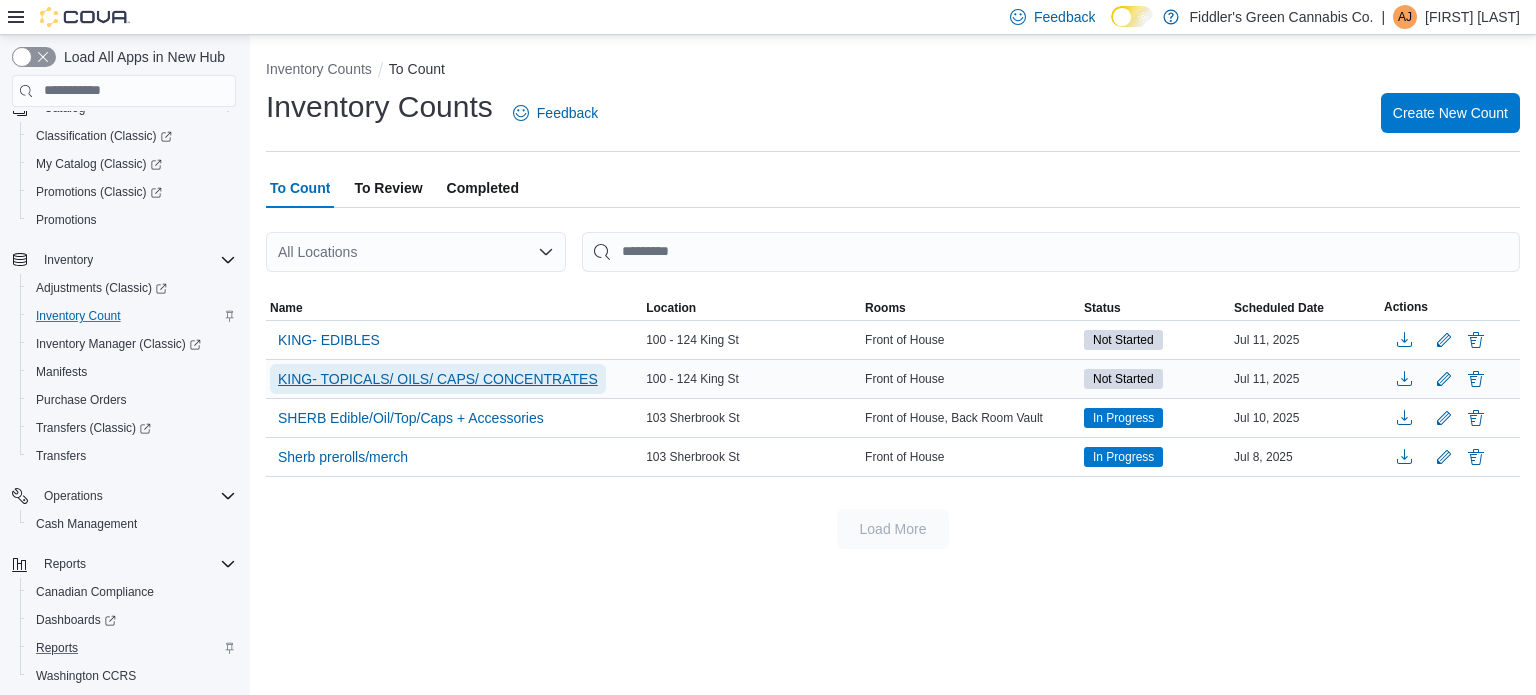click on "KING- TOPICALS/ OILS/ CAPS/ CONCENTRATES" at bounding box center (438, 379) 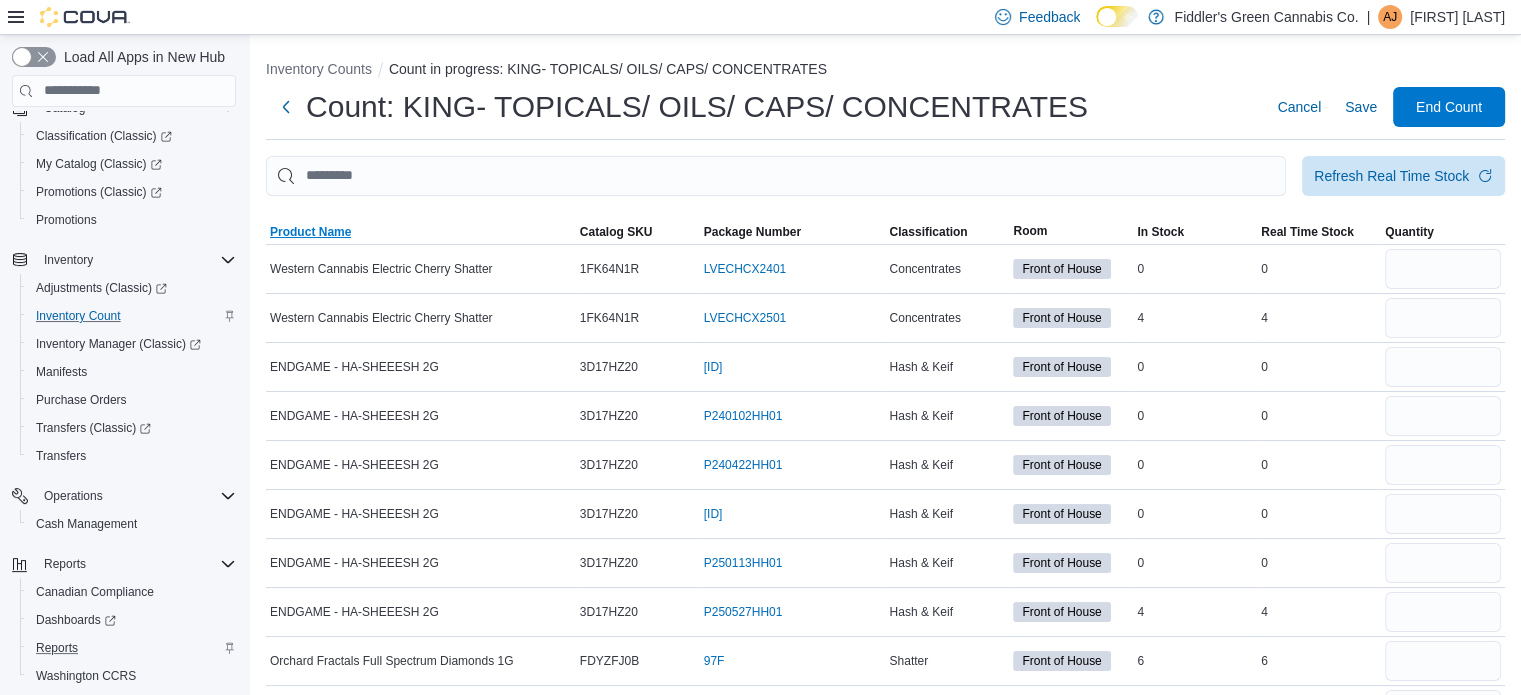 click on "Product Name" at bounding box center (310, 232) 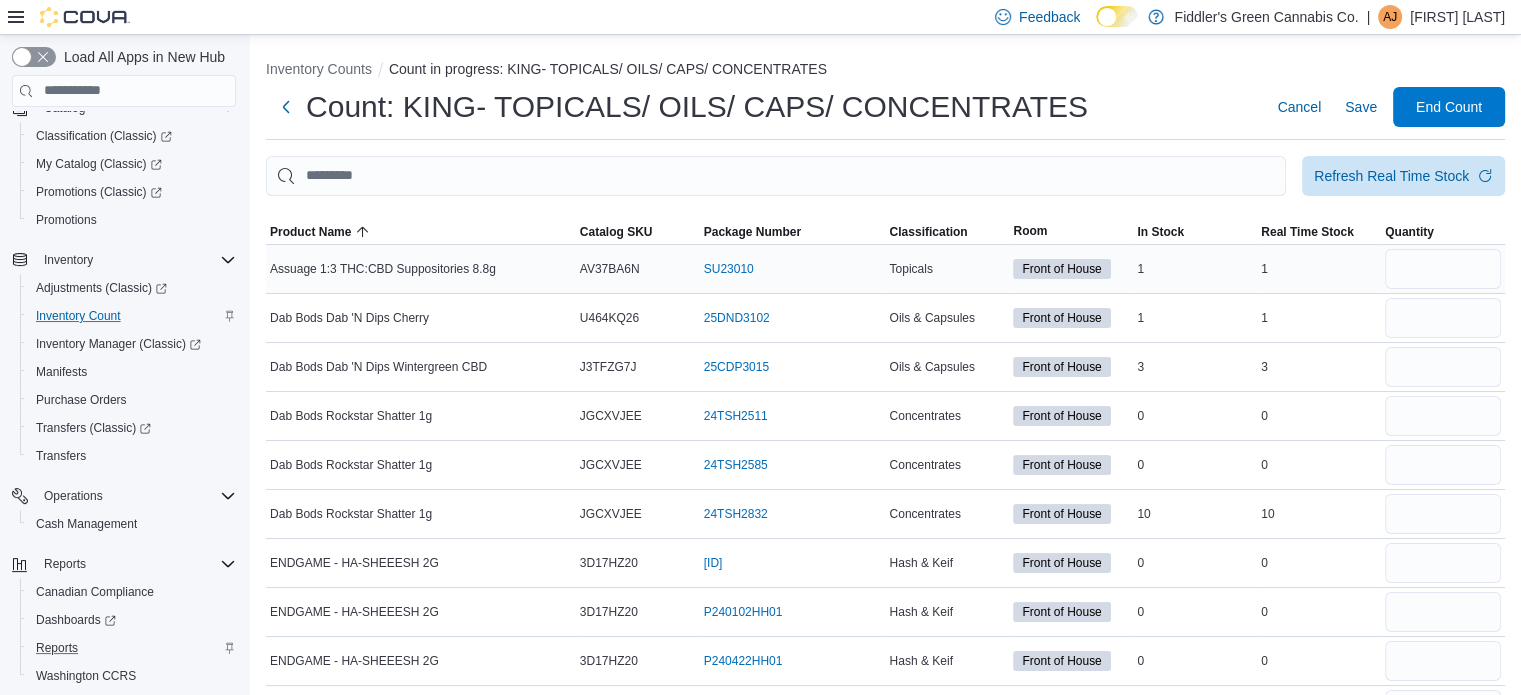 click on "1" at bounding box center [1319, 269] 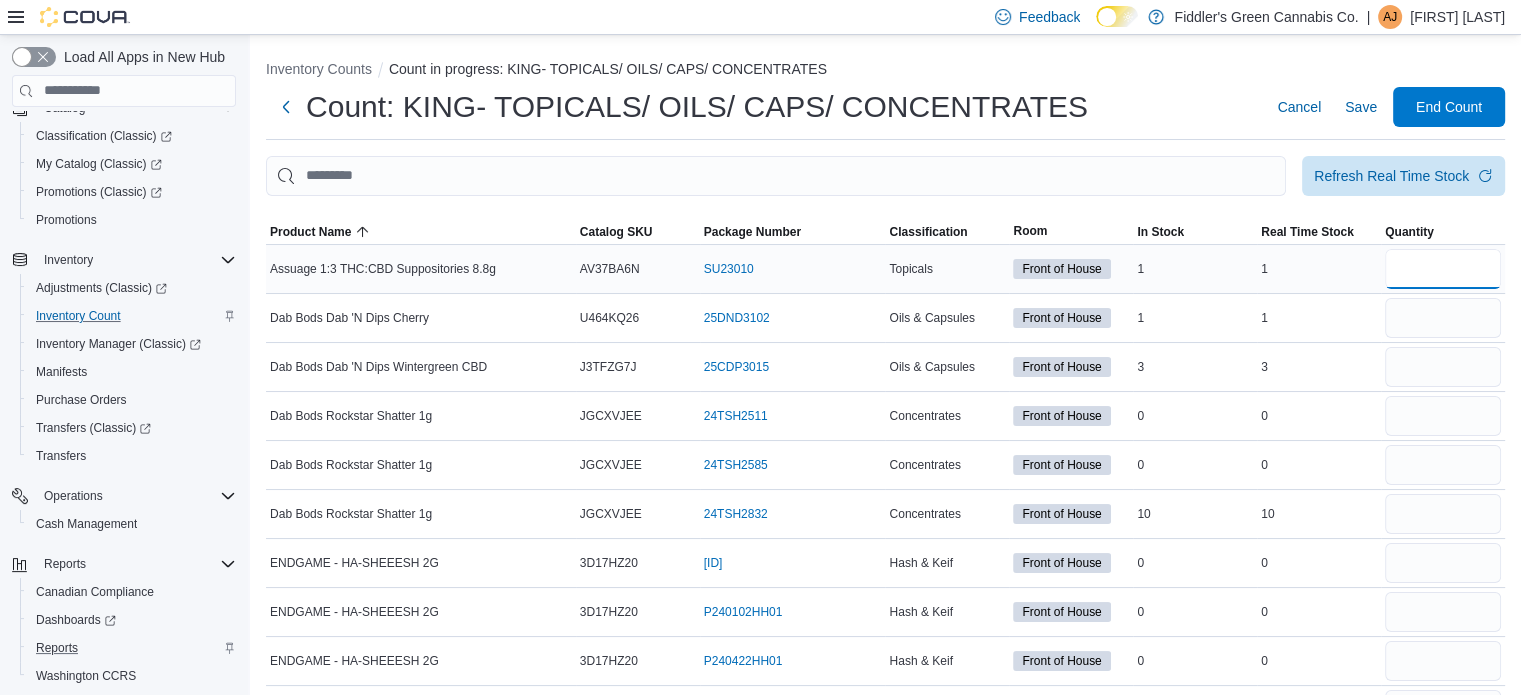 click at bounding box center (1443, 269) 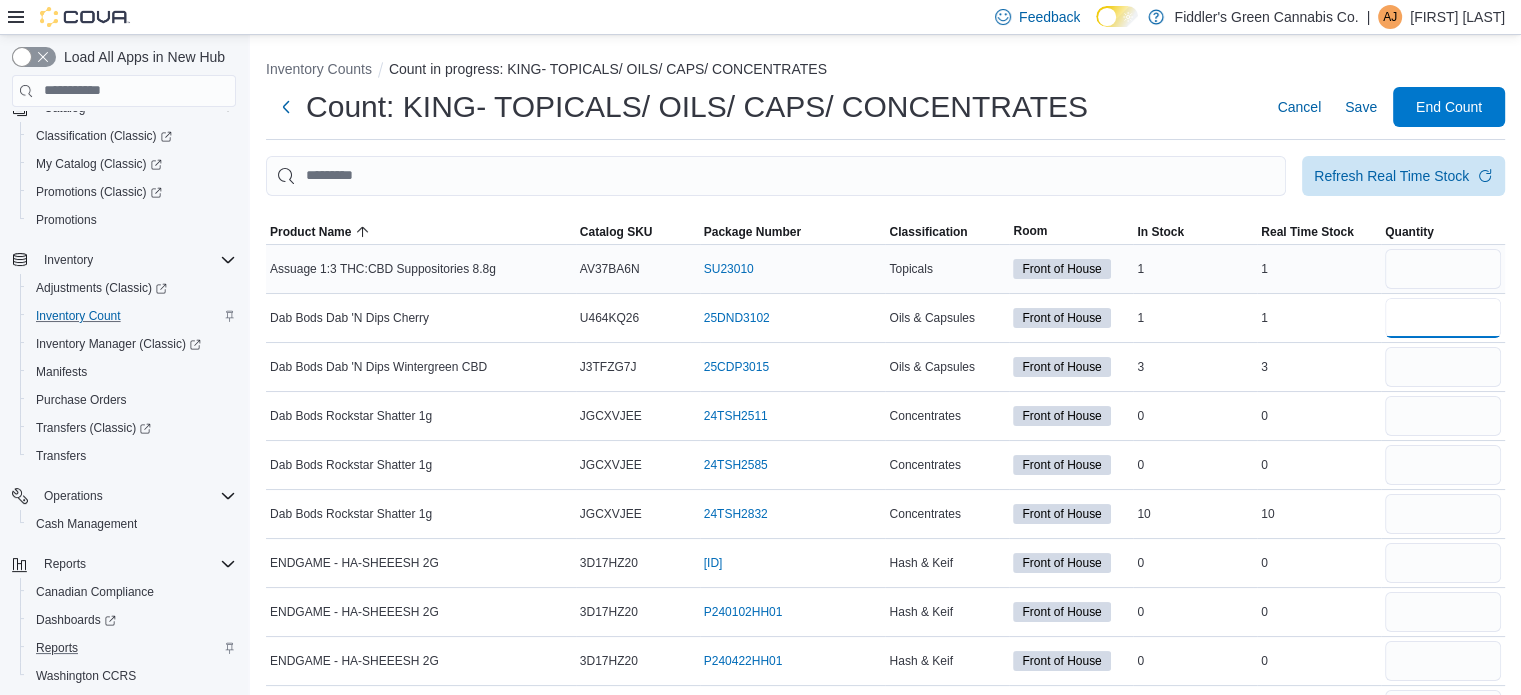 type 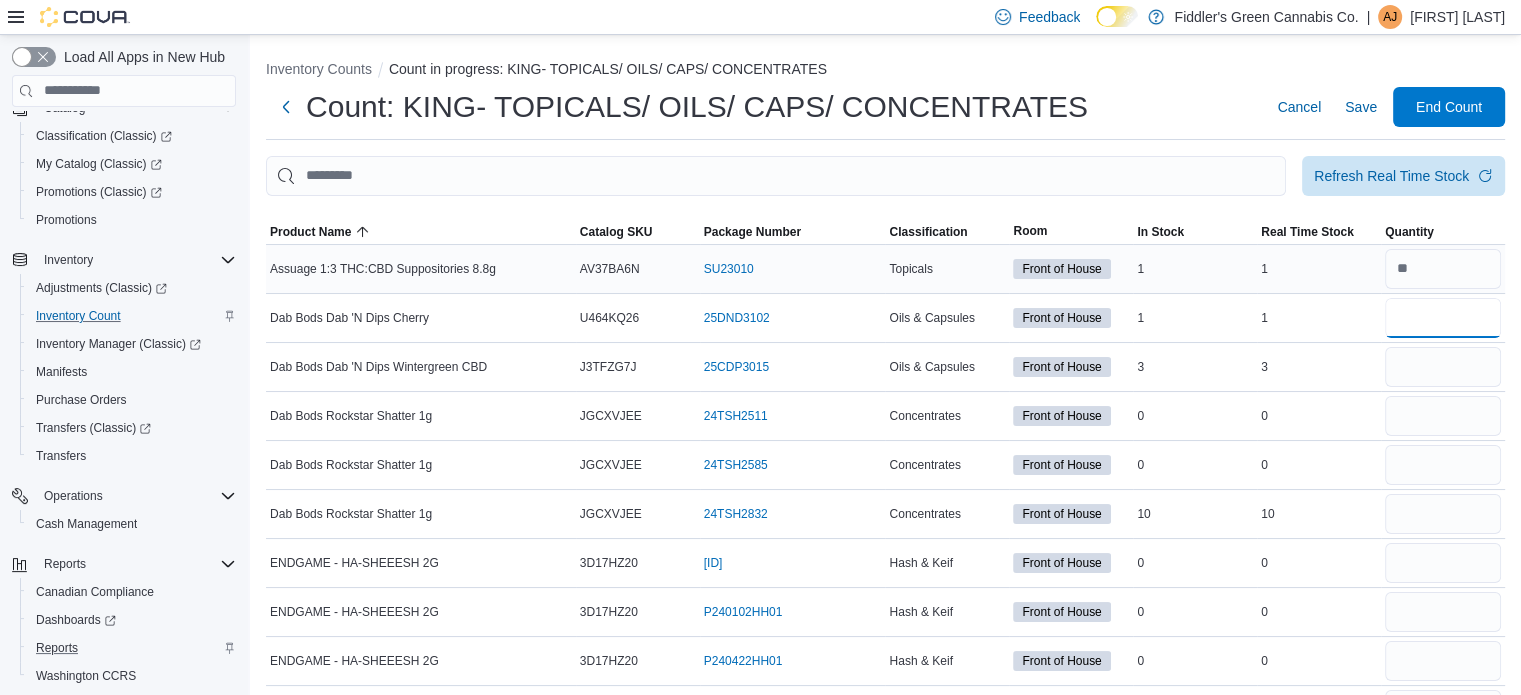 type on "*" 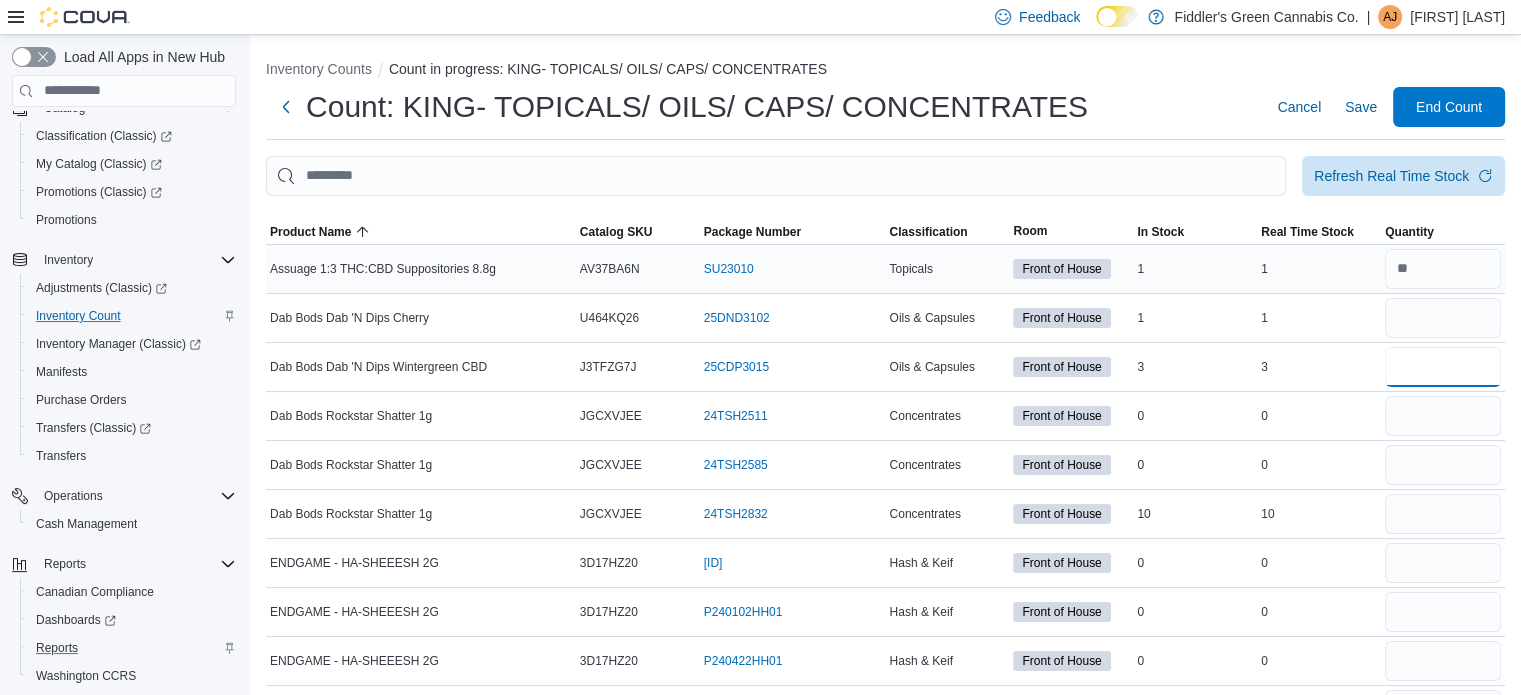type 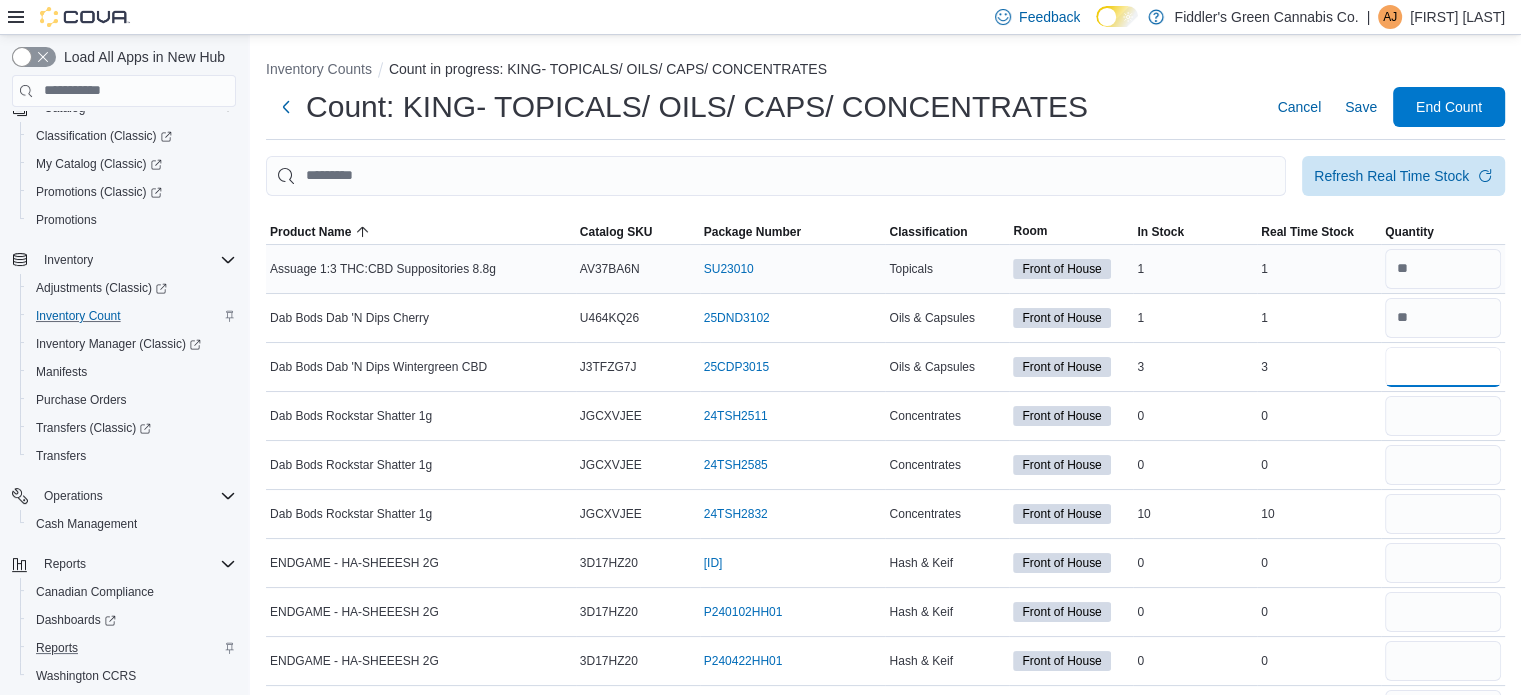 type on "*" 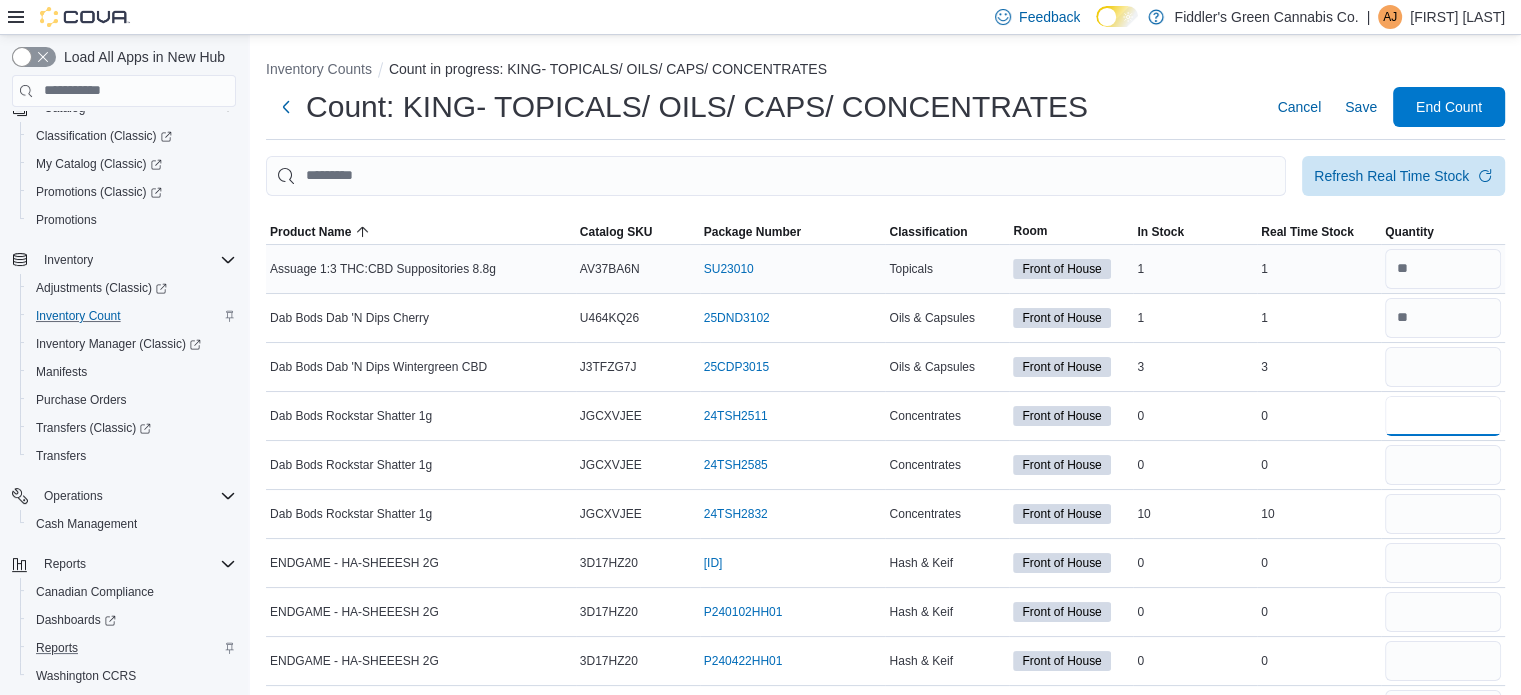 type 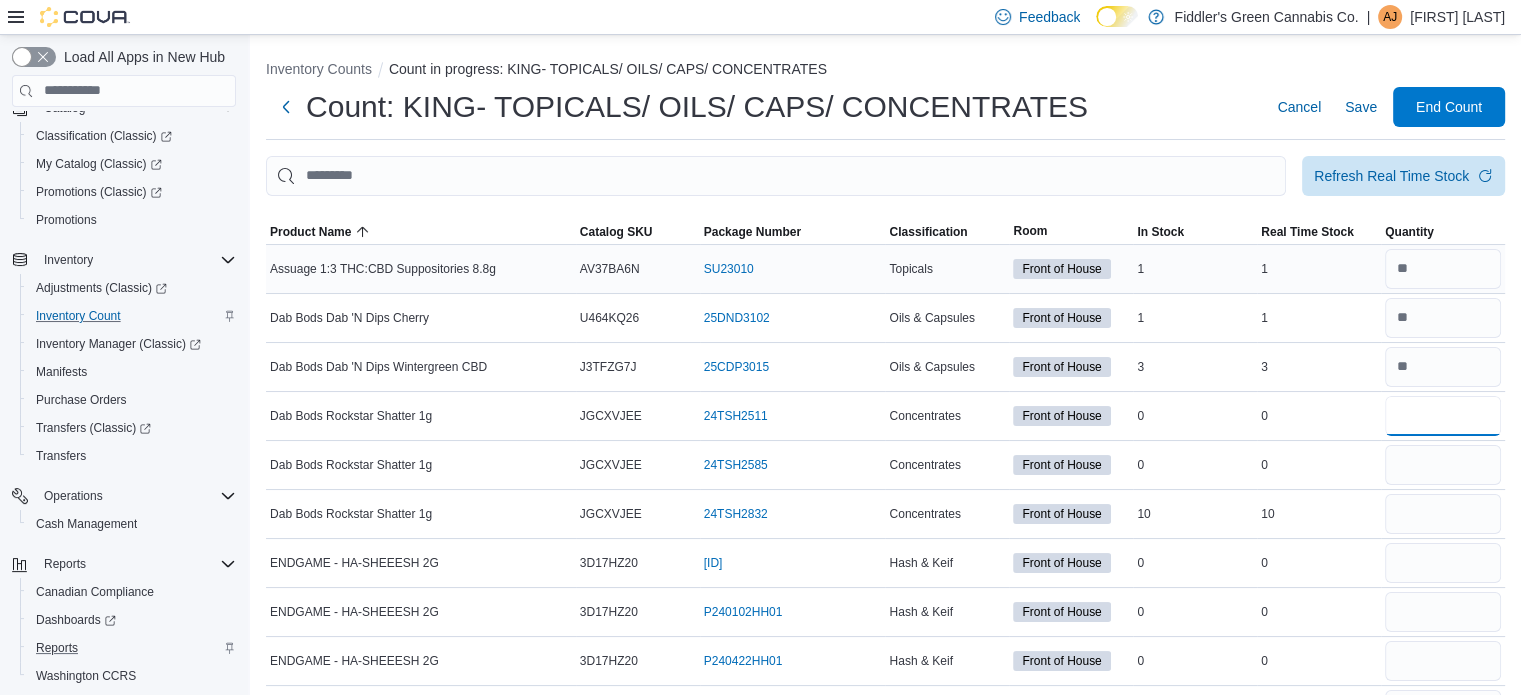 type on "*" 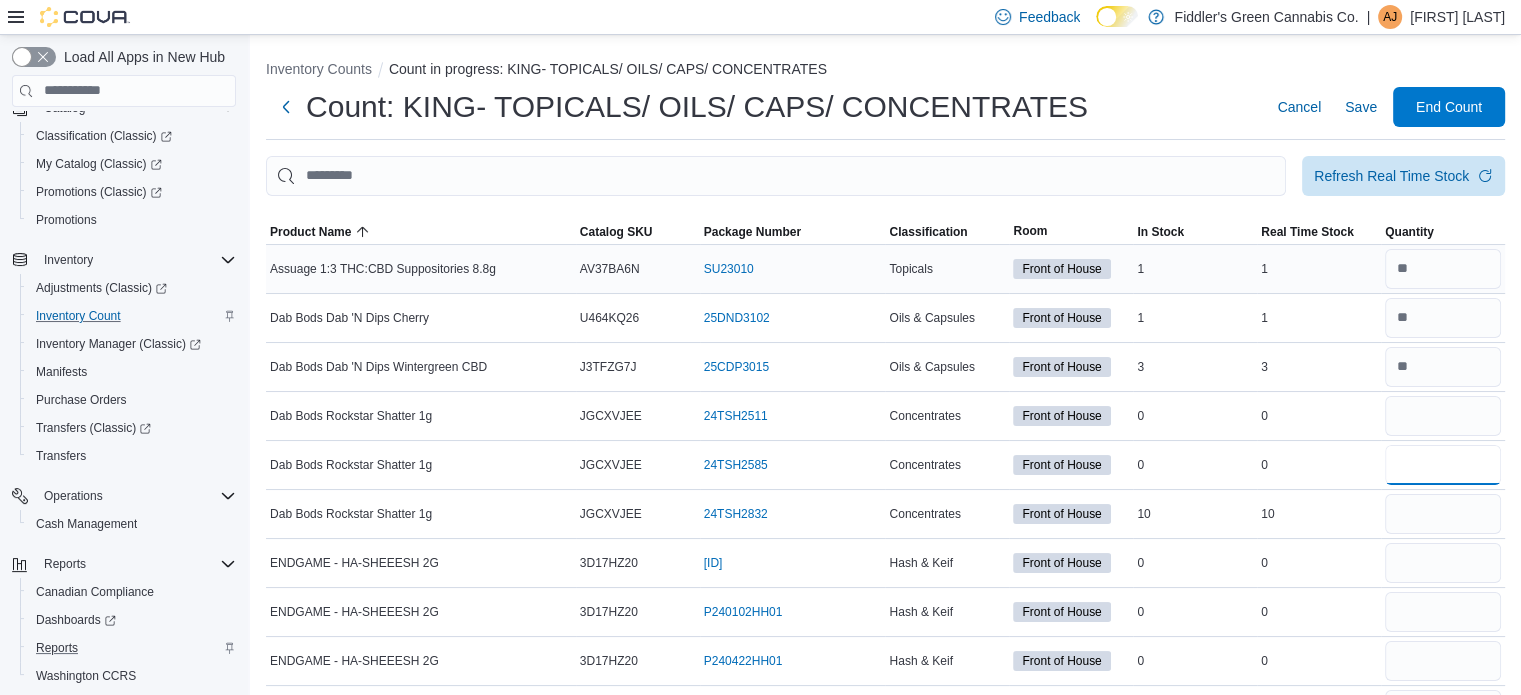 type 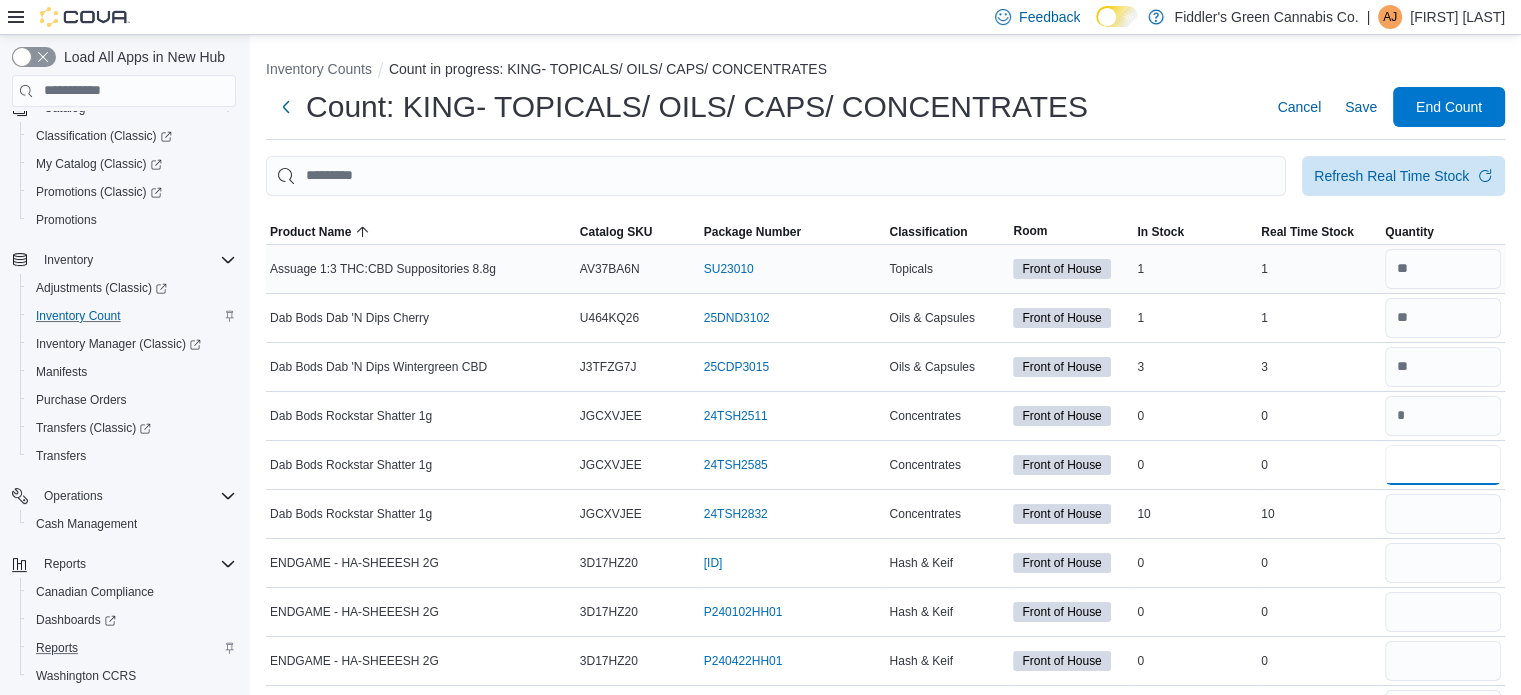 type on "*" 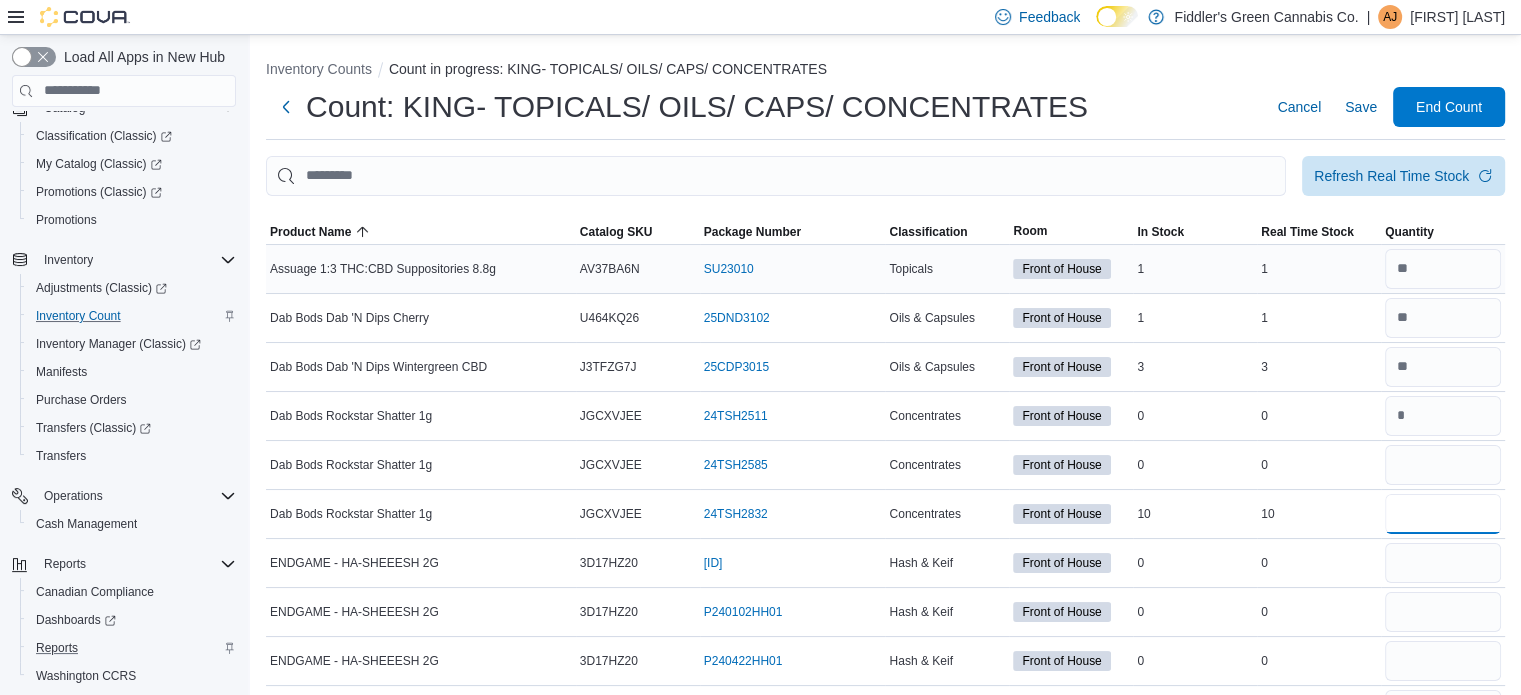 type 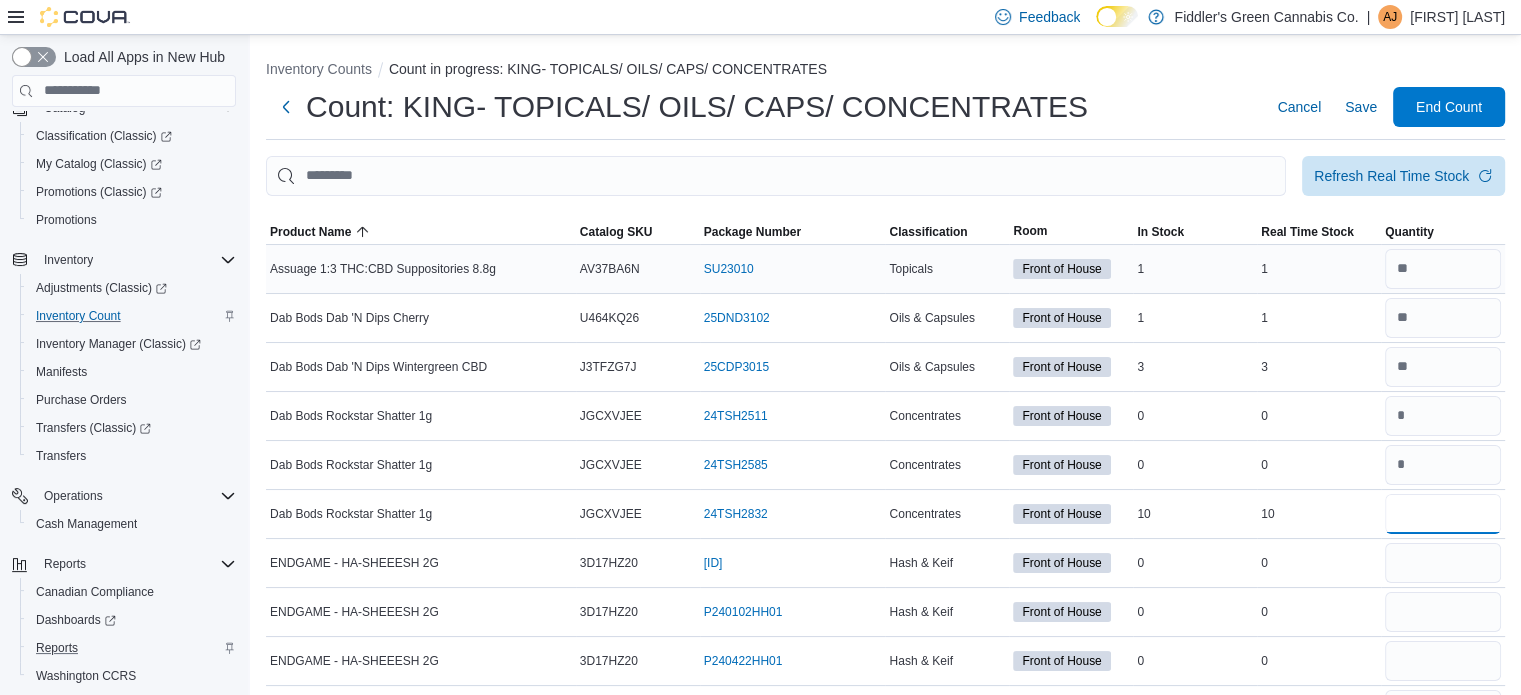 type on "**" 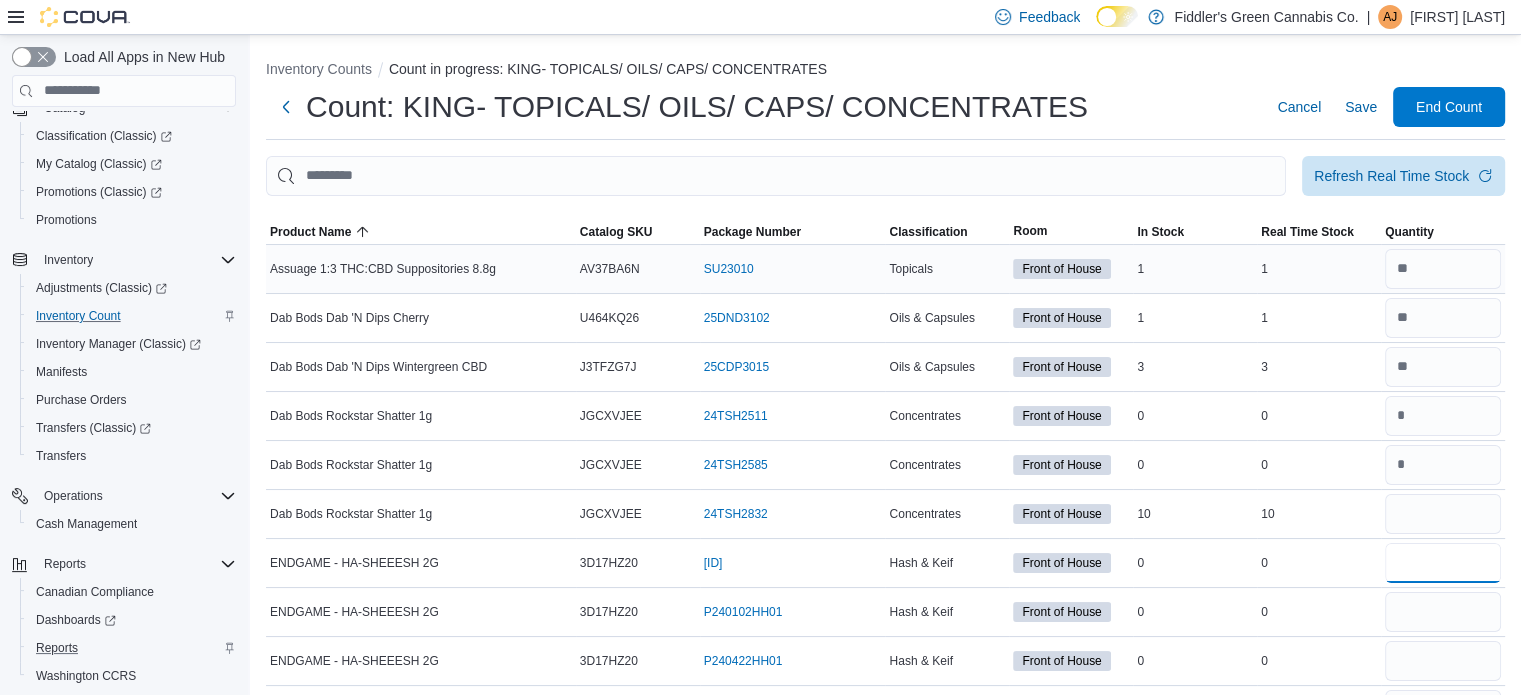 type 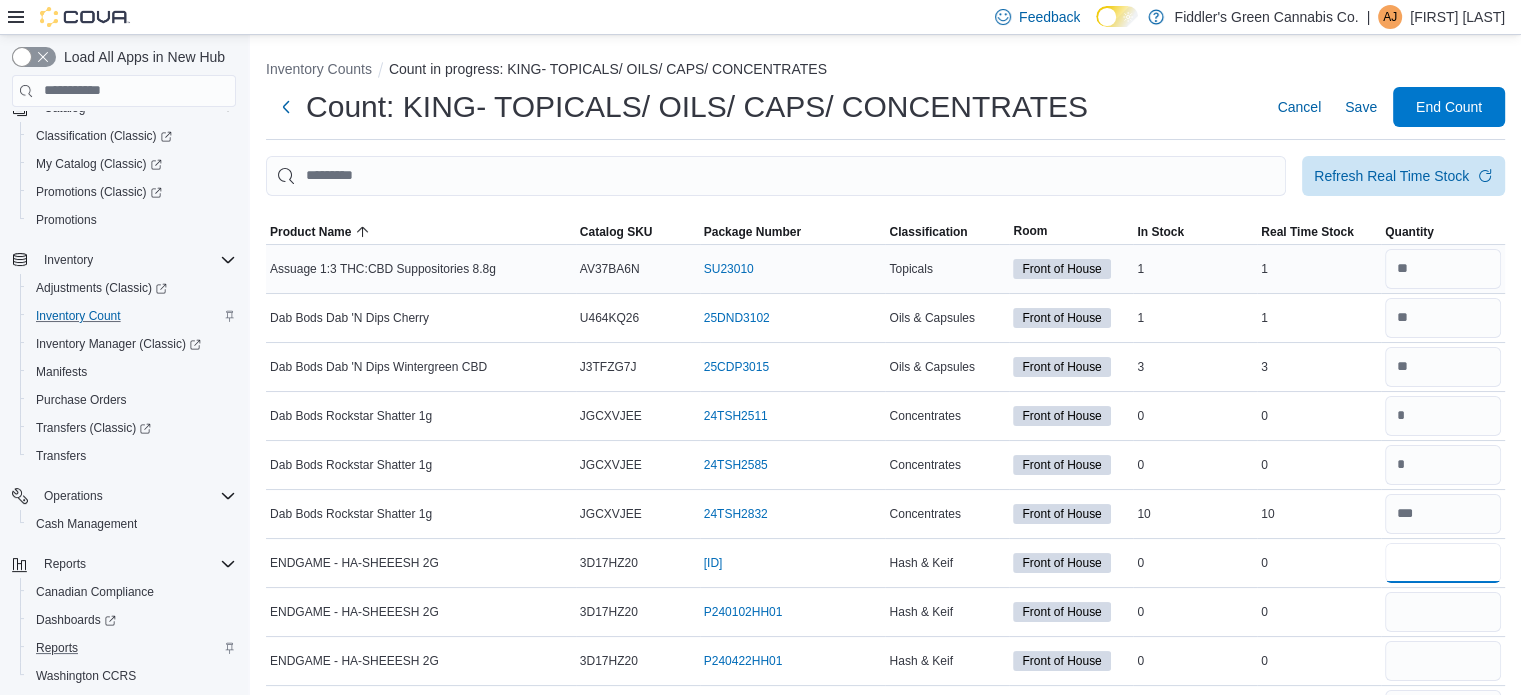 type on "*" 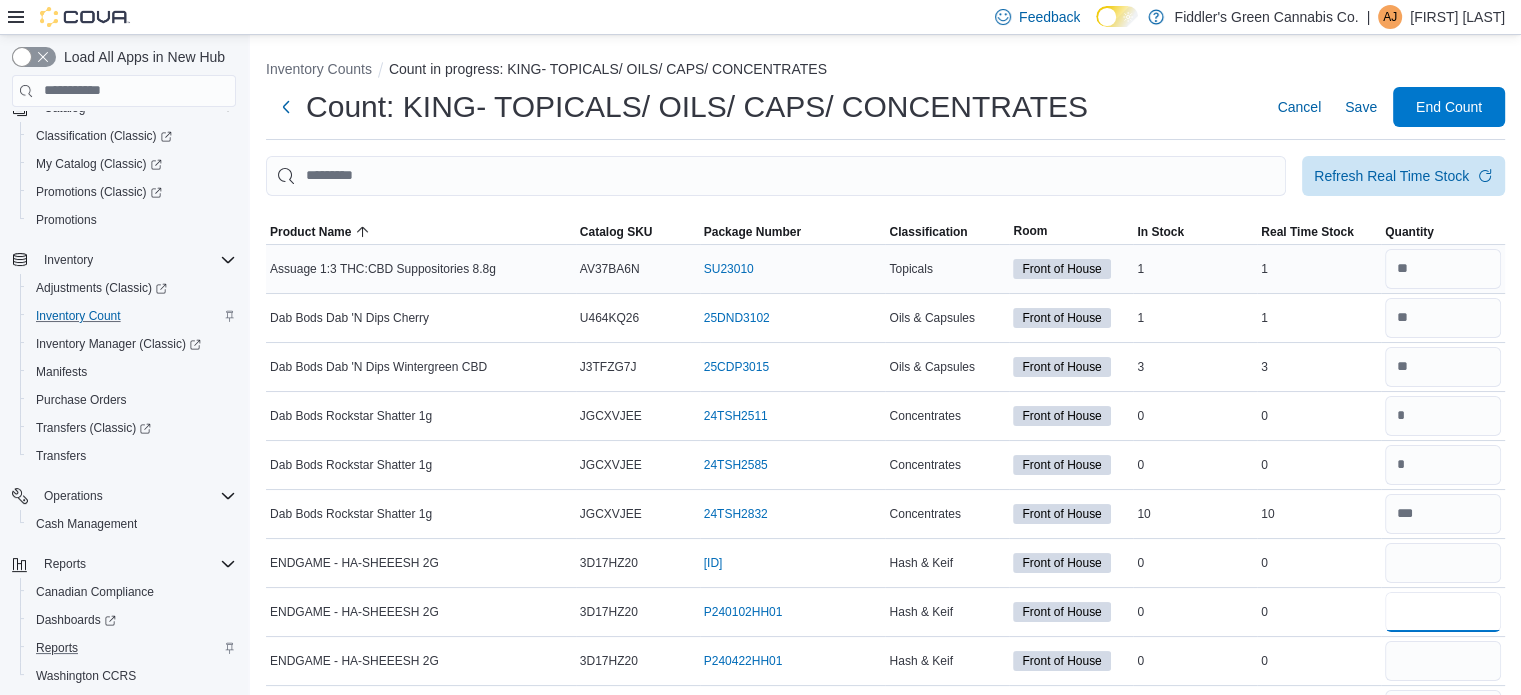 type 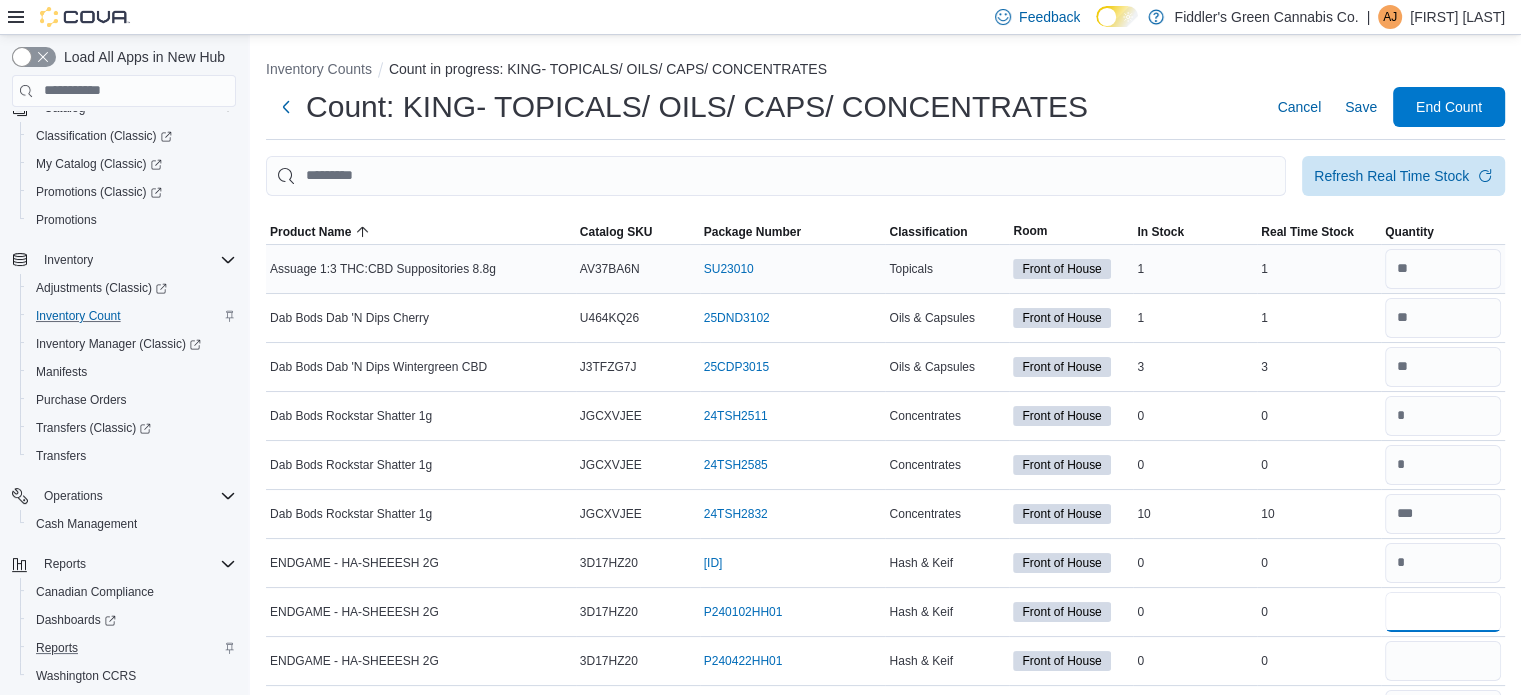 type on "*" 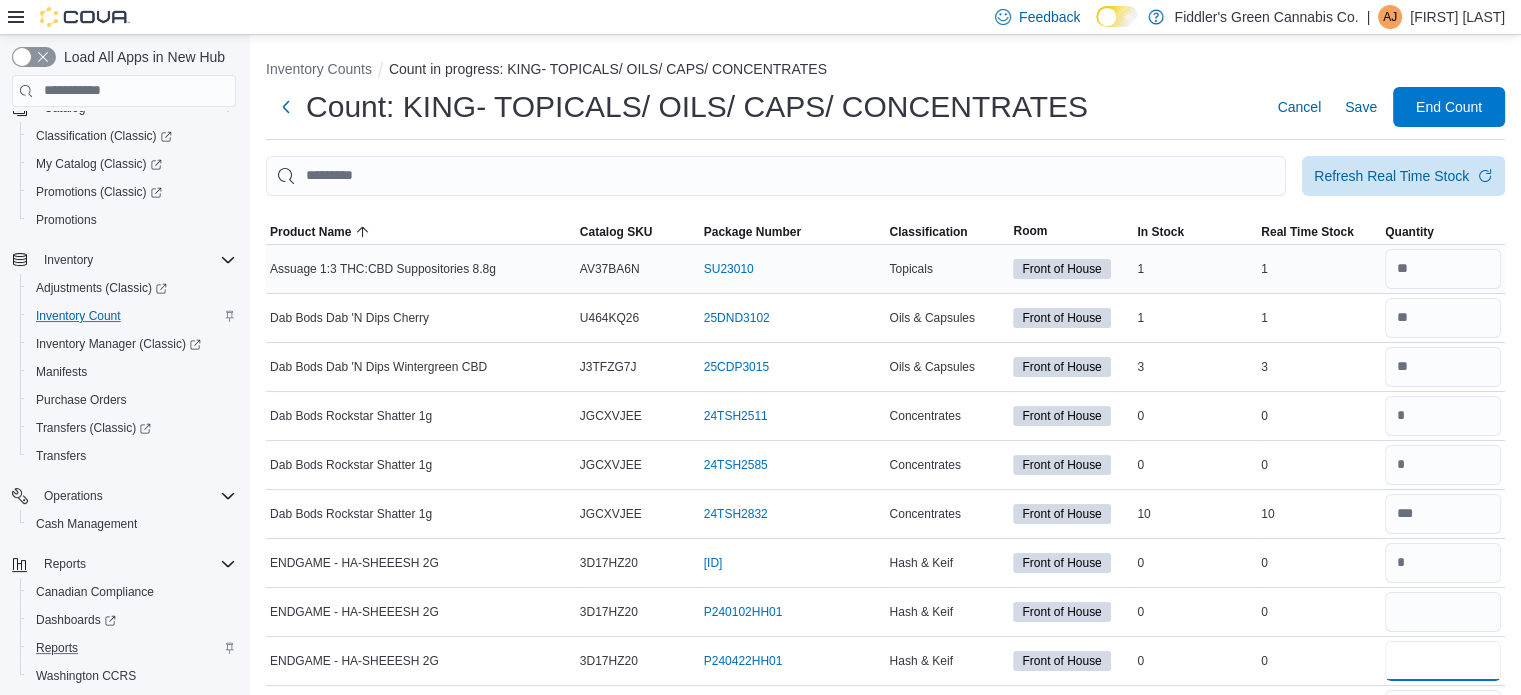 type 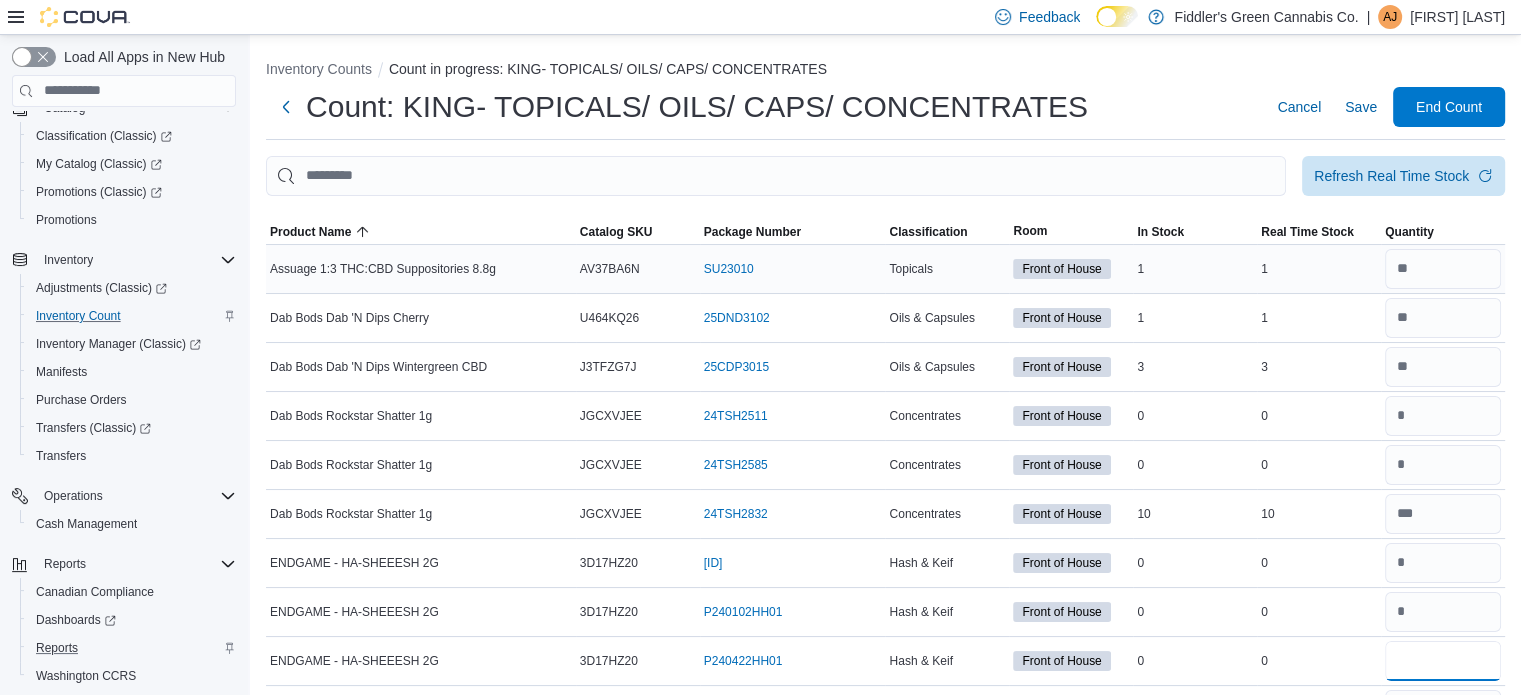 type on "*" 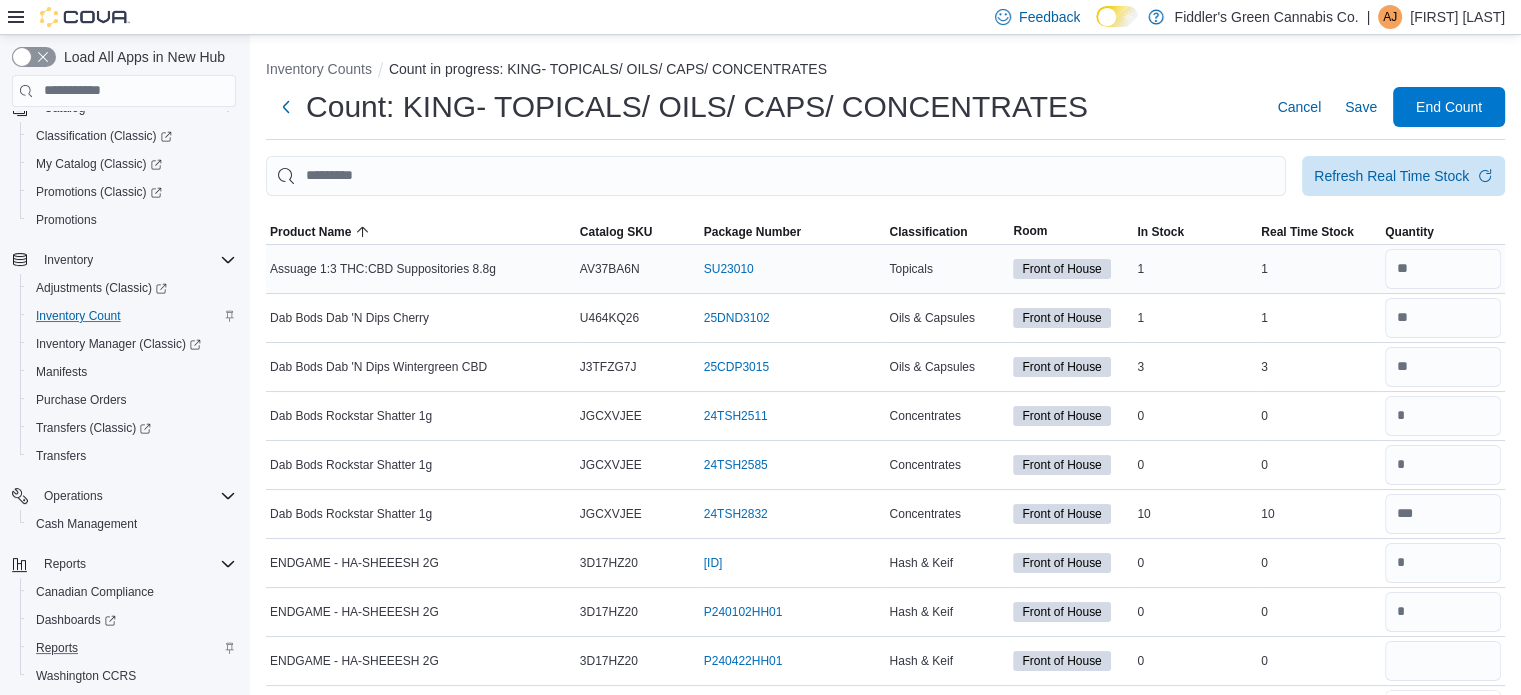type 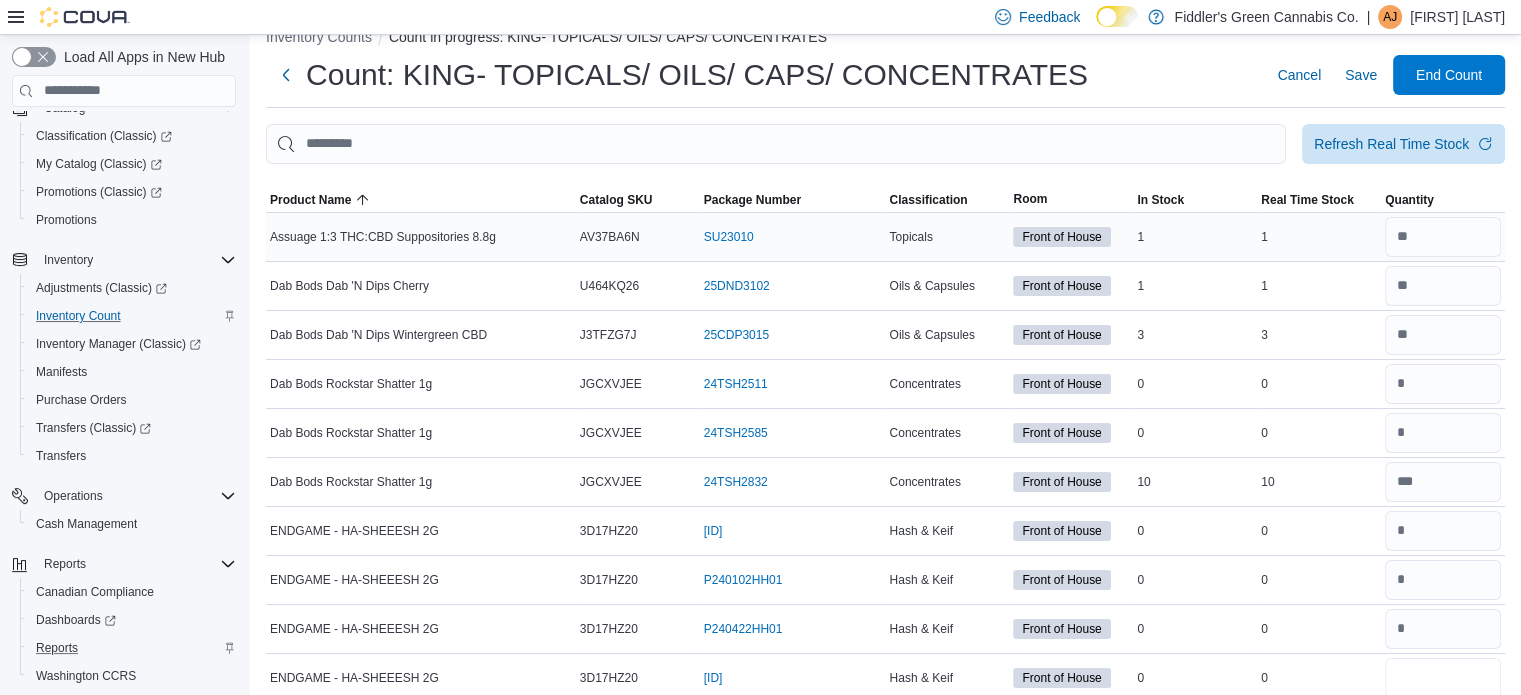 type on "*" 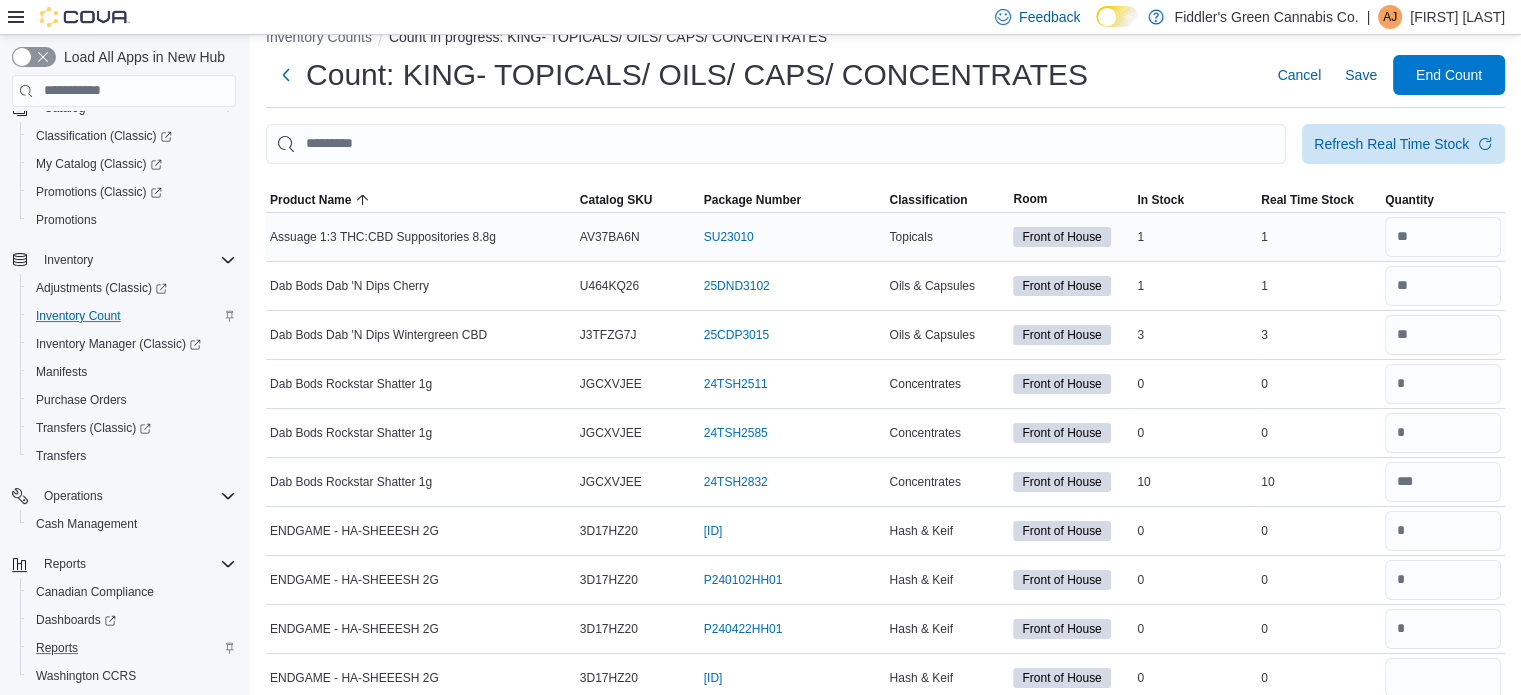 type 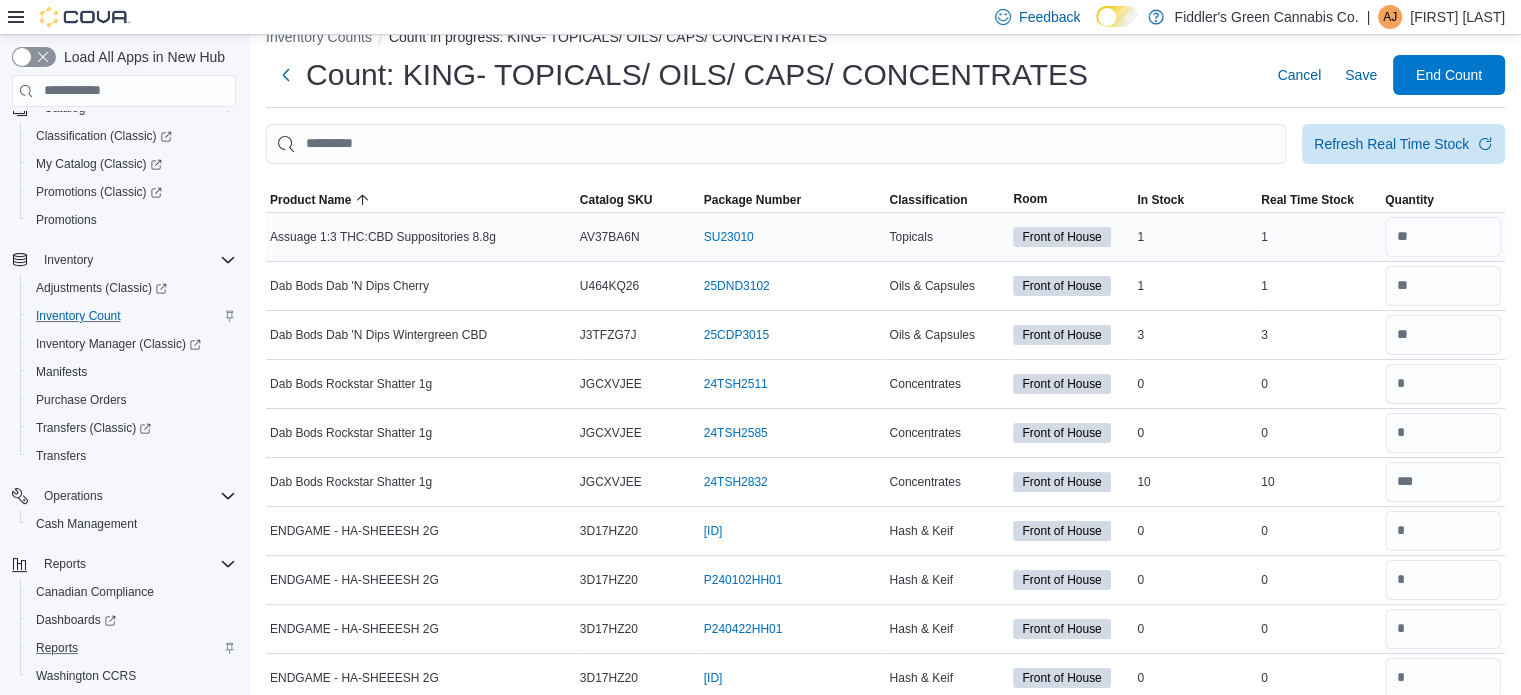 scroll, scrollTop: 408, scrollLeft: 0, axis: vertical 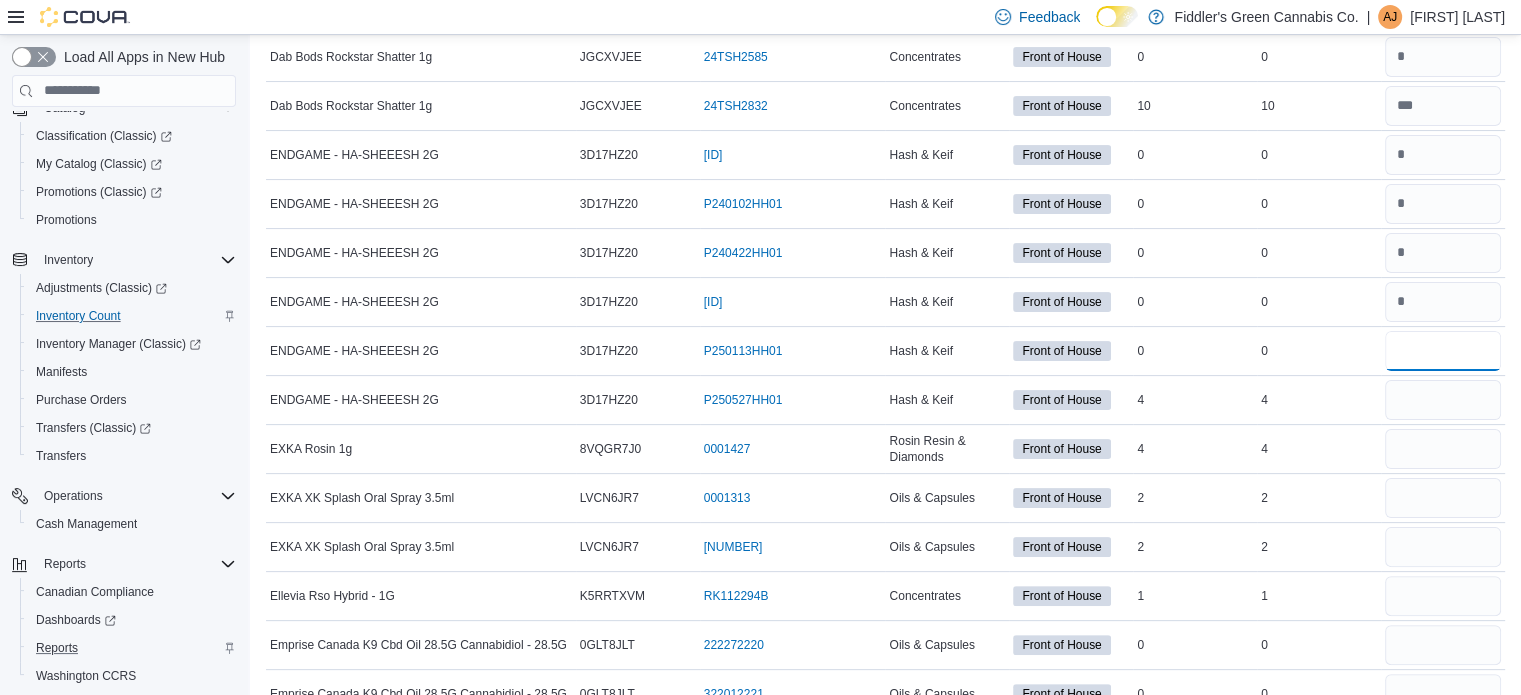 type on "*" 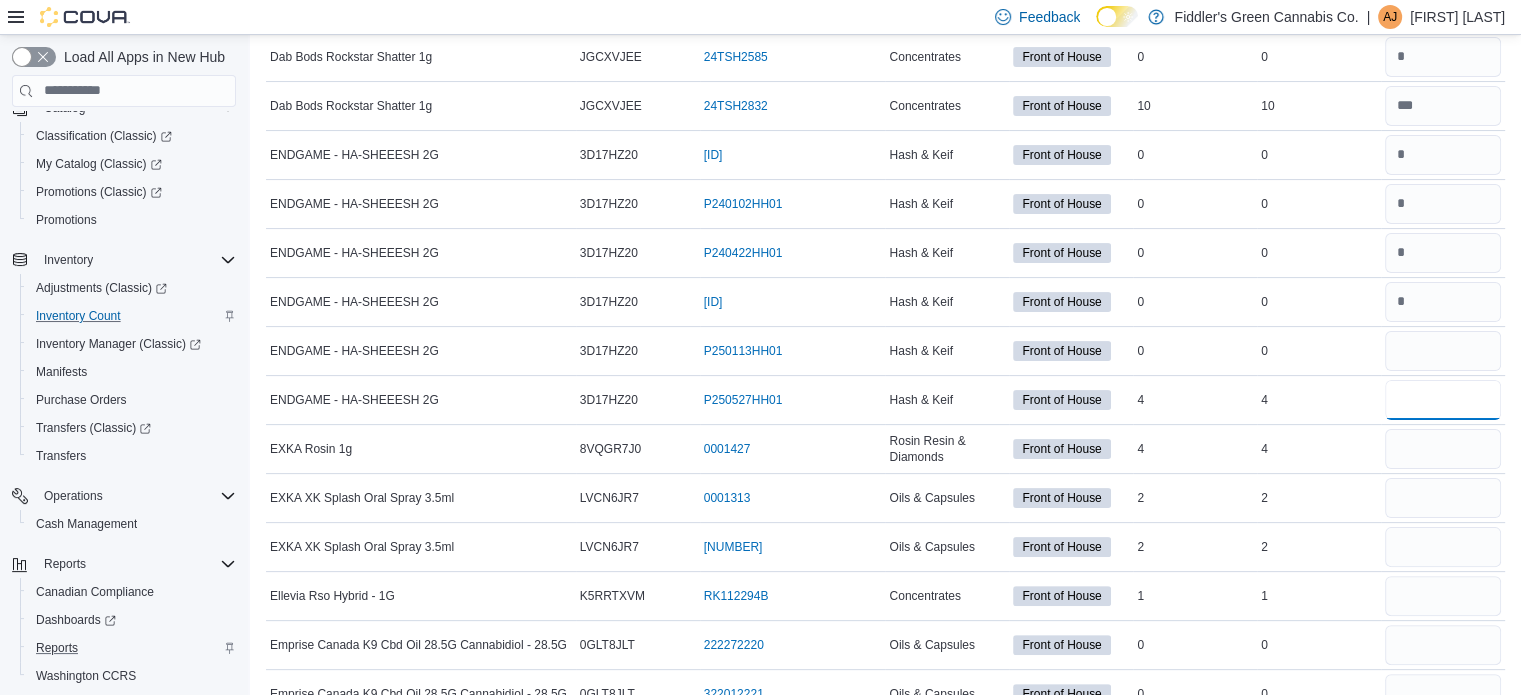 type 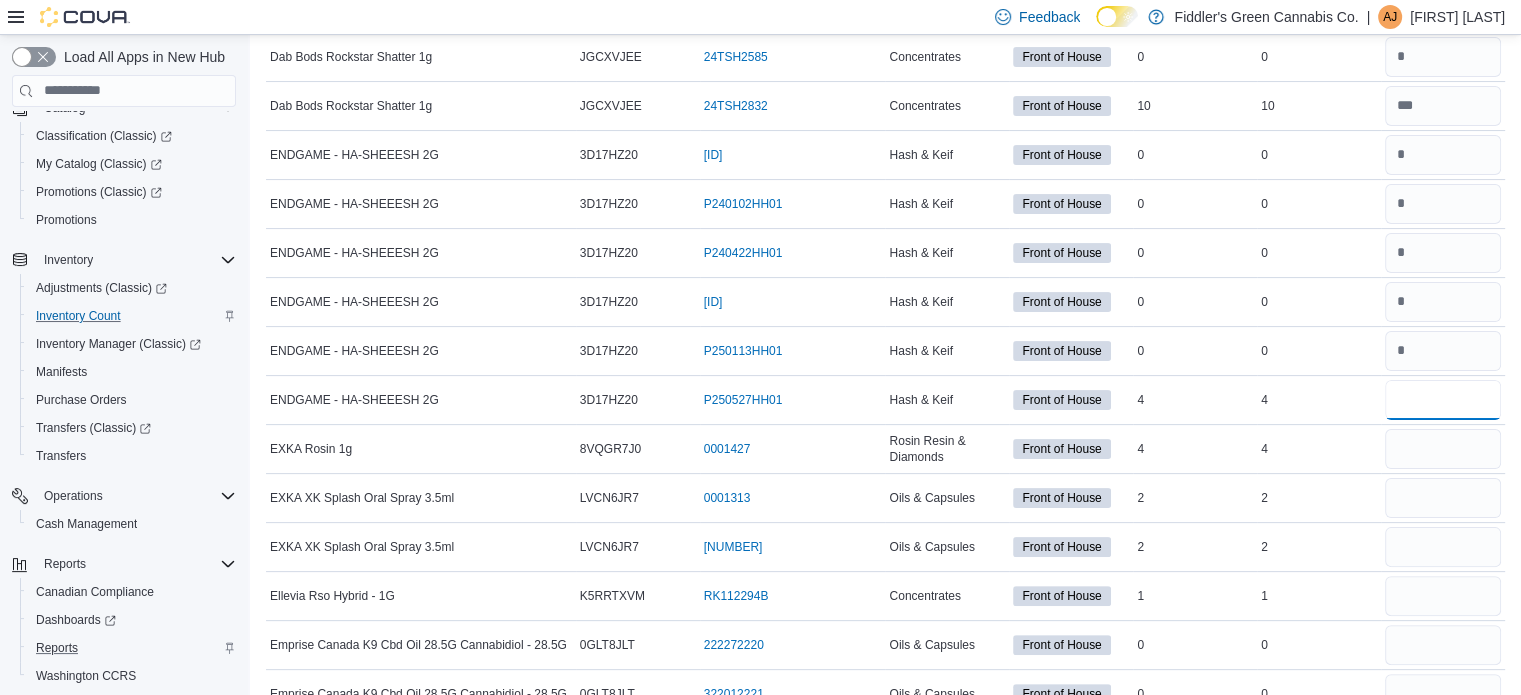 type on "*" 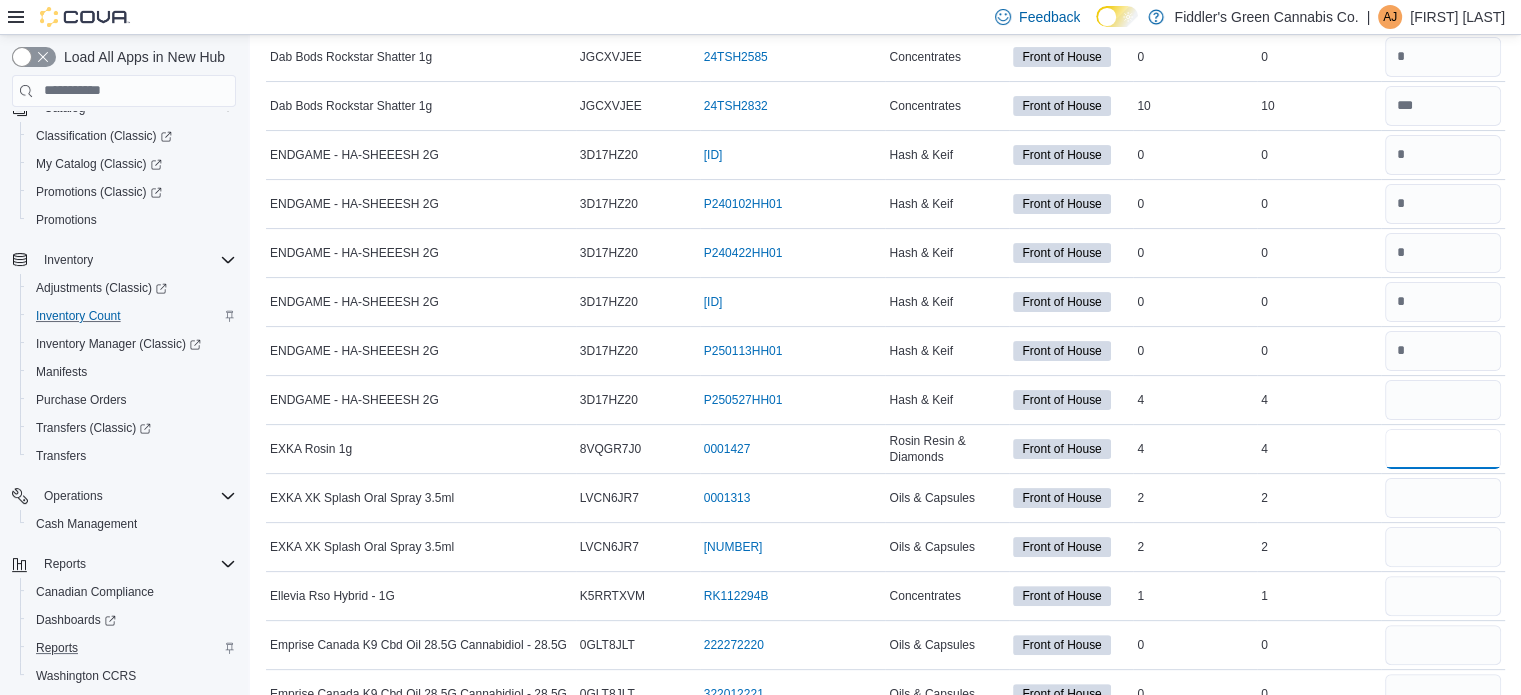 type 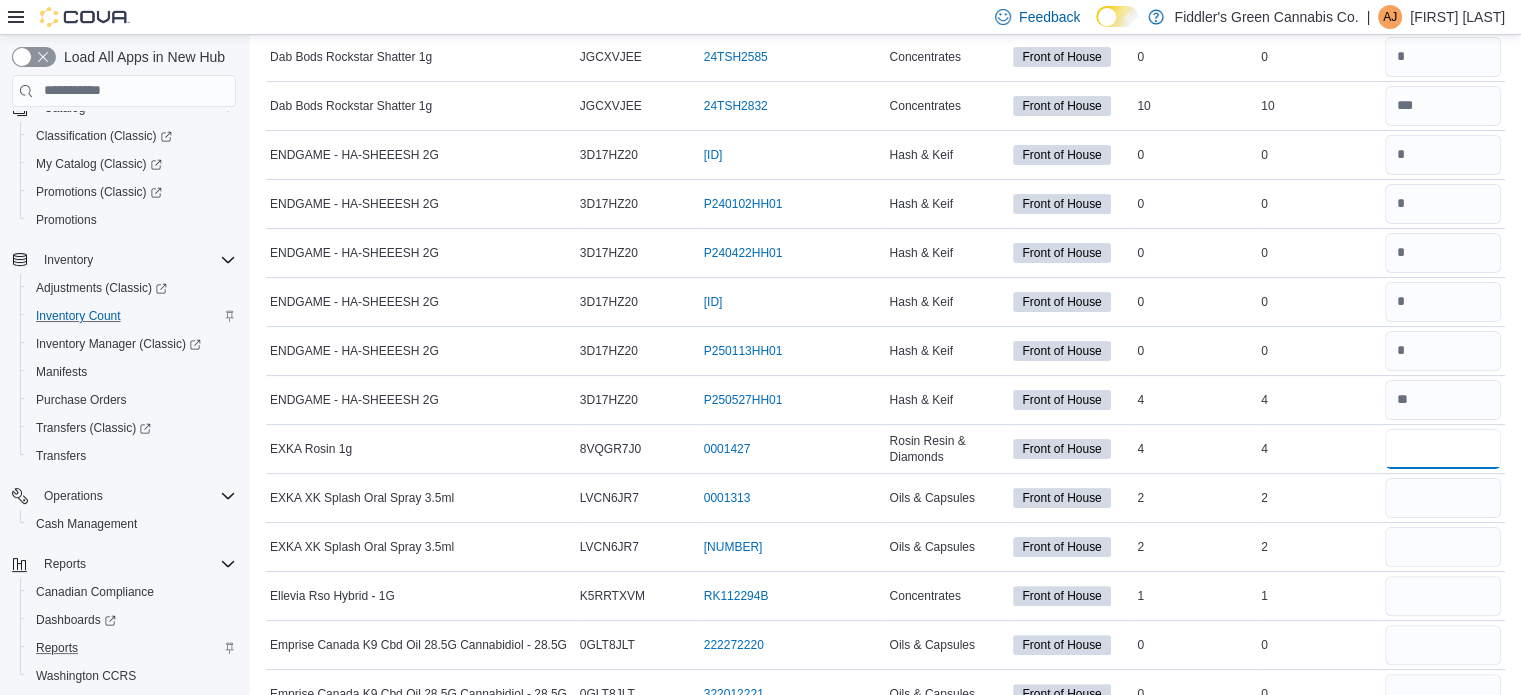 type on "*" 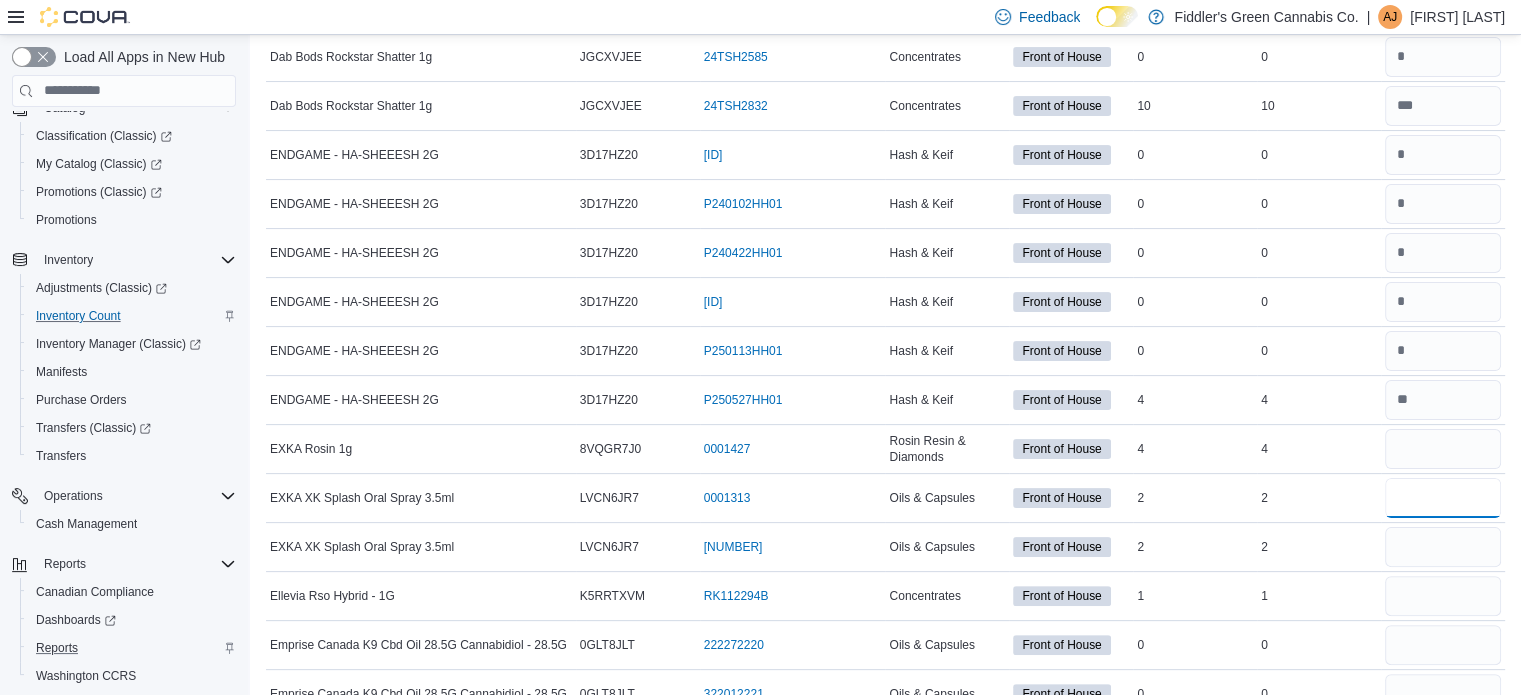 type 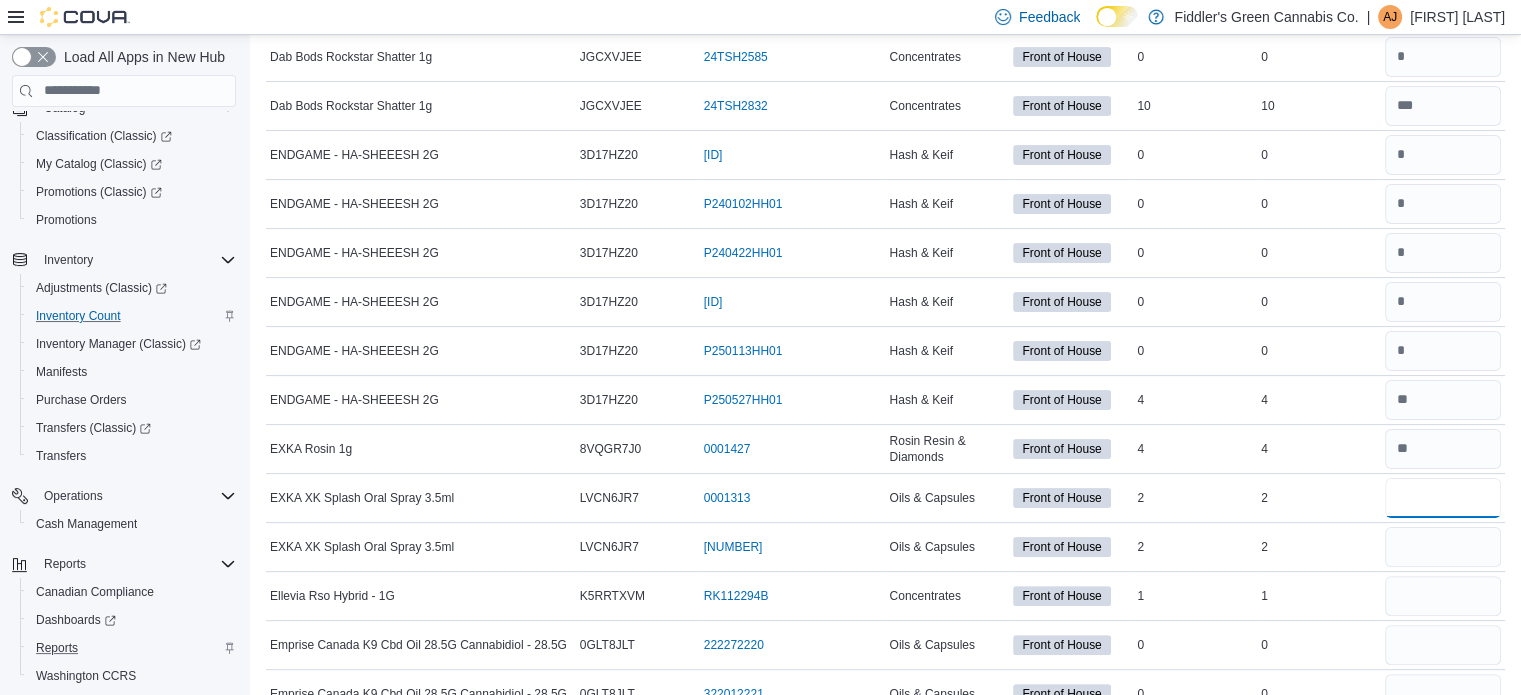 type on "*" 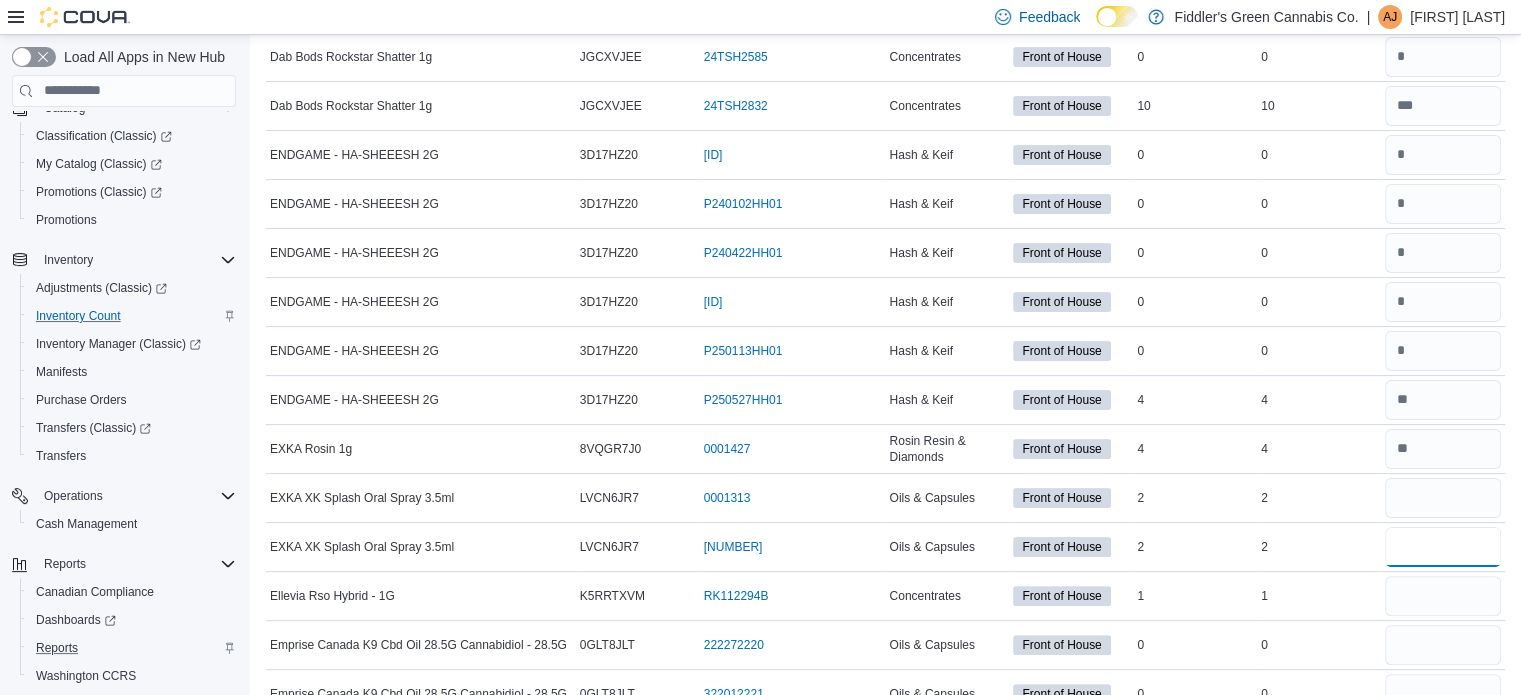 type 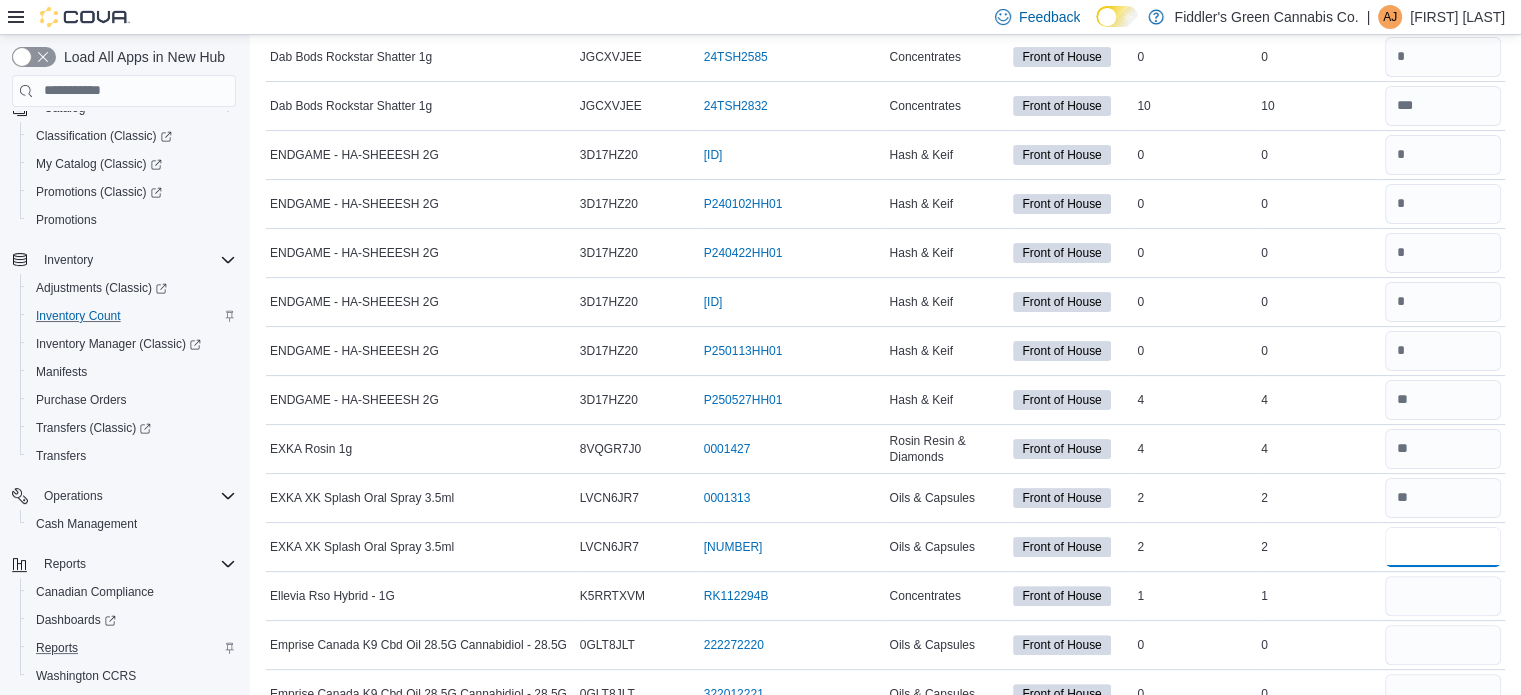 type on "*" 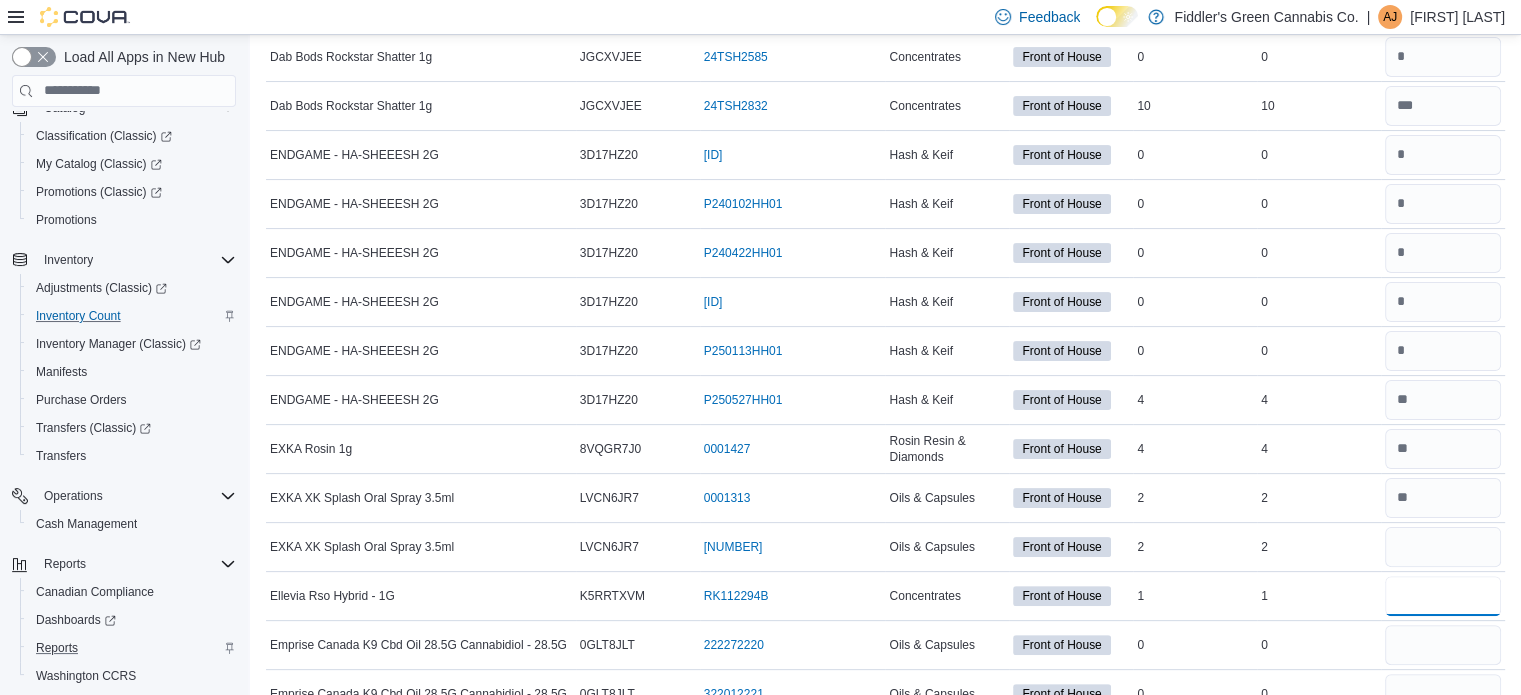 type 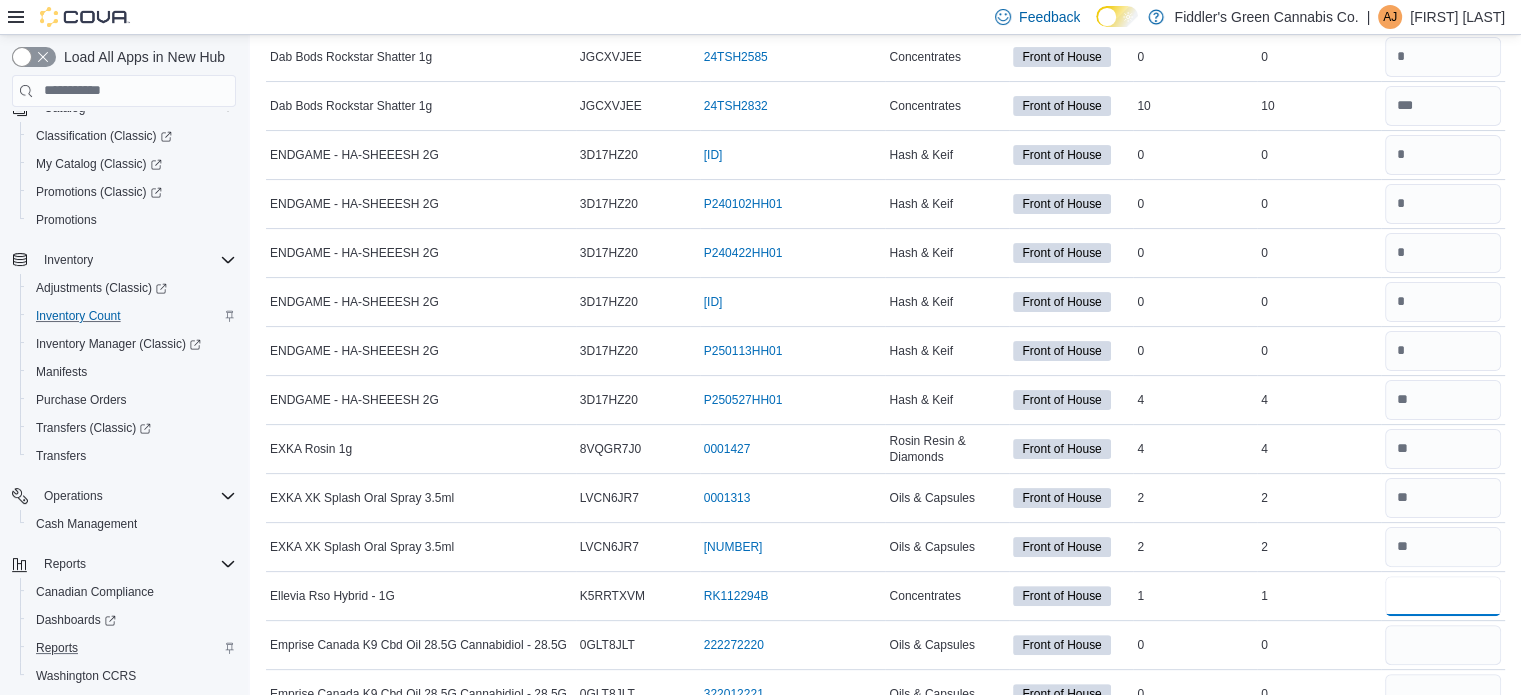 type on "*" 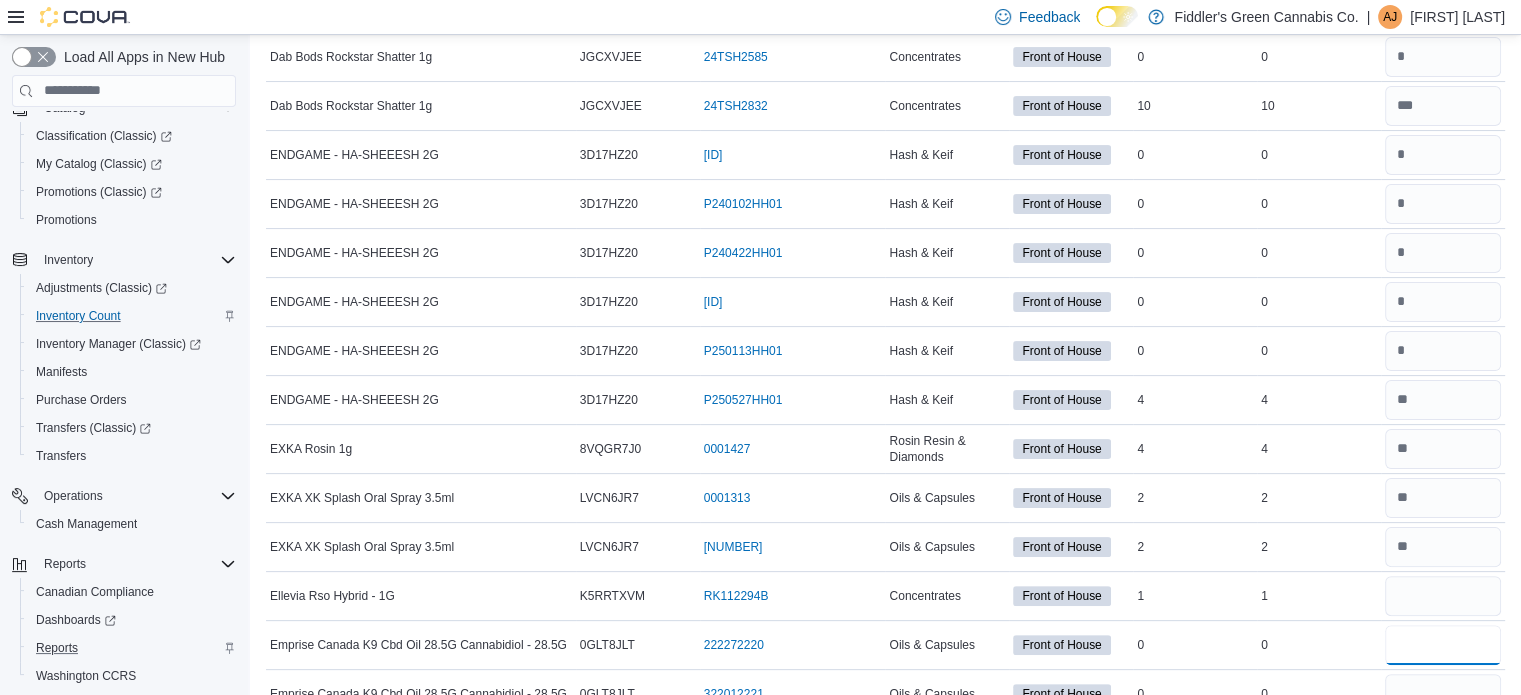 type 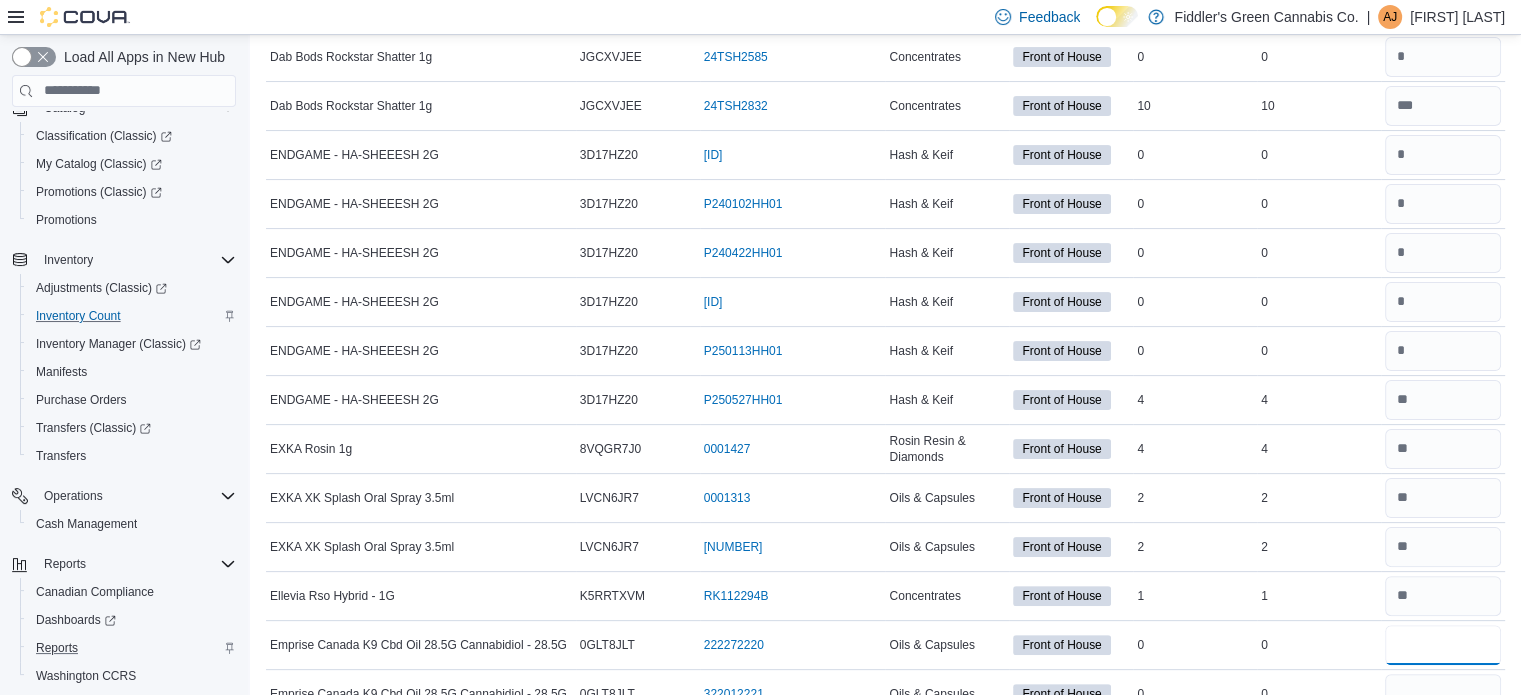type on "*" 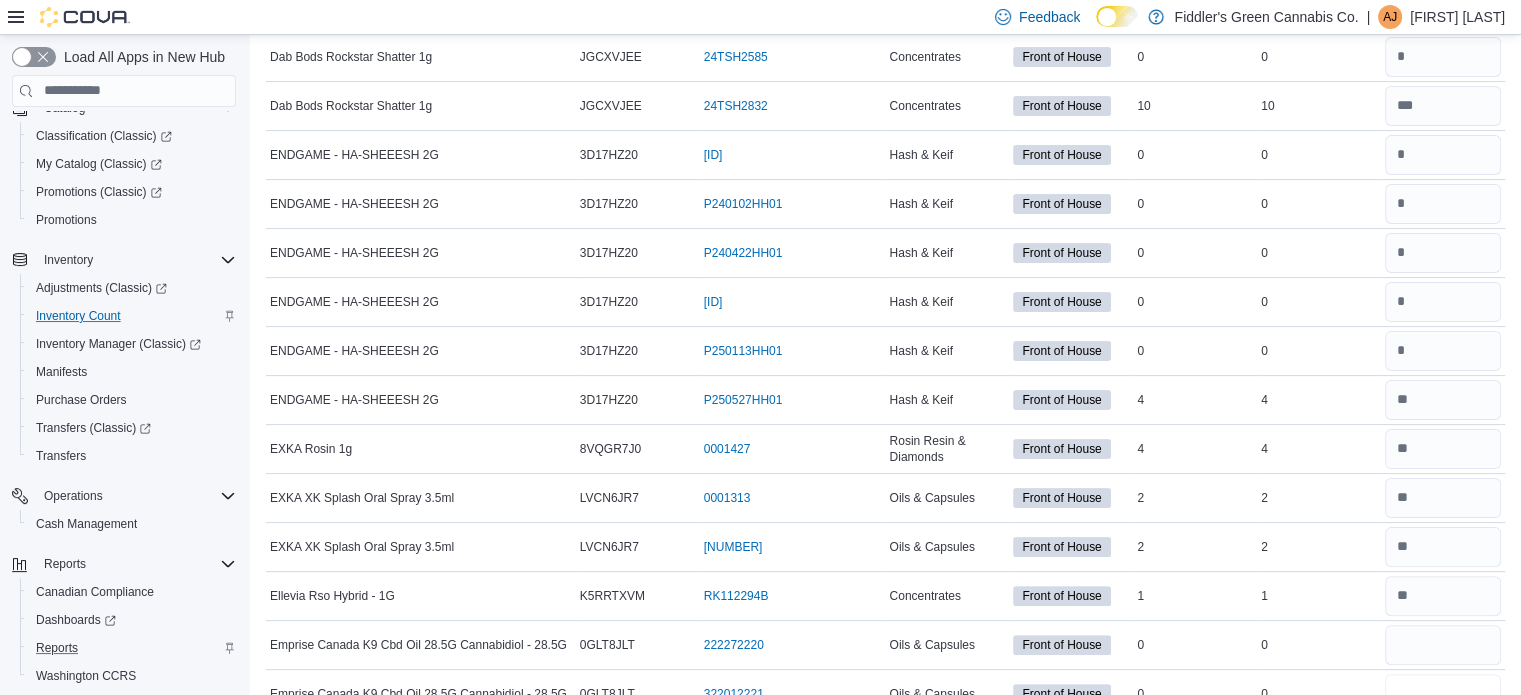 type 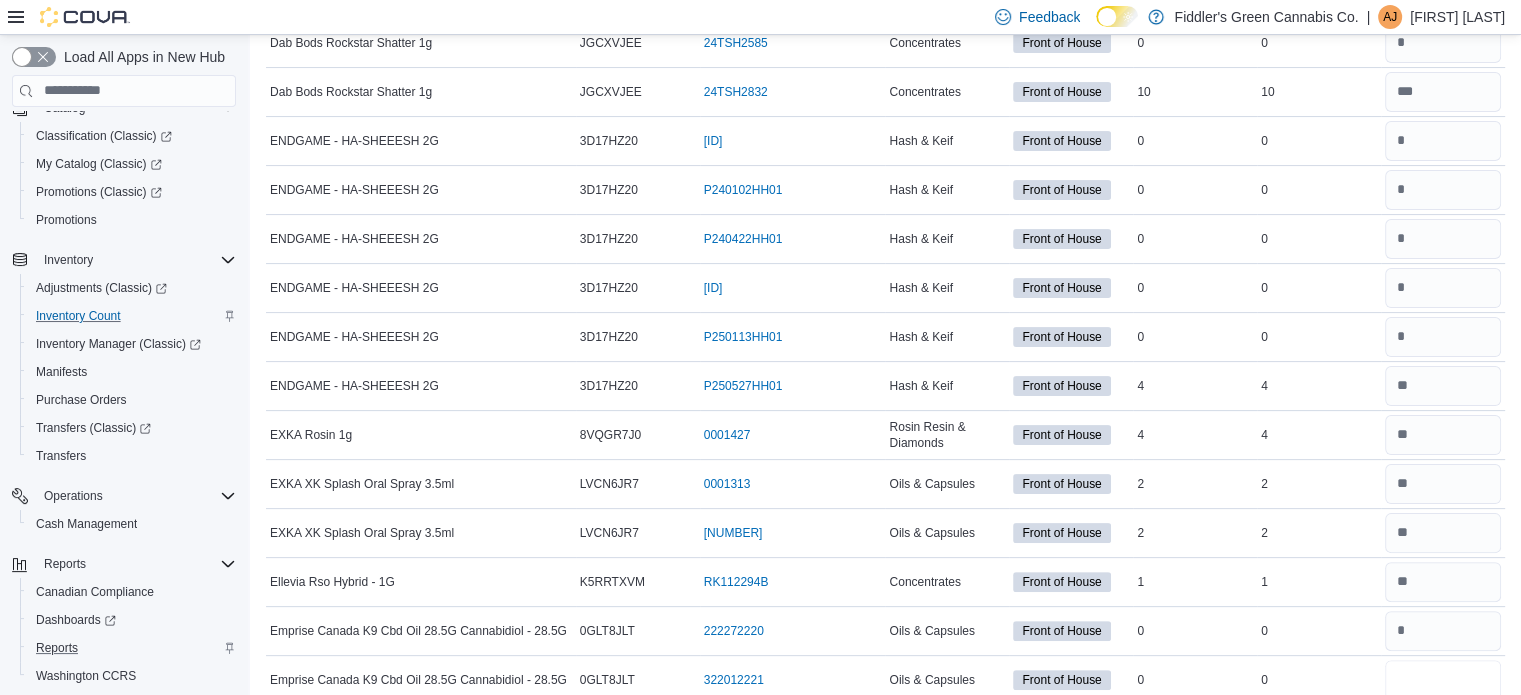 type on "*" 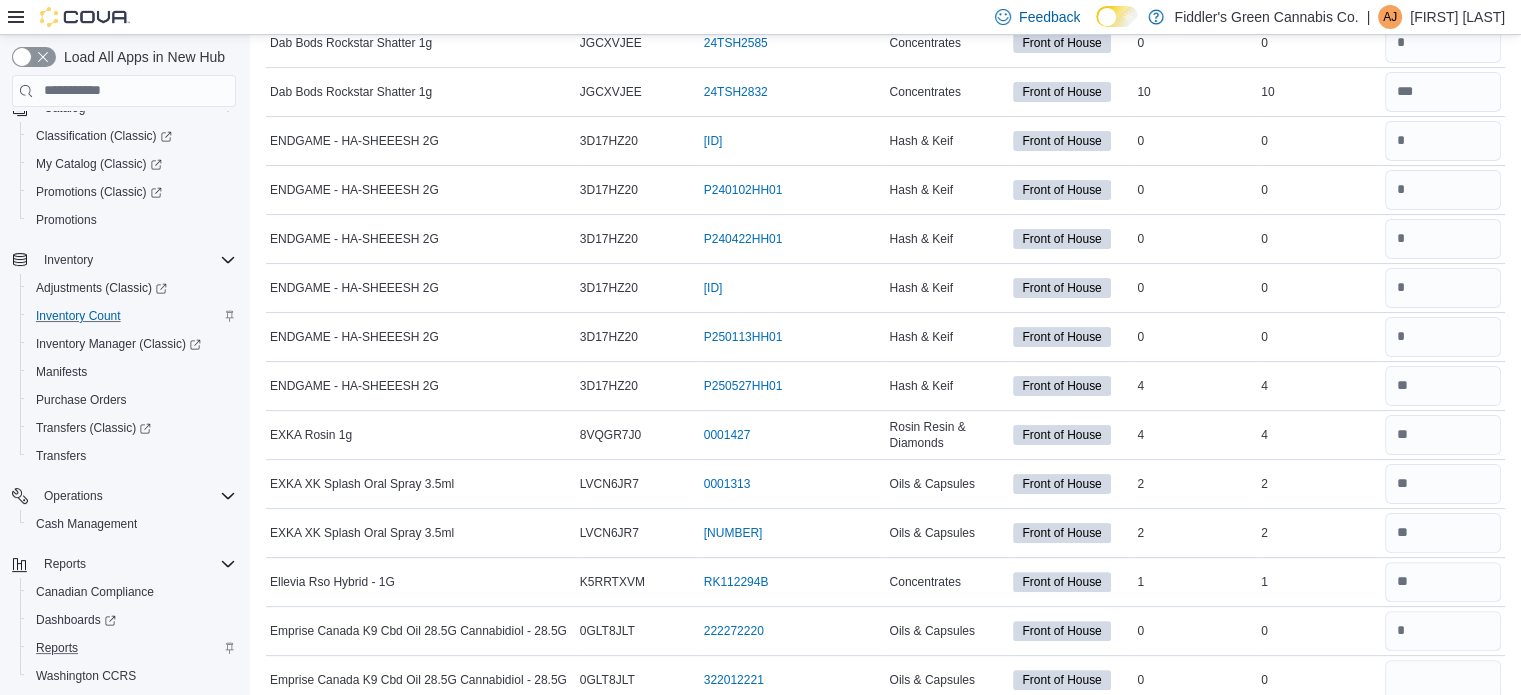type 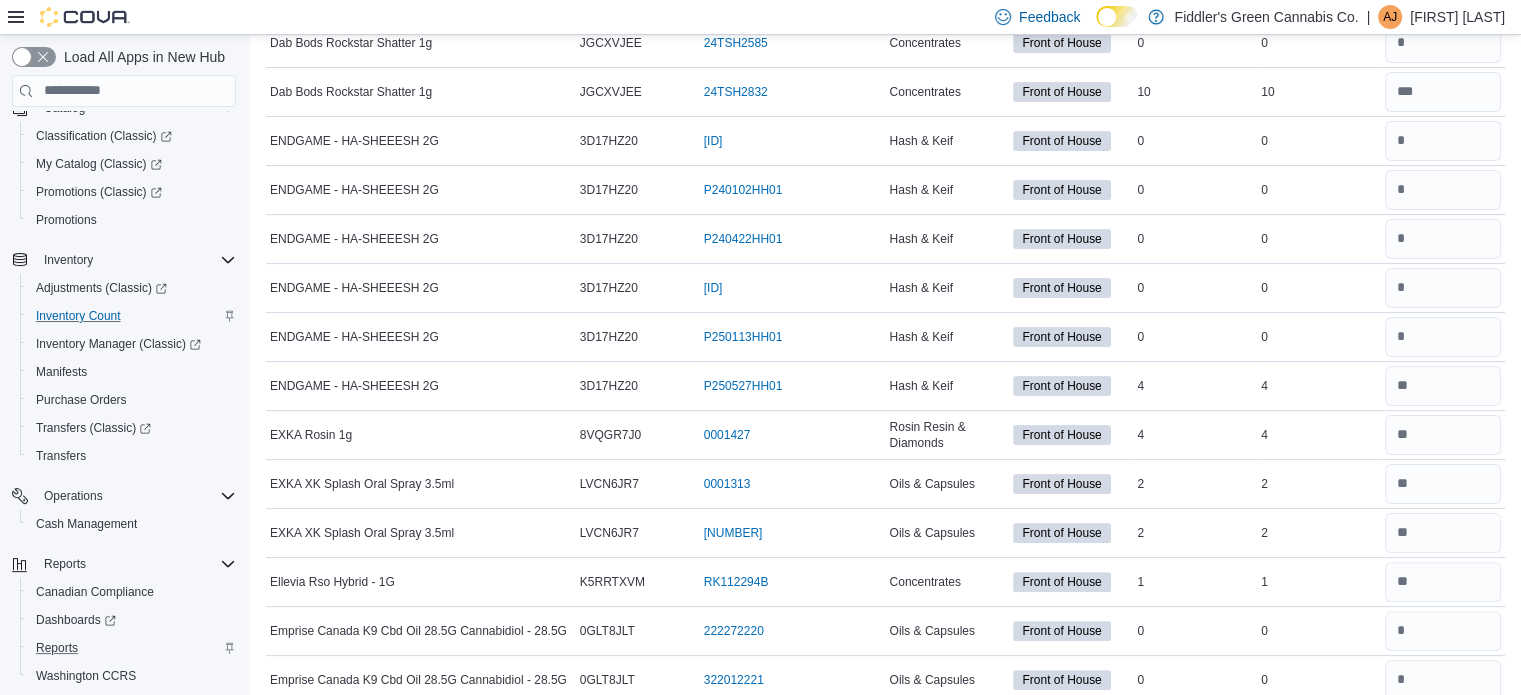 scroll, scrollTop: 799, scrollLeft: 0, axis: vertical 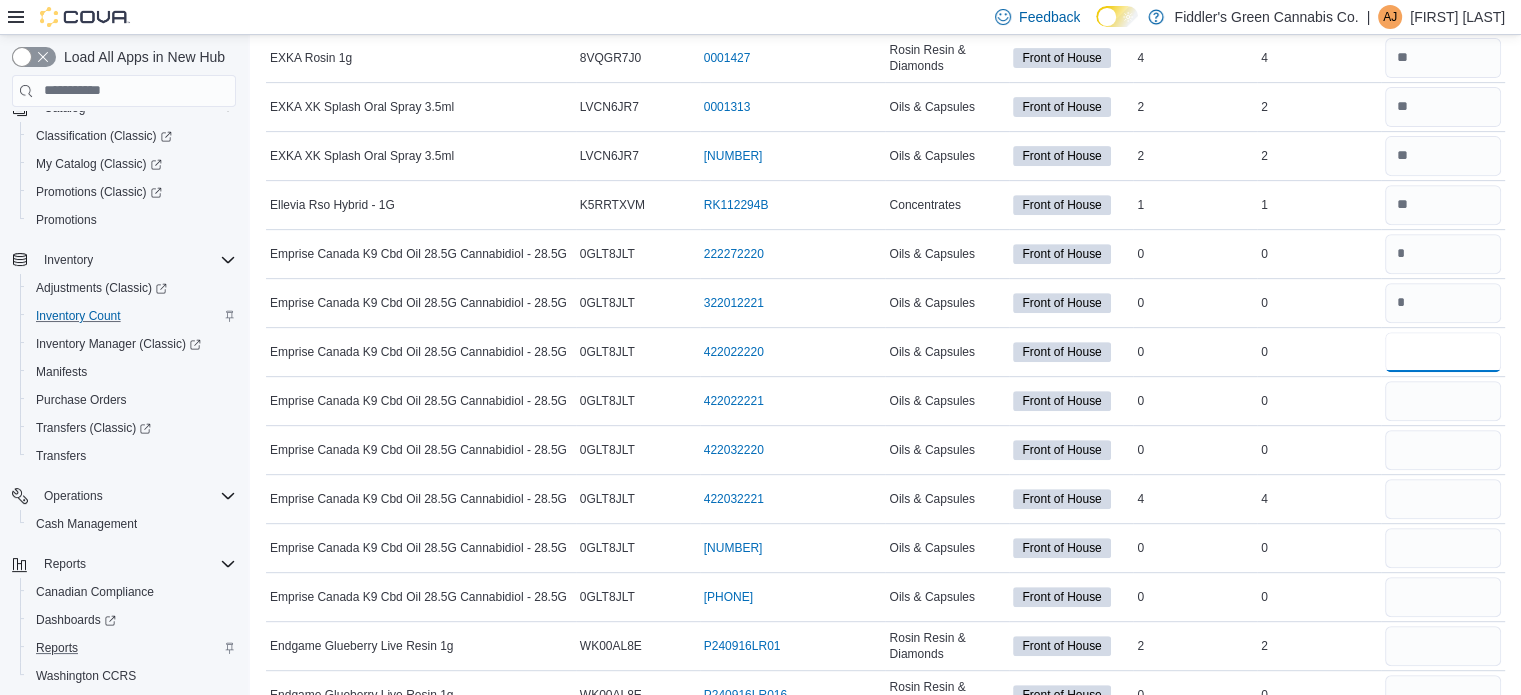 type on "*" 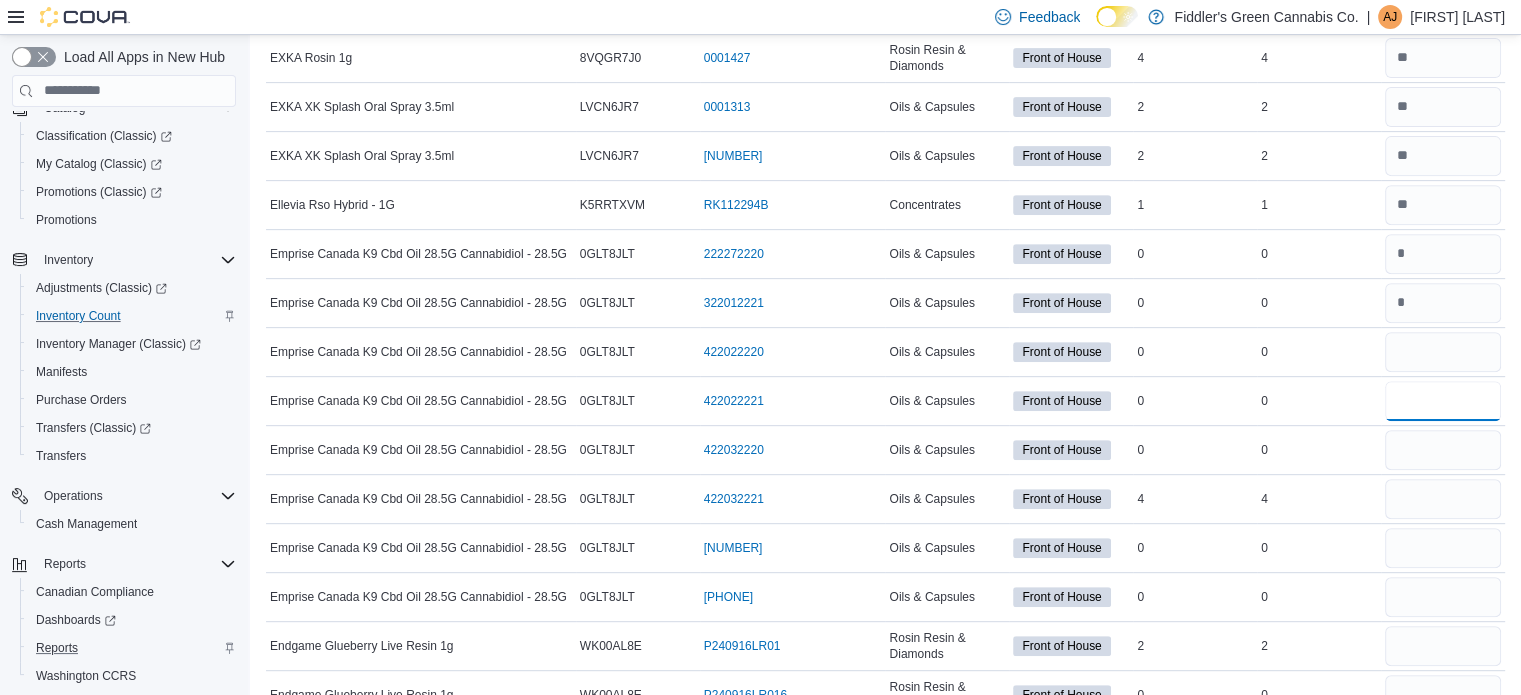 type 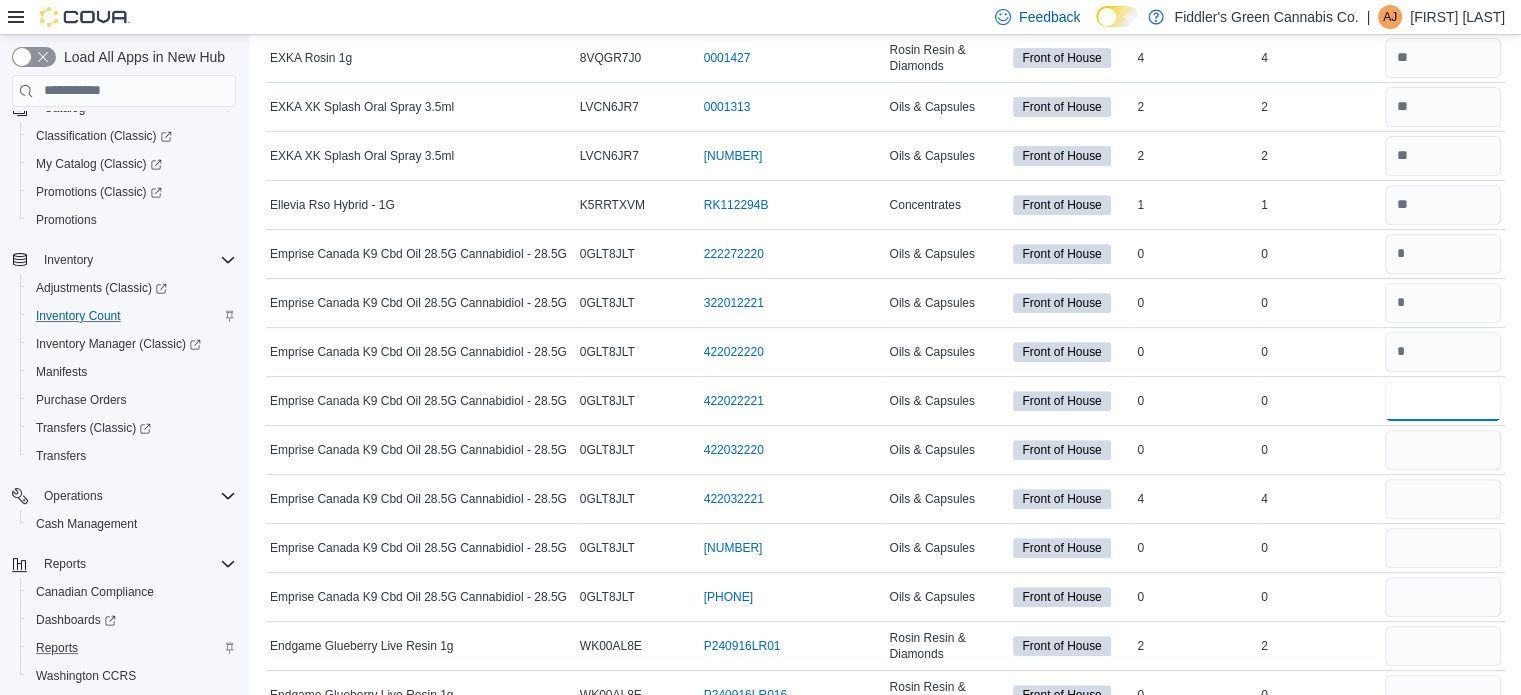 type on "*" 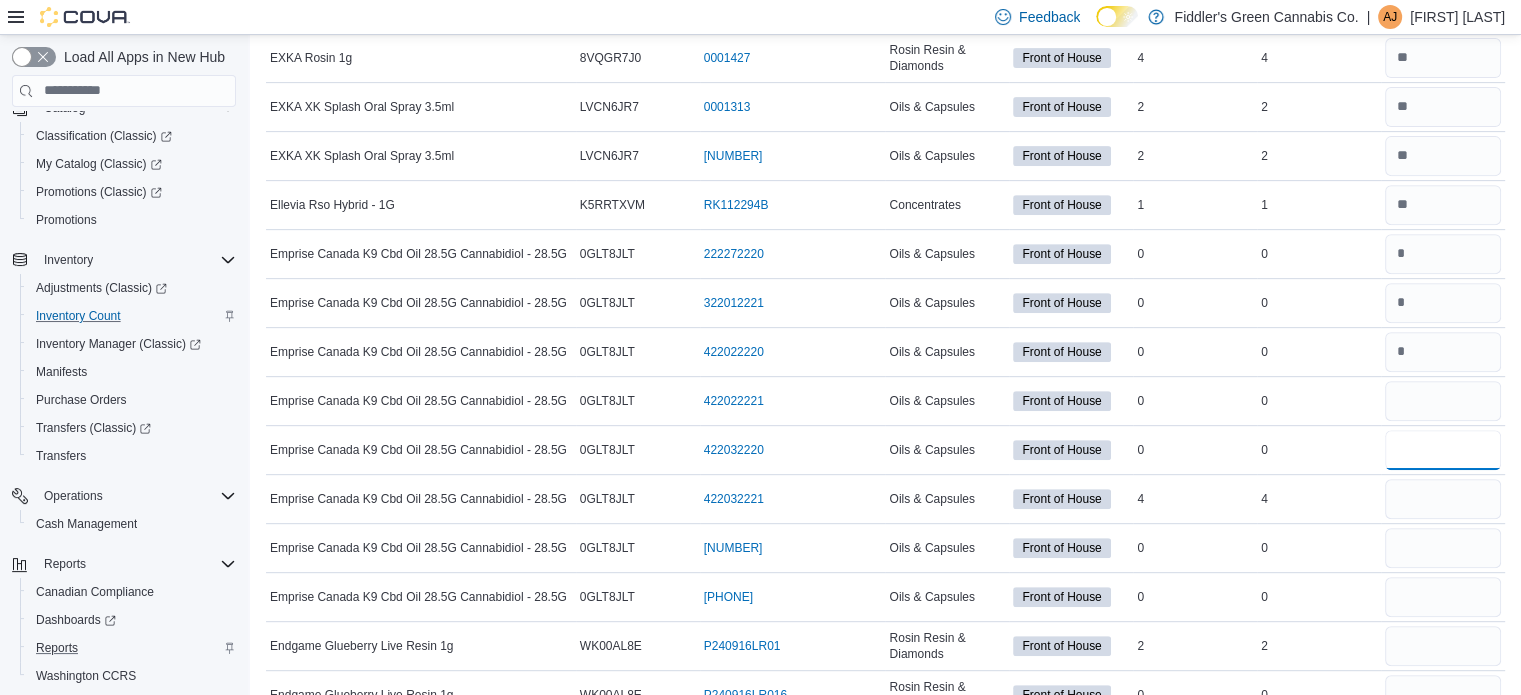 type 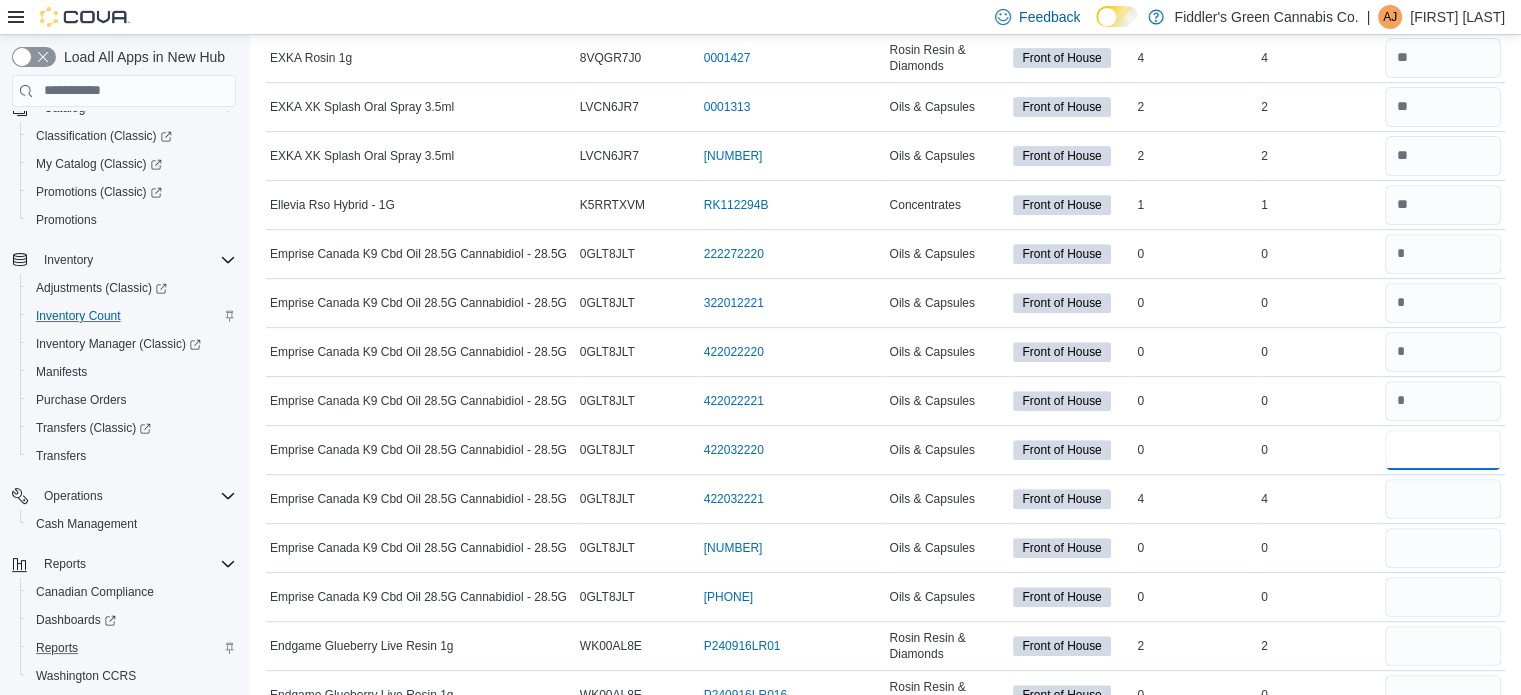 type on "*" 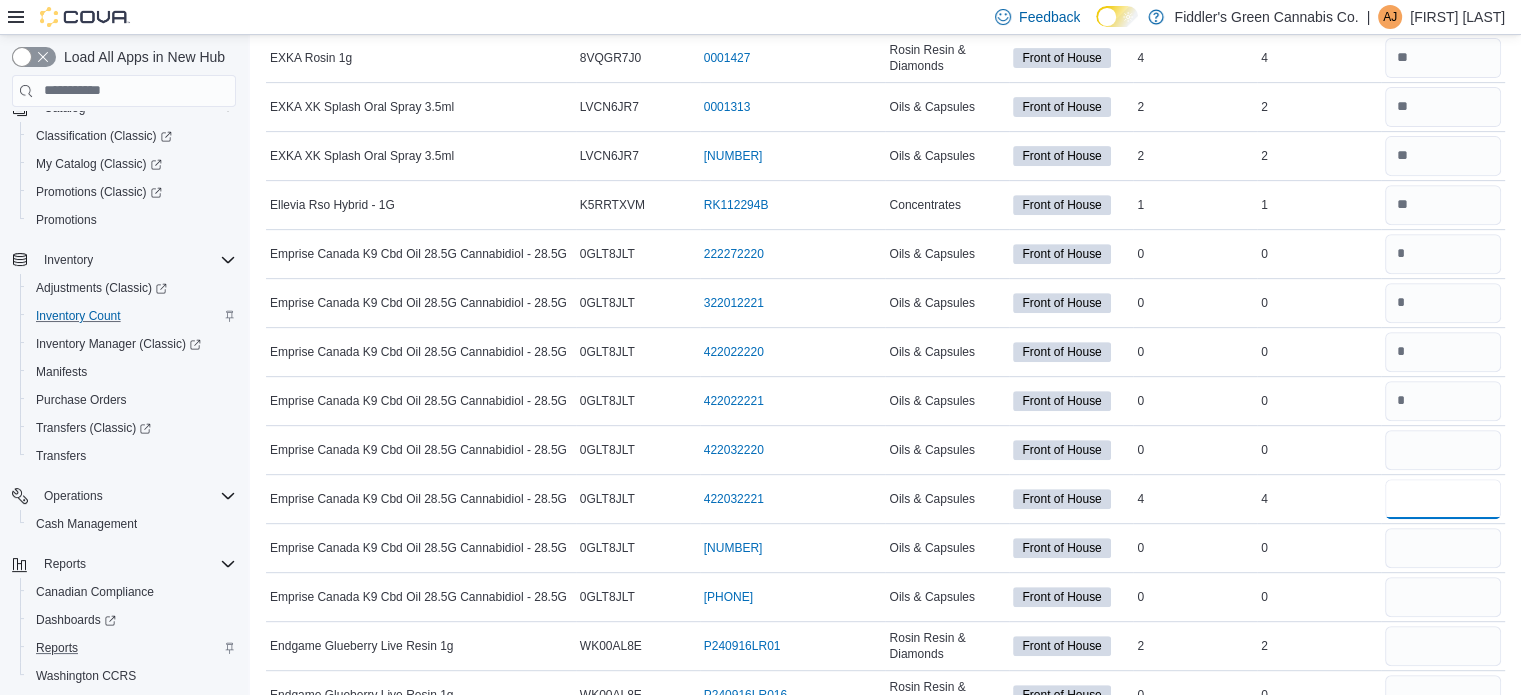 type 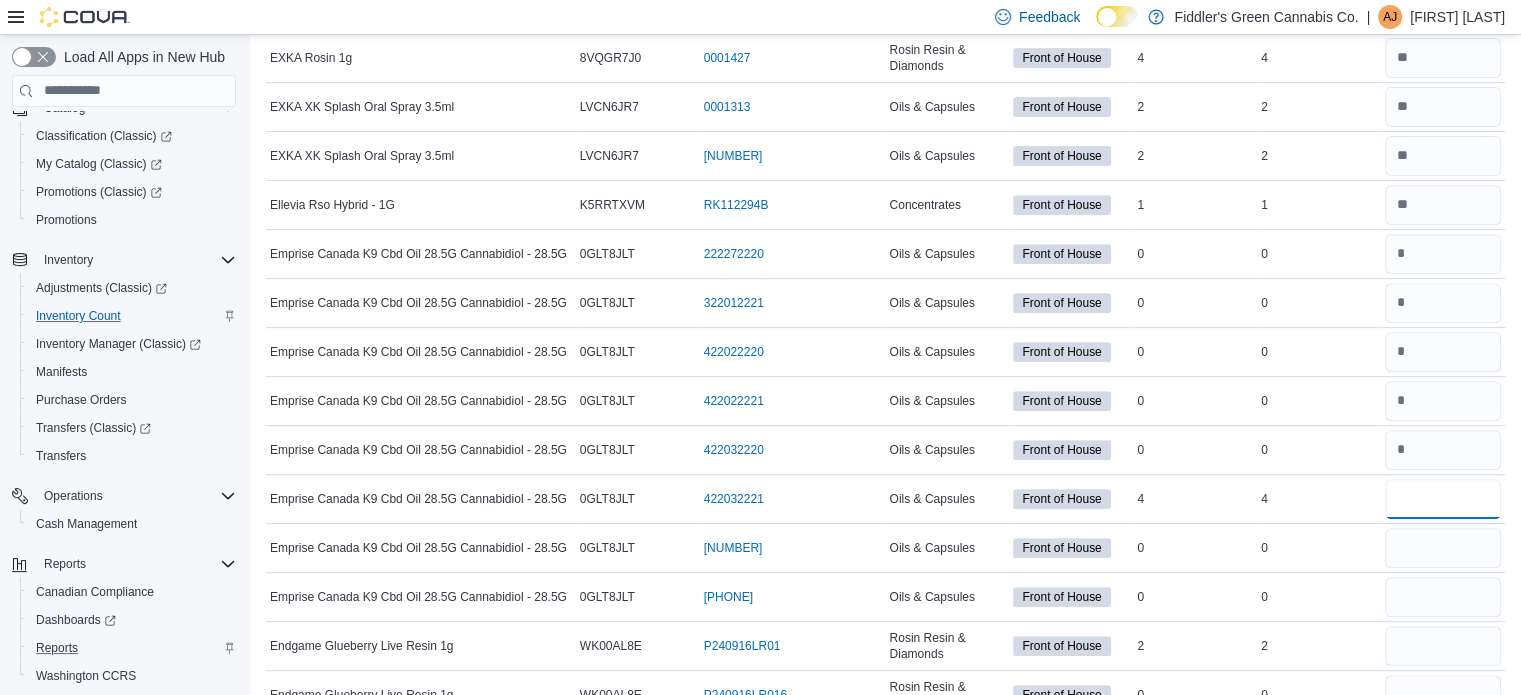 type on "*" 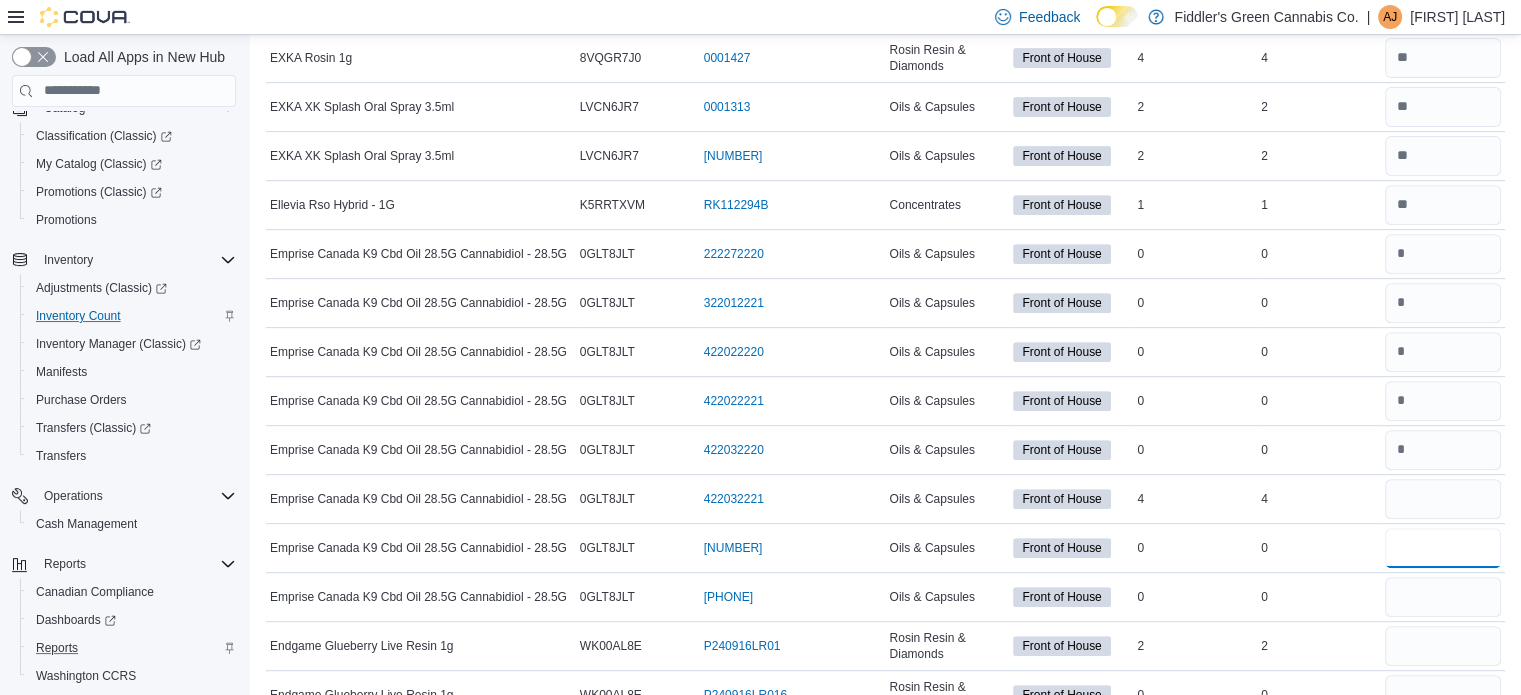 type 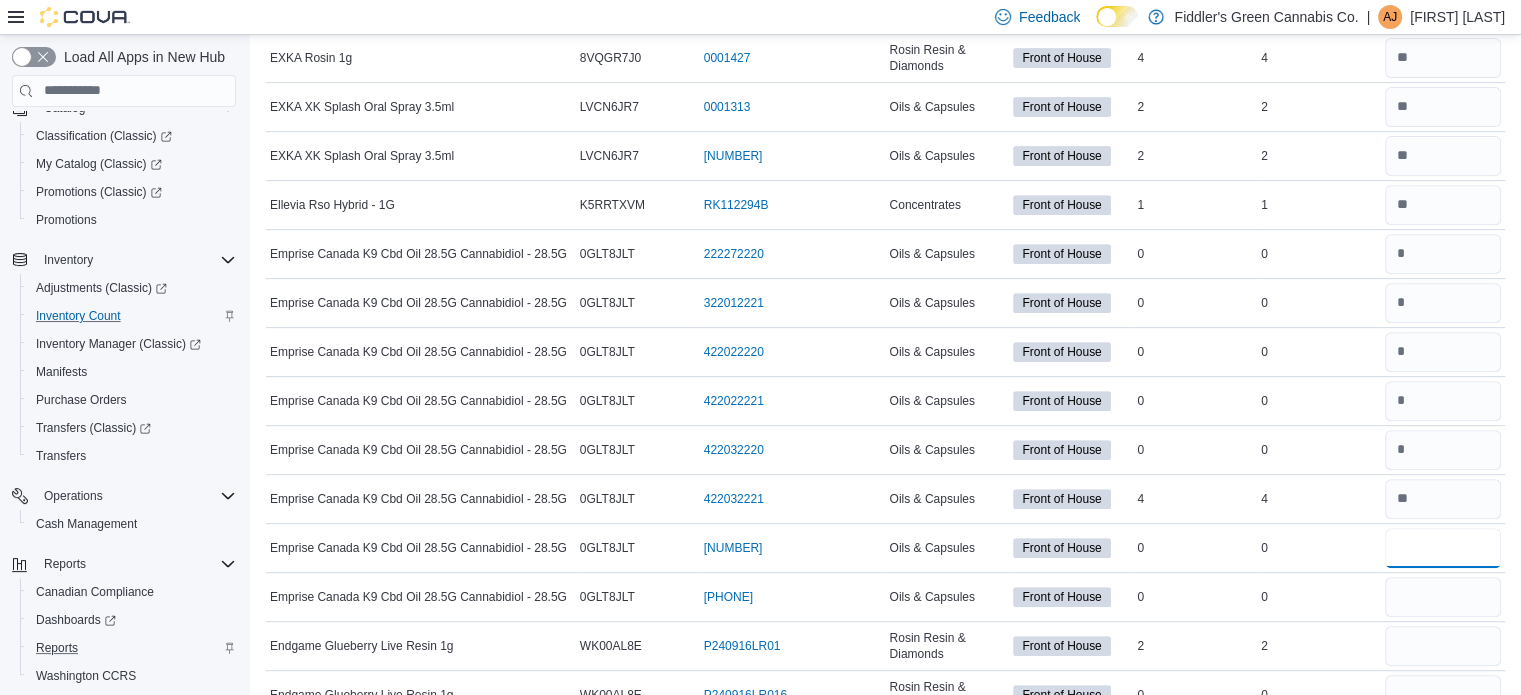 type on "*" 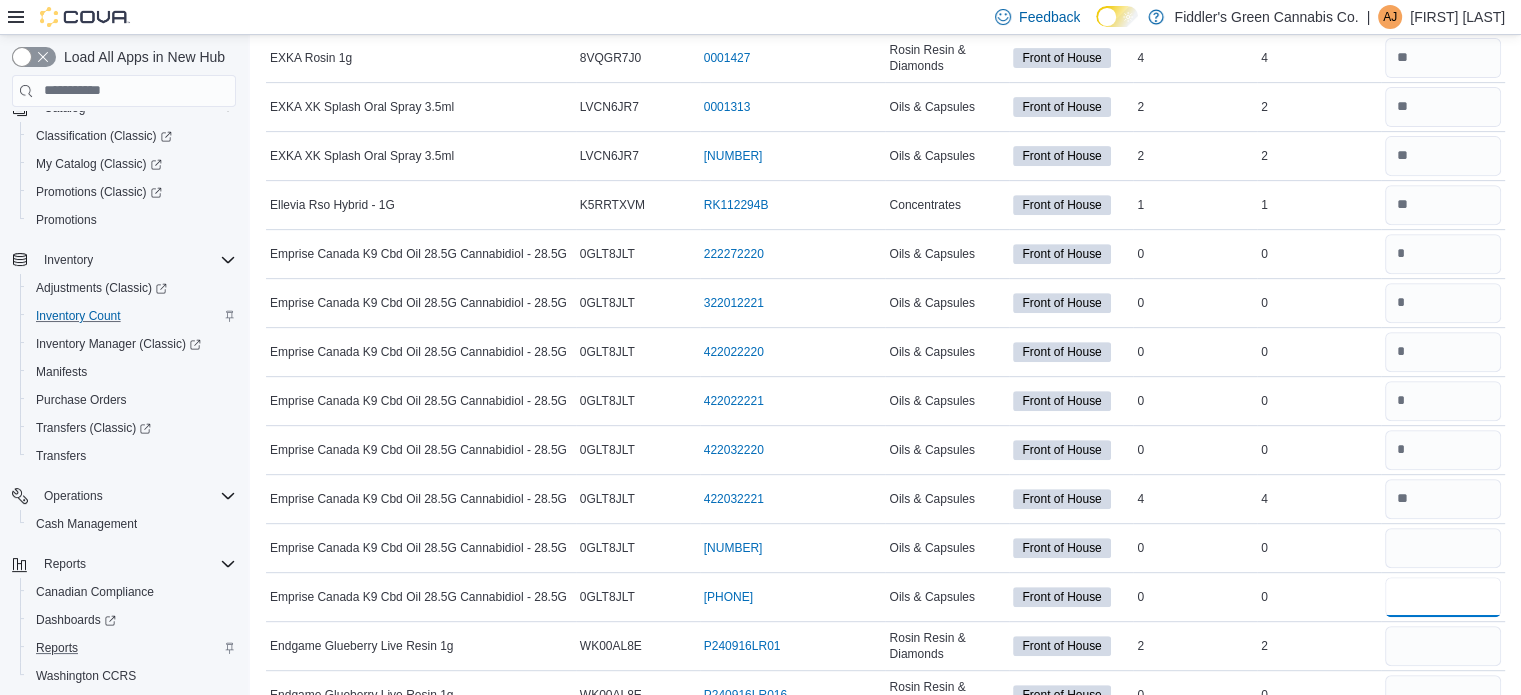 type on "*" 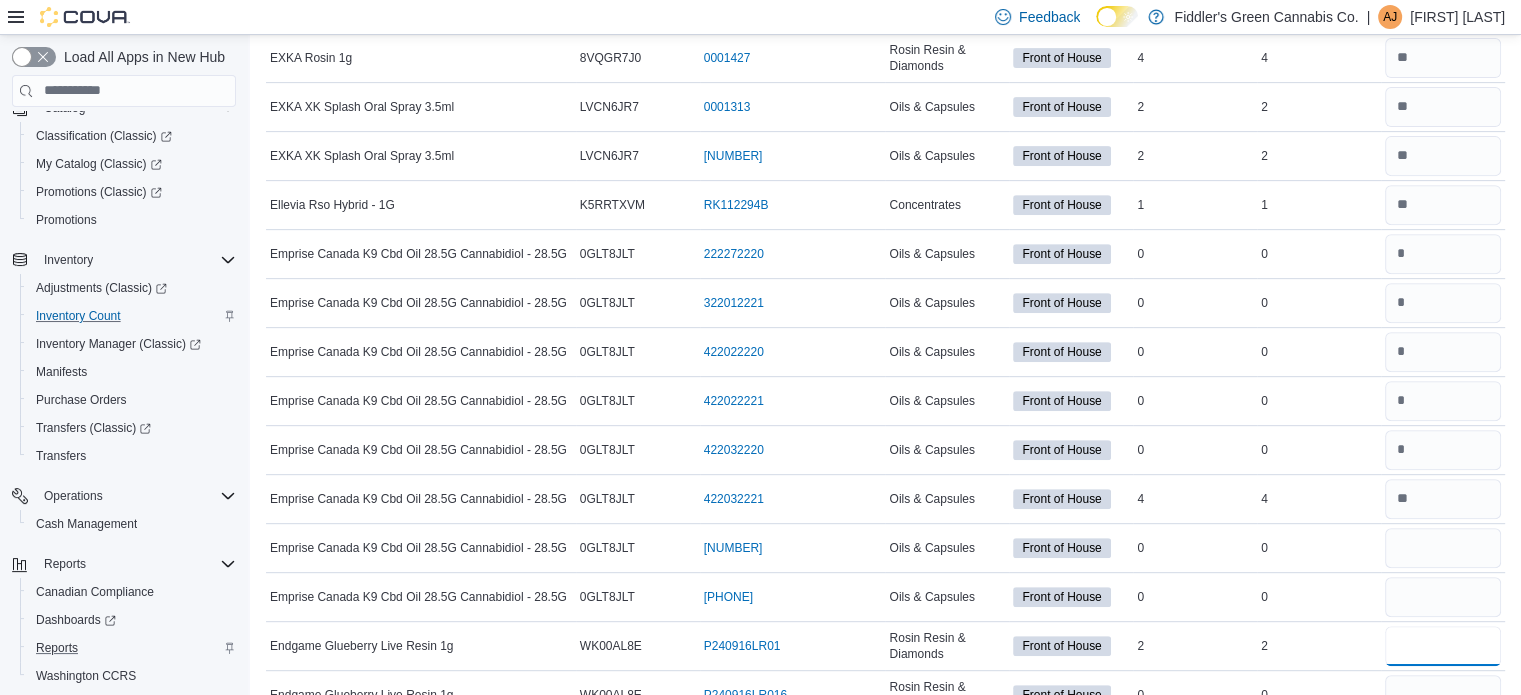 type 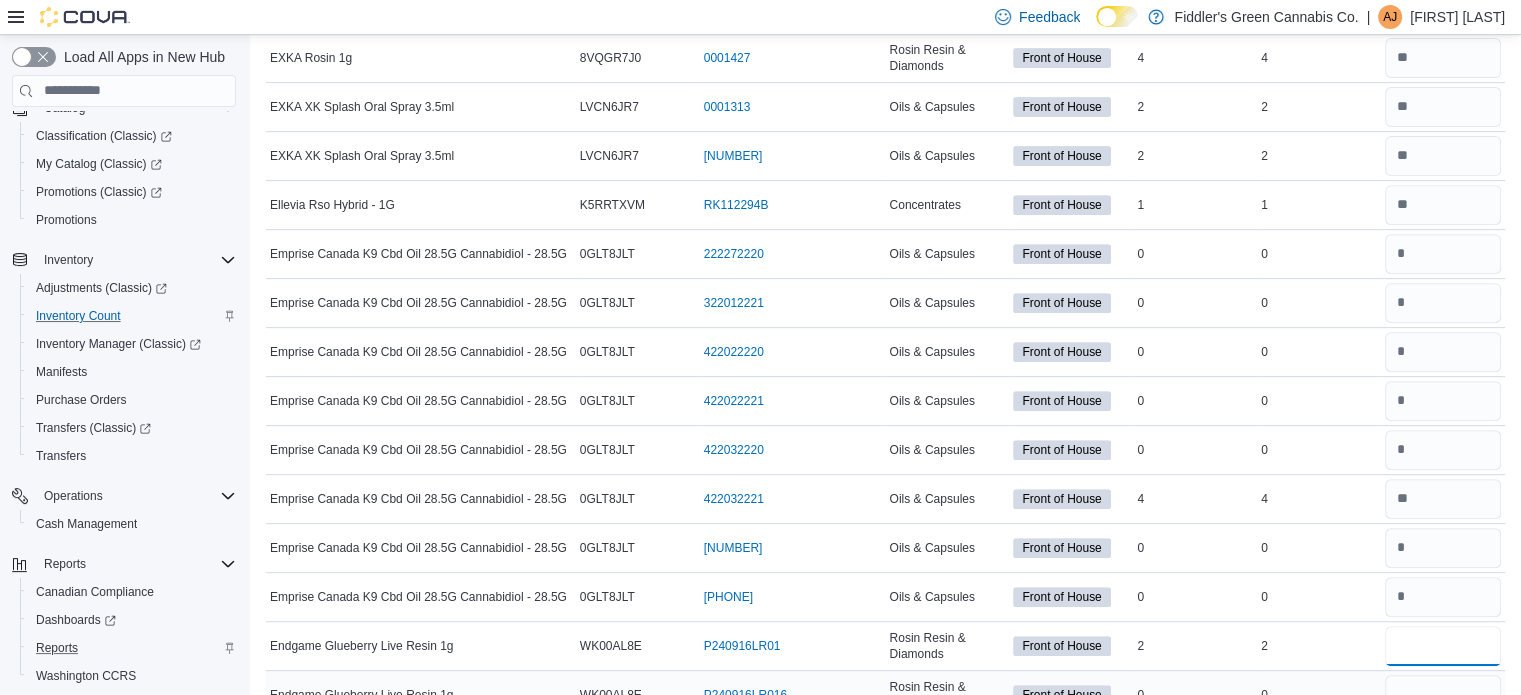 type on "*" 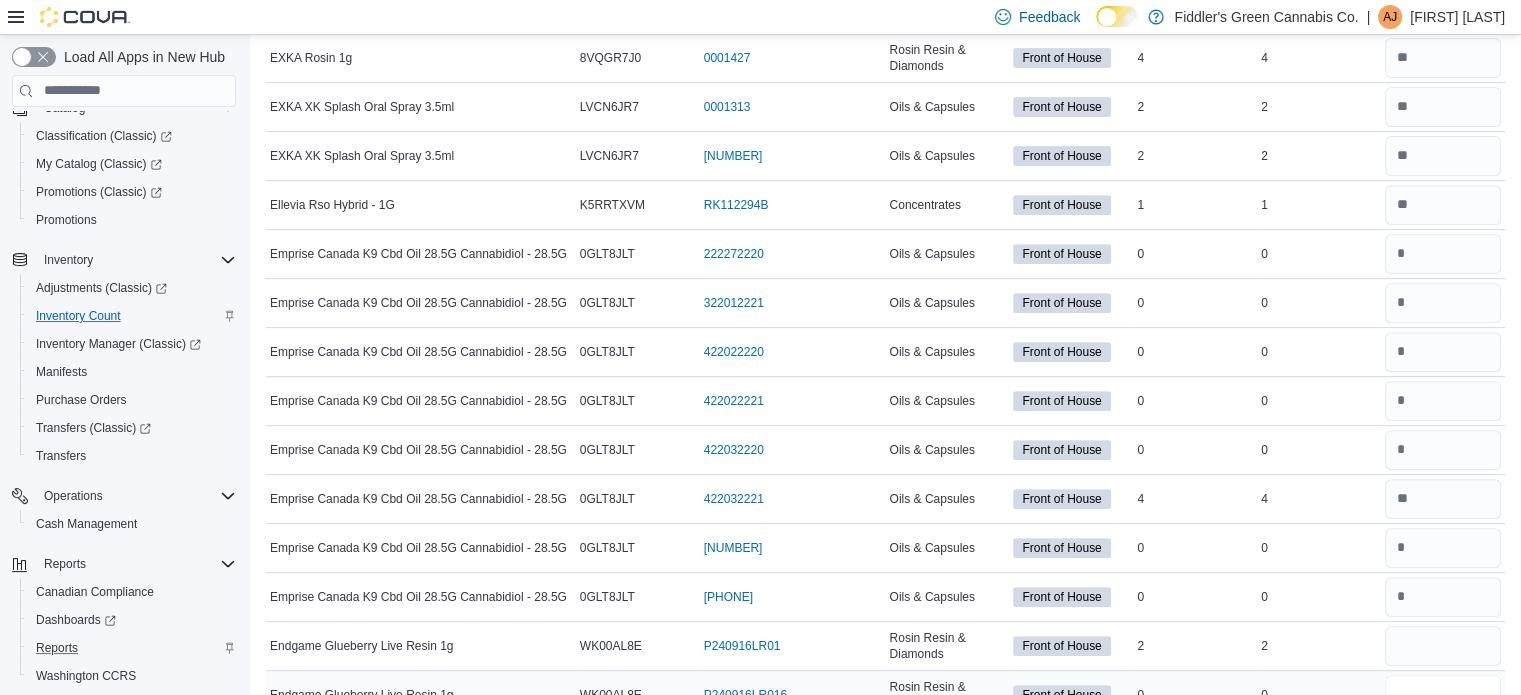 type on "*" 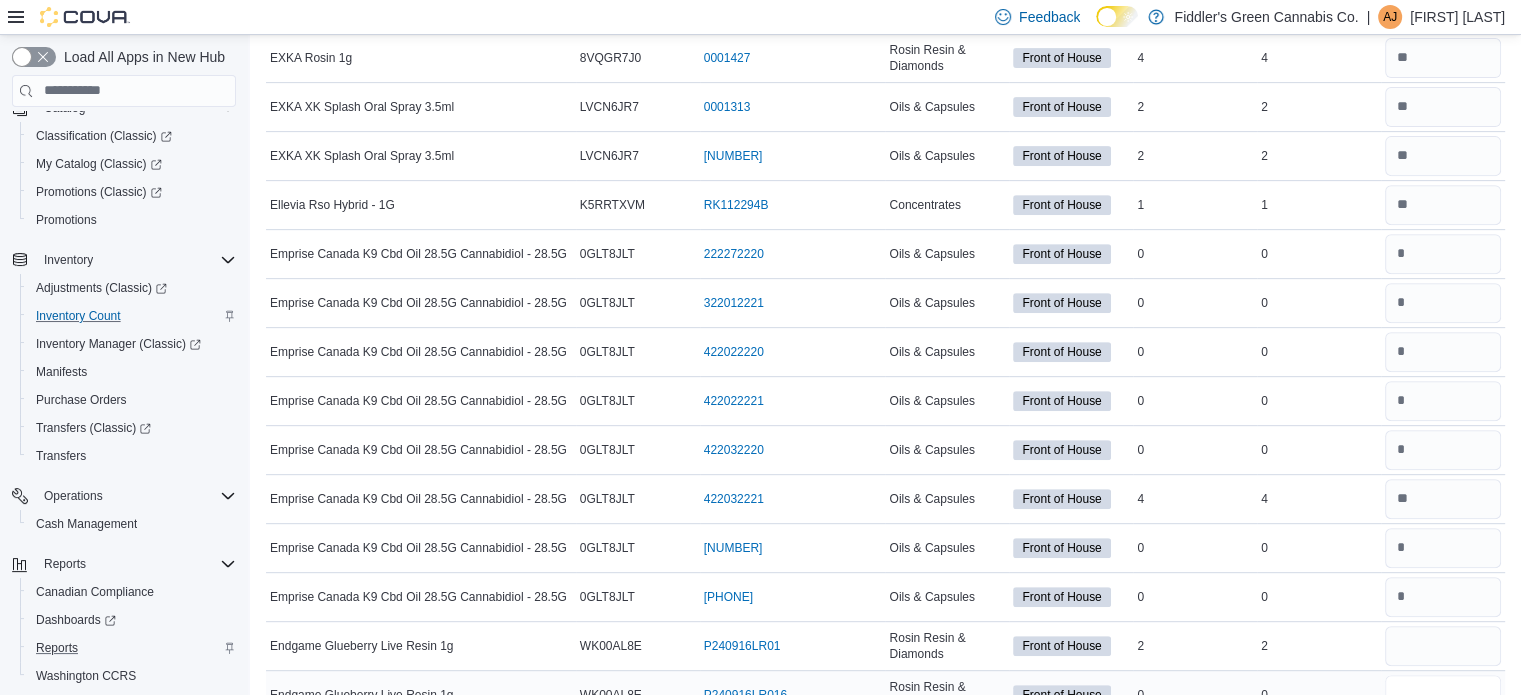 type 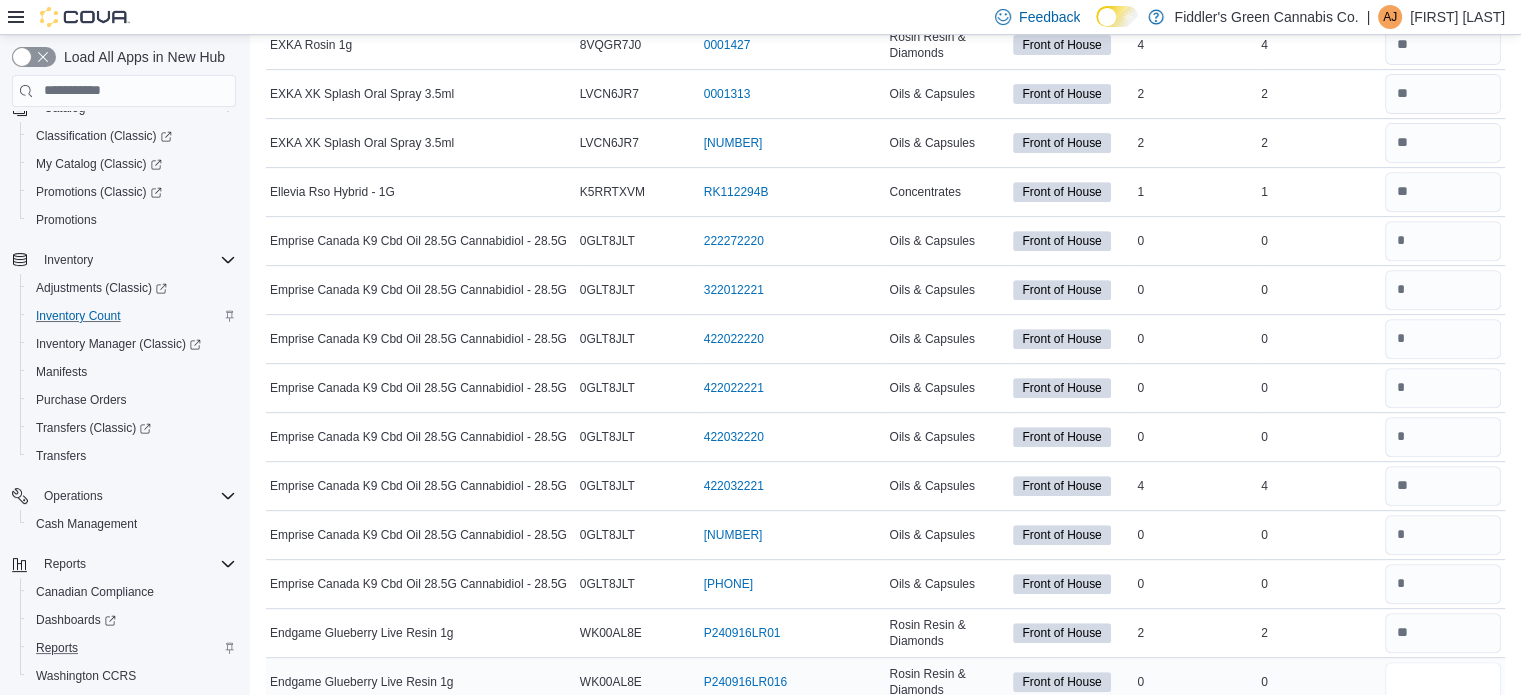 type on "*" 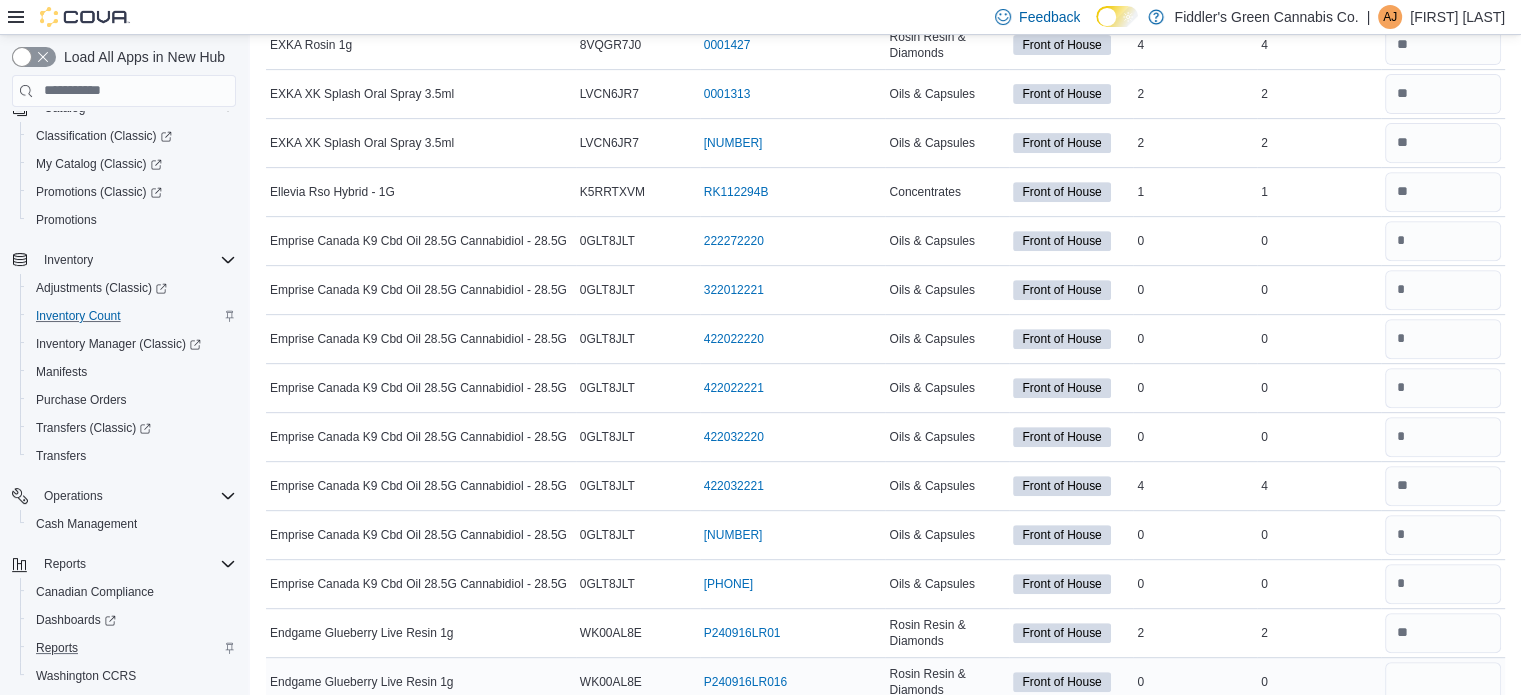 type 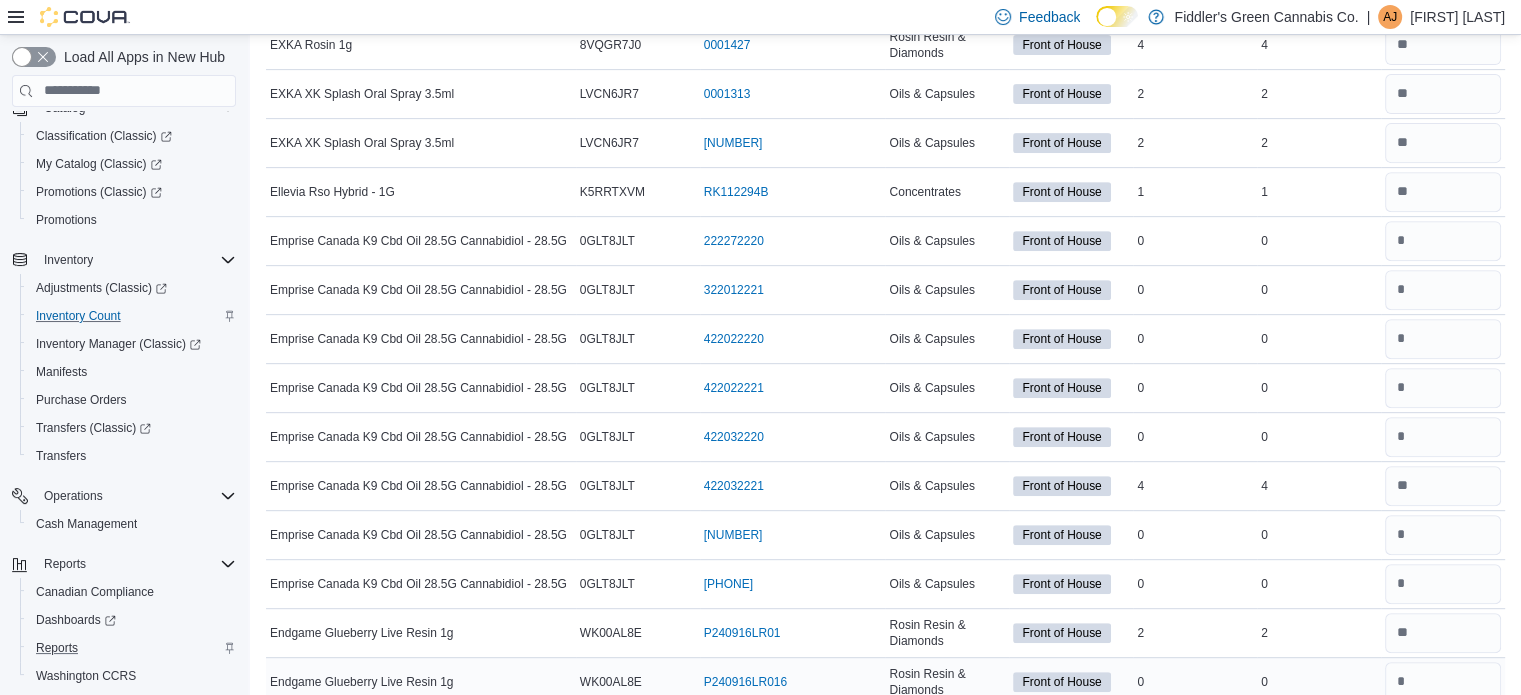 scroll, scrollTop: 1189, scrollLeft: 0, axis: vertical 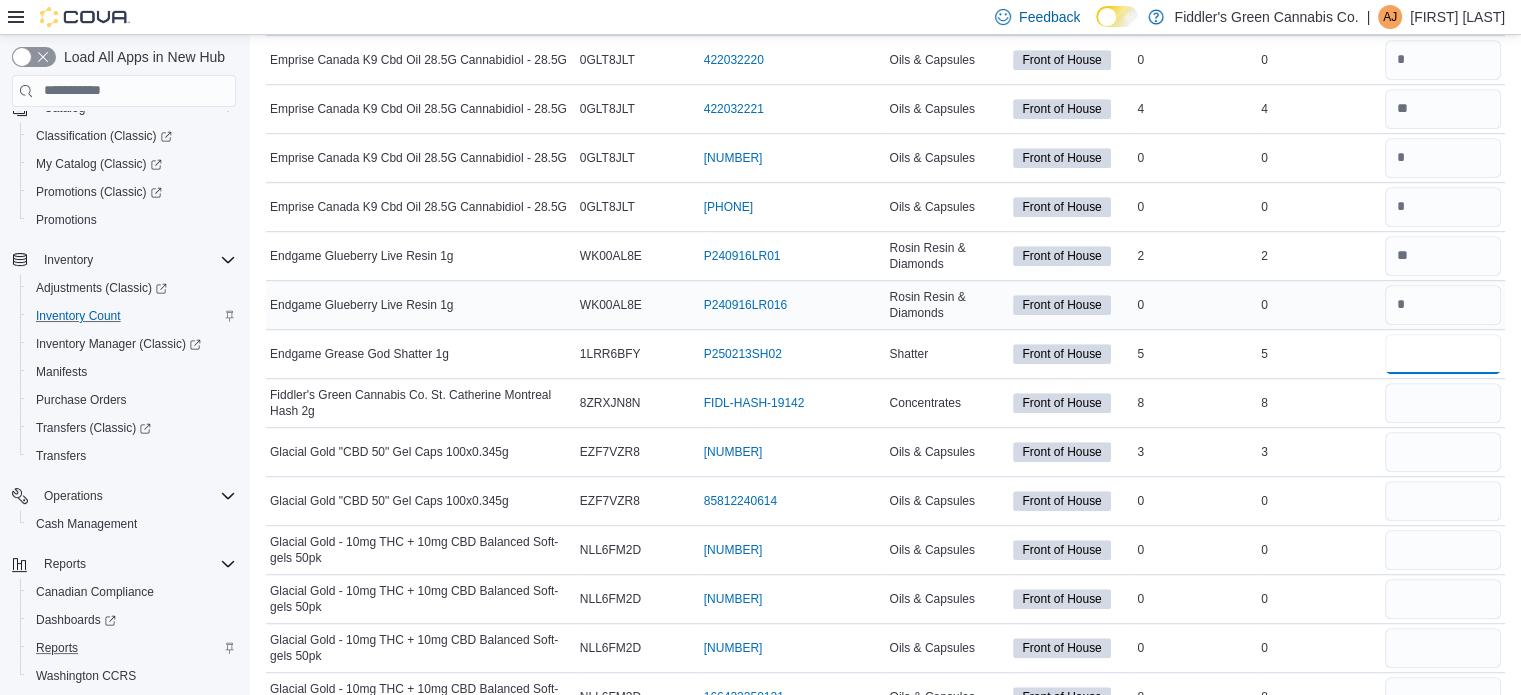 type on "*" 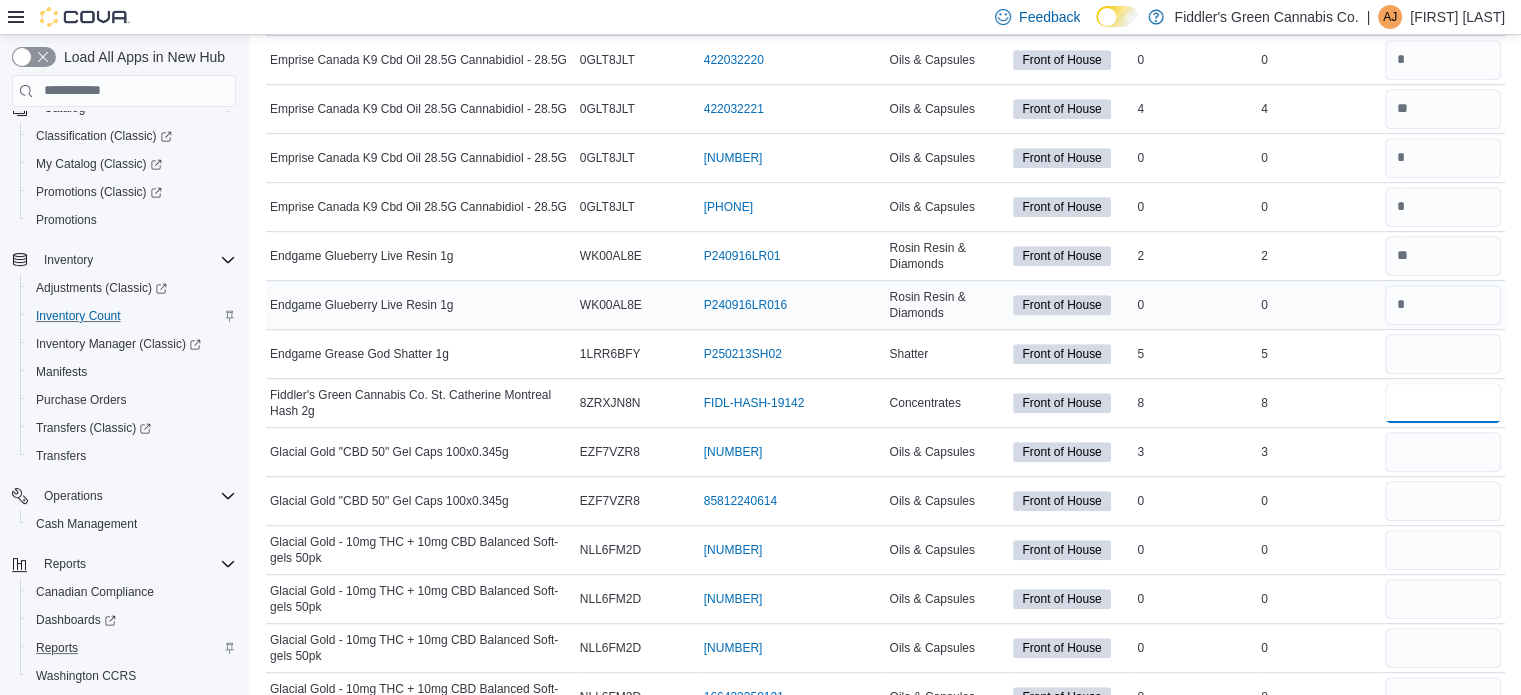 type 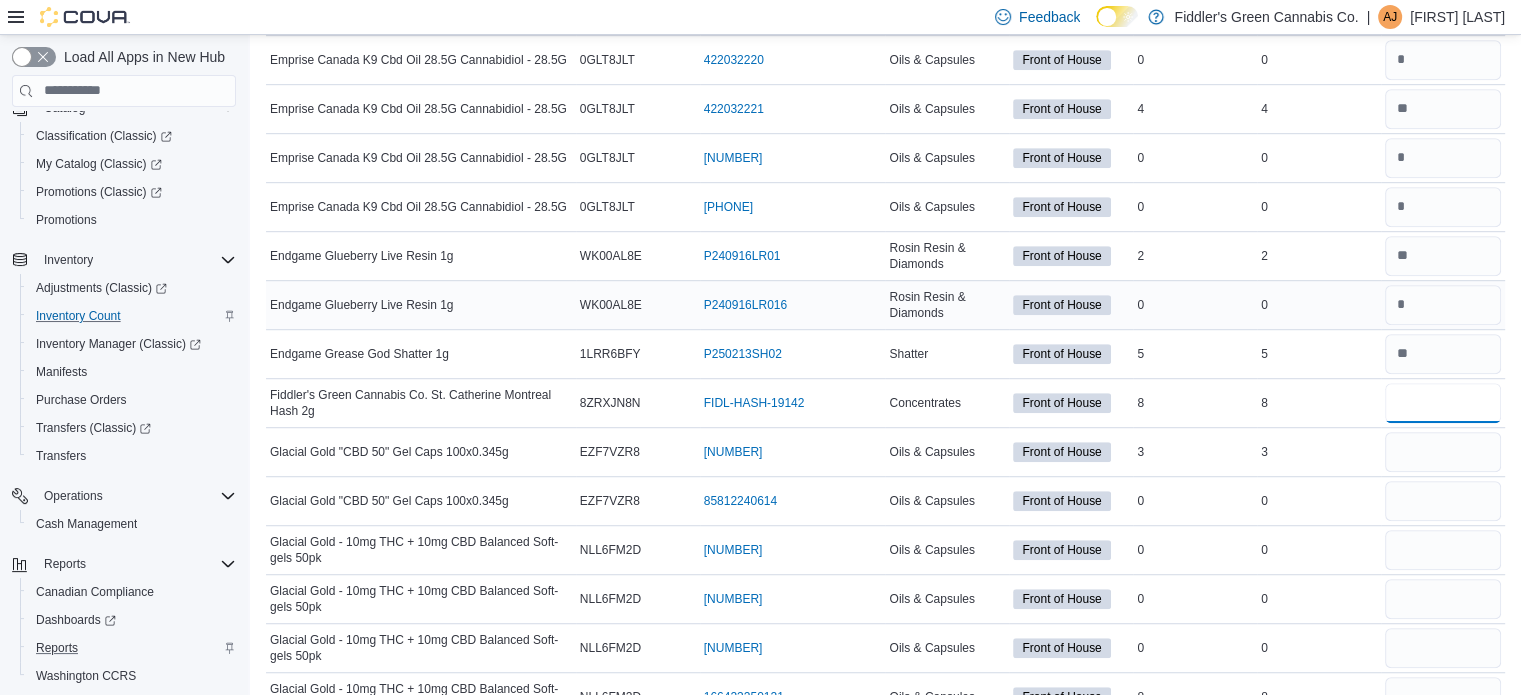 type on "*" 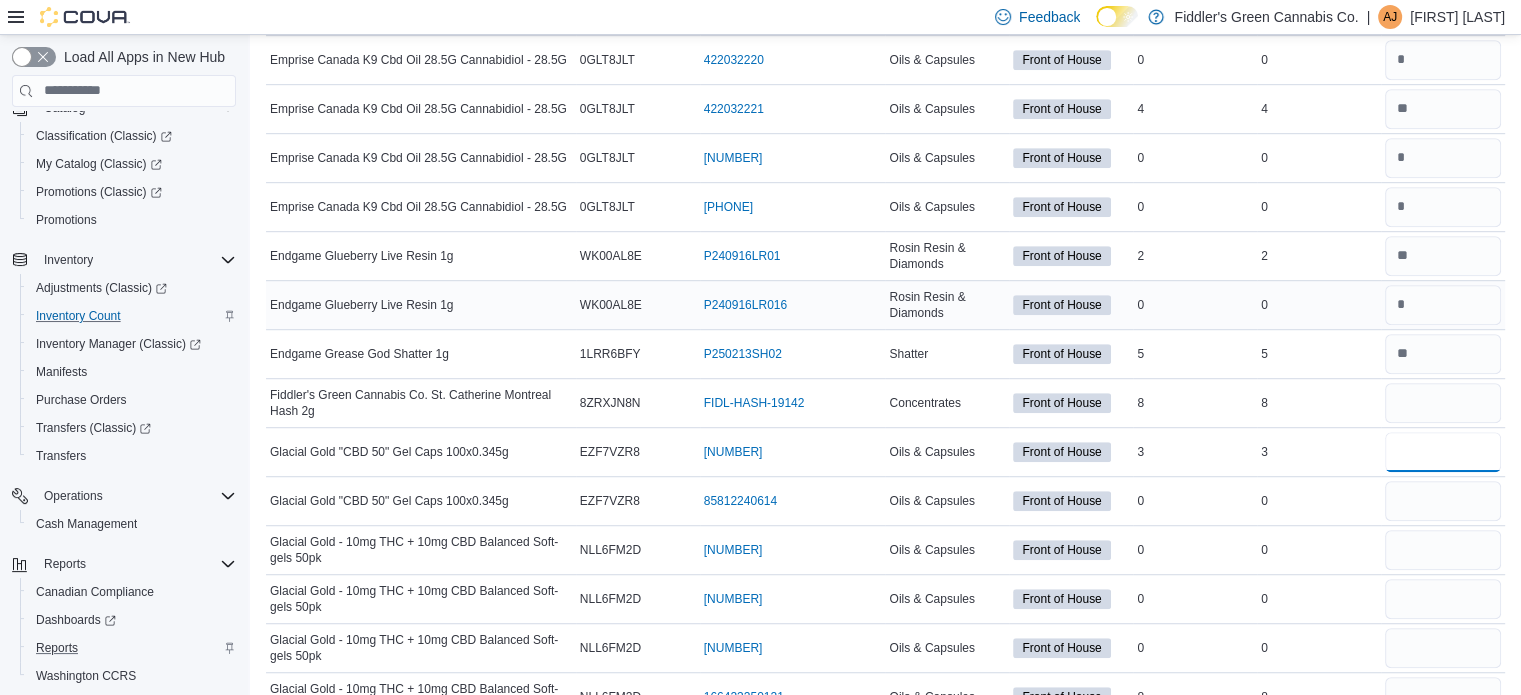 type 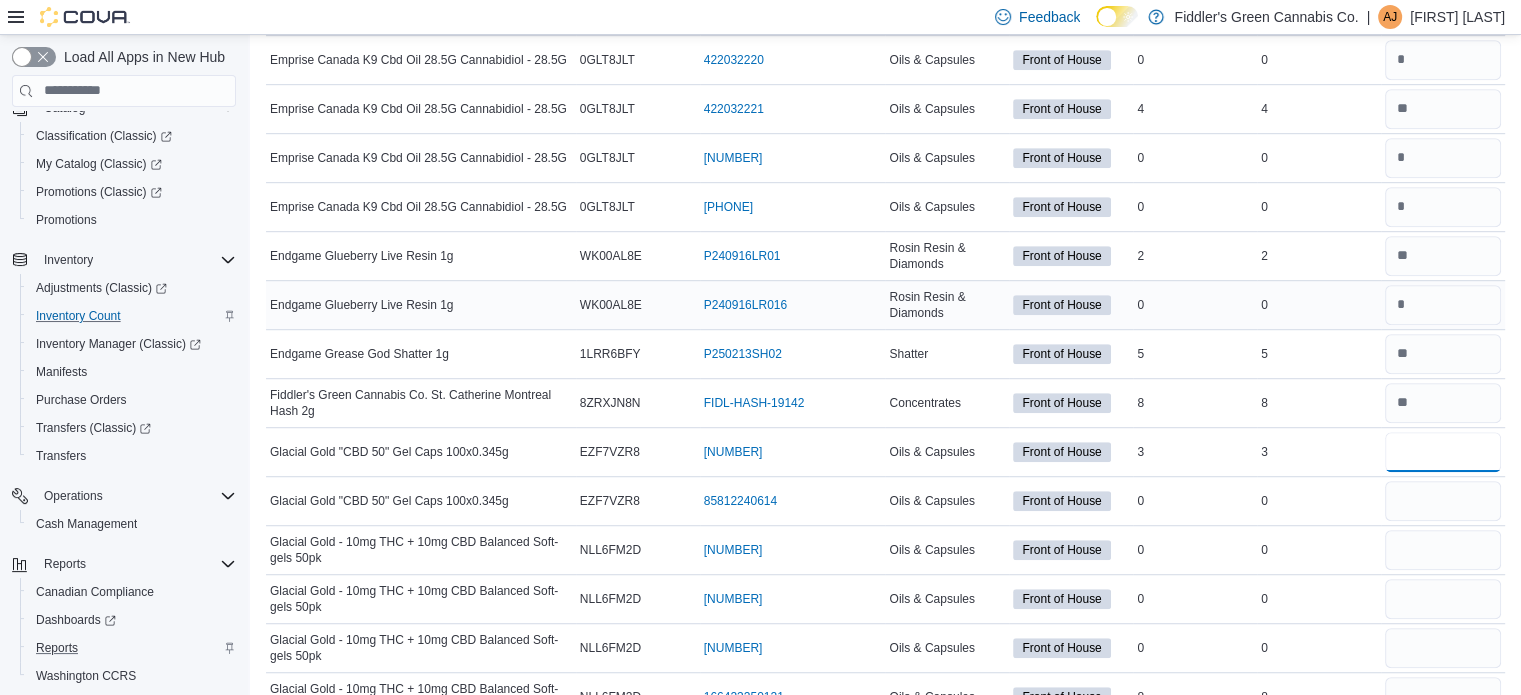 type on "*" 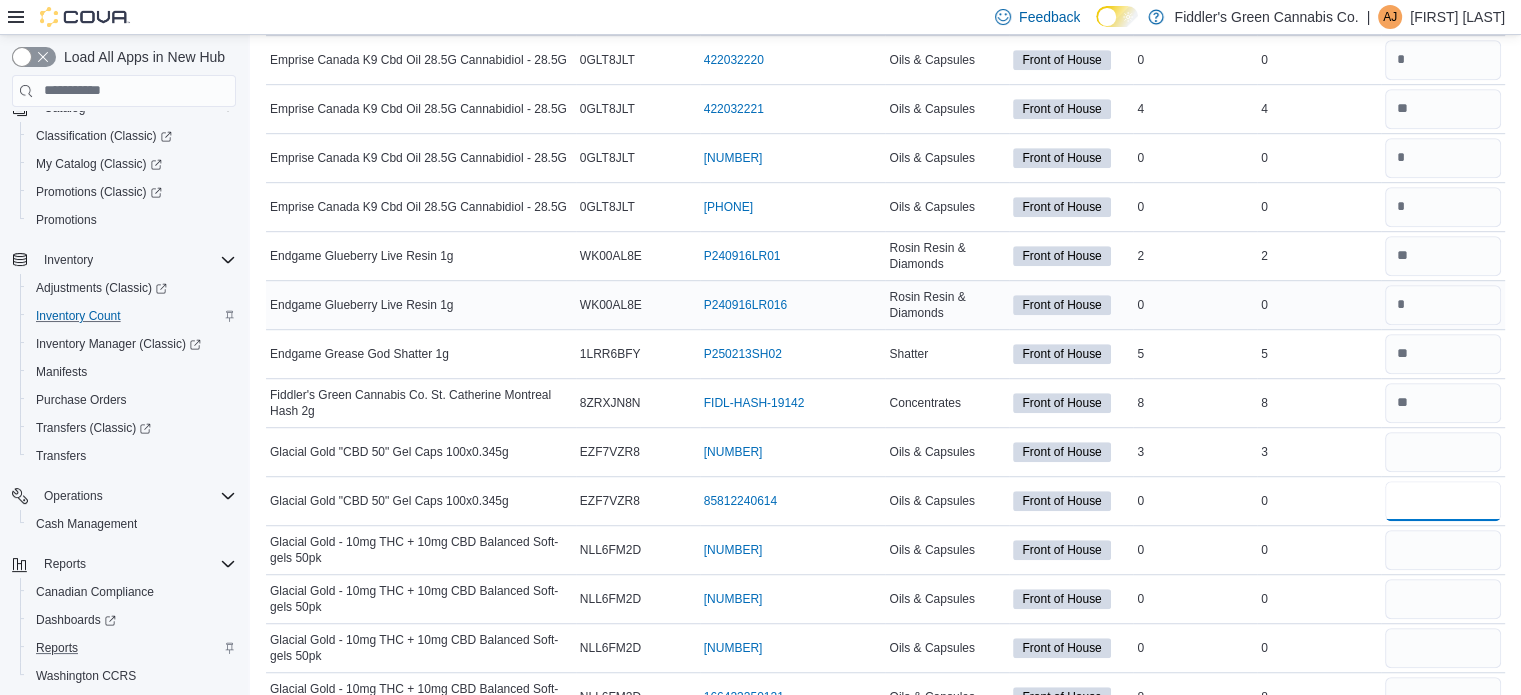 type 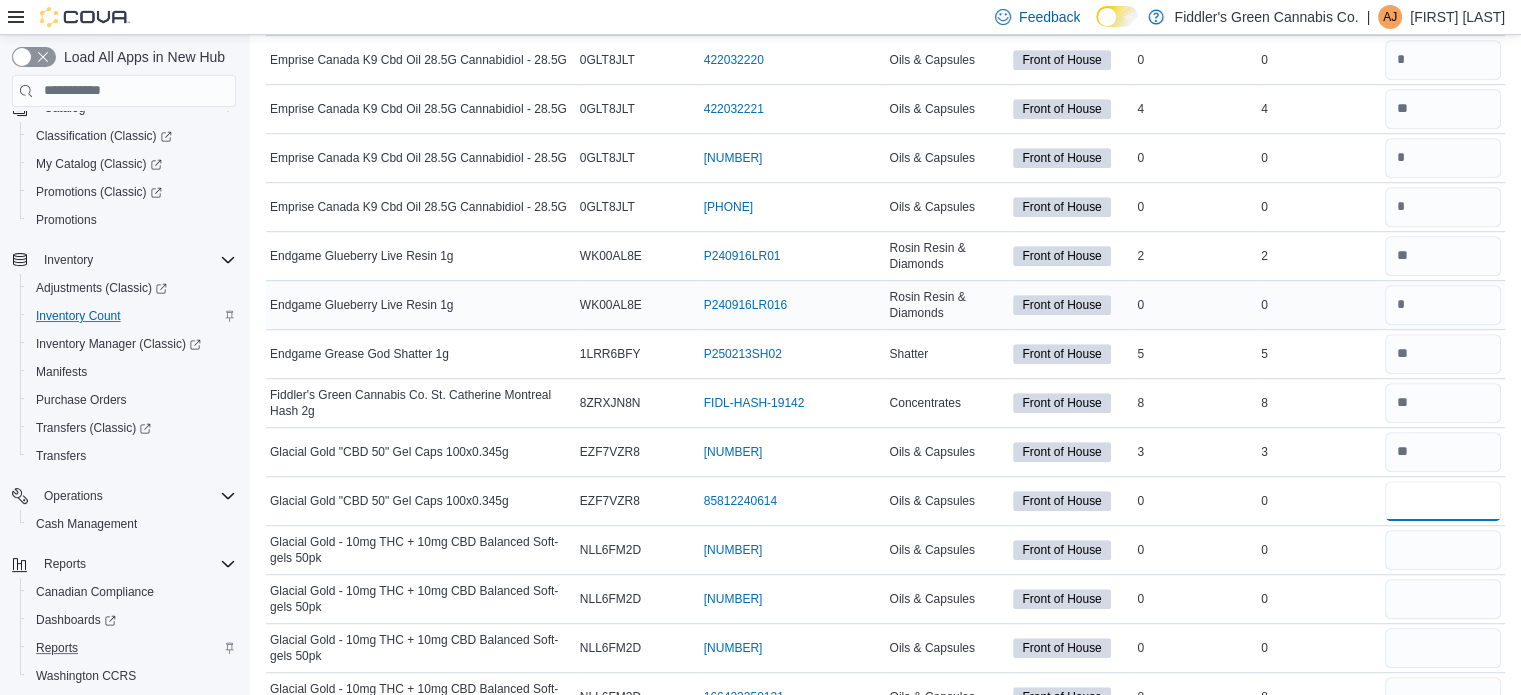 type on "*" 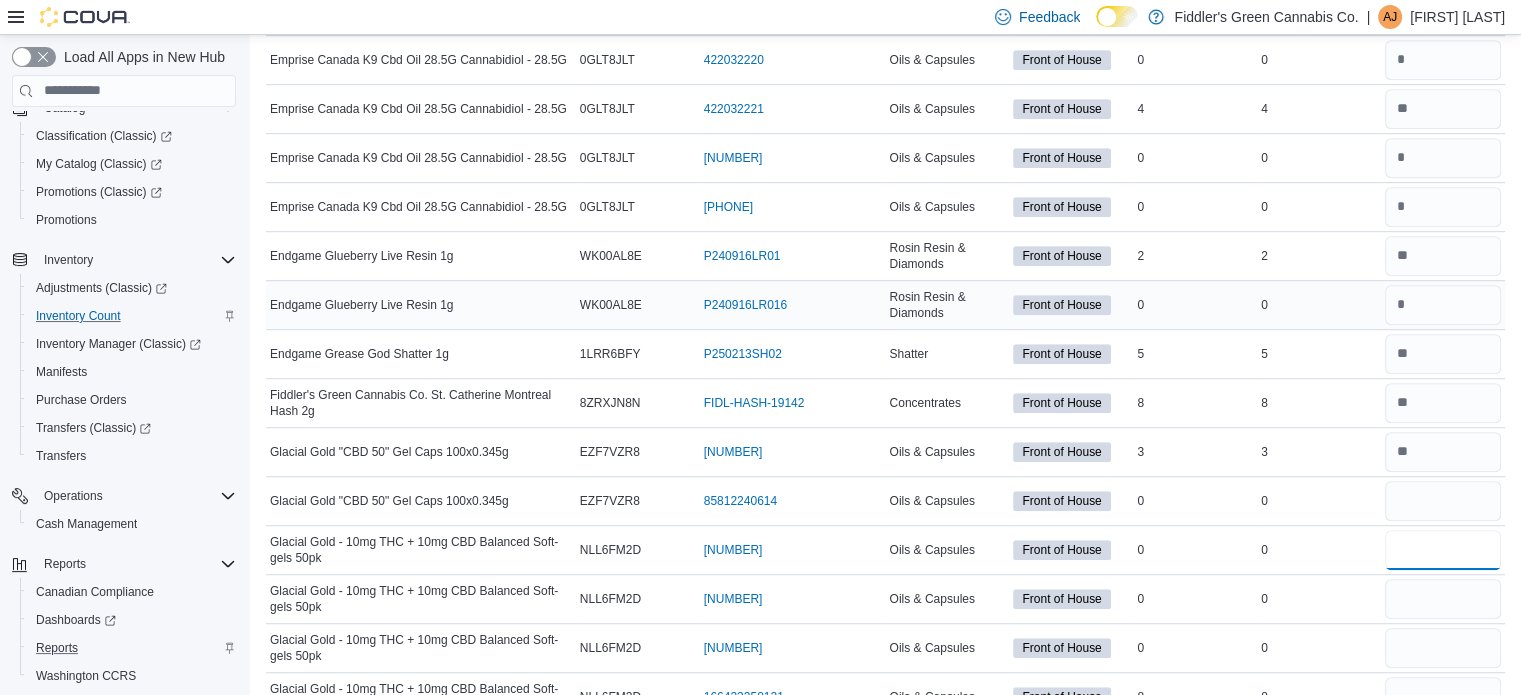 type 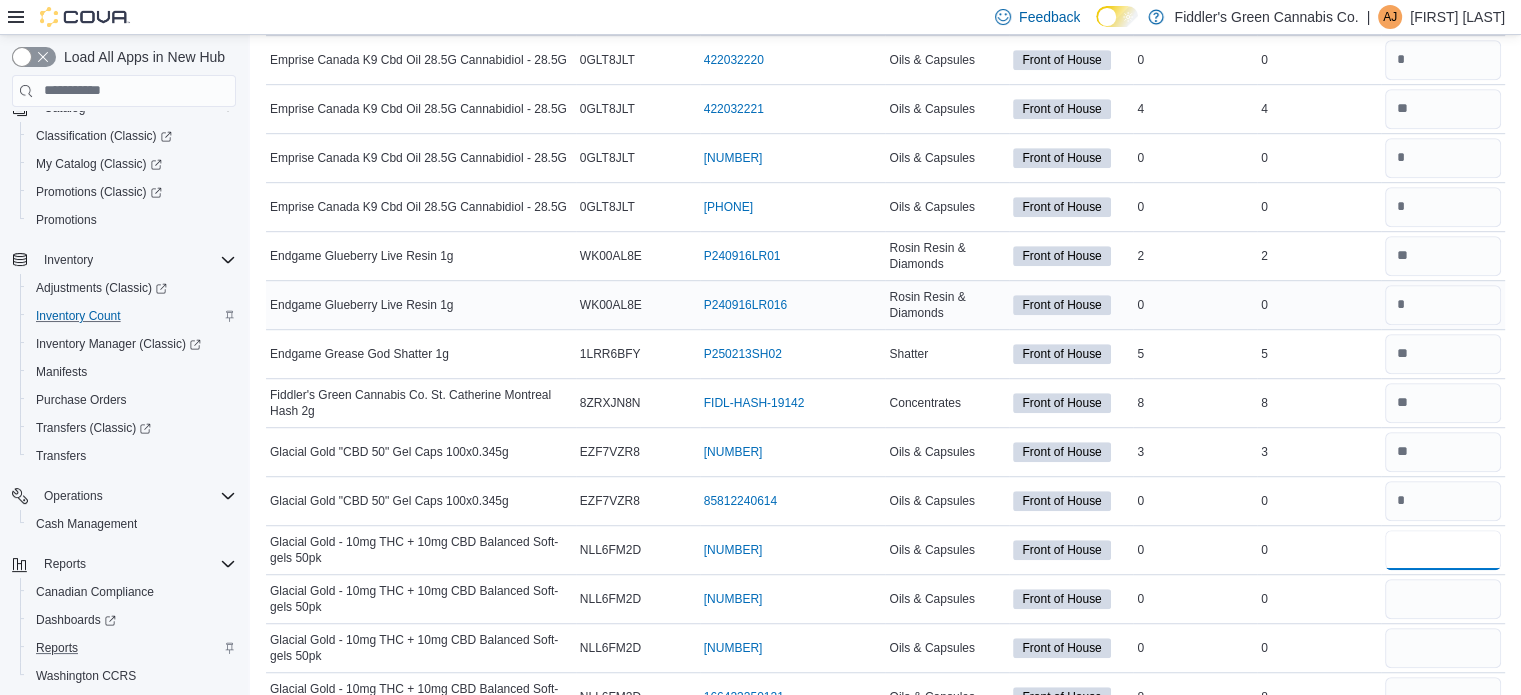 type on "*" 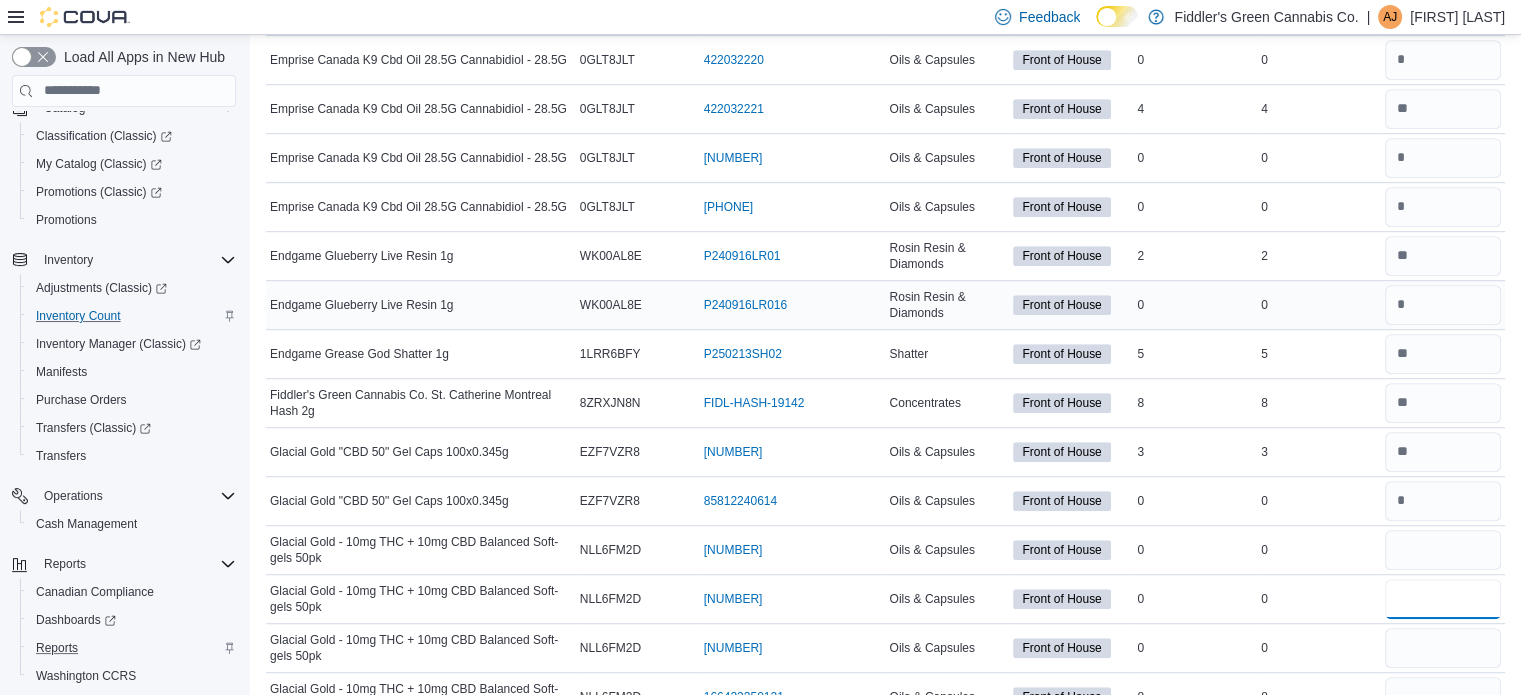 type 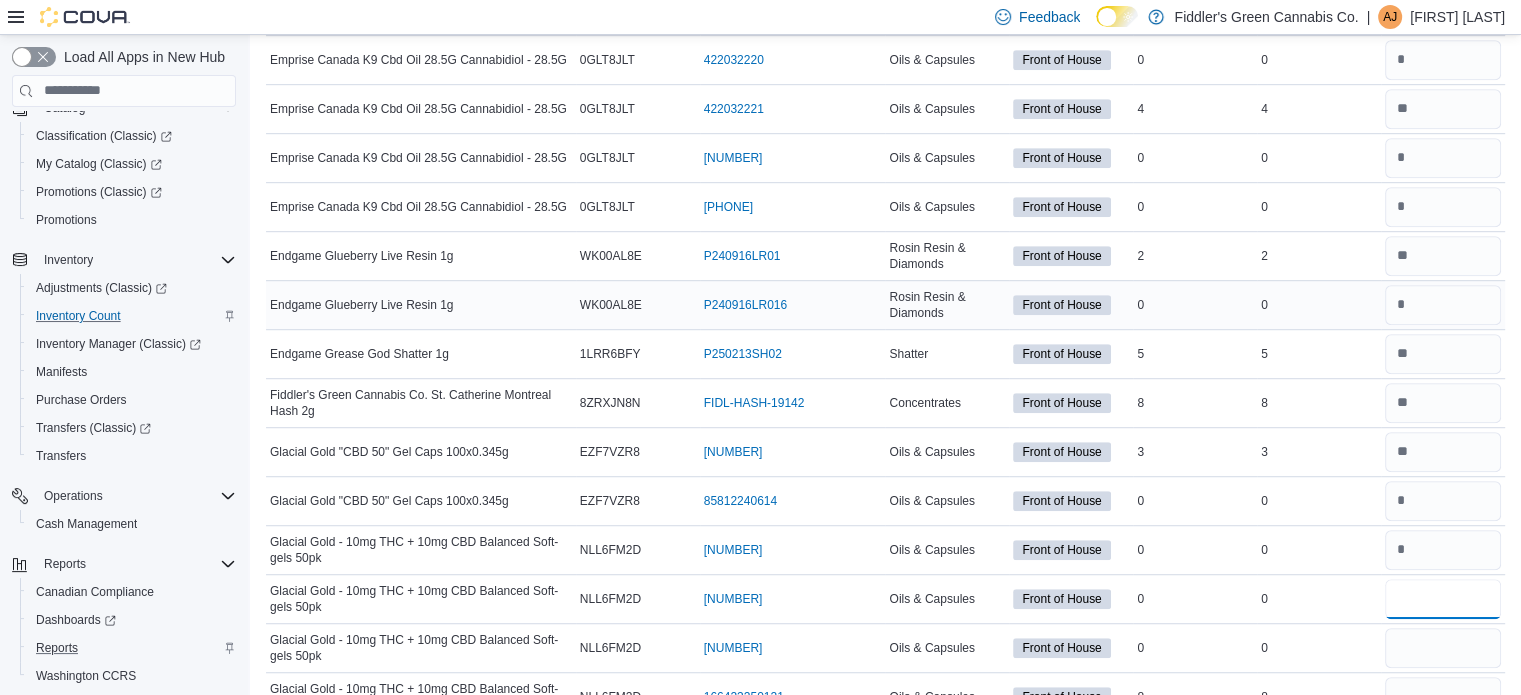 type on "*" 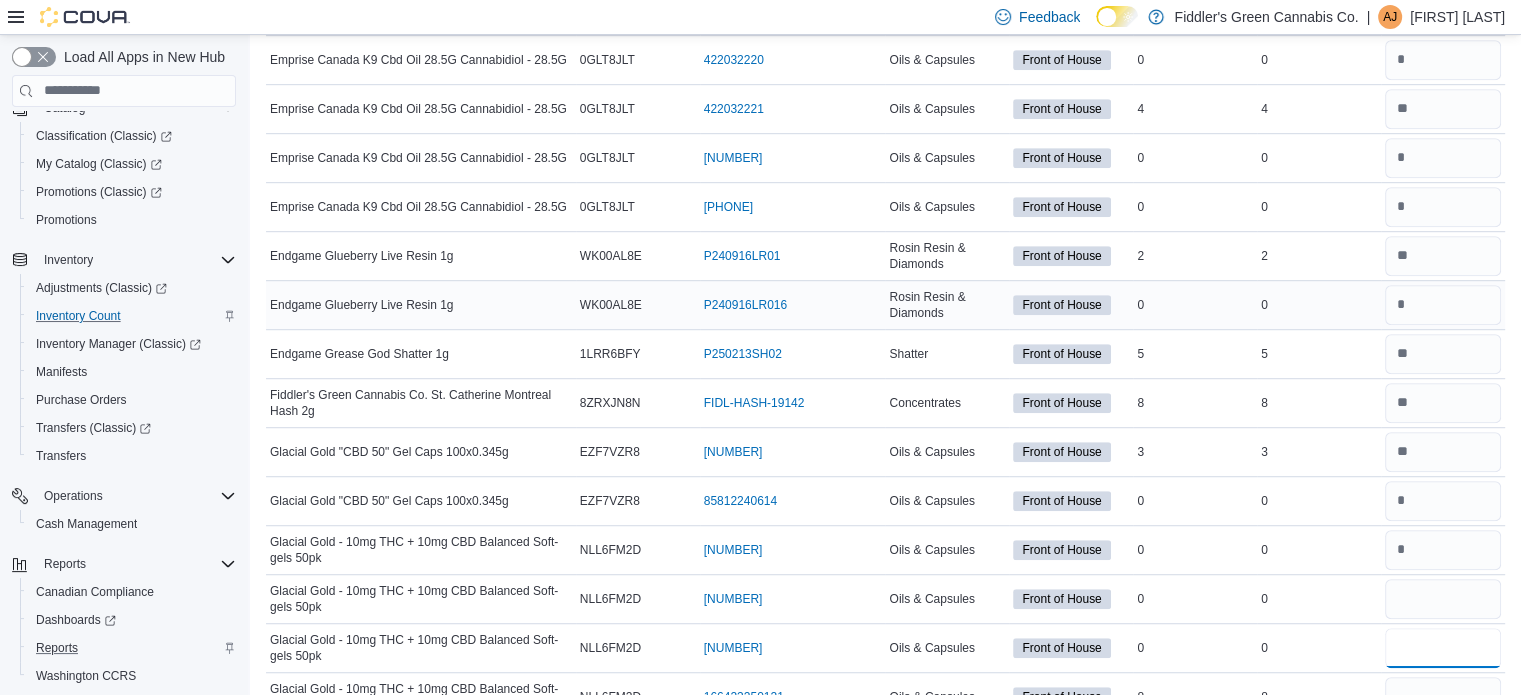 type 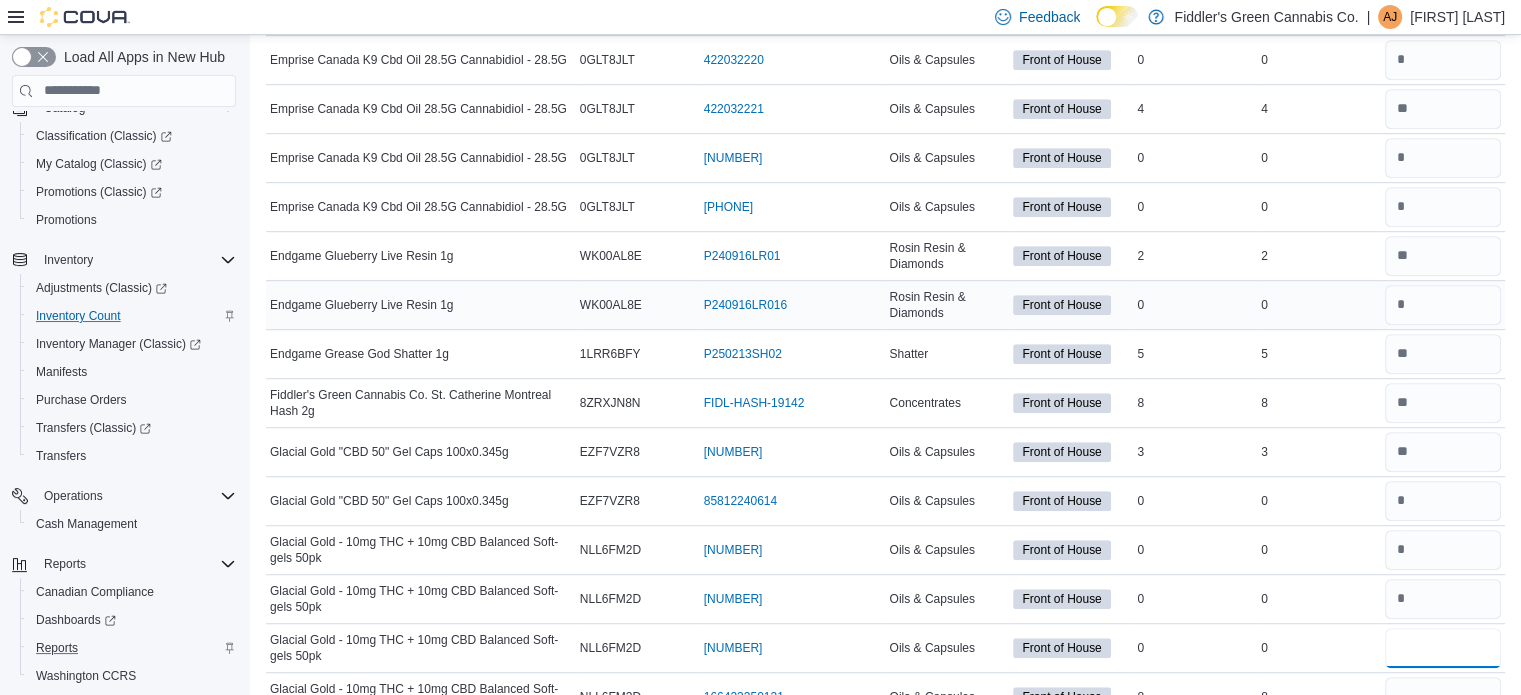 type on "*" 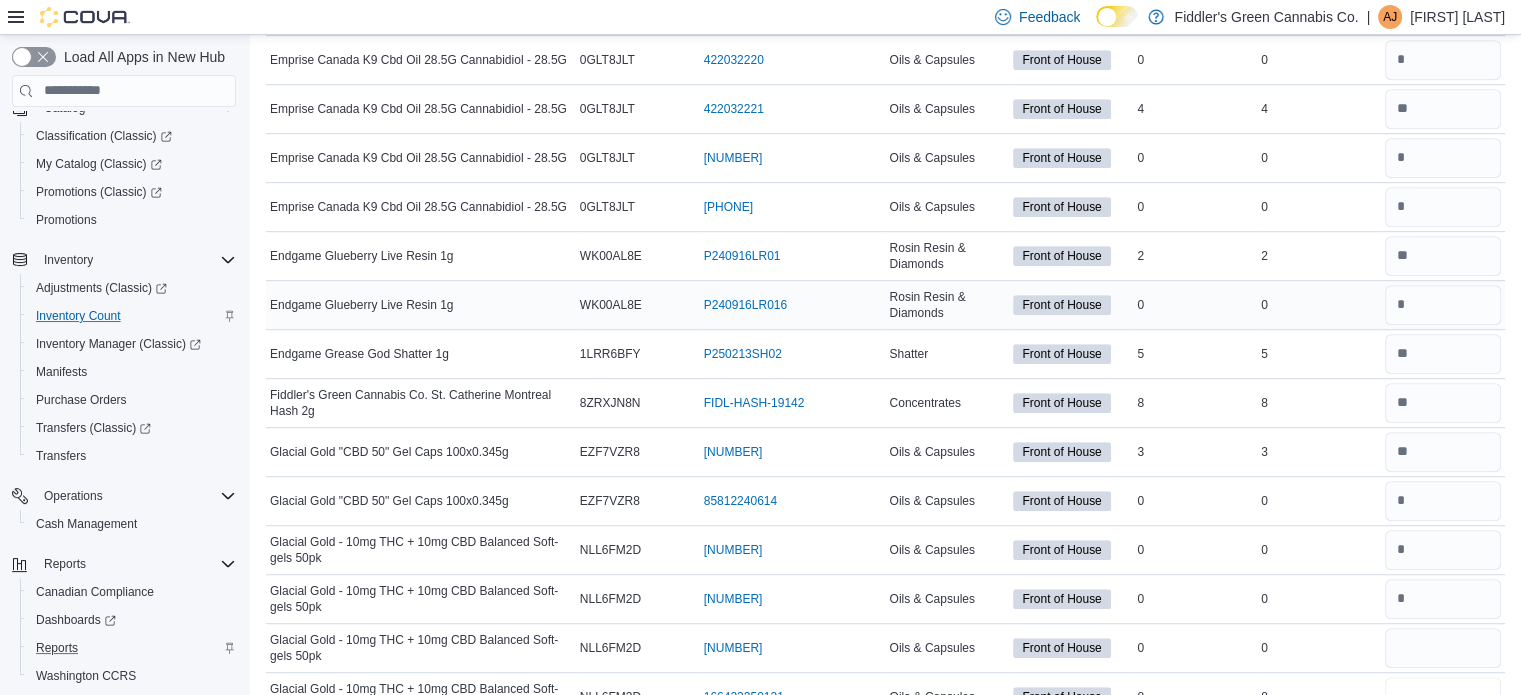 type 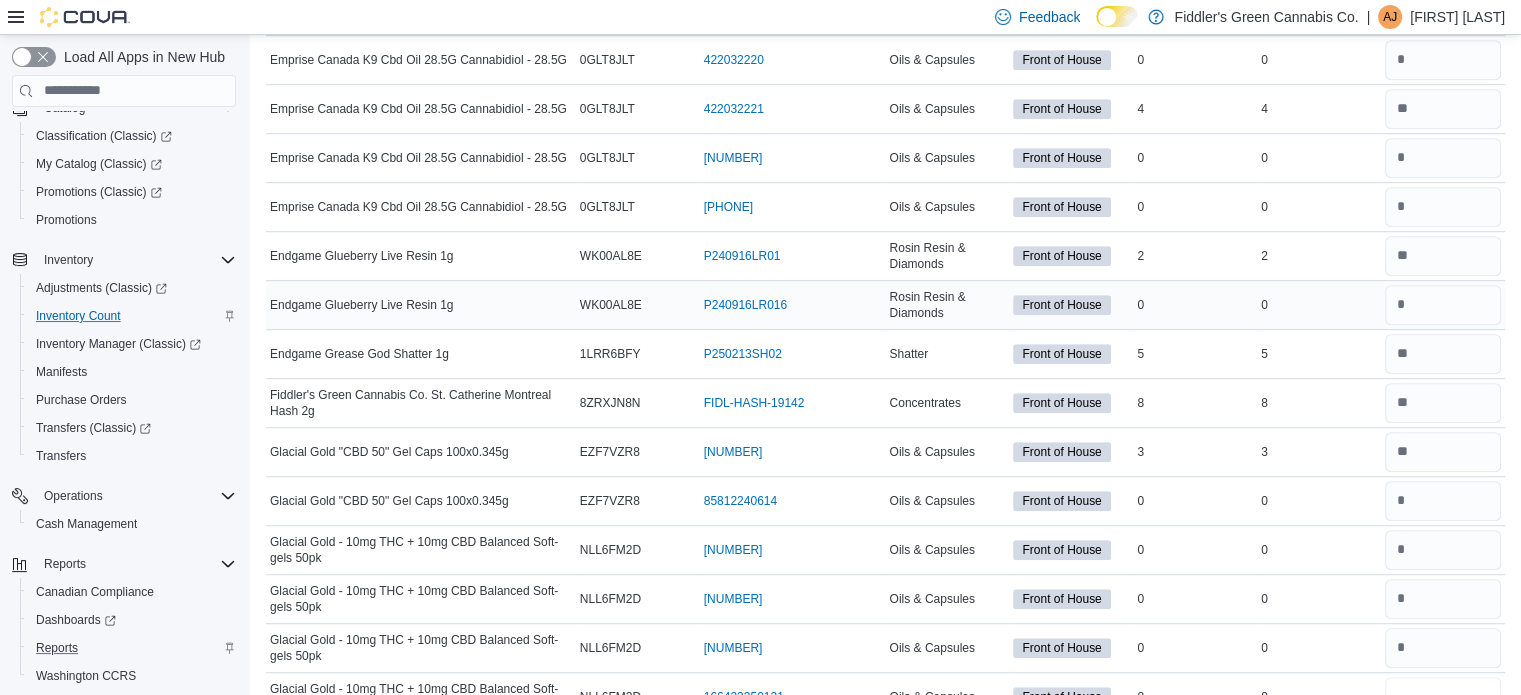 scroll, scrollTop: 1203, scrollLeft: 0, axis: vertical 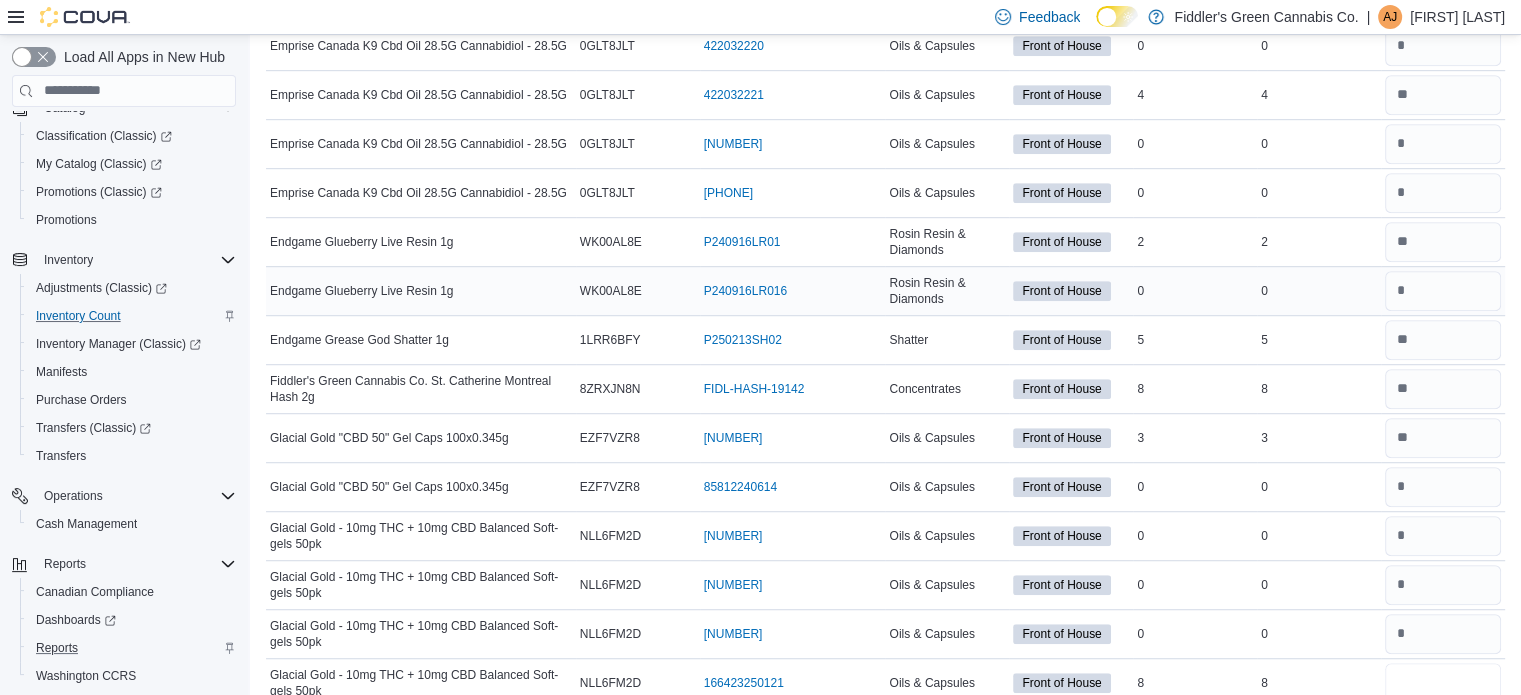 type on "*" 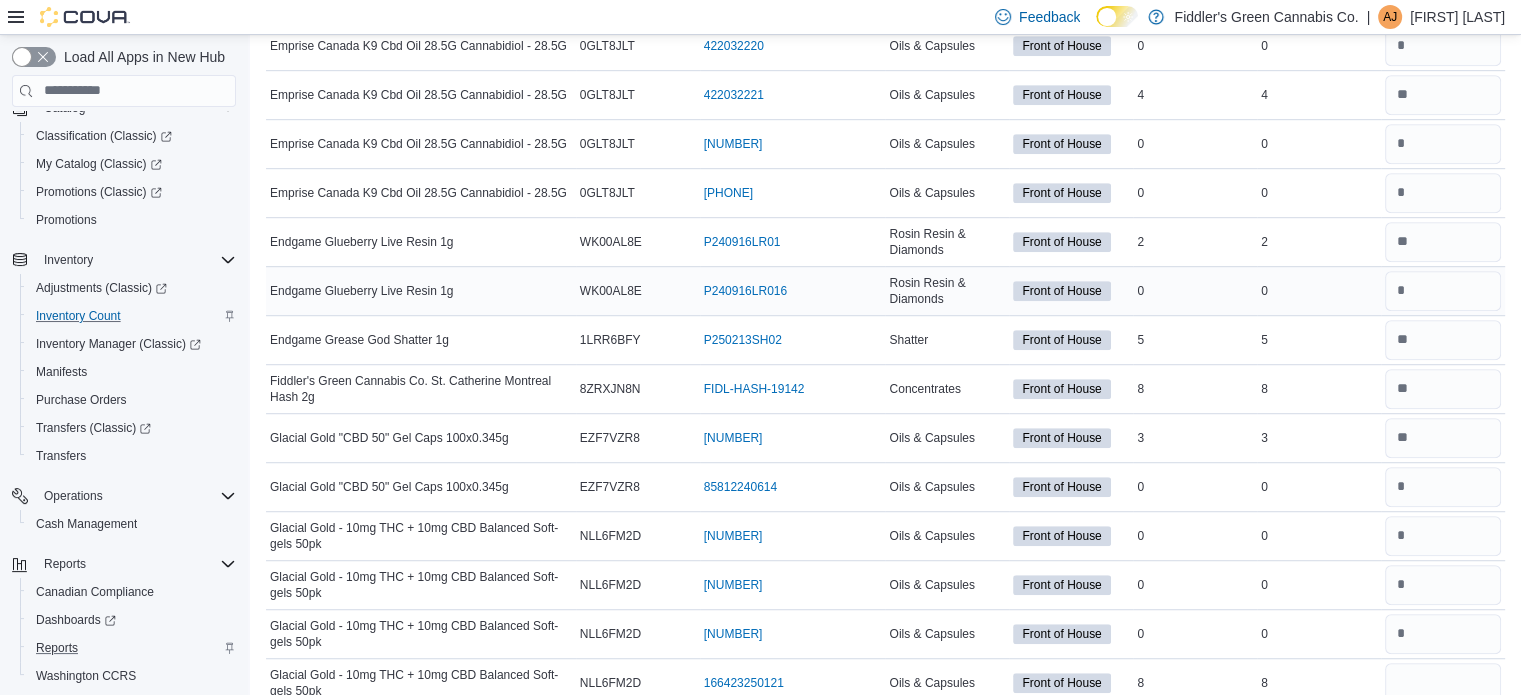 type 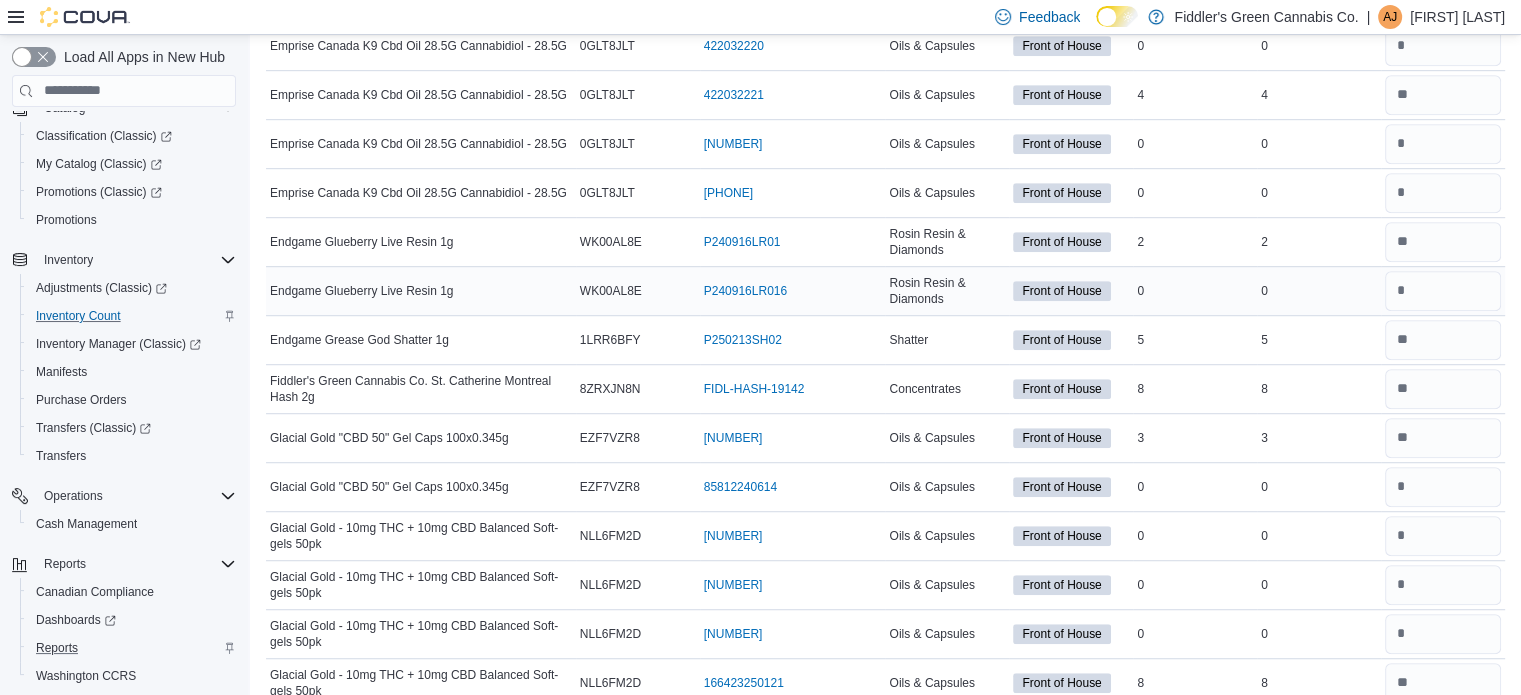 scroll, scrollTop: 1580, scrollLeft: 0, axis: vertical 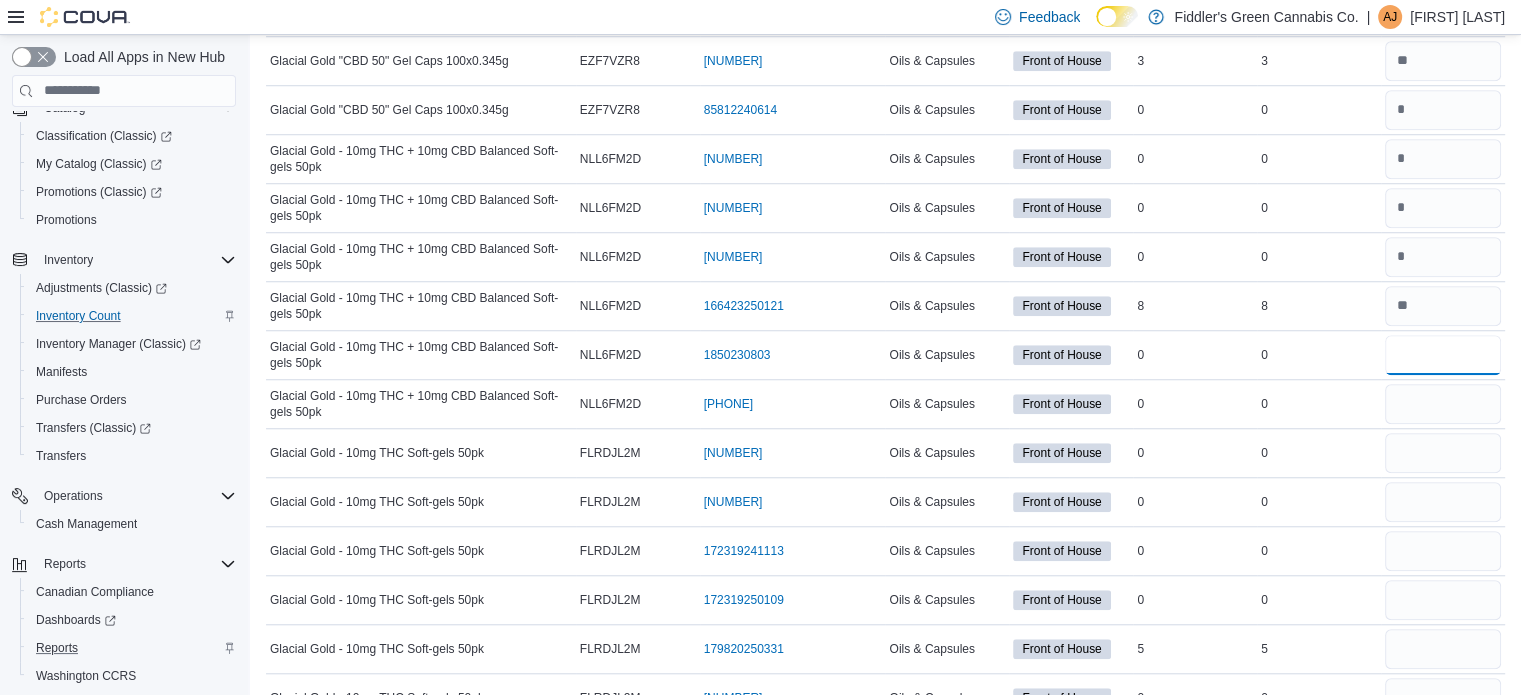 type on "*" 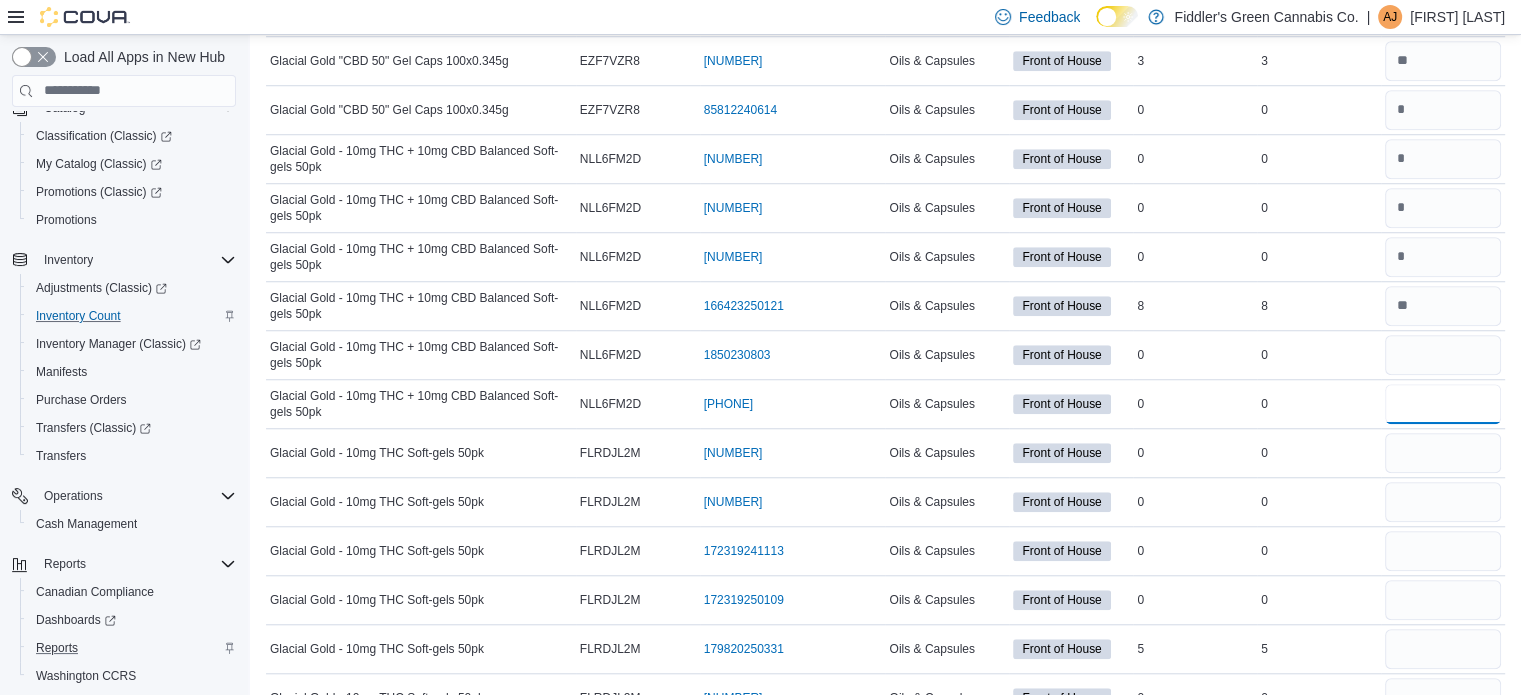 type 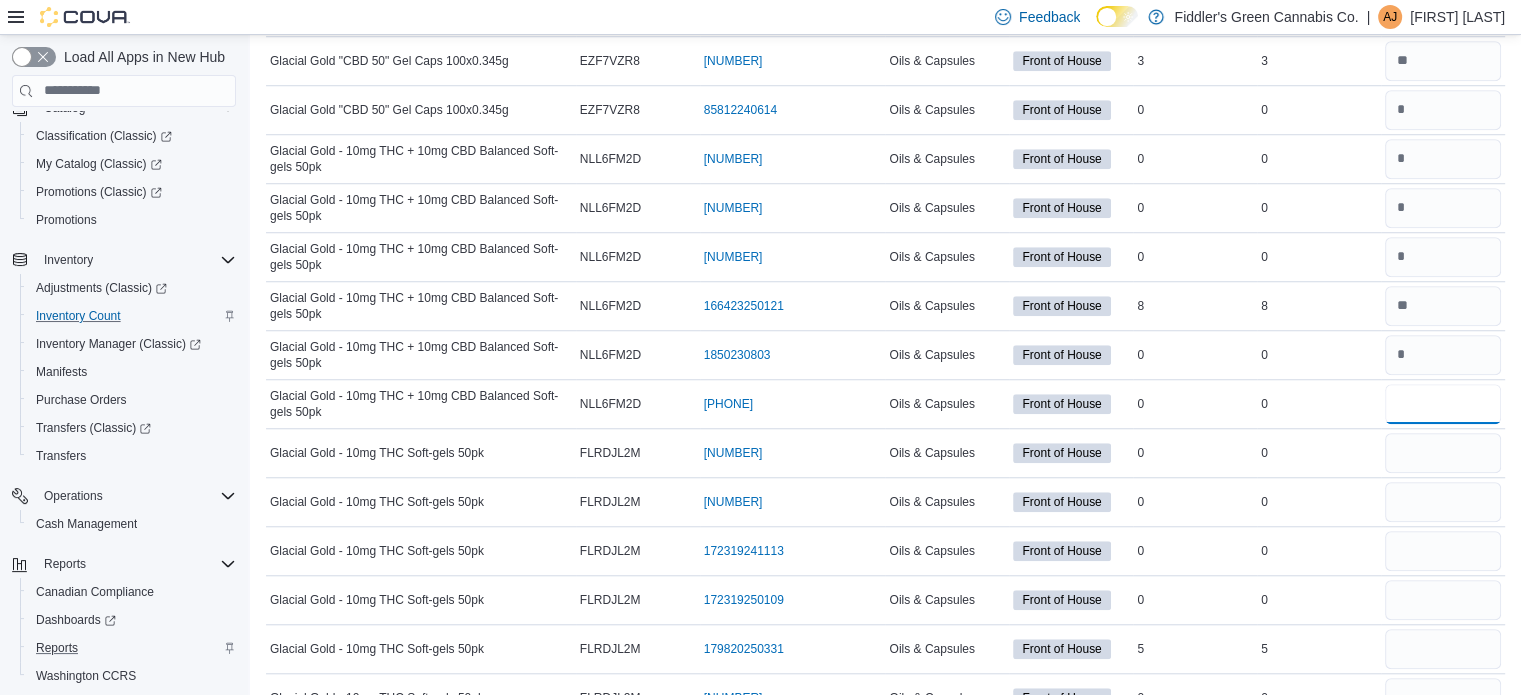 type on "*" 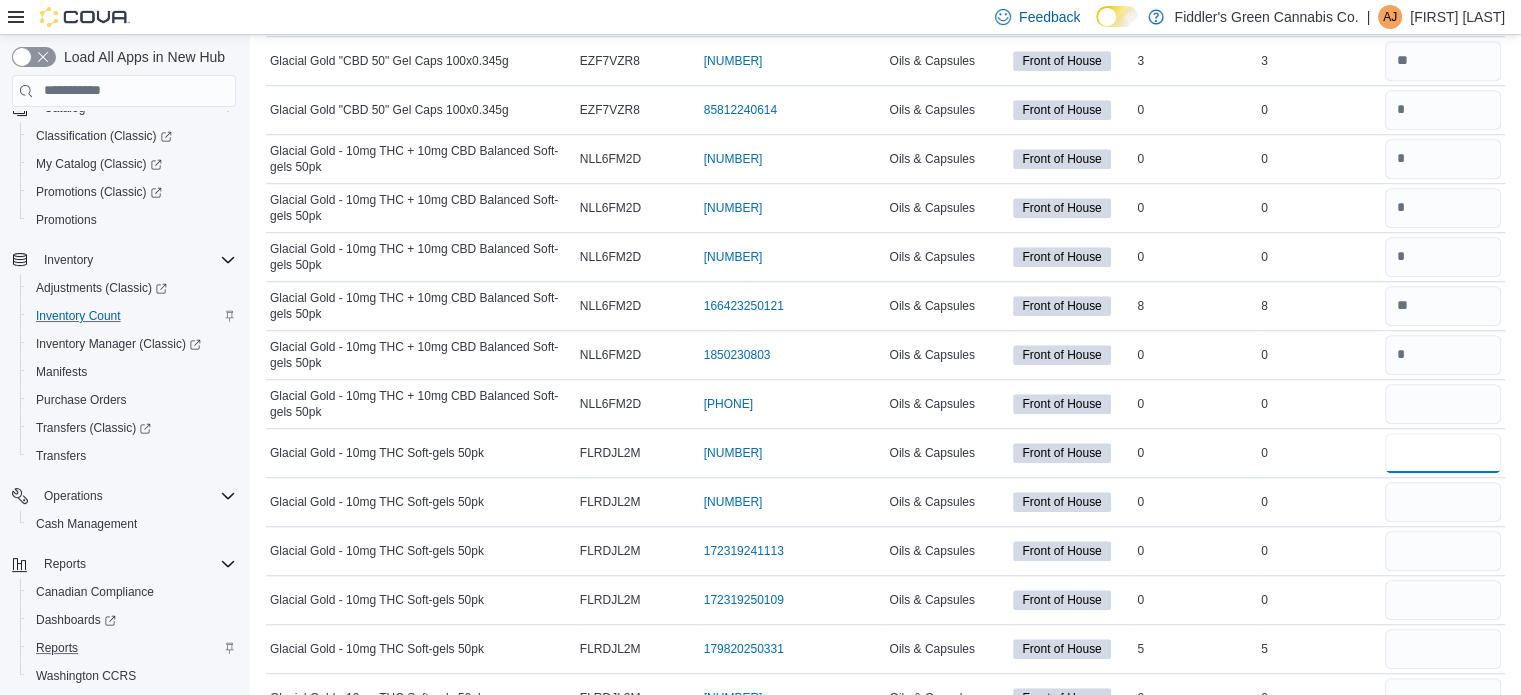 type 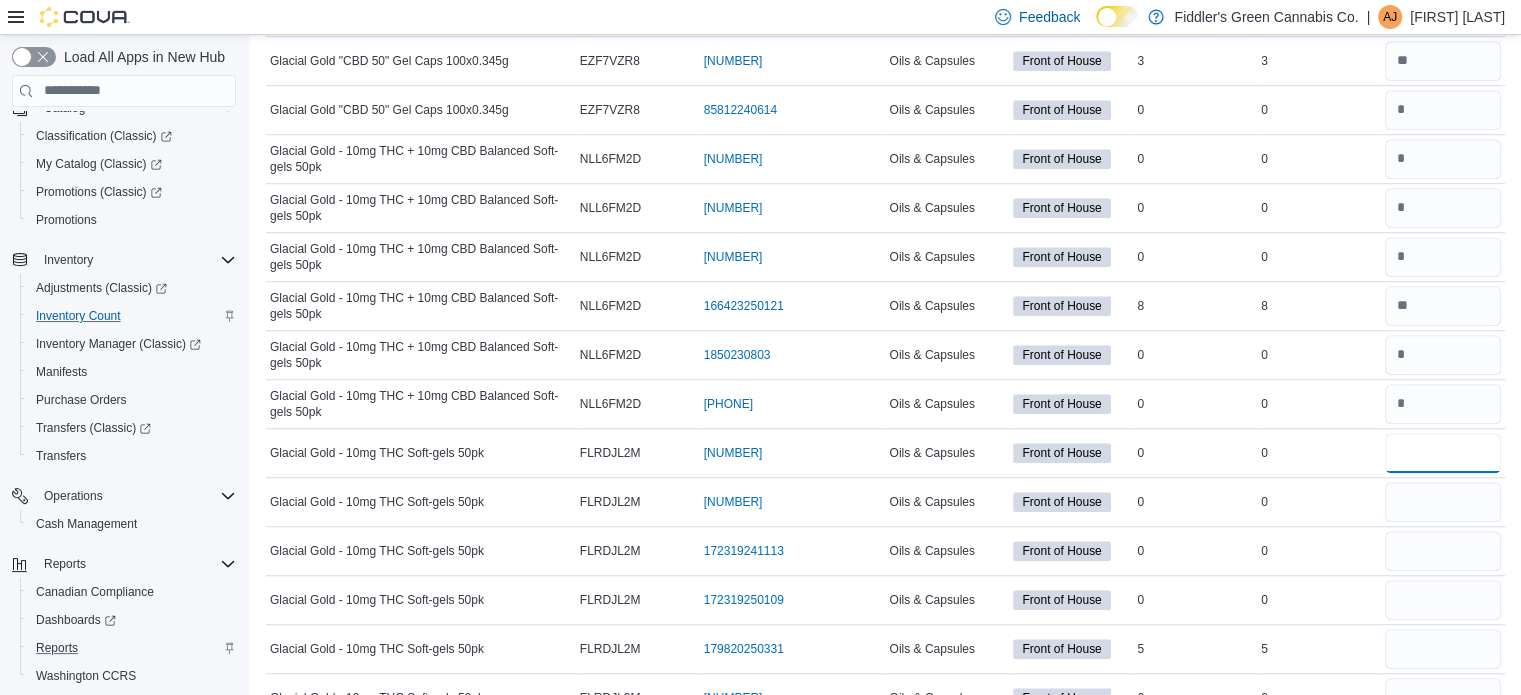 type on "*" 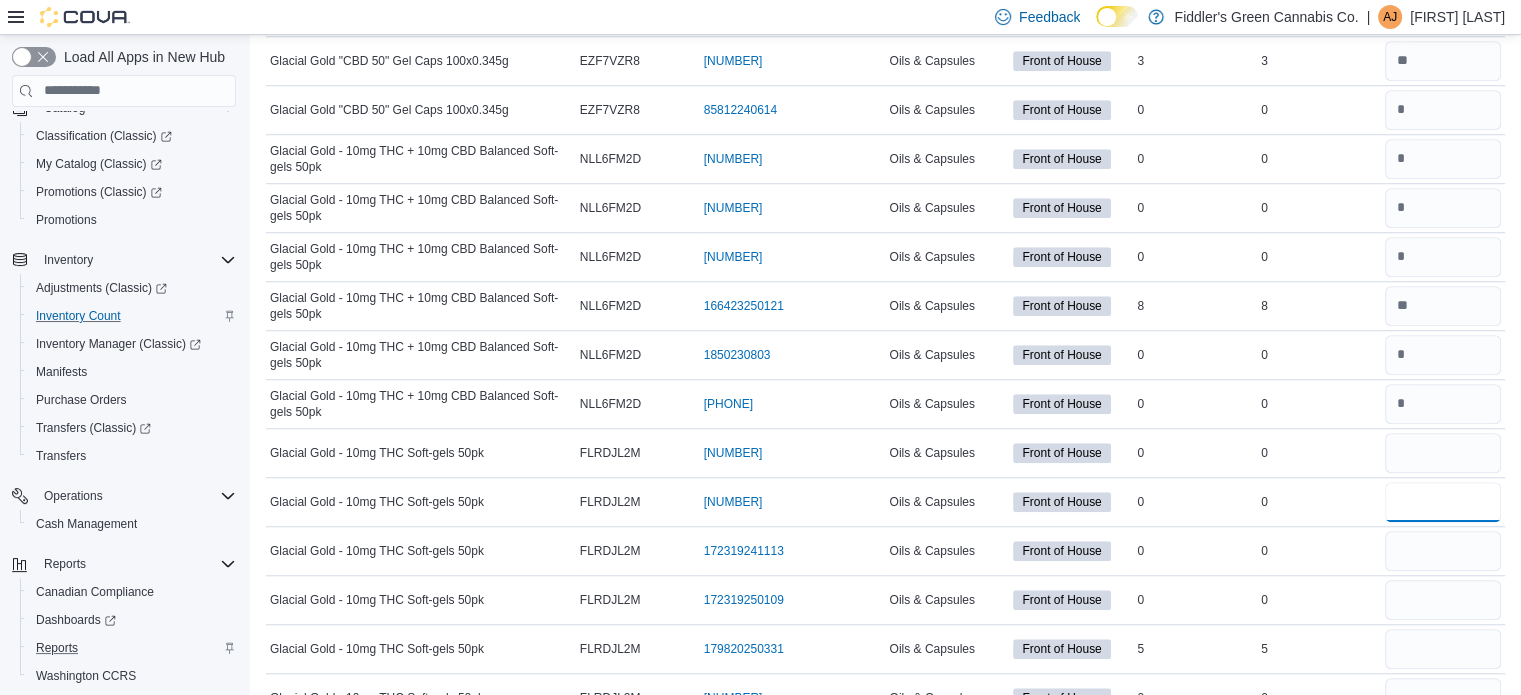 type 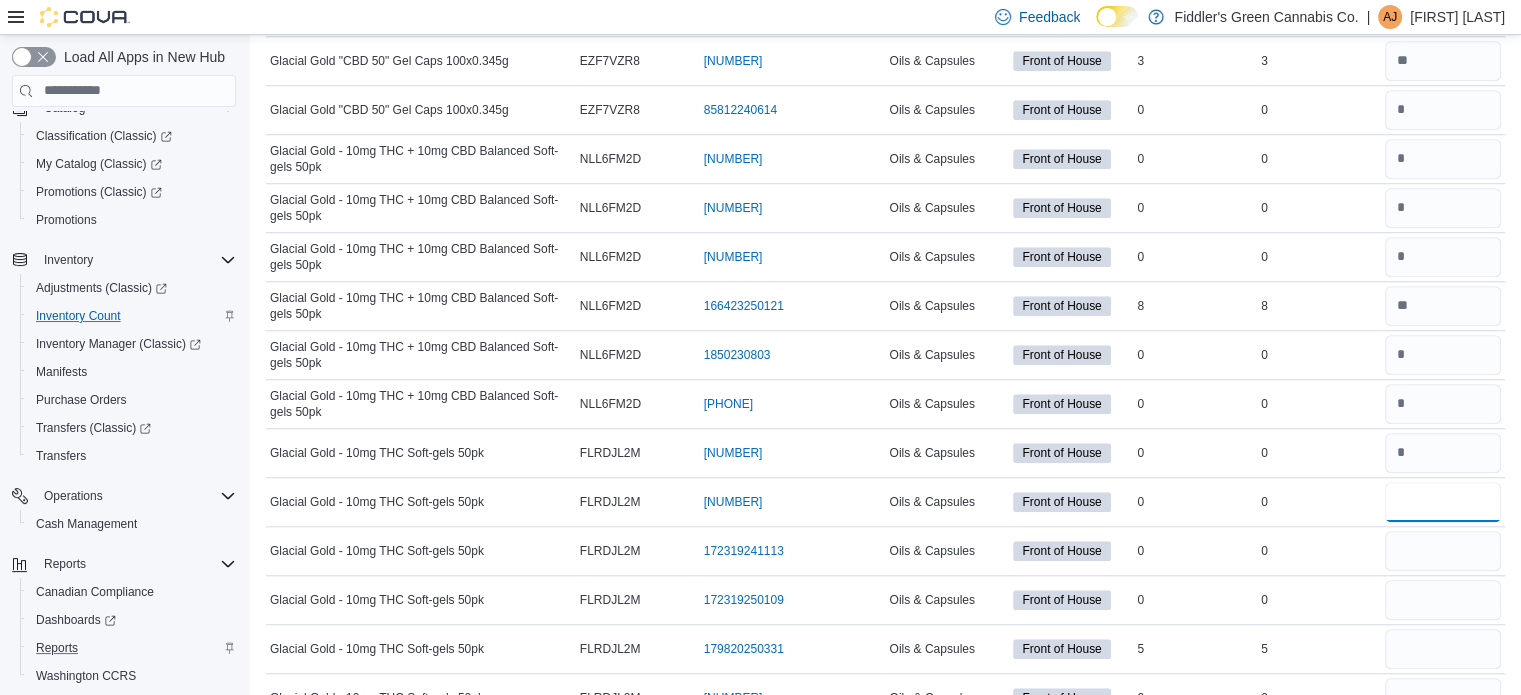 type on "*" 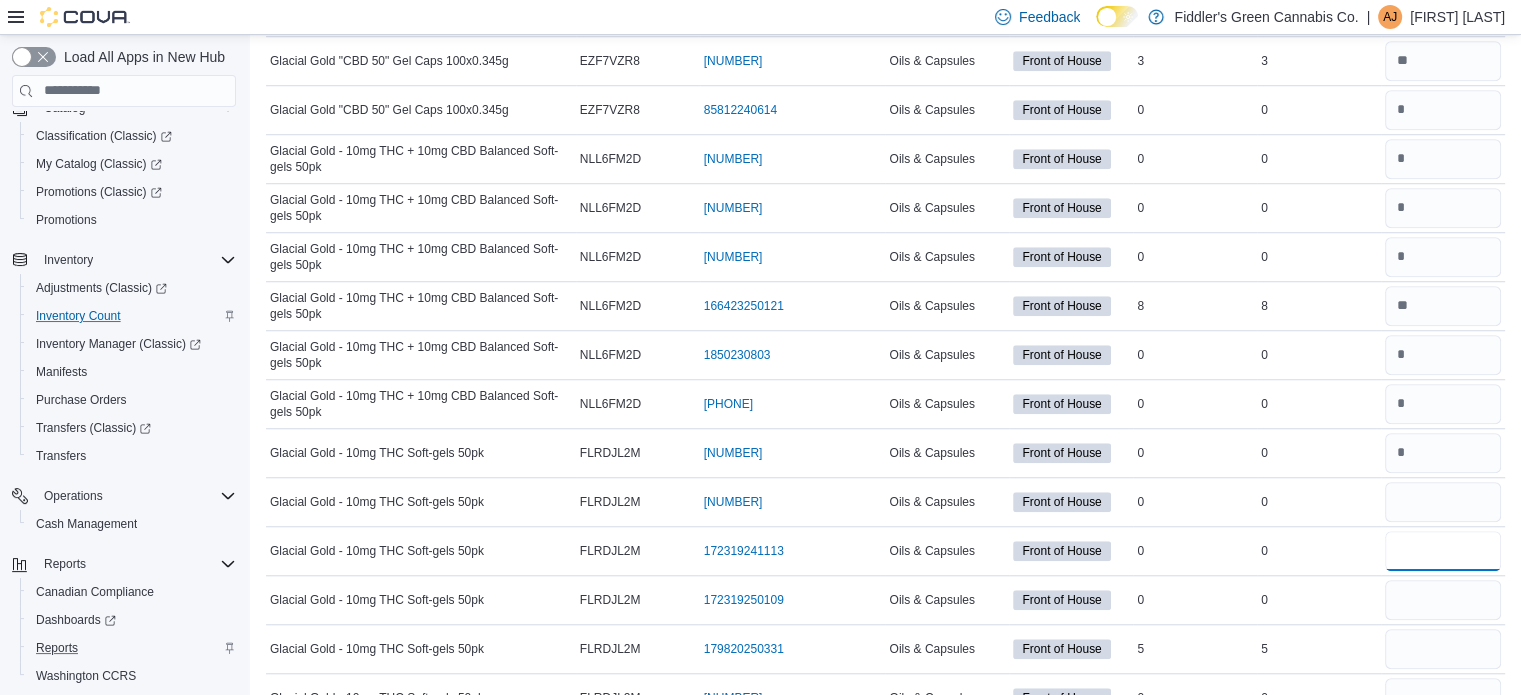 type 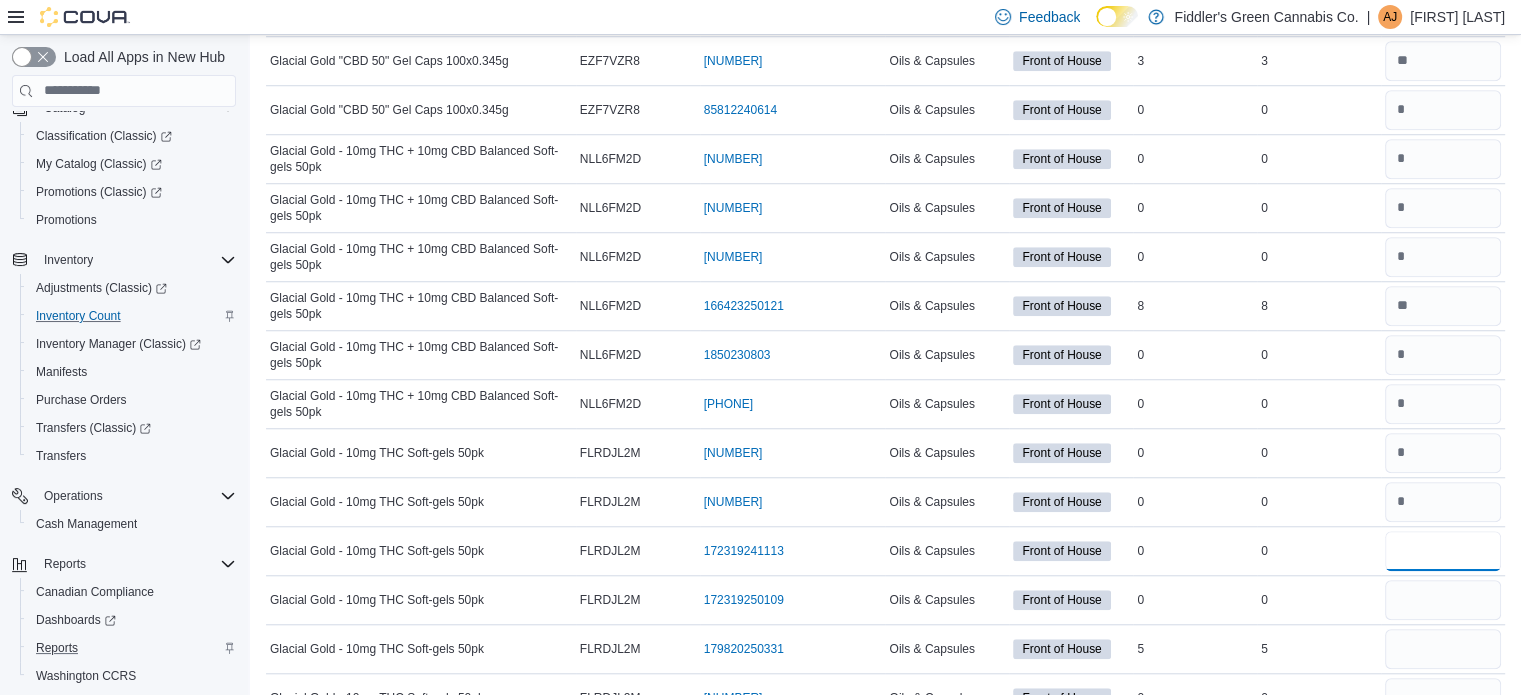 type on "*" 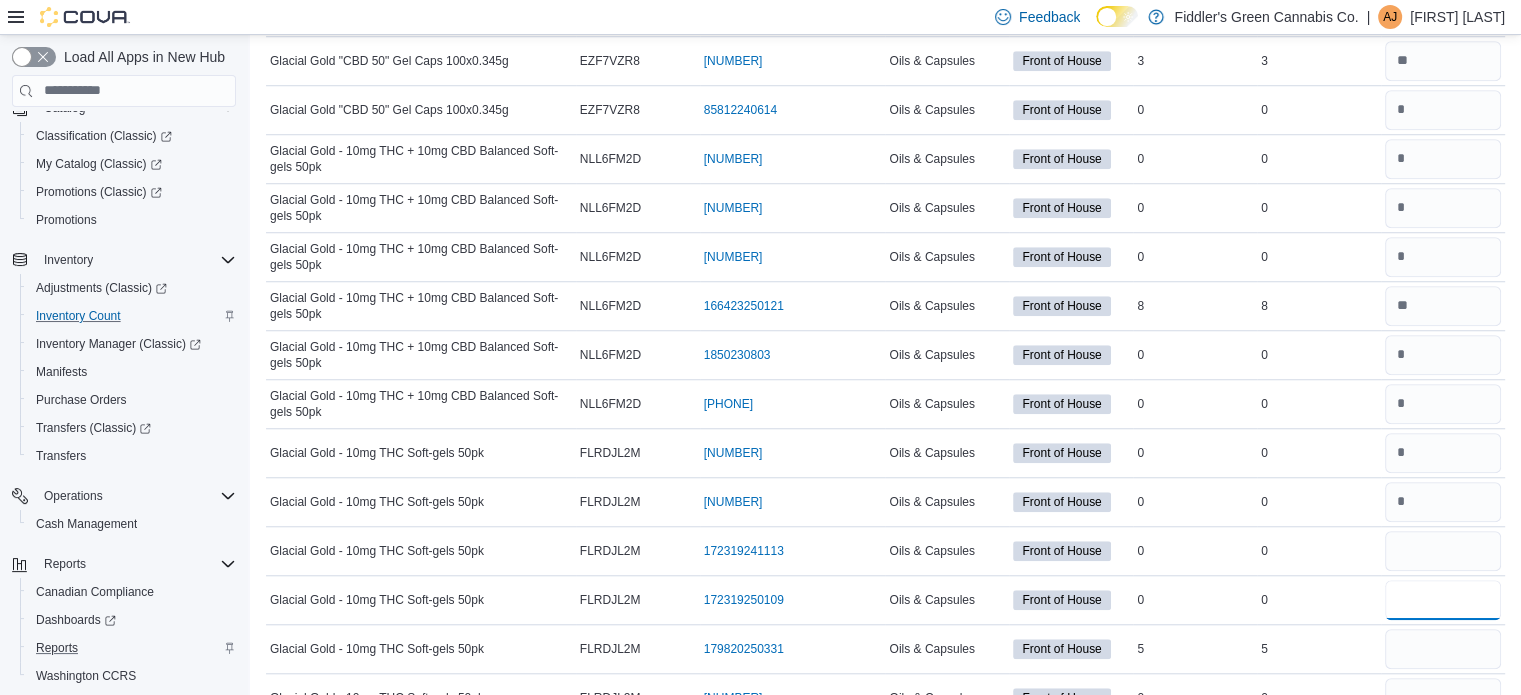 type 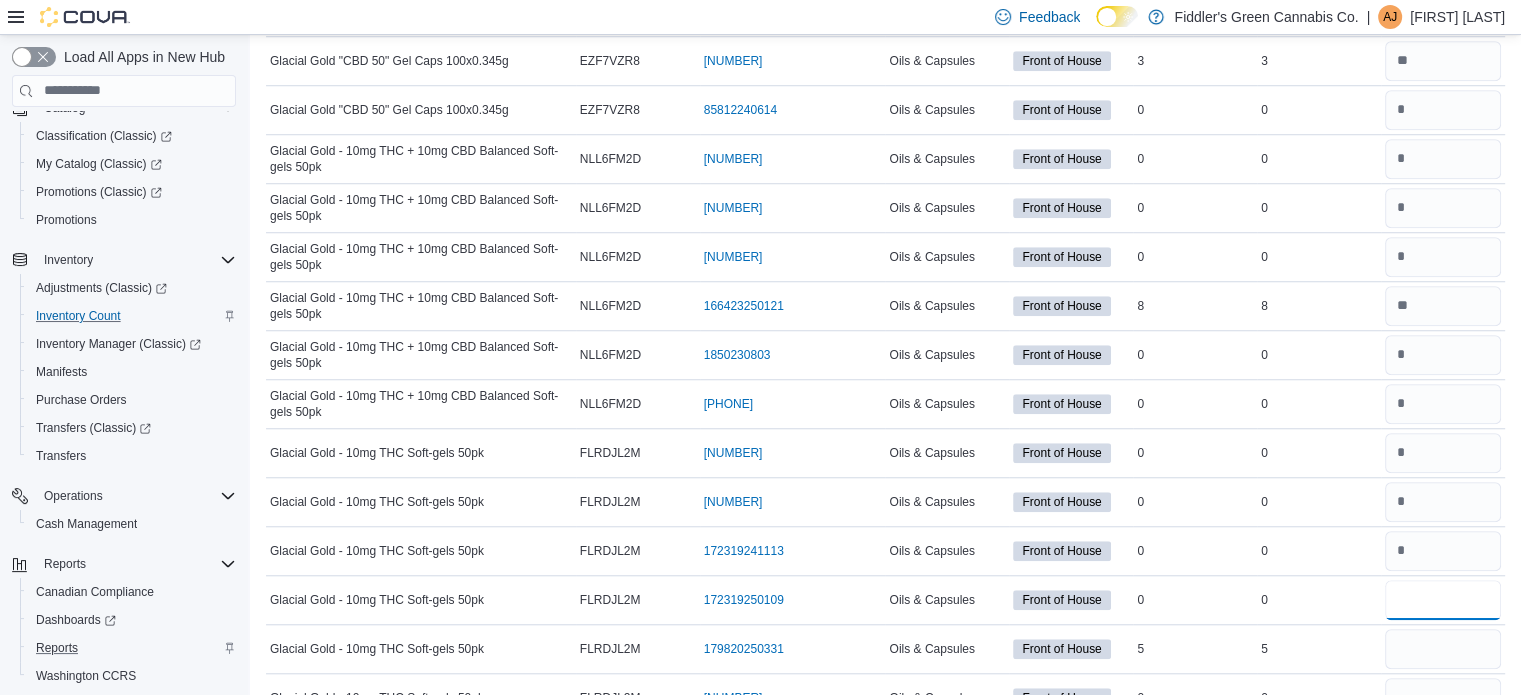 type on "*" 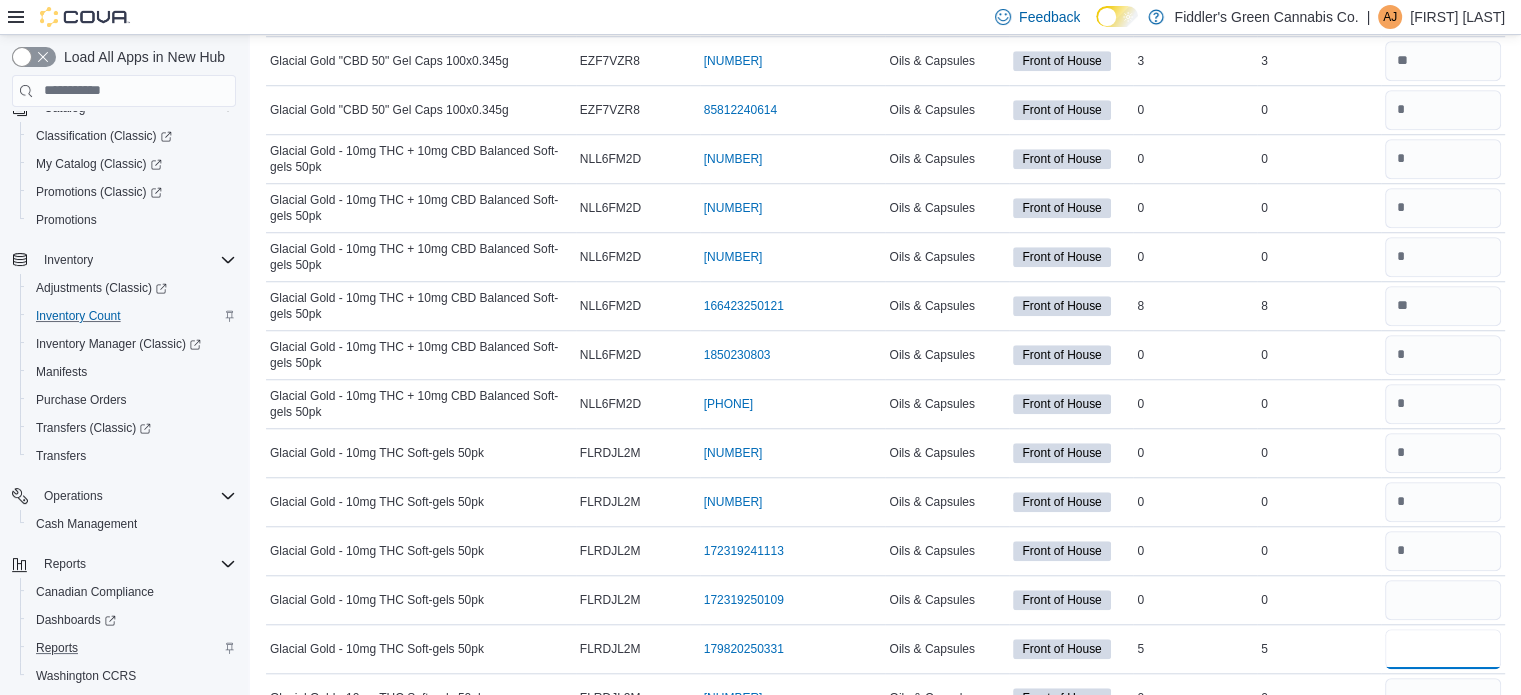 type 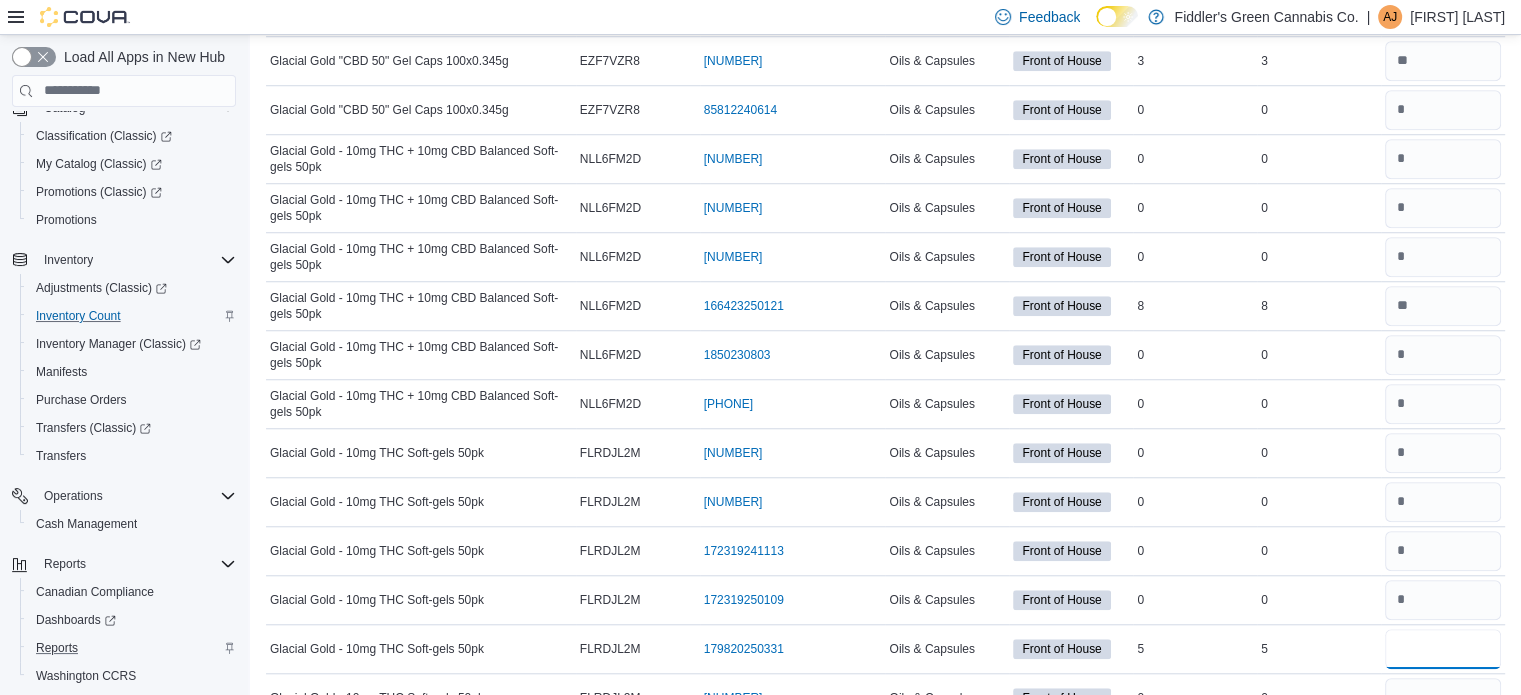 type on "*" 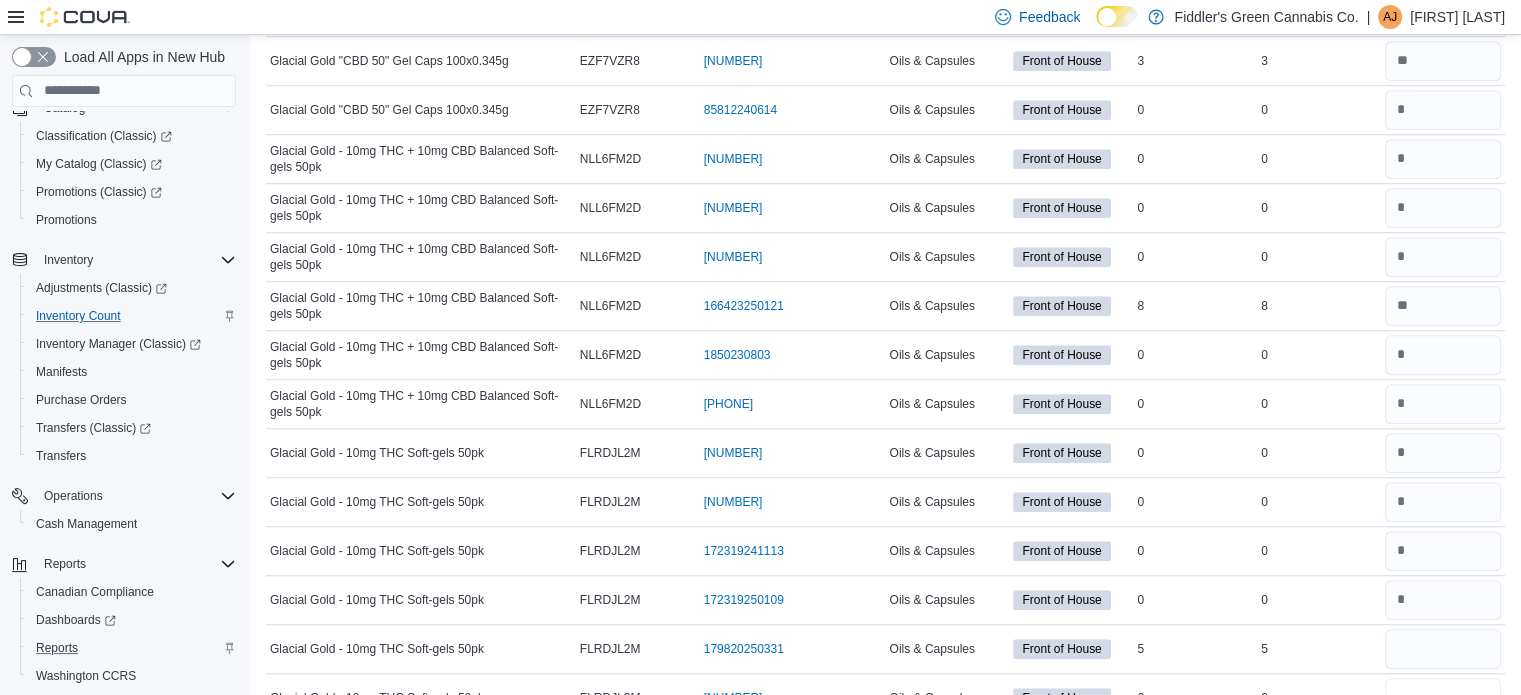 type 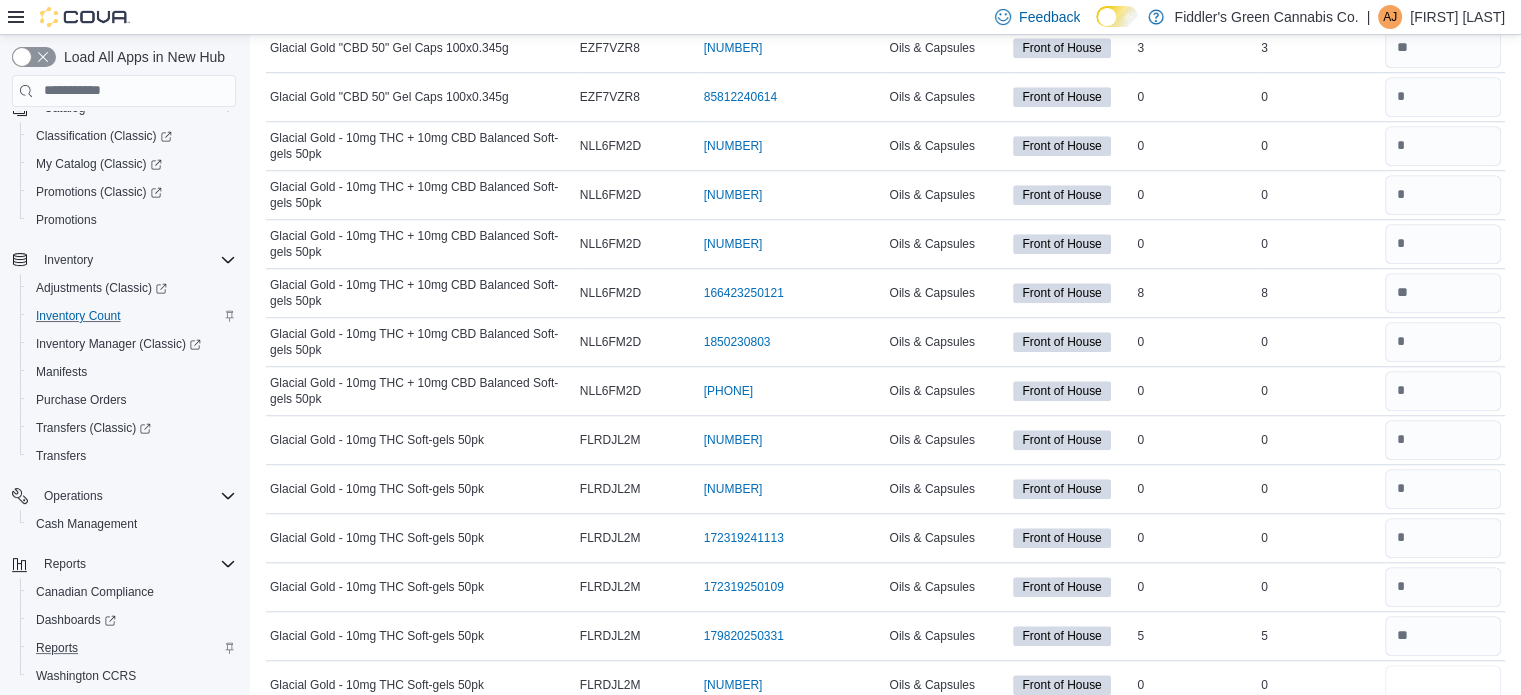 type on "*" 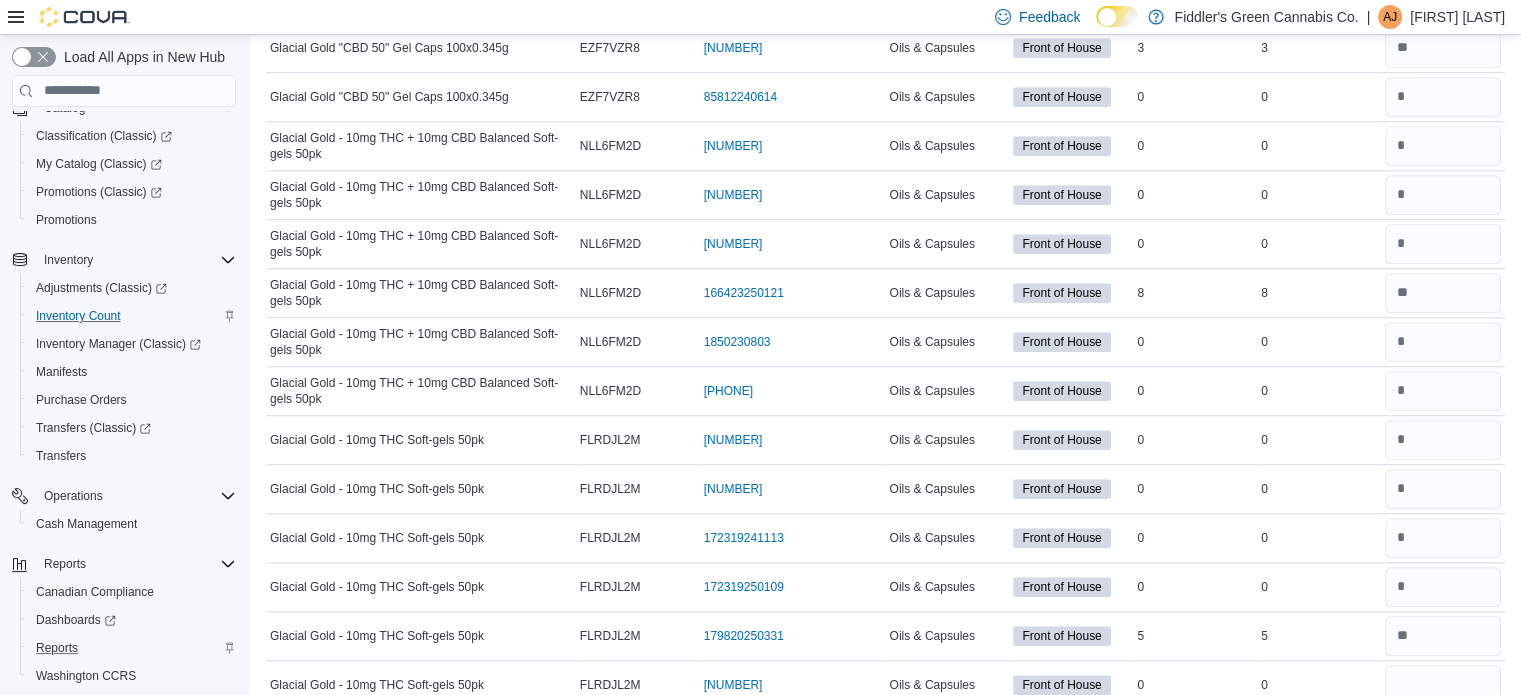 type 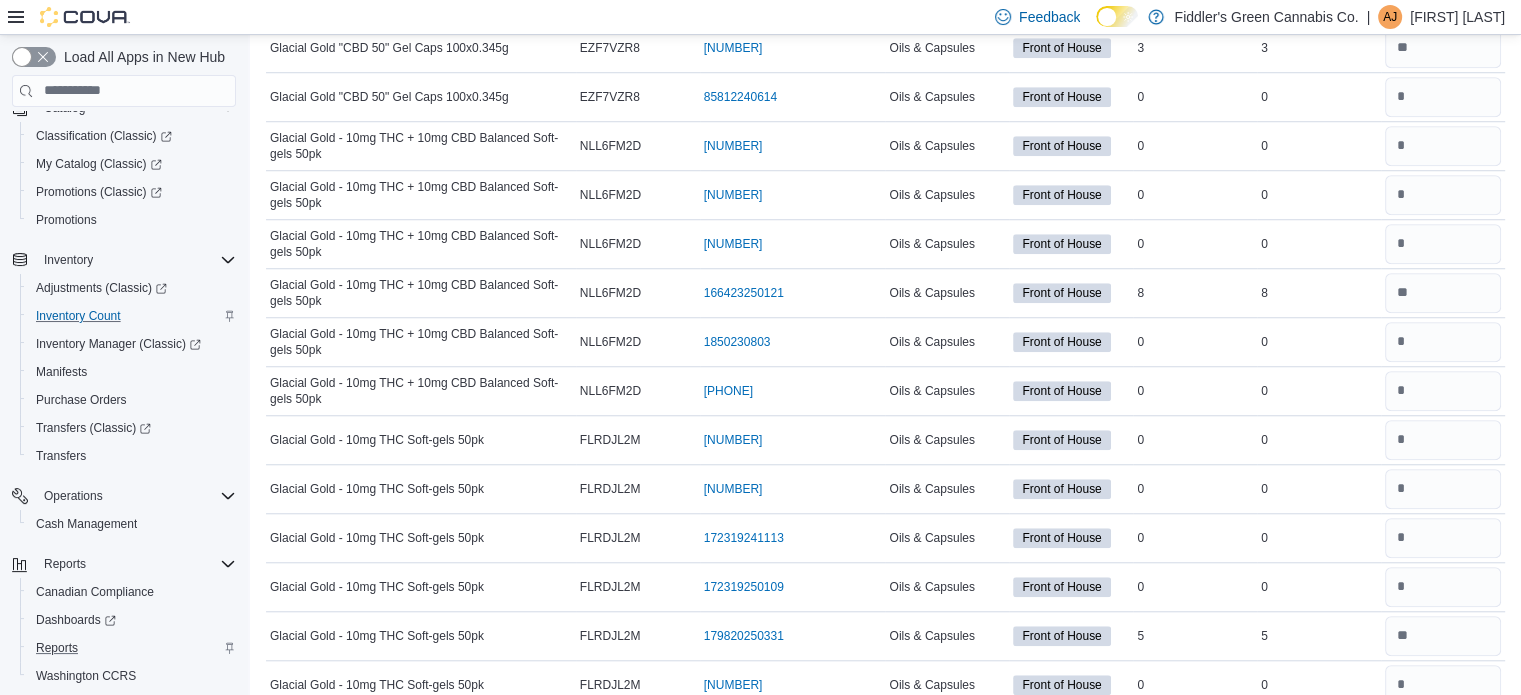 scroll, scrollTop: 1970, scrollLeft: 0, axis: vertical 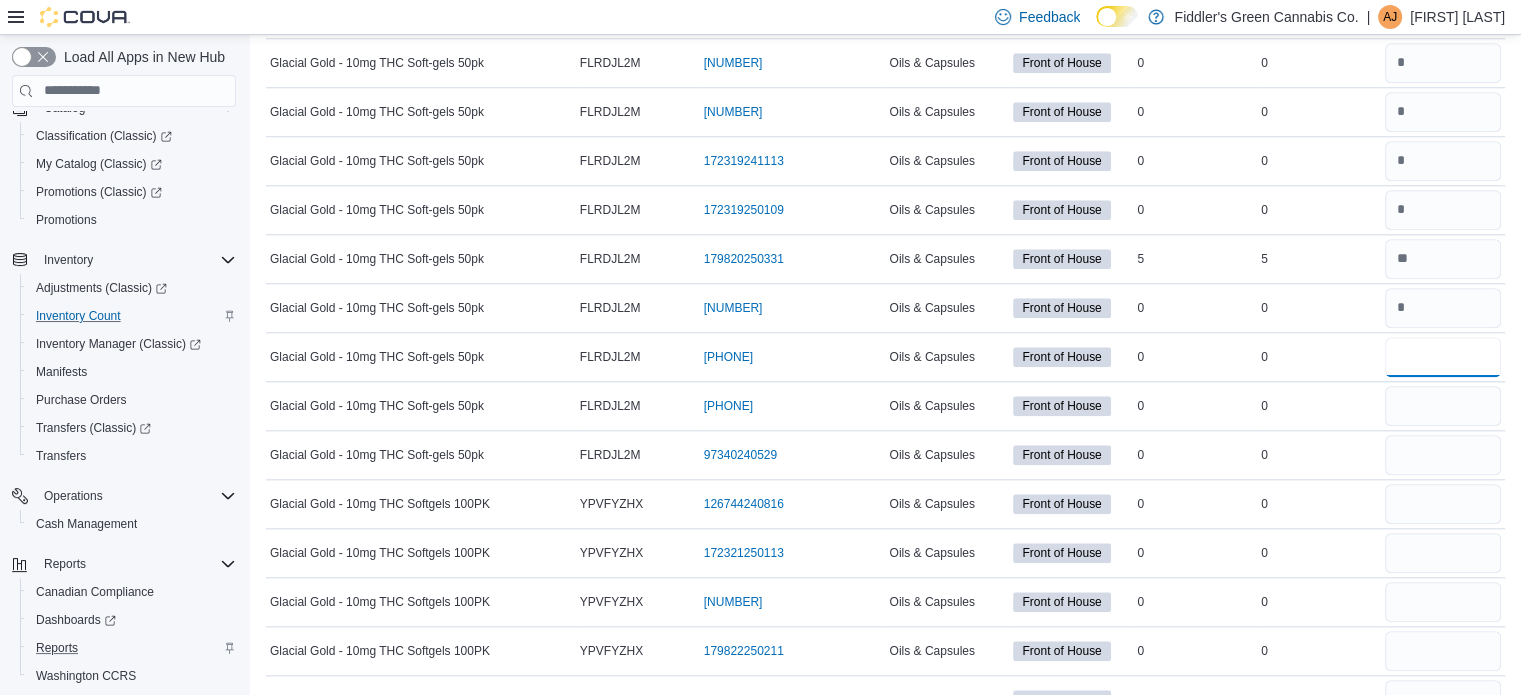 type on "*" 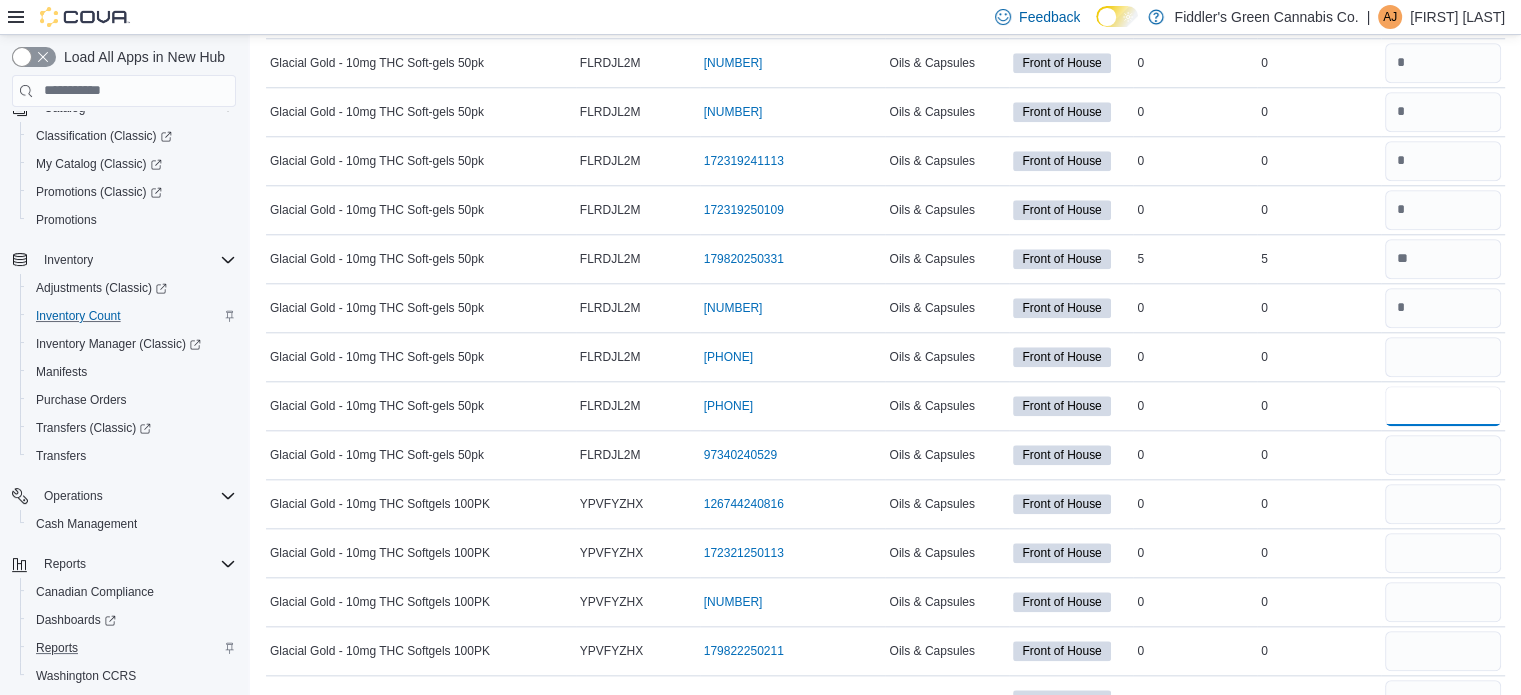 type 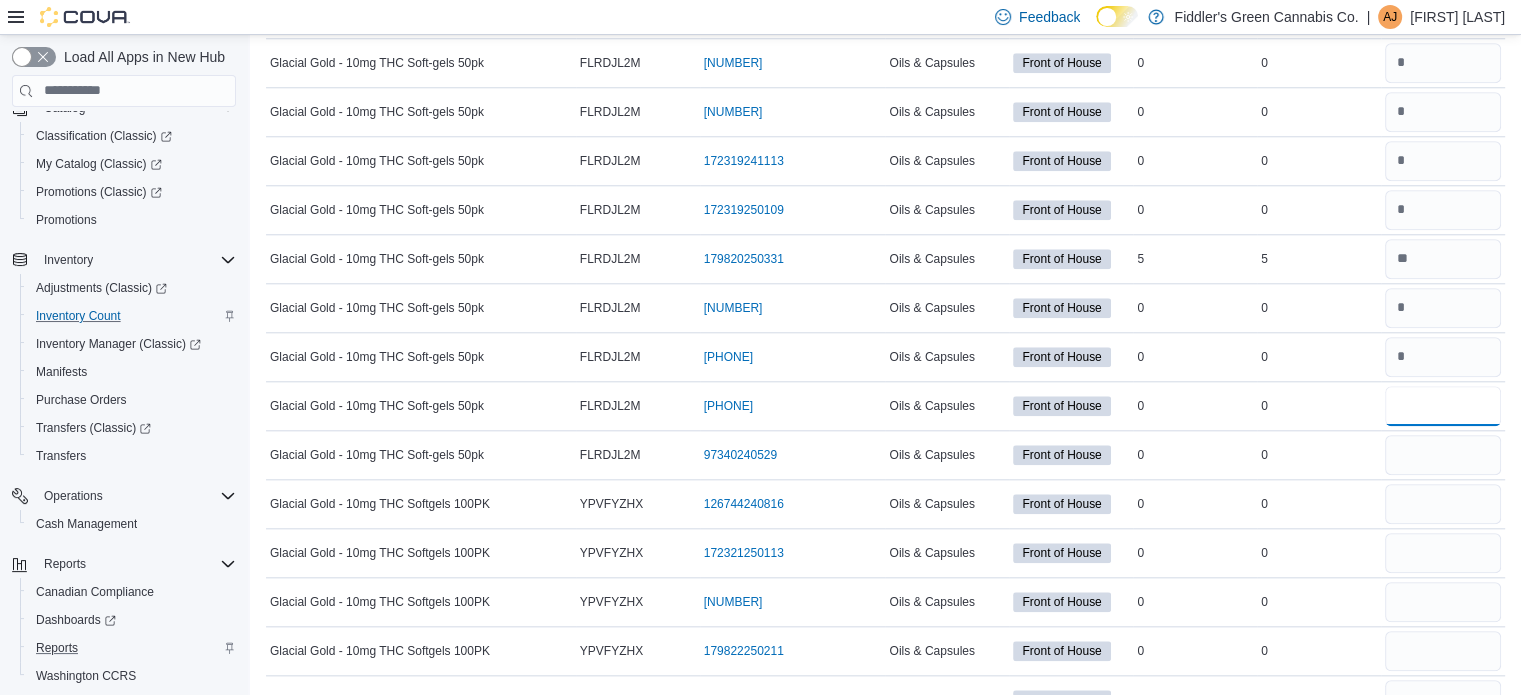 type on "*" 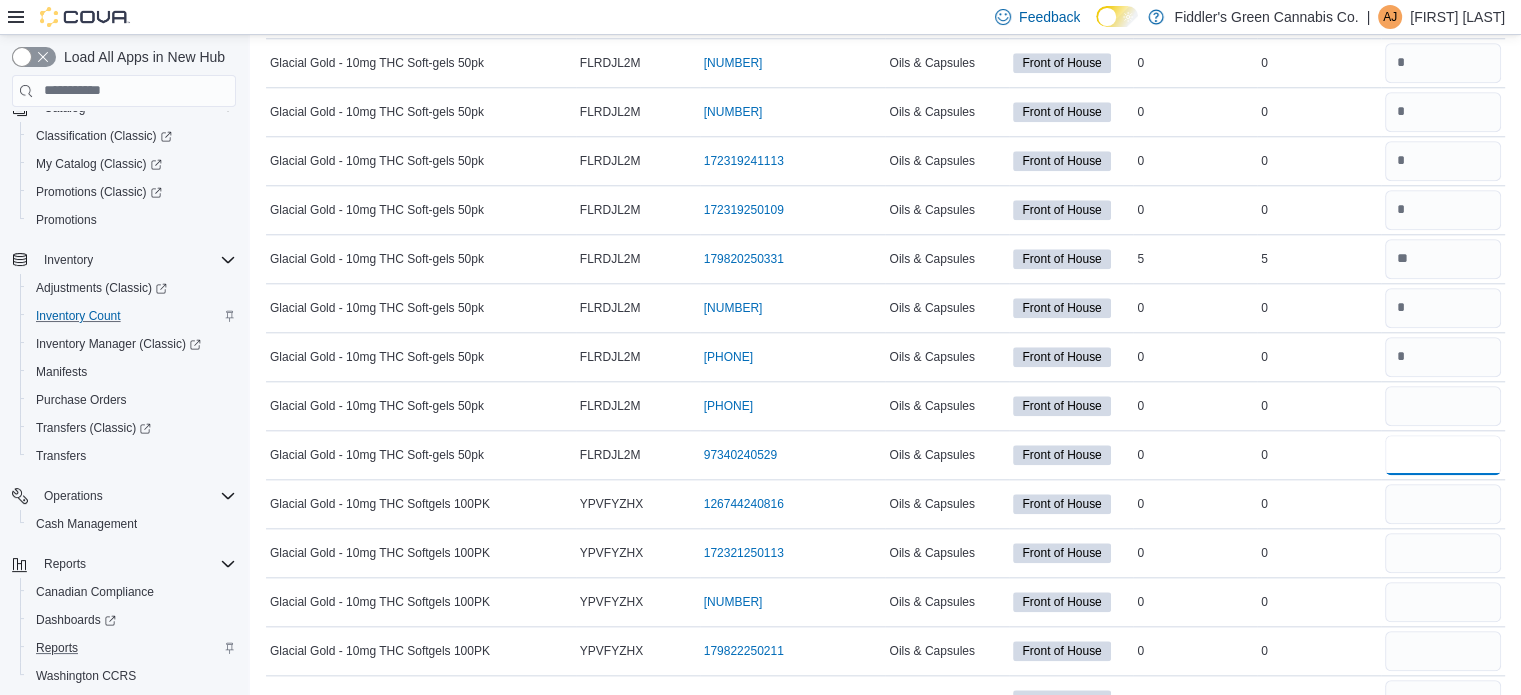 type 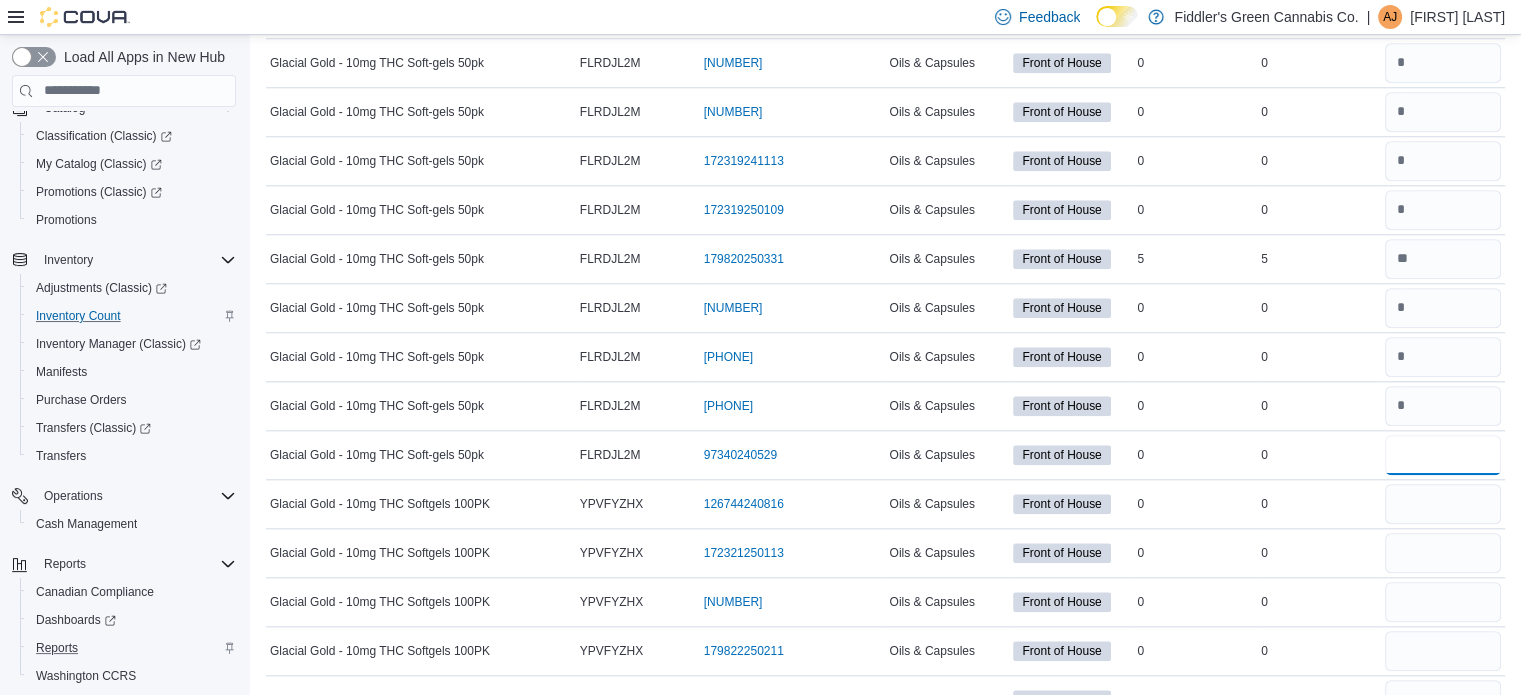 type on "*" 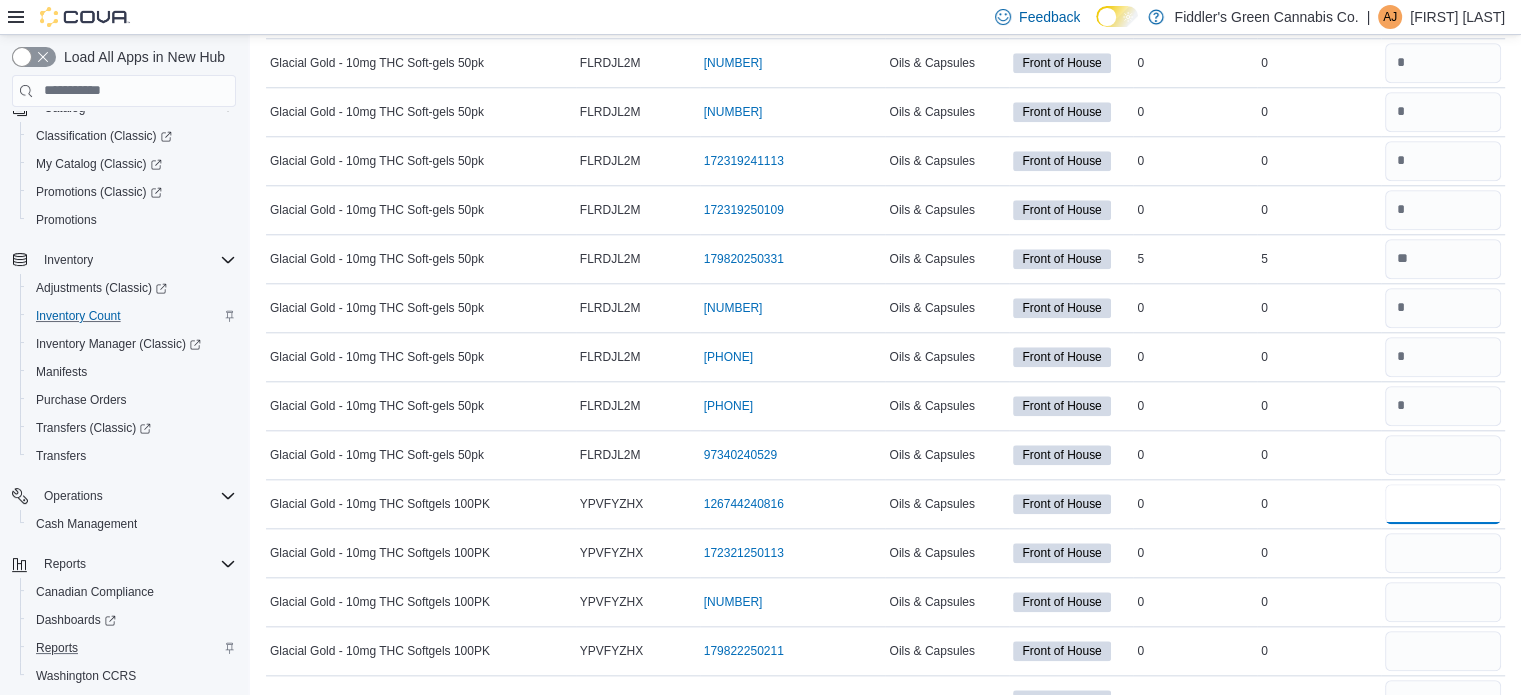 type 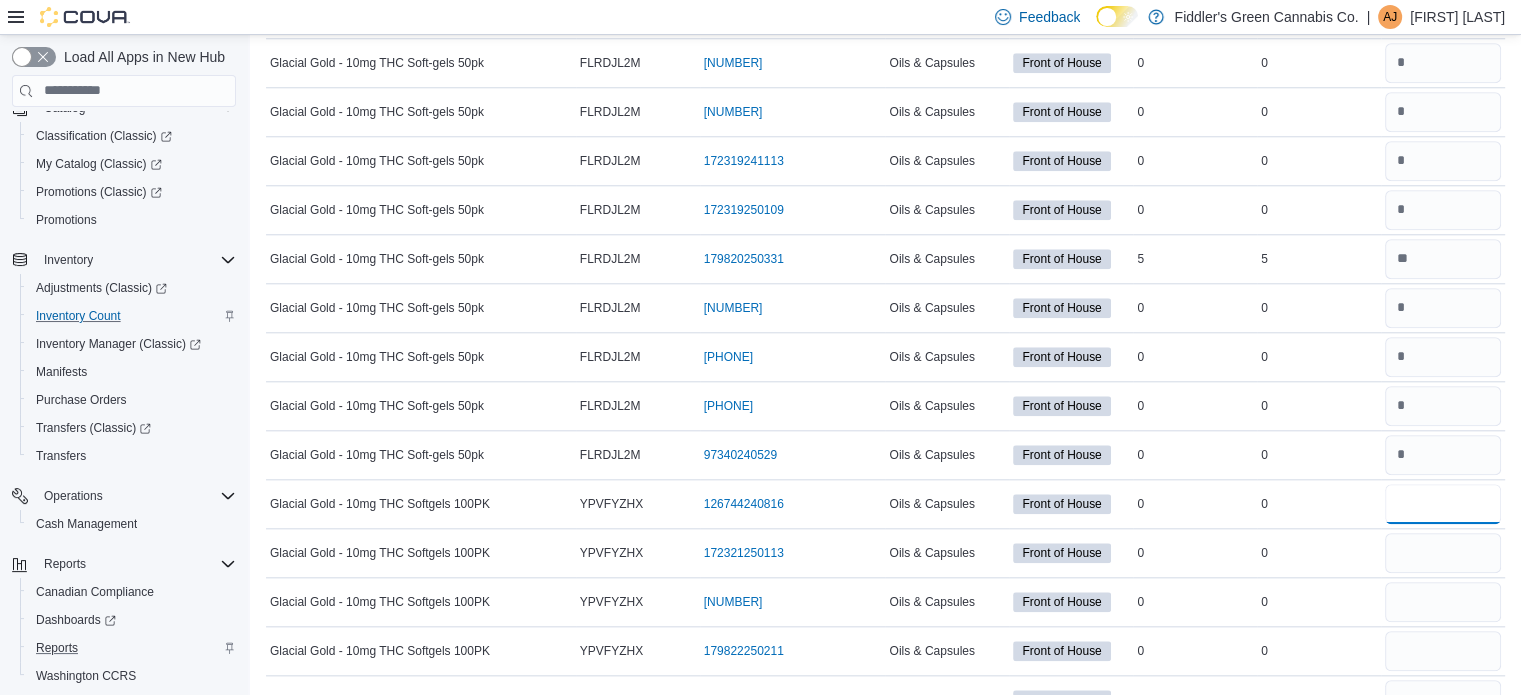 type on "*" 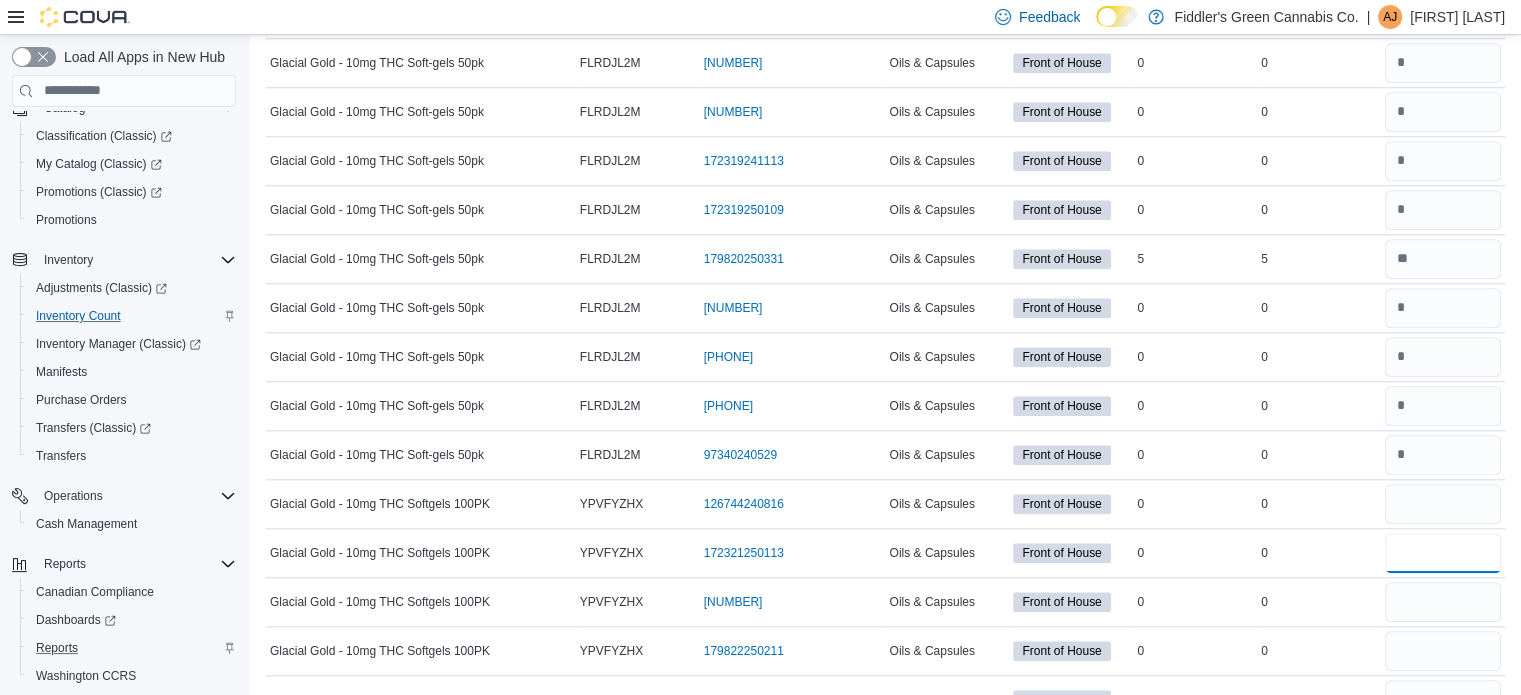 type 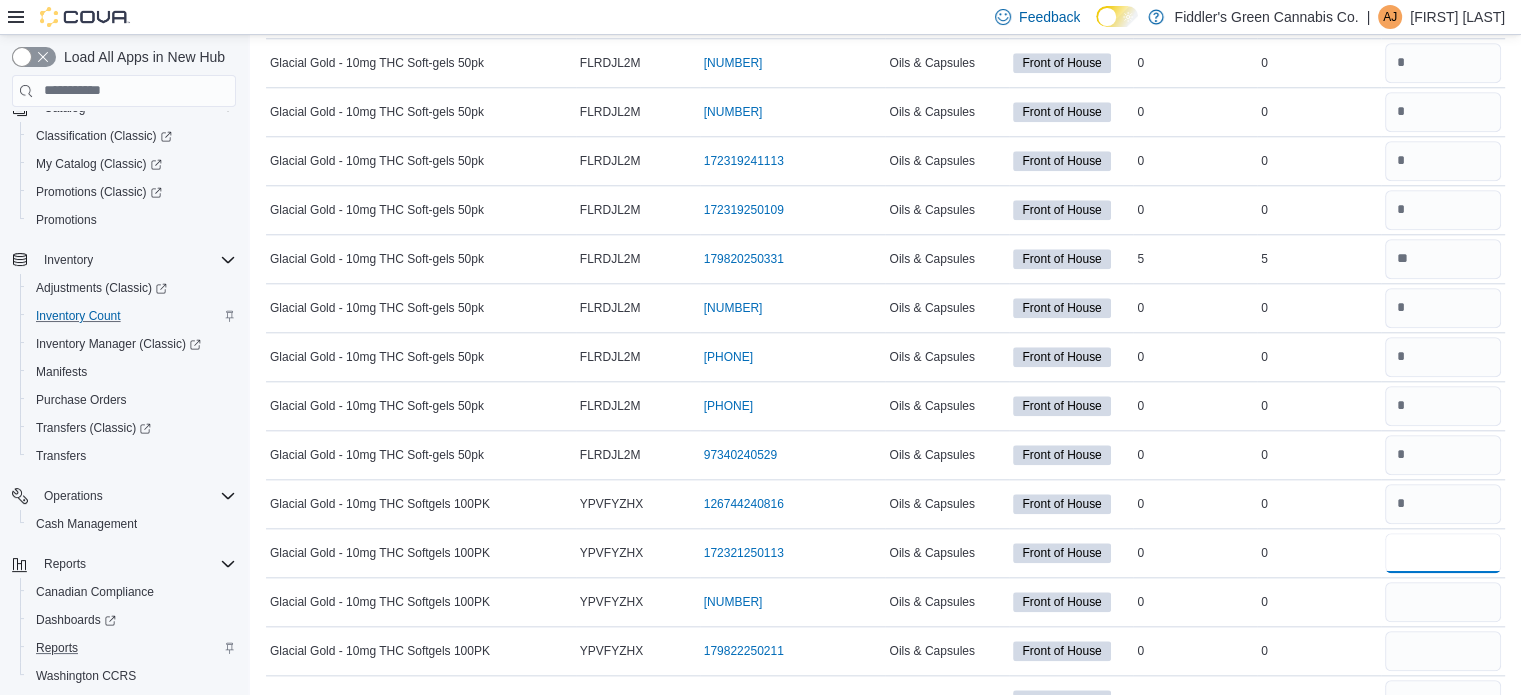 type on "*" 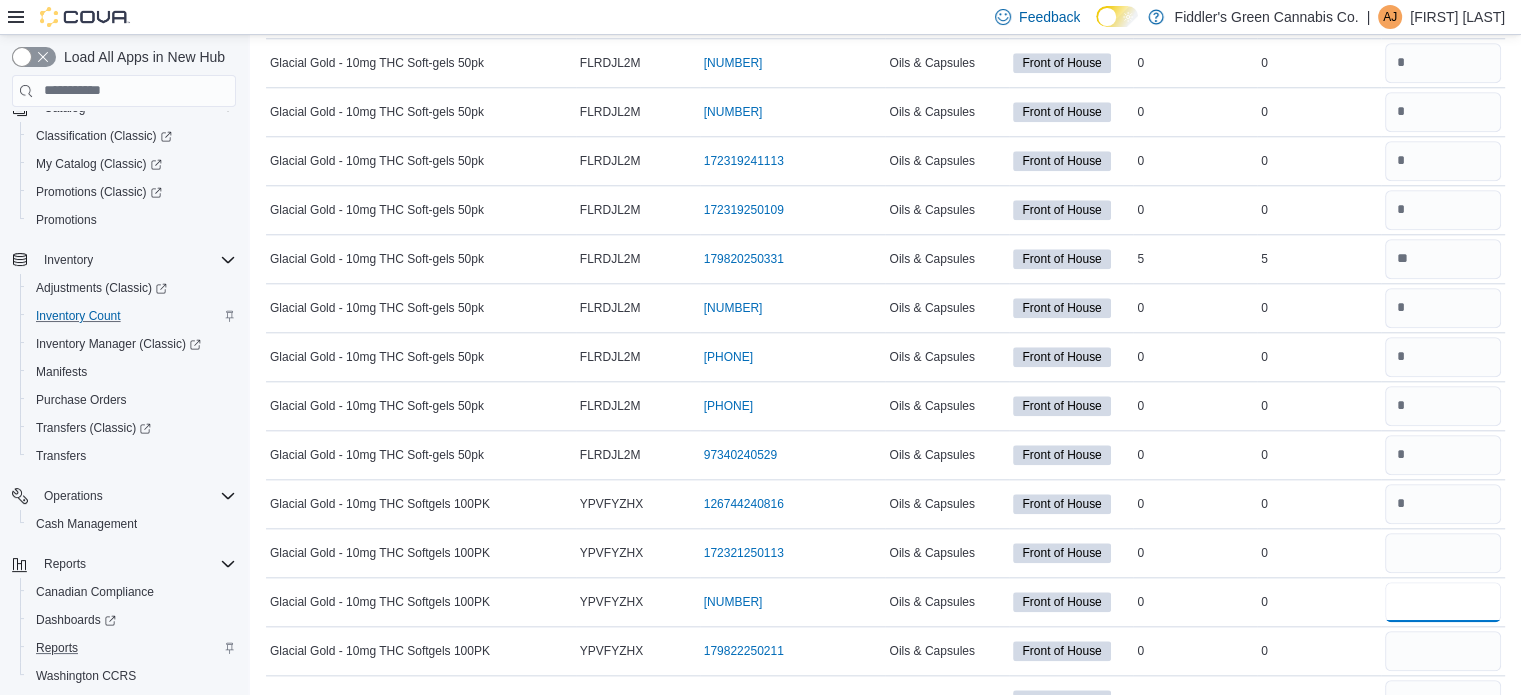 type on "*" 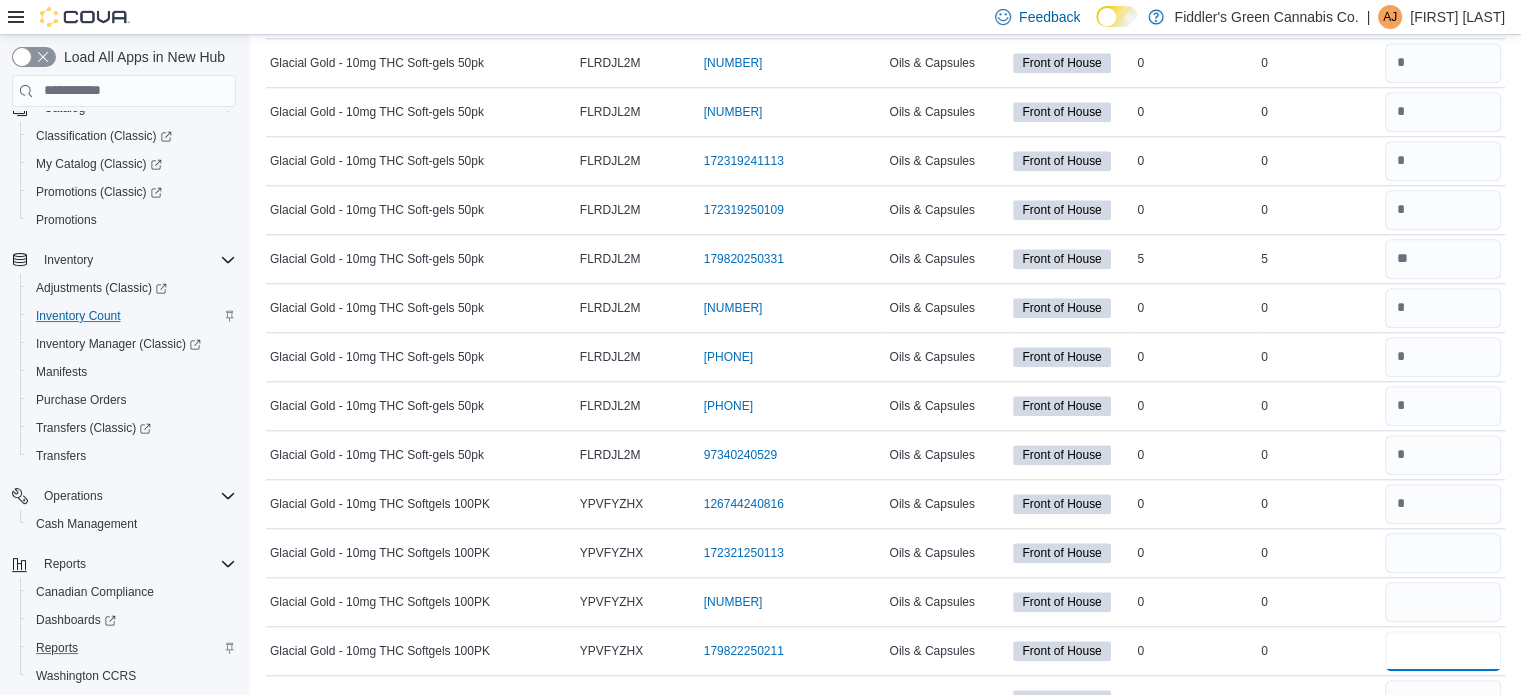 type 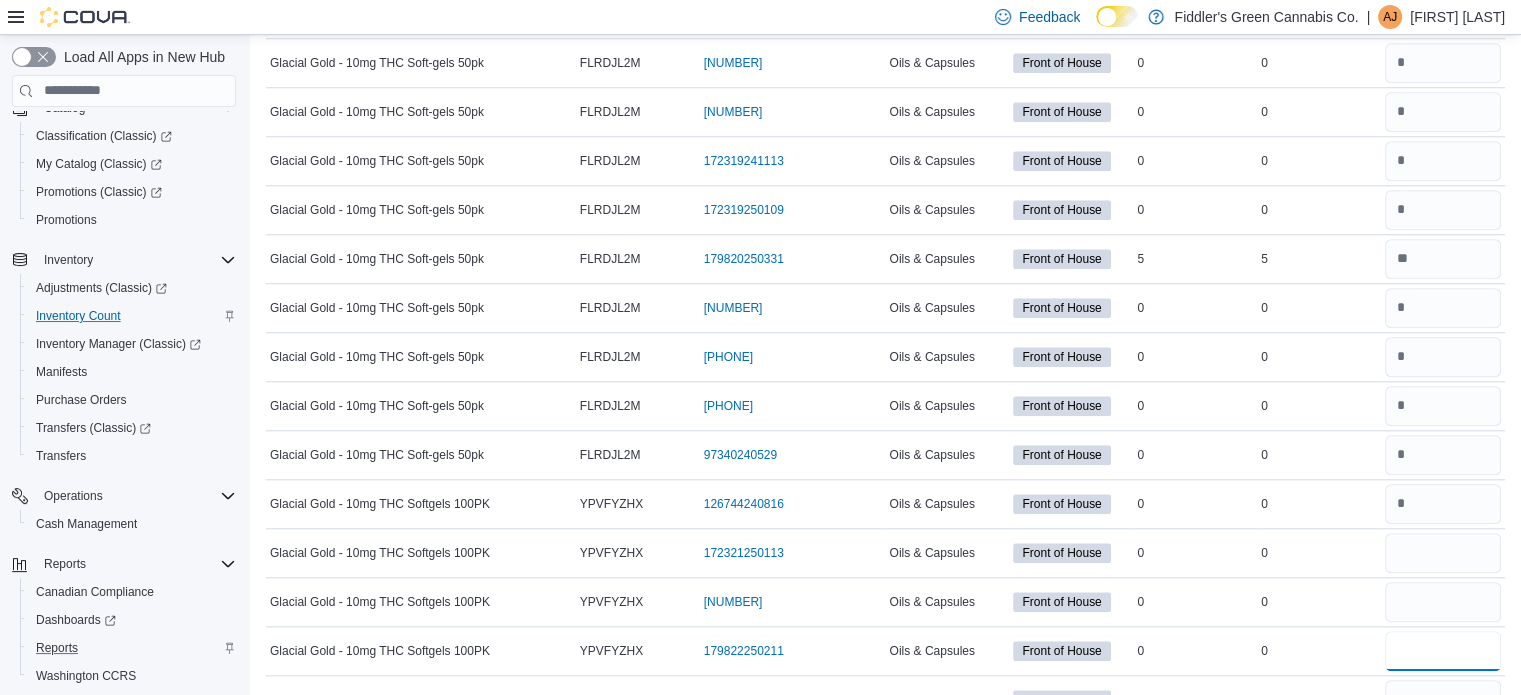 type 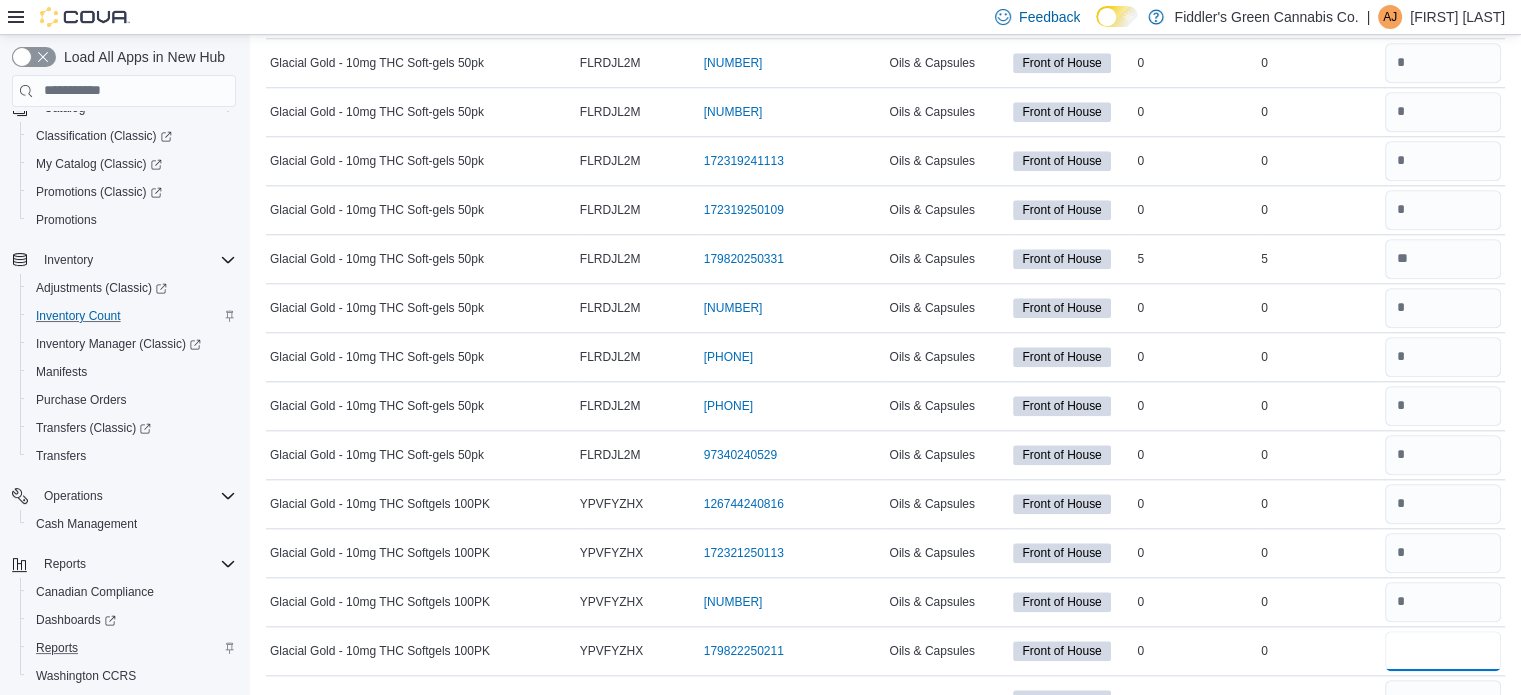 type on "*" 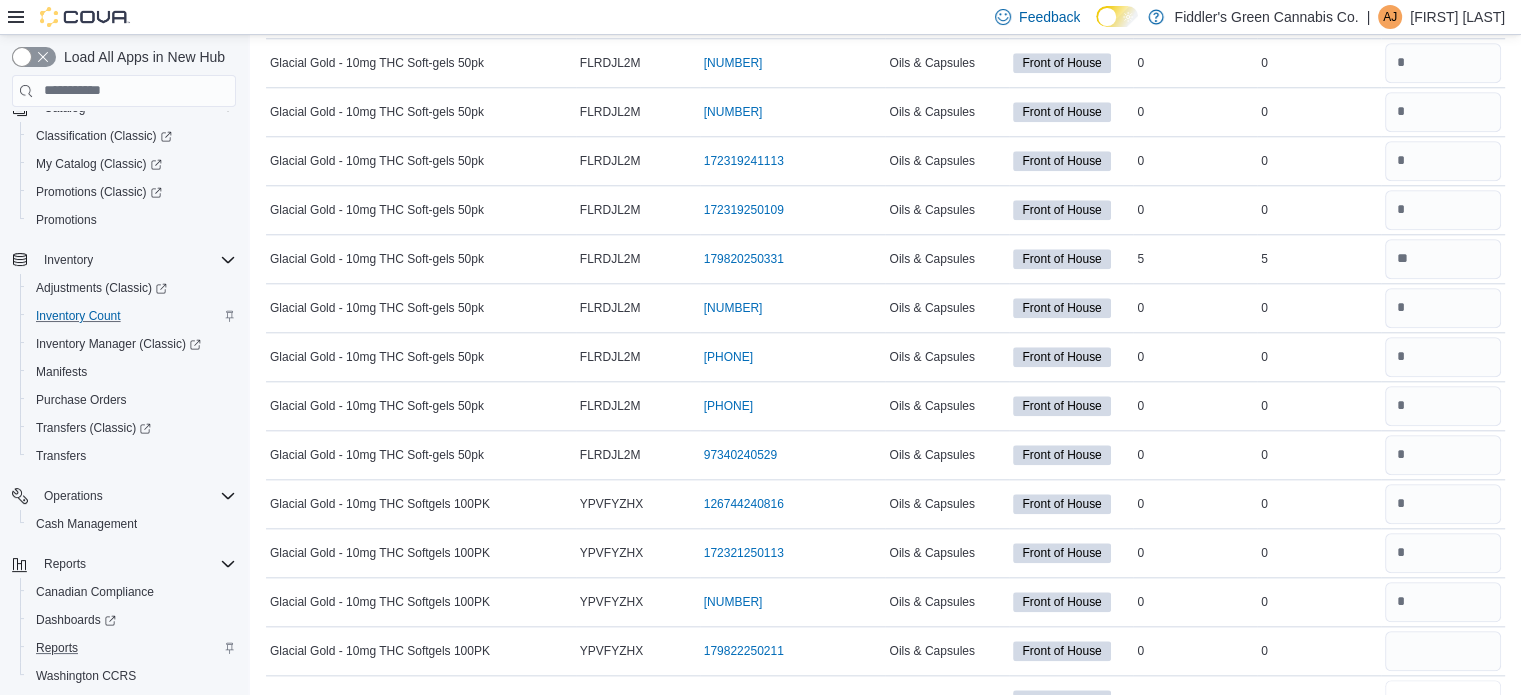 type 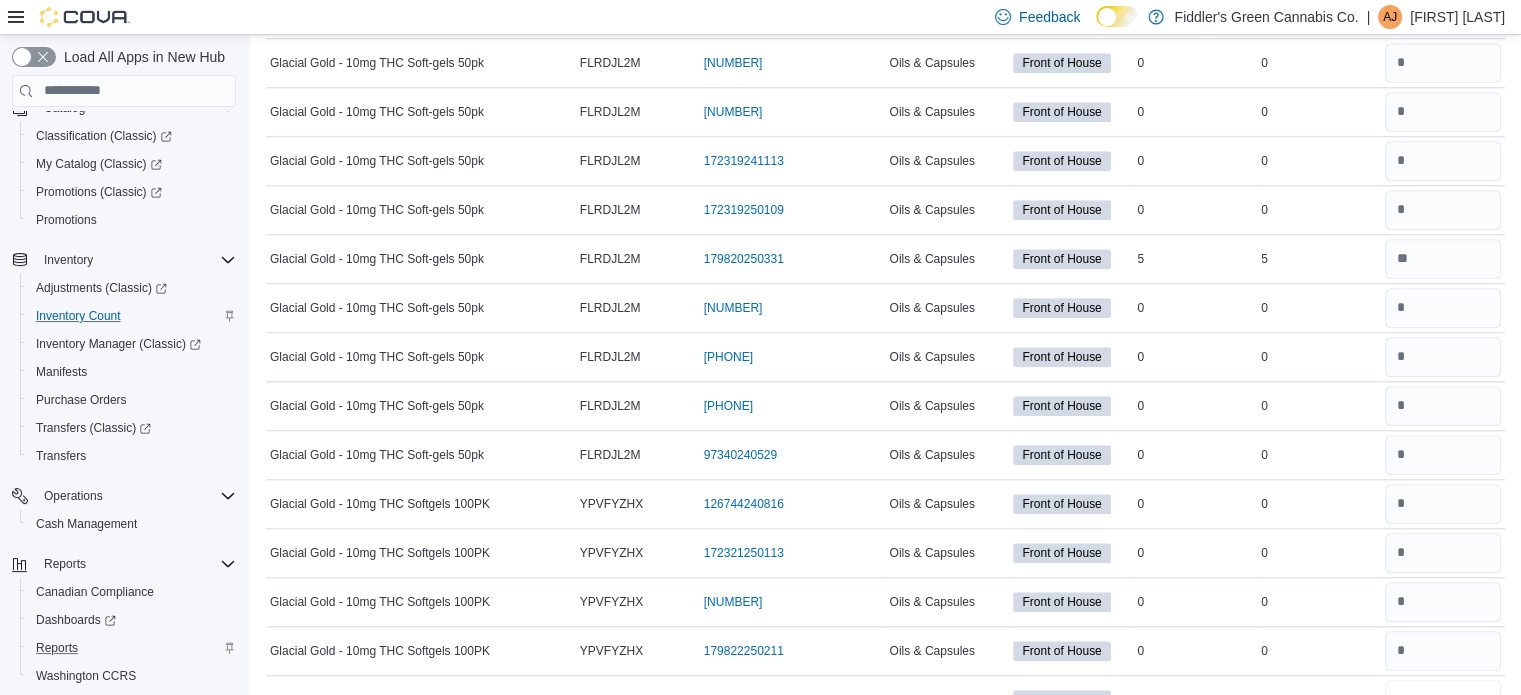 scroll, scrollTop: 1984, scrollLeft: 0, axis: vertical 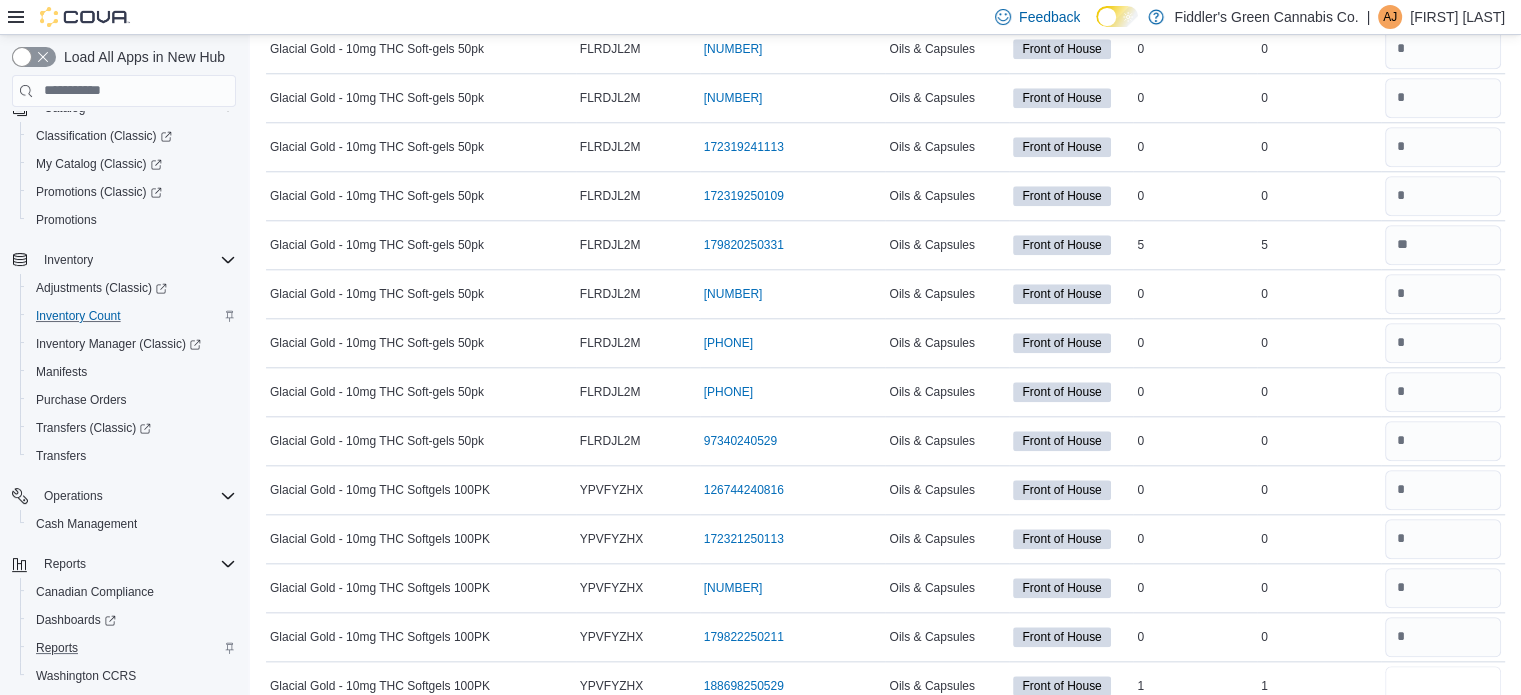 type on "*" 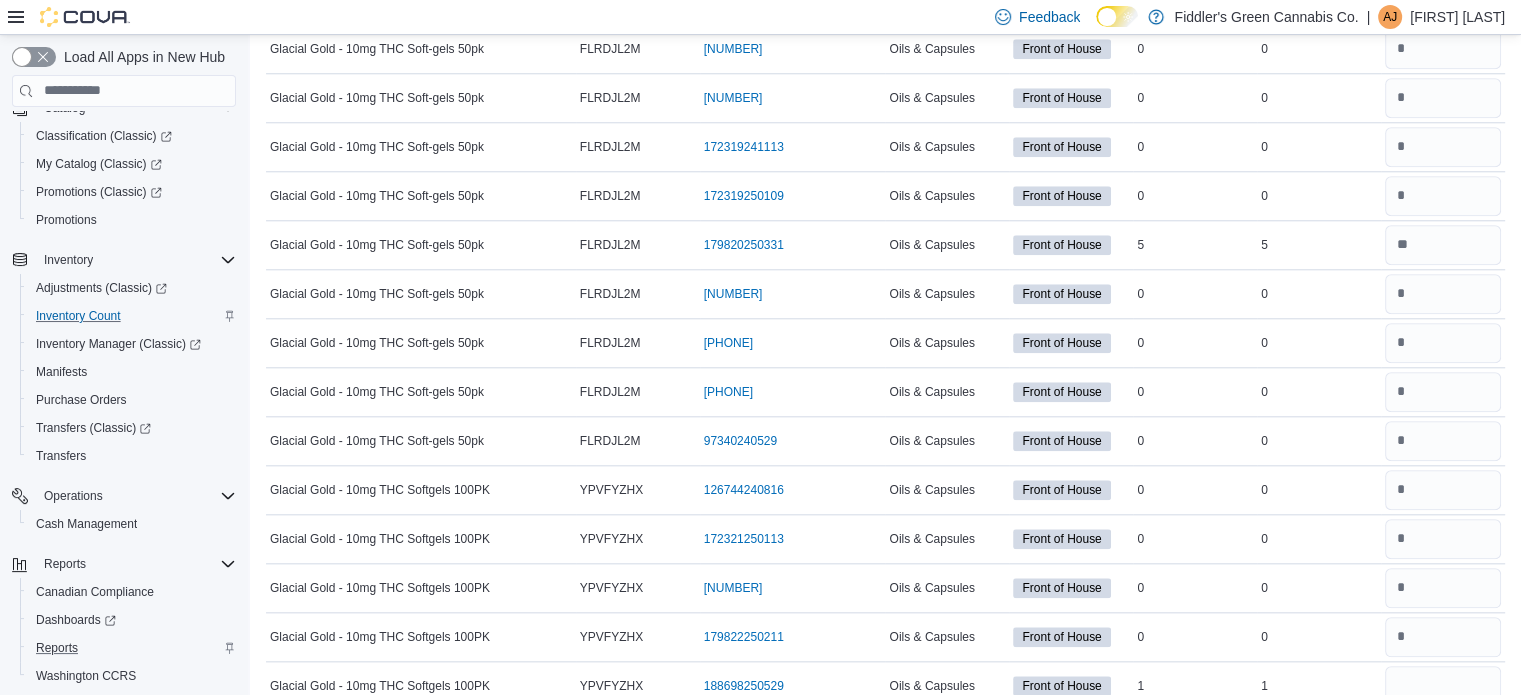 type 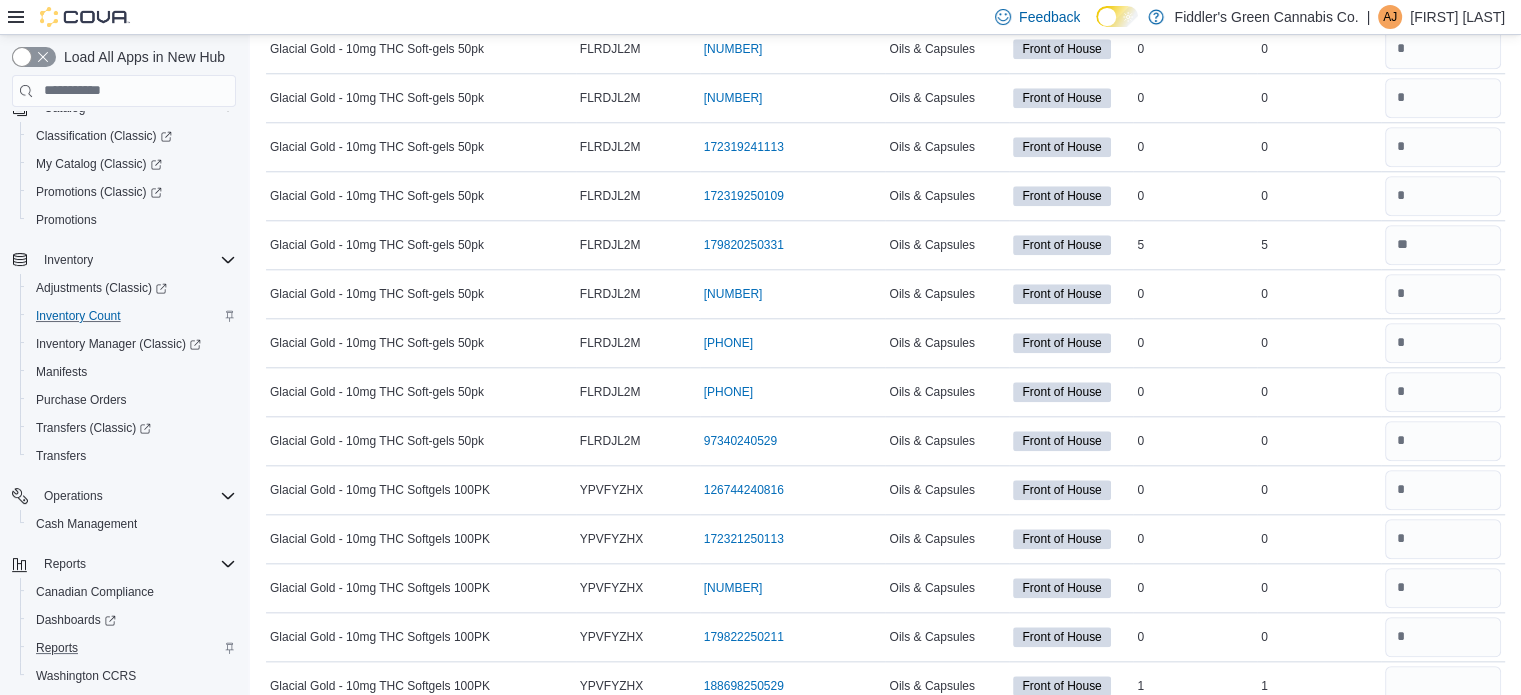 scroll, scrollTop: 2360, scrollLeft: 0, axis: vertical 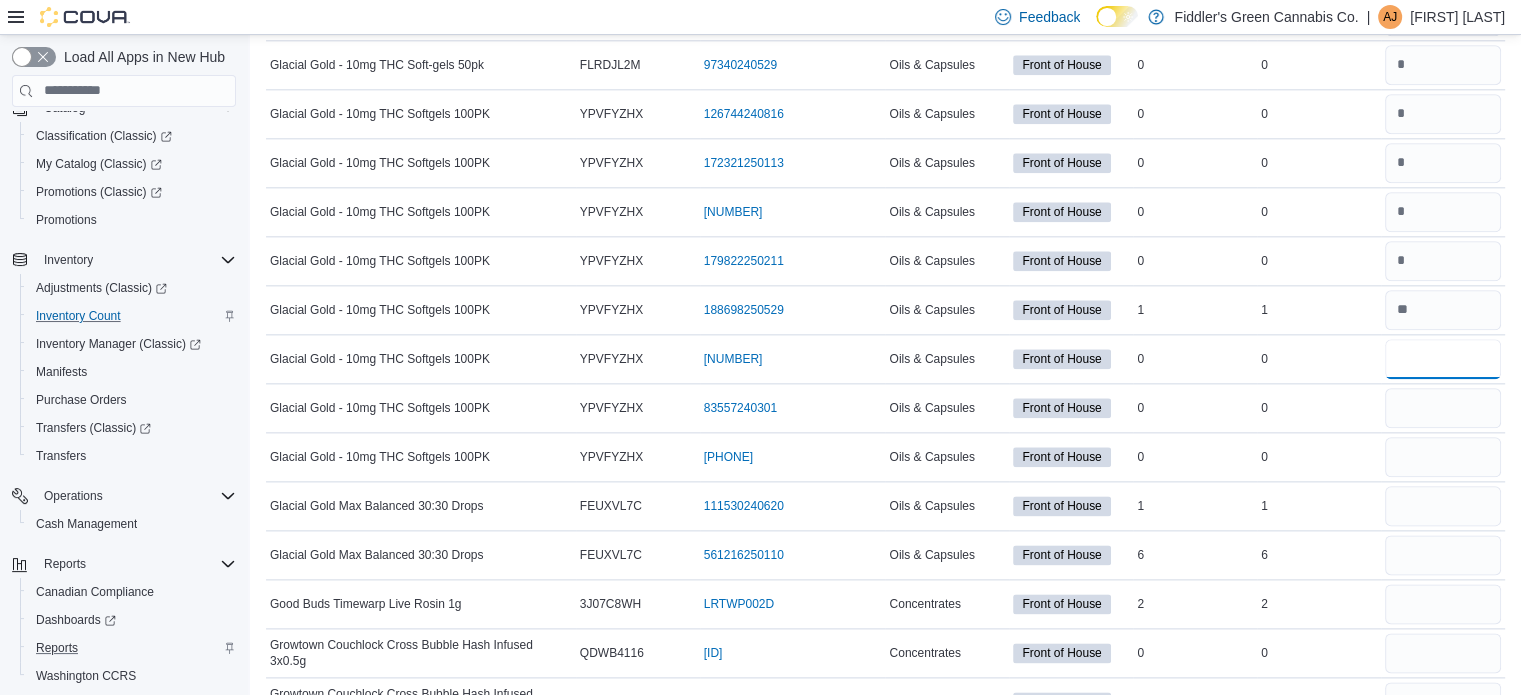 type on "*" 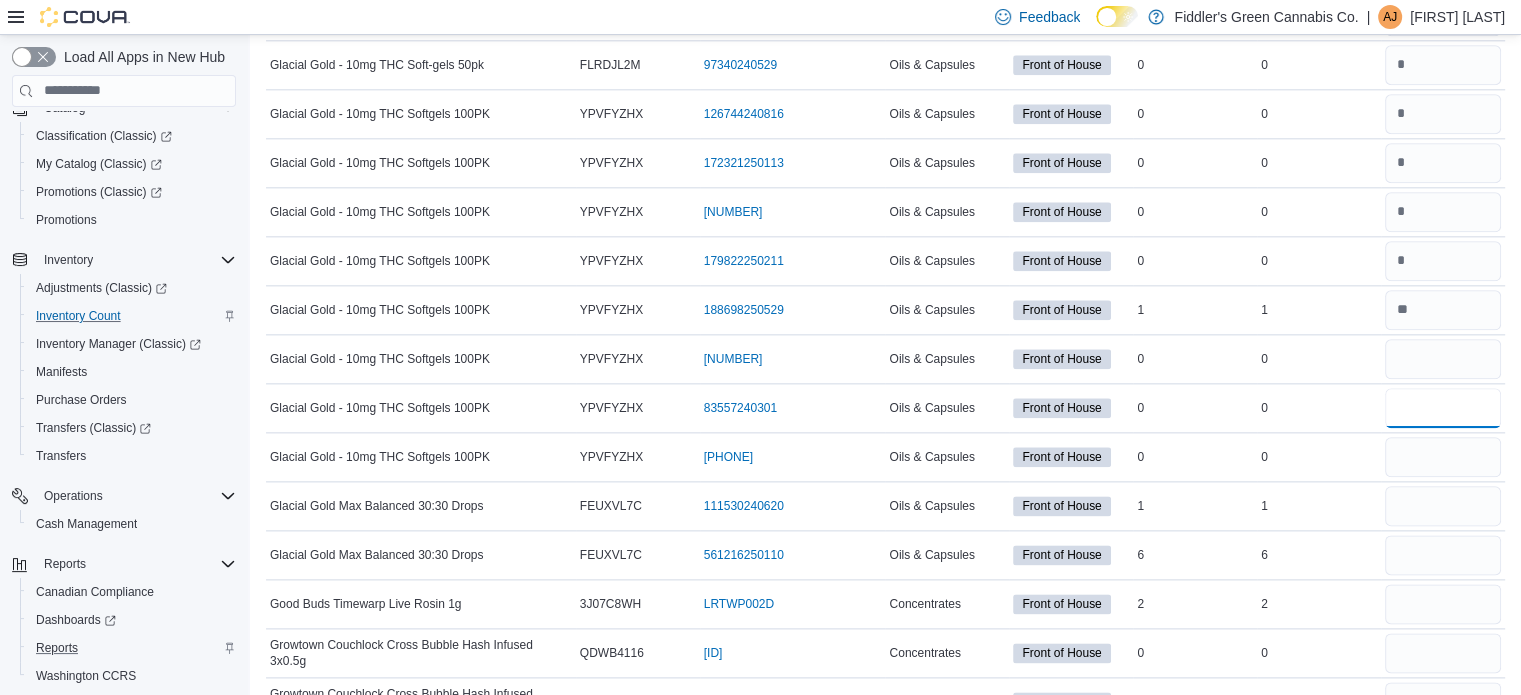 type 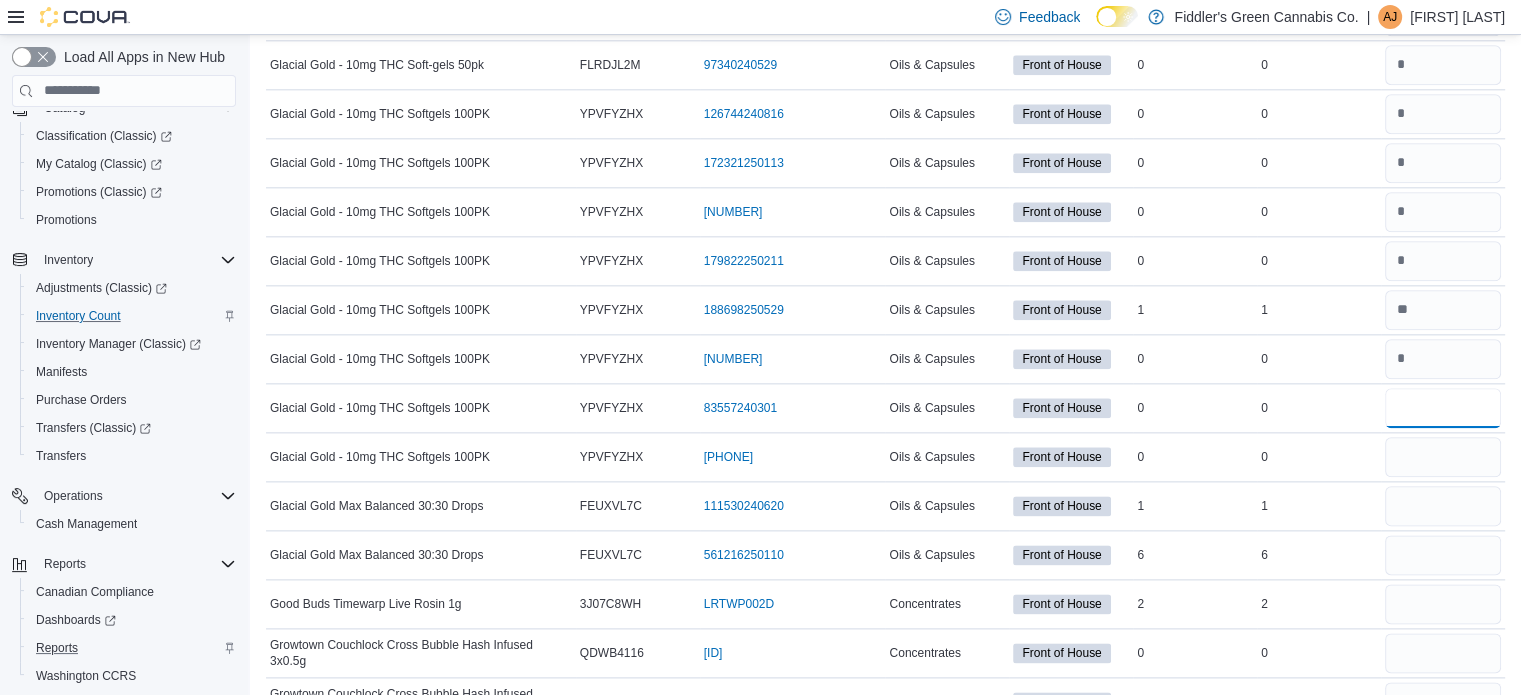 type on "*" 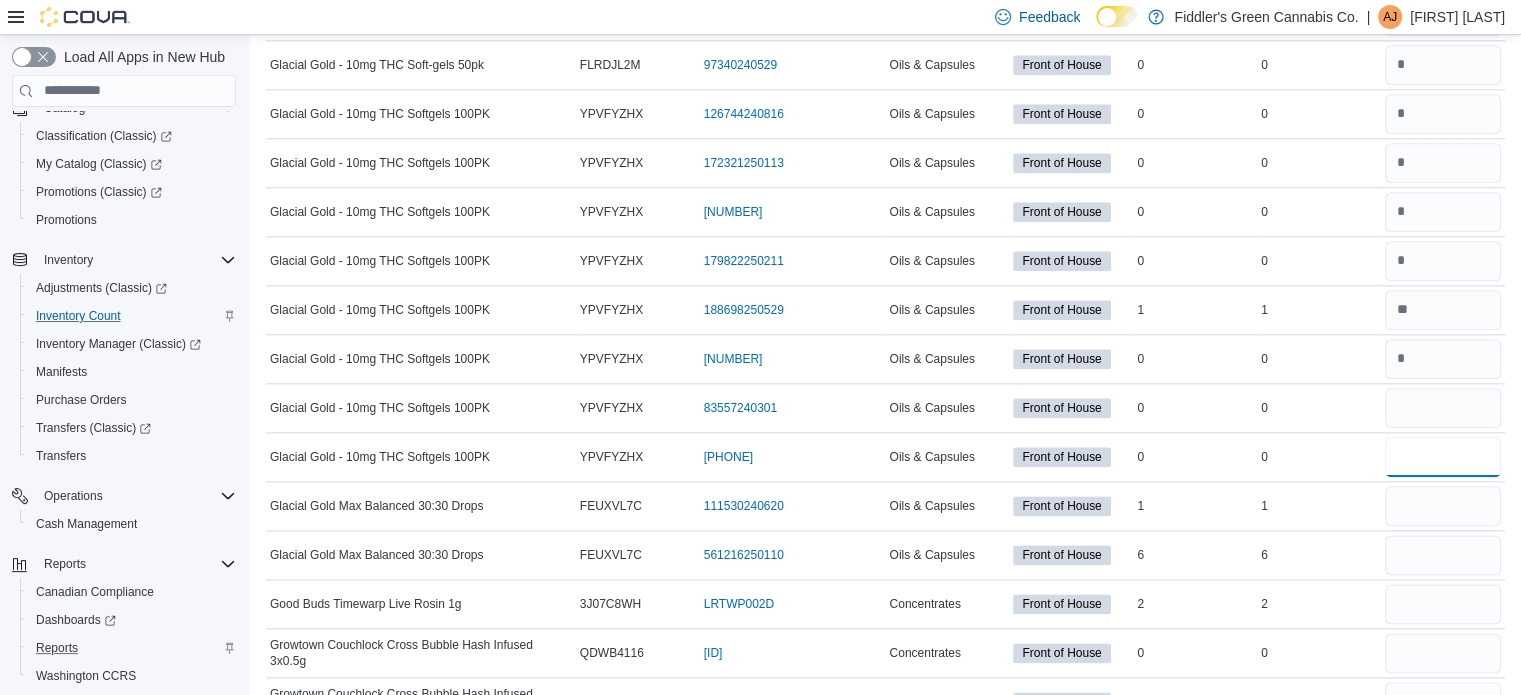 type 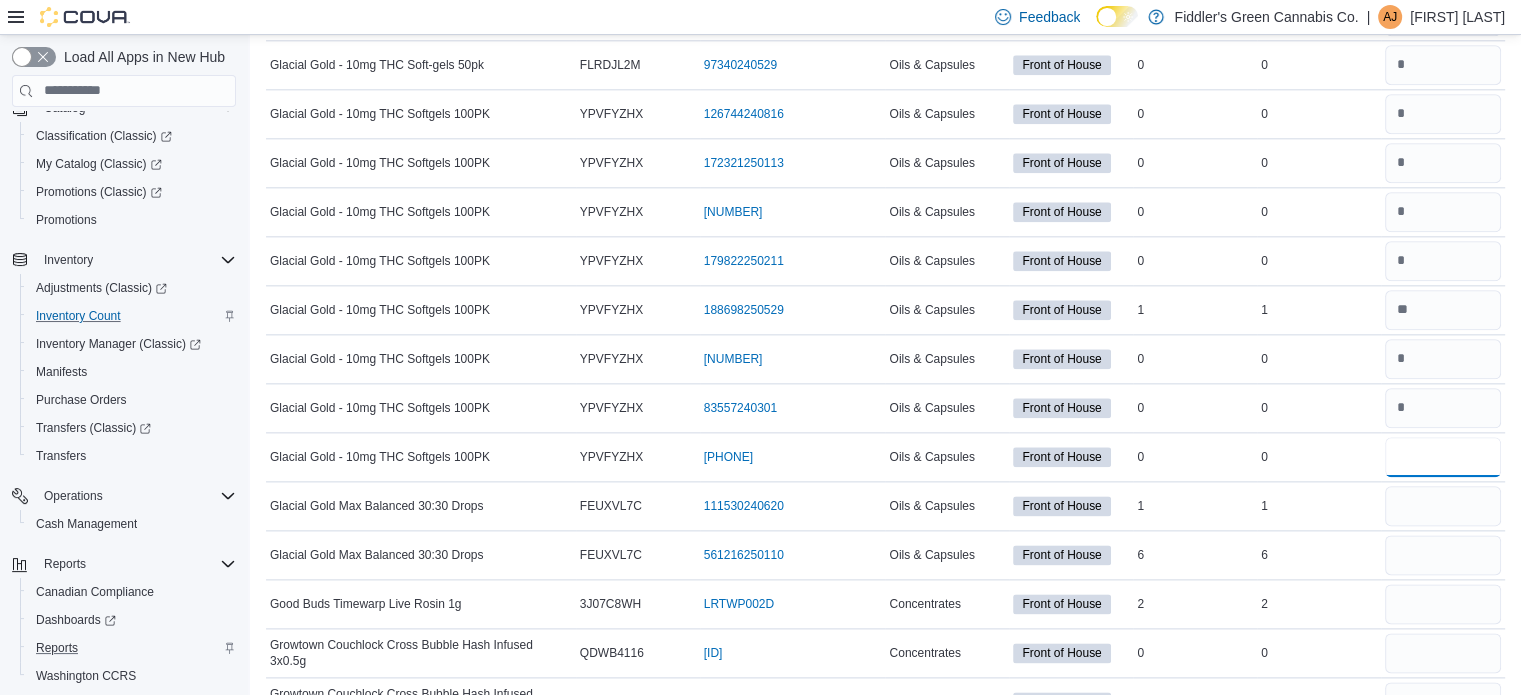 type on "*" 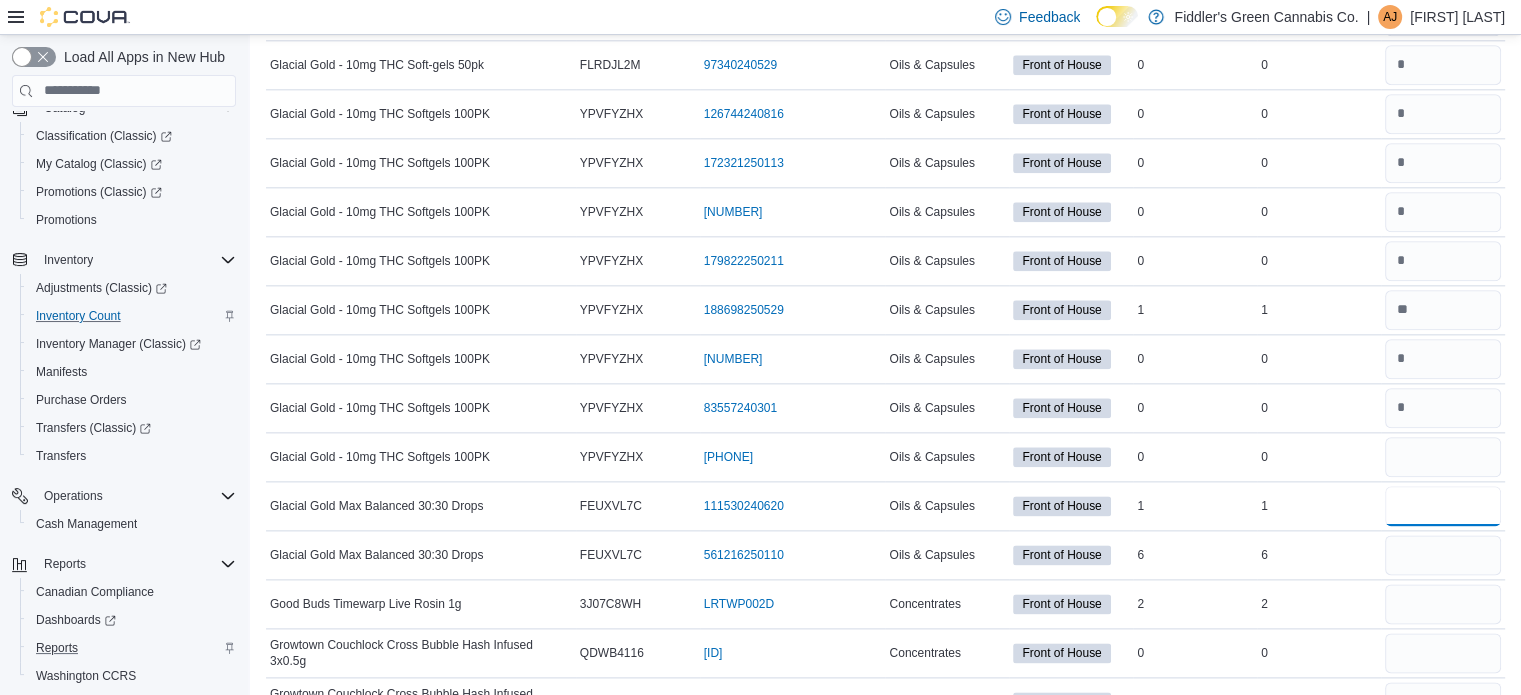 type 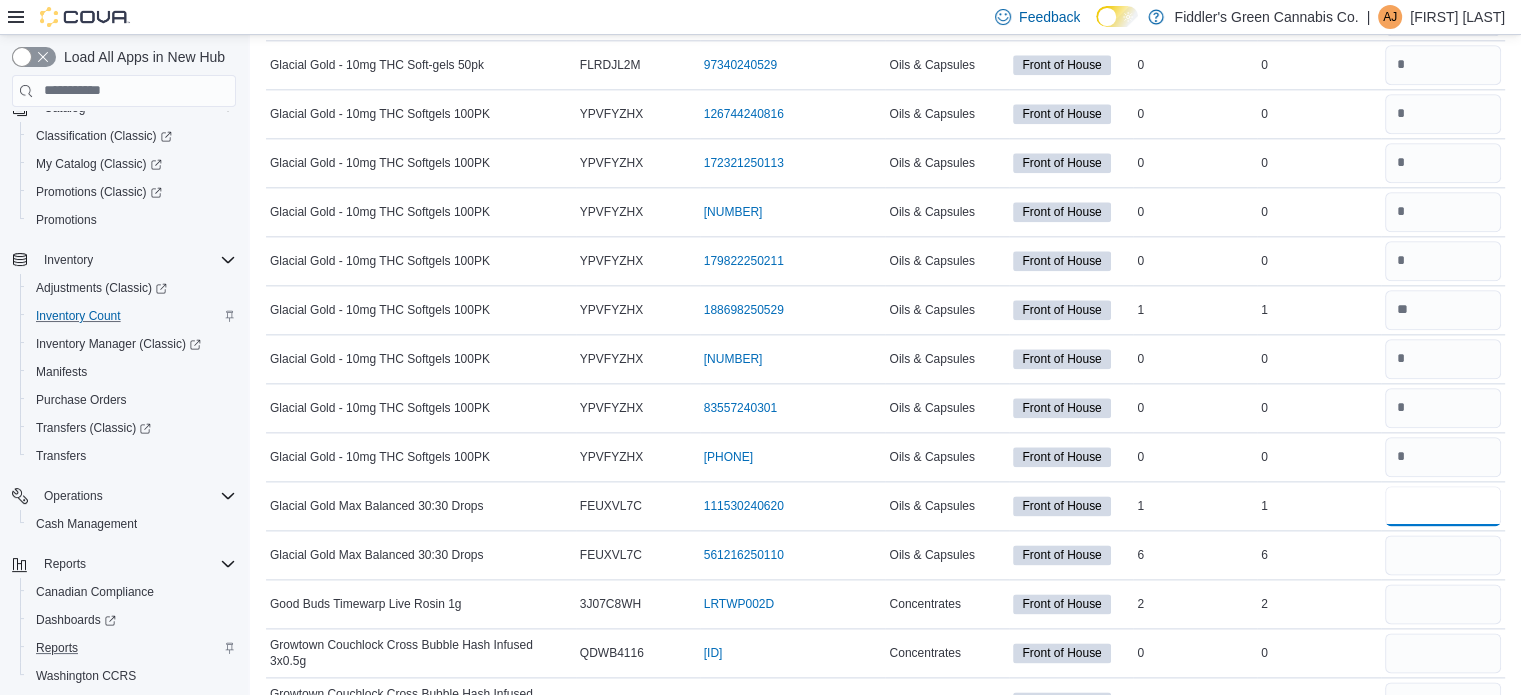 type on "*" 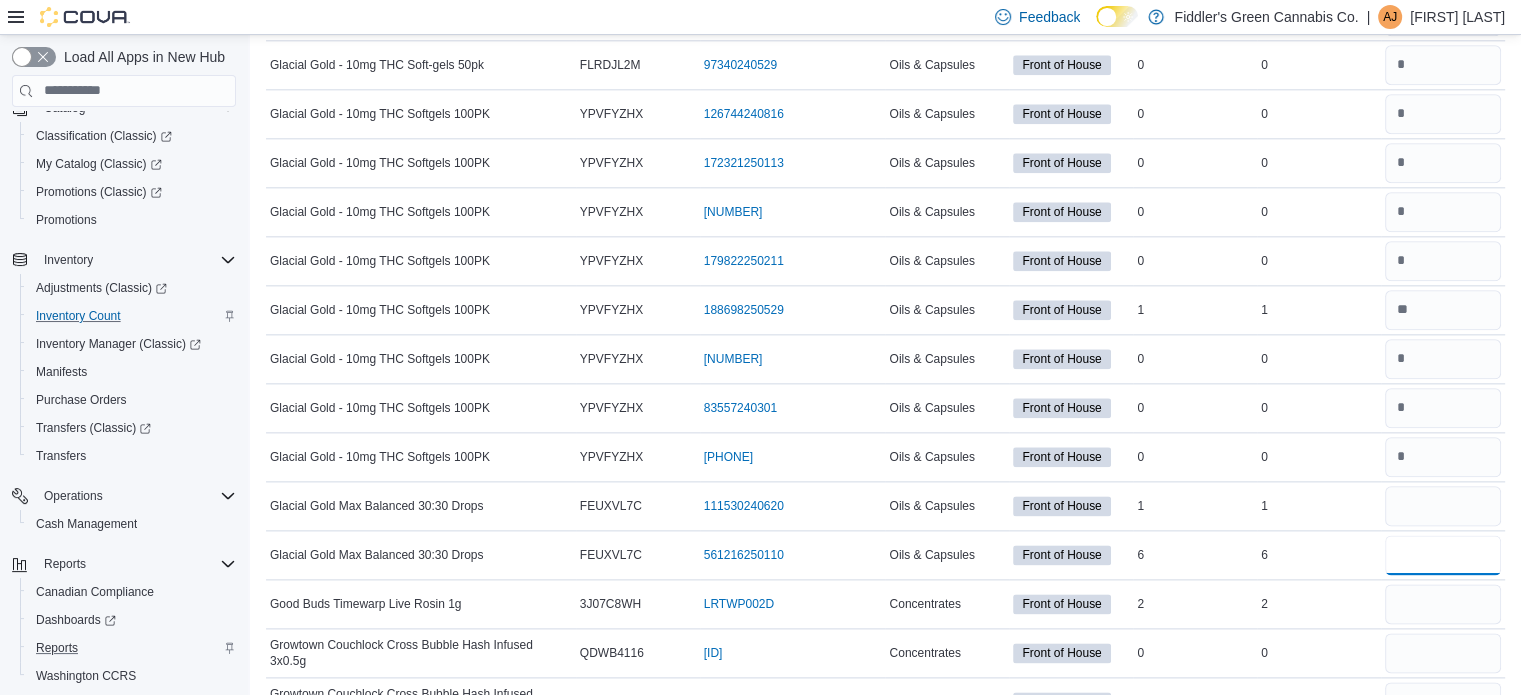 type 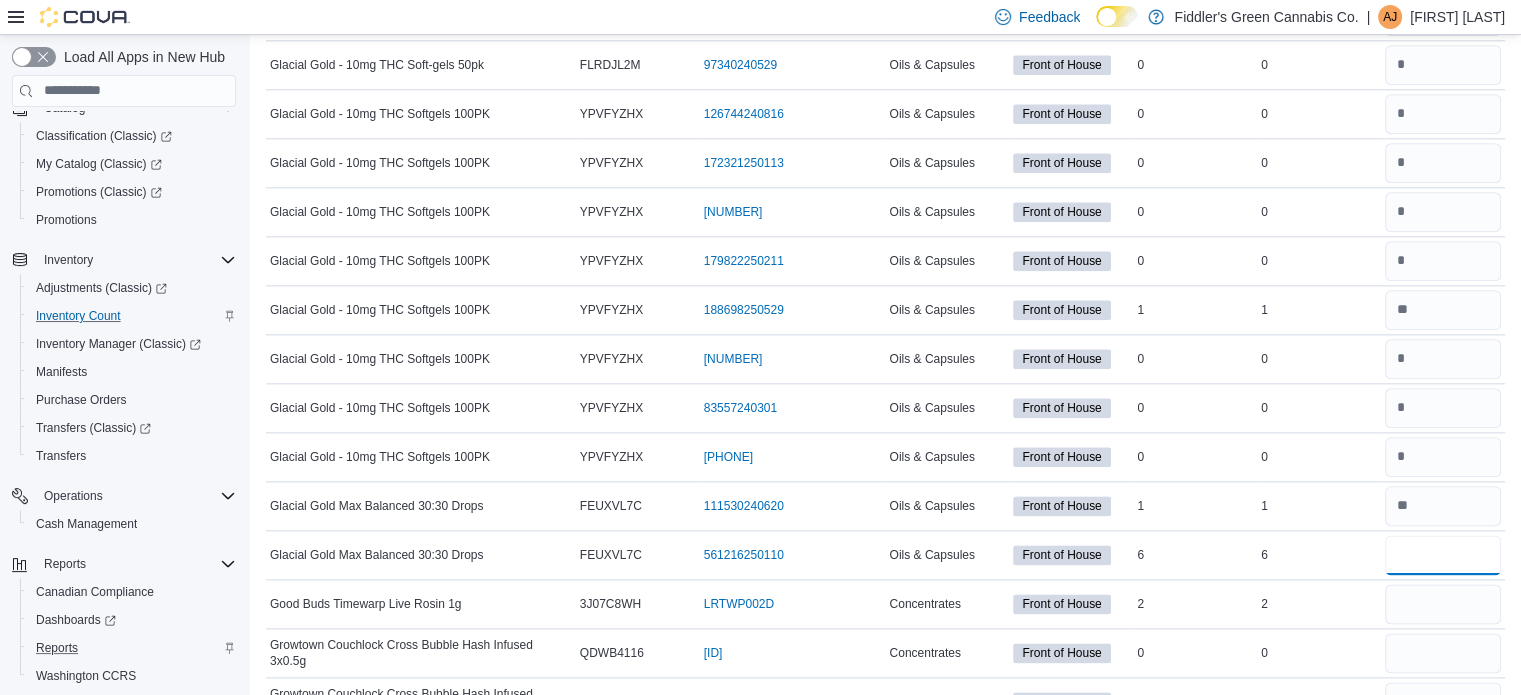 type on "*" 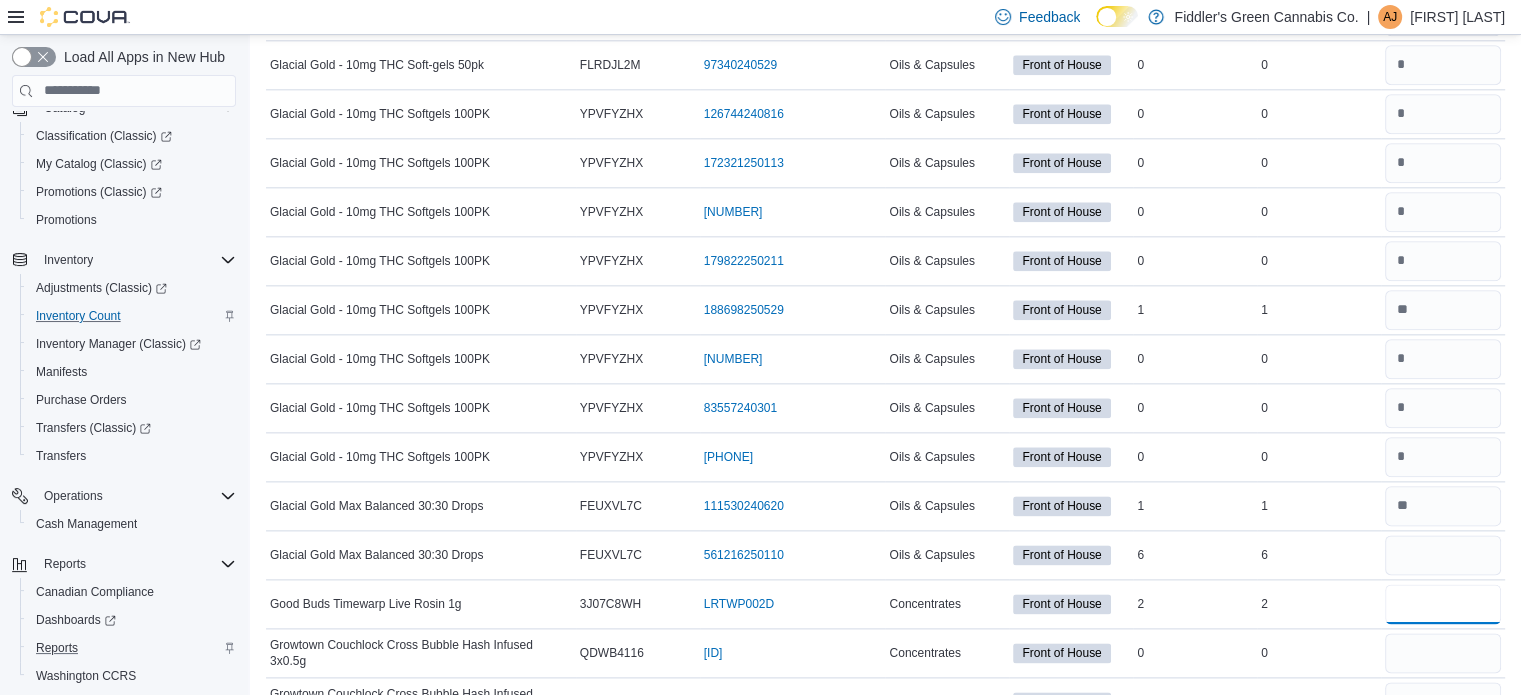 type 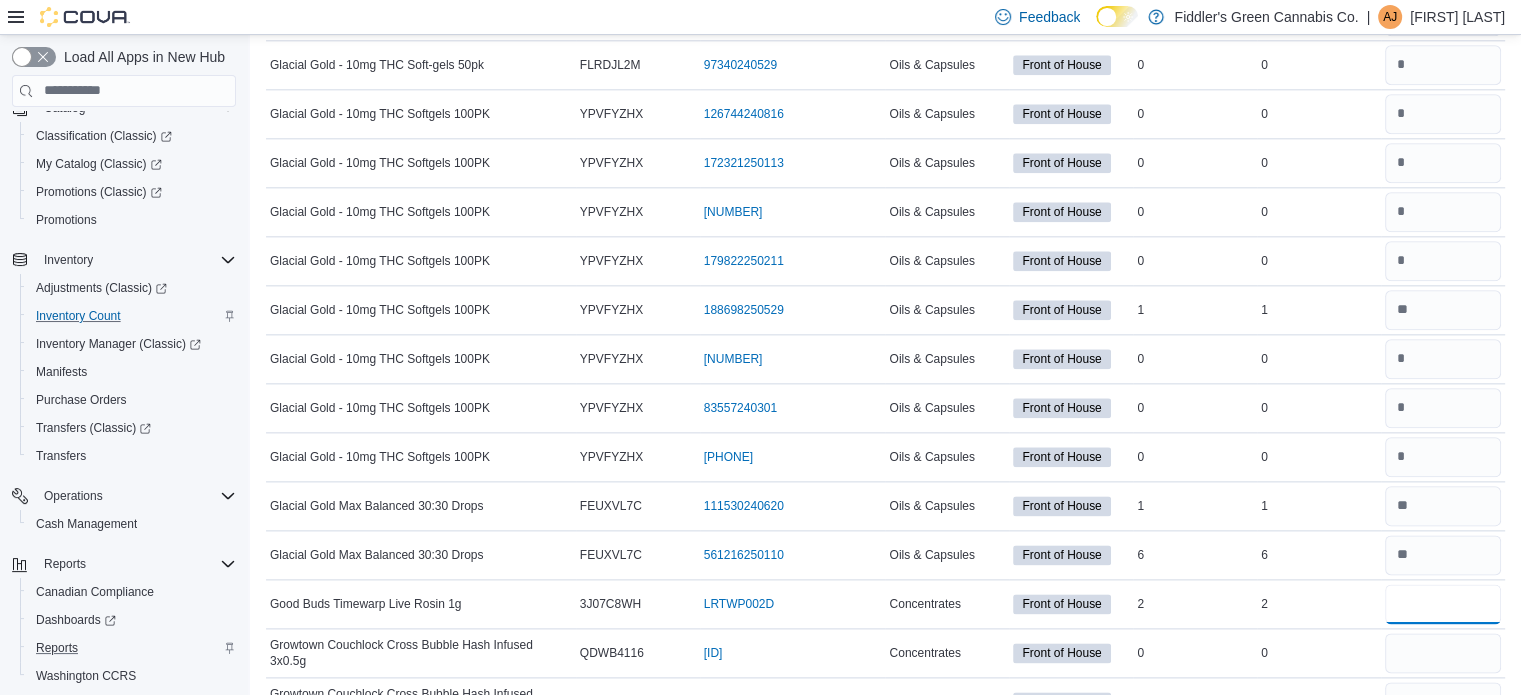 type on "*" 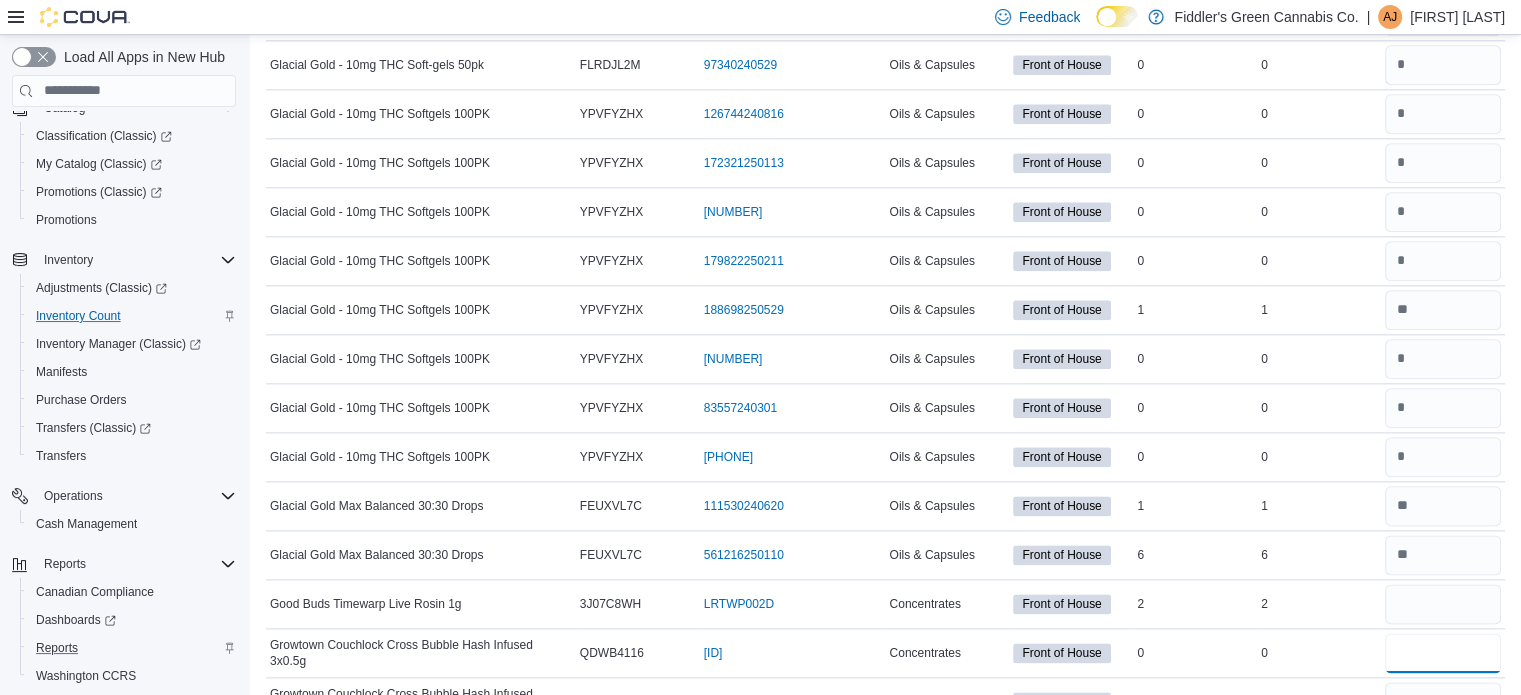 type 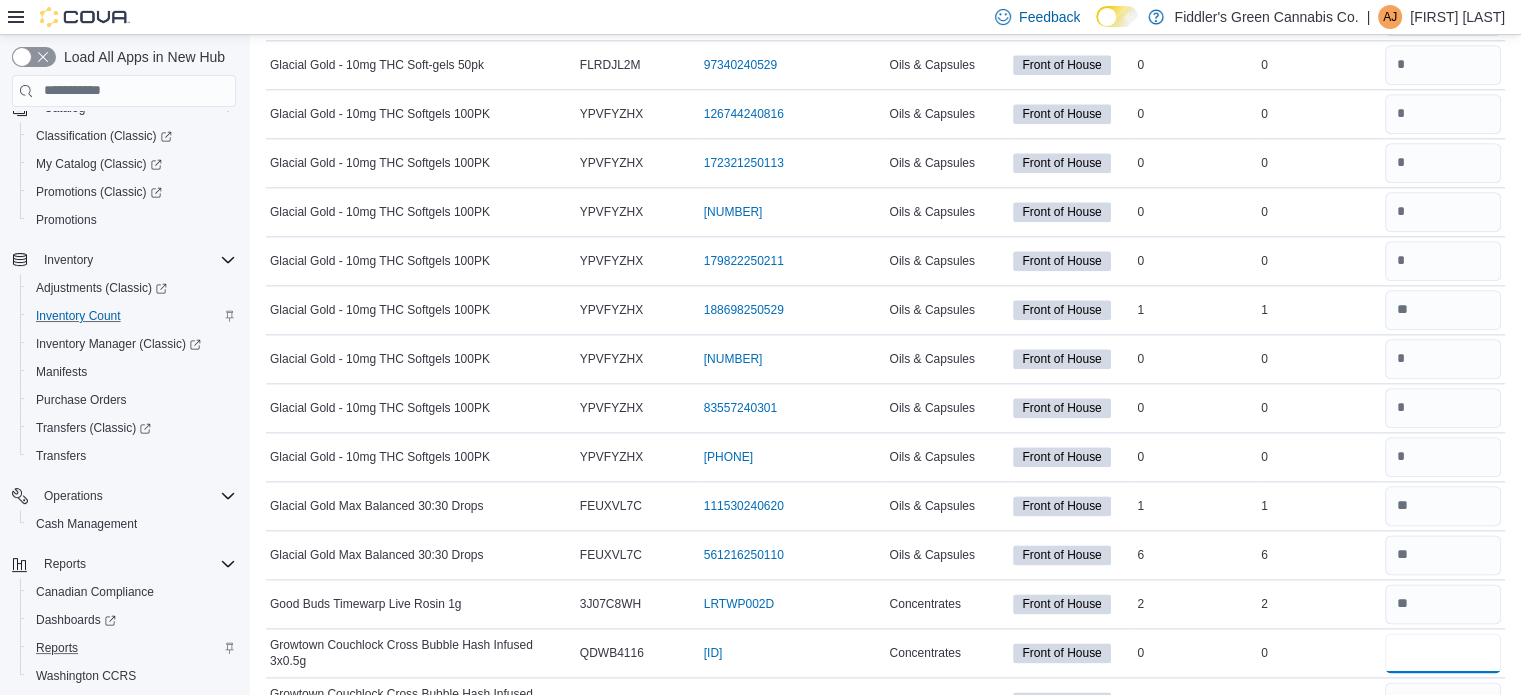 type on "*" 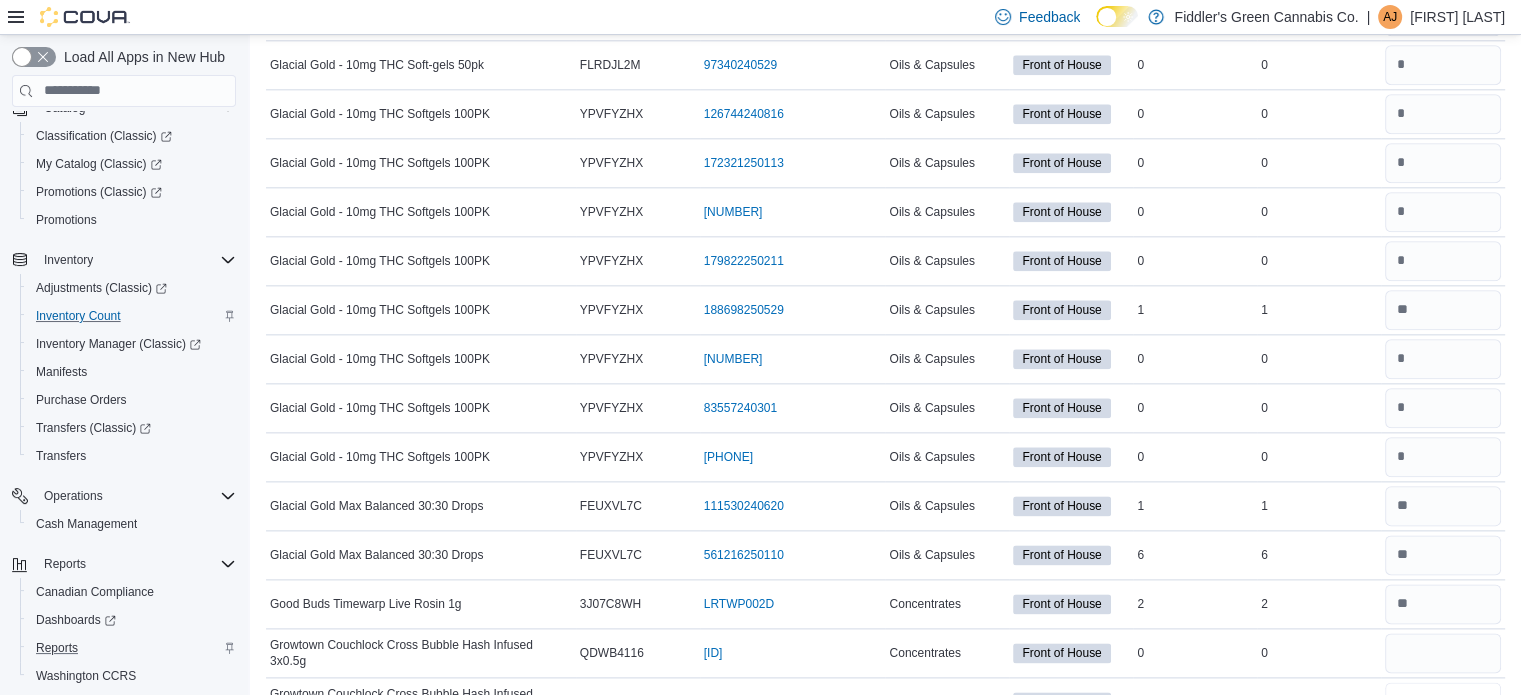 type 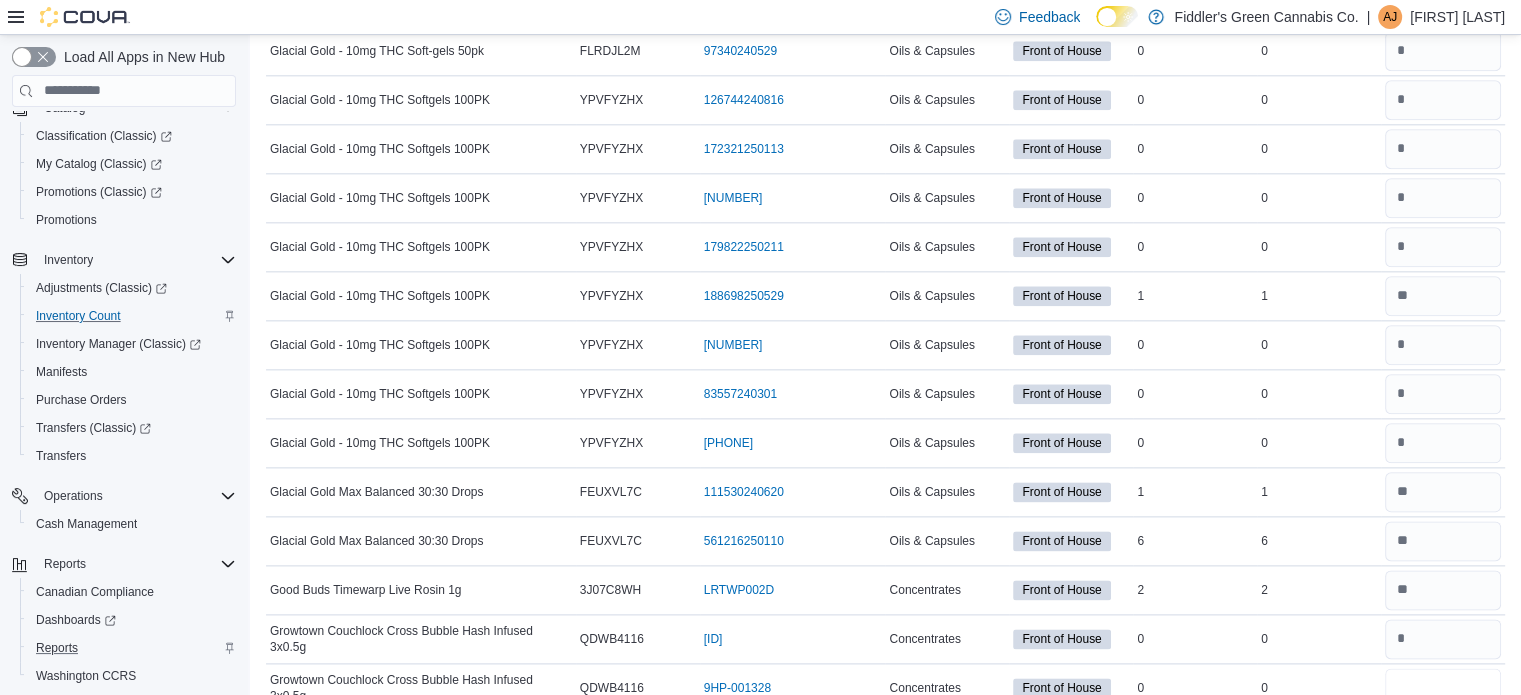 type on "*" 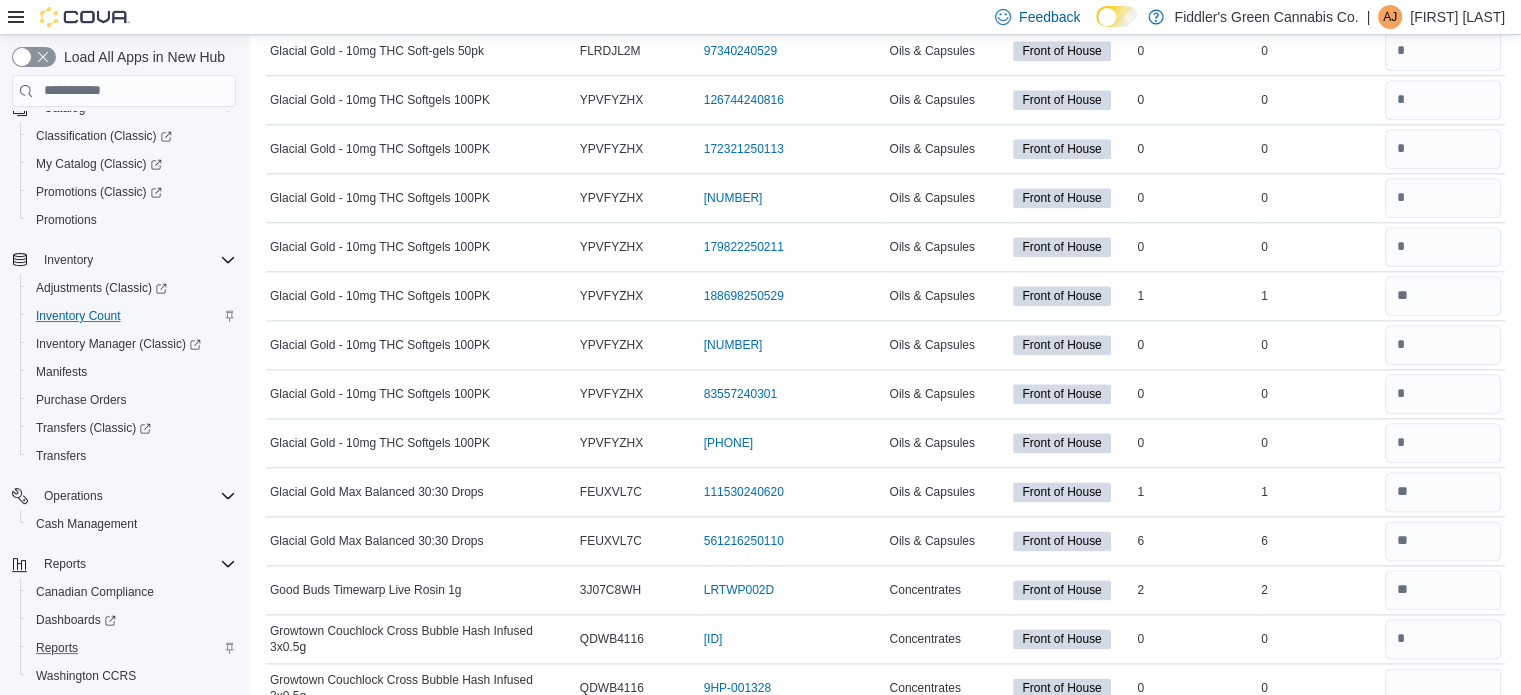 type 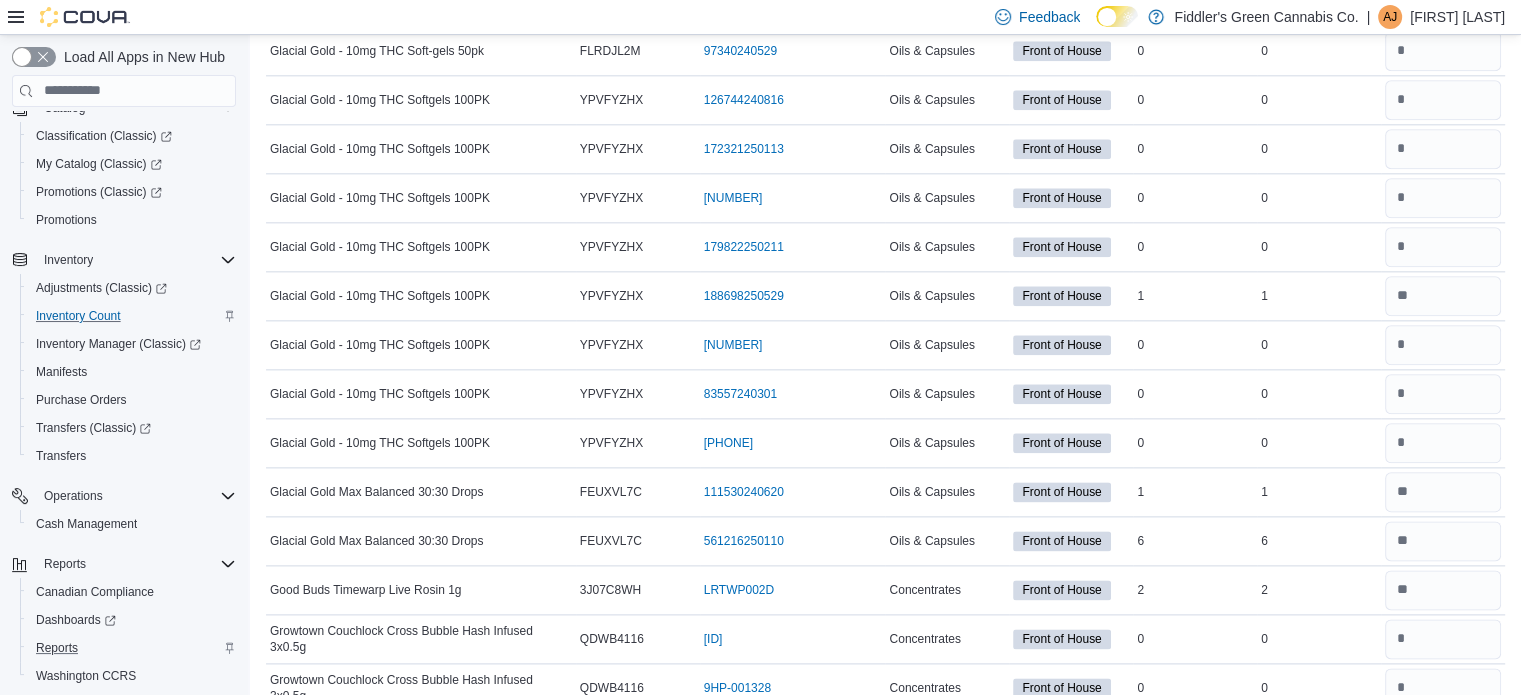 scroll, scrollTop: 2751, scrollLeft: 0, axis: vertical 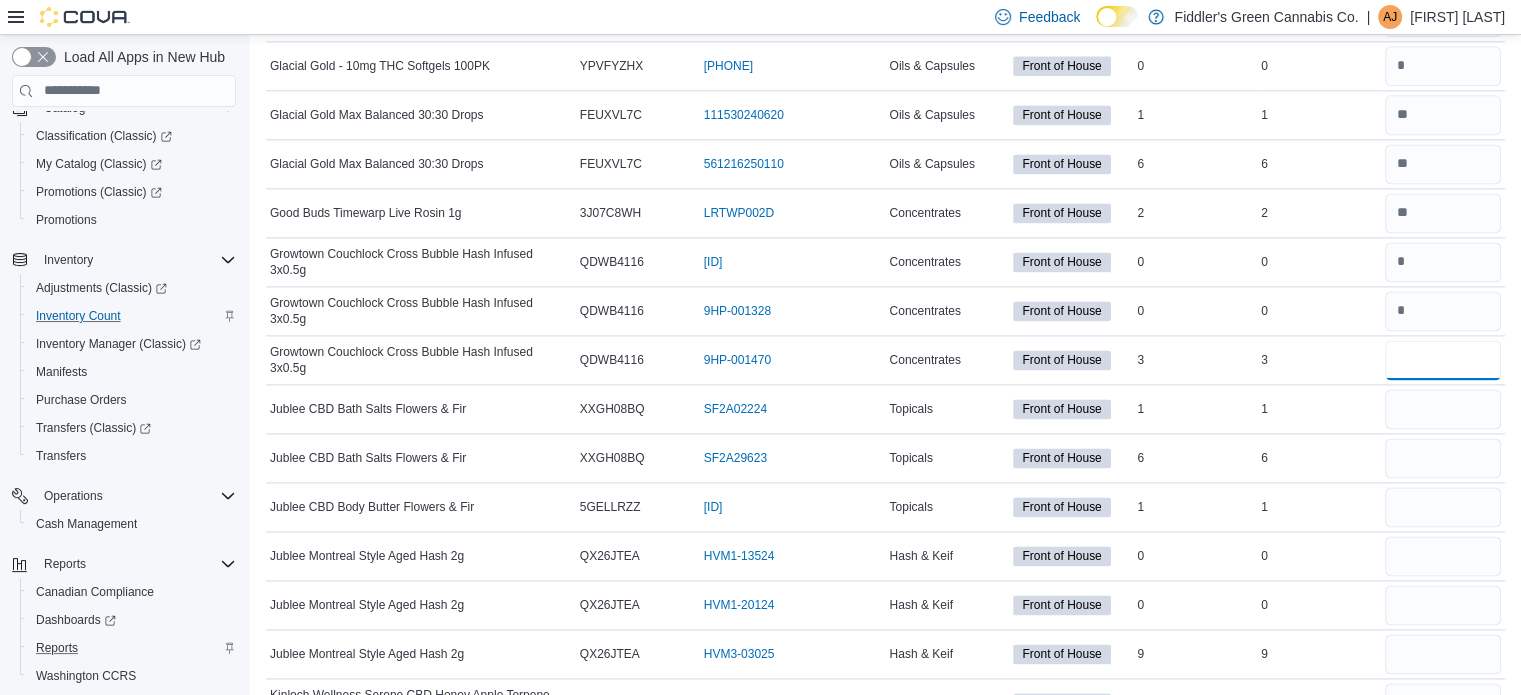 type on "*" 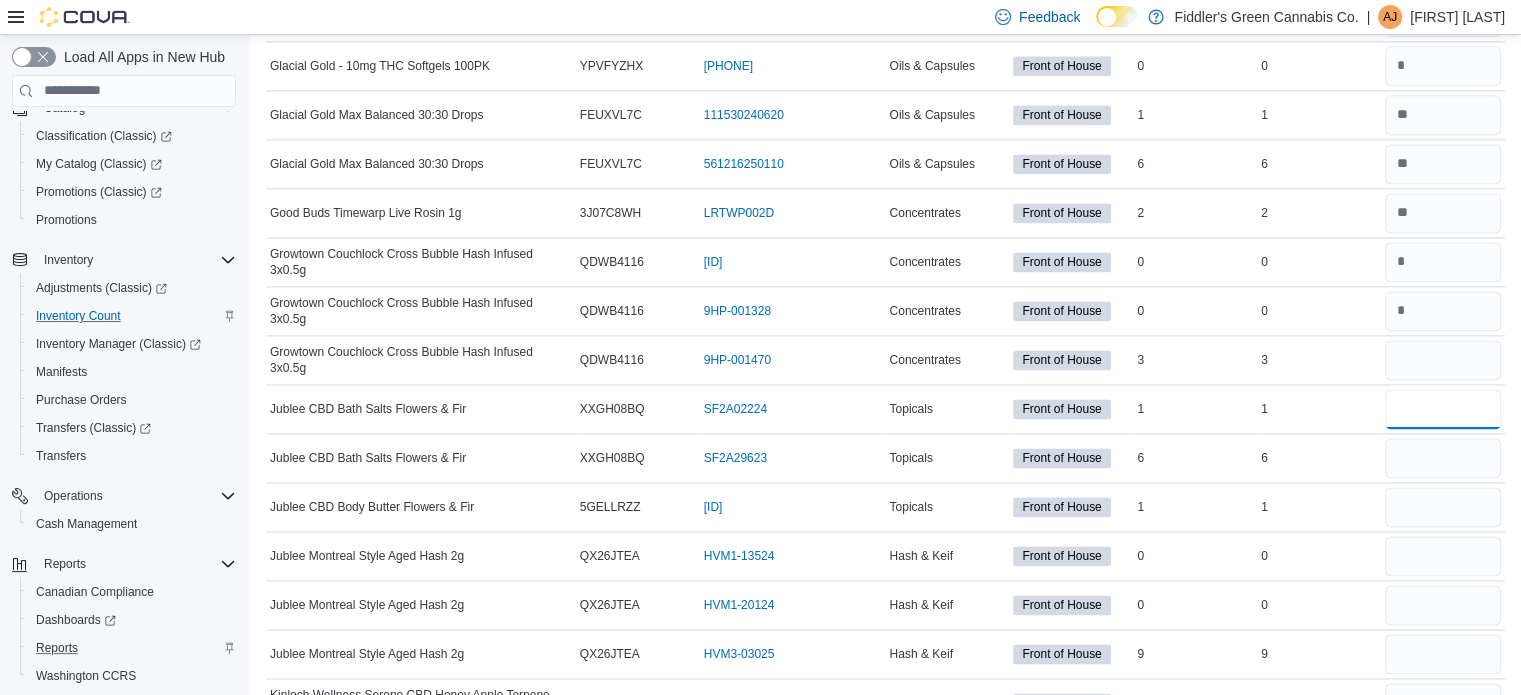 type 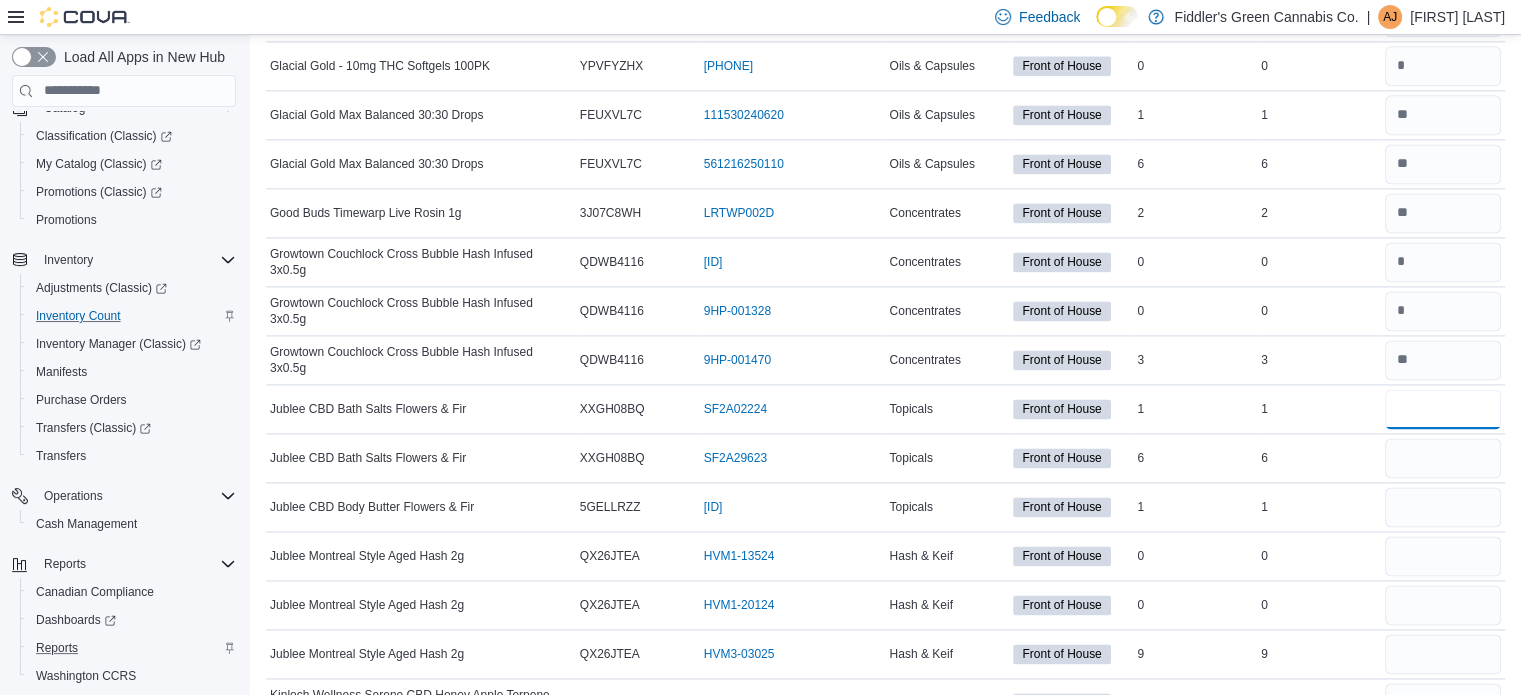 type on "*" 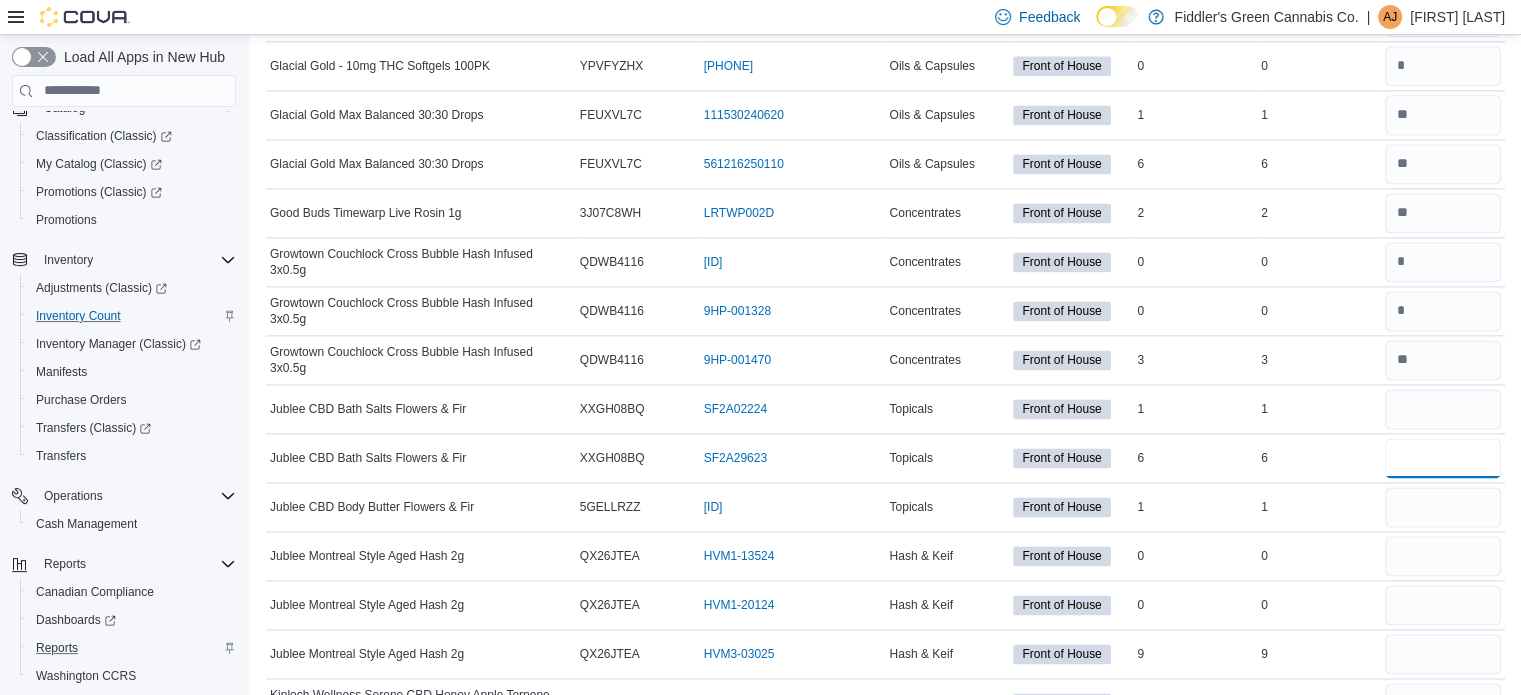 type 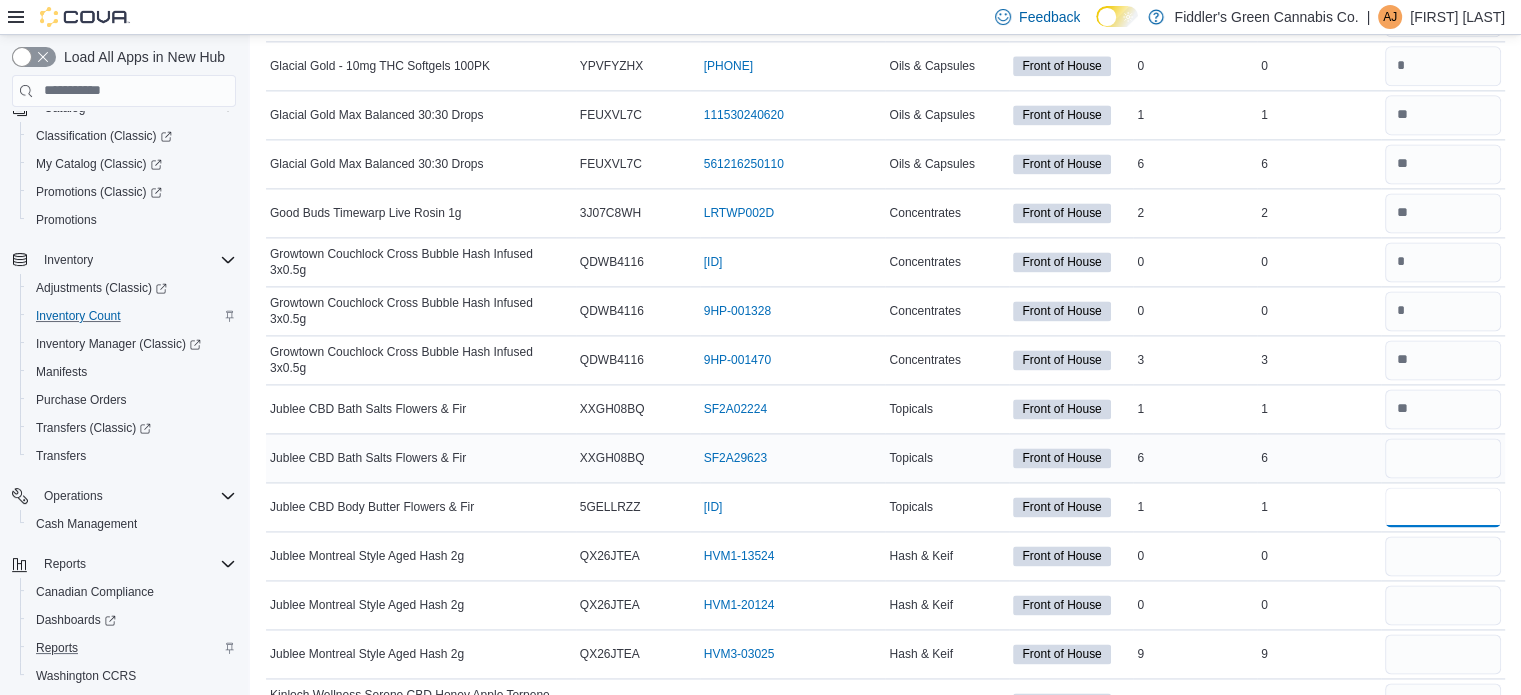 type on "*" 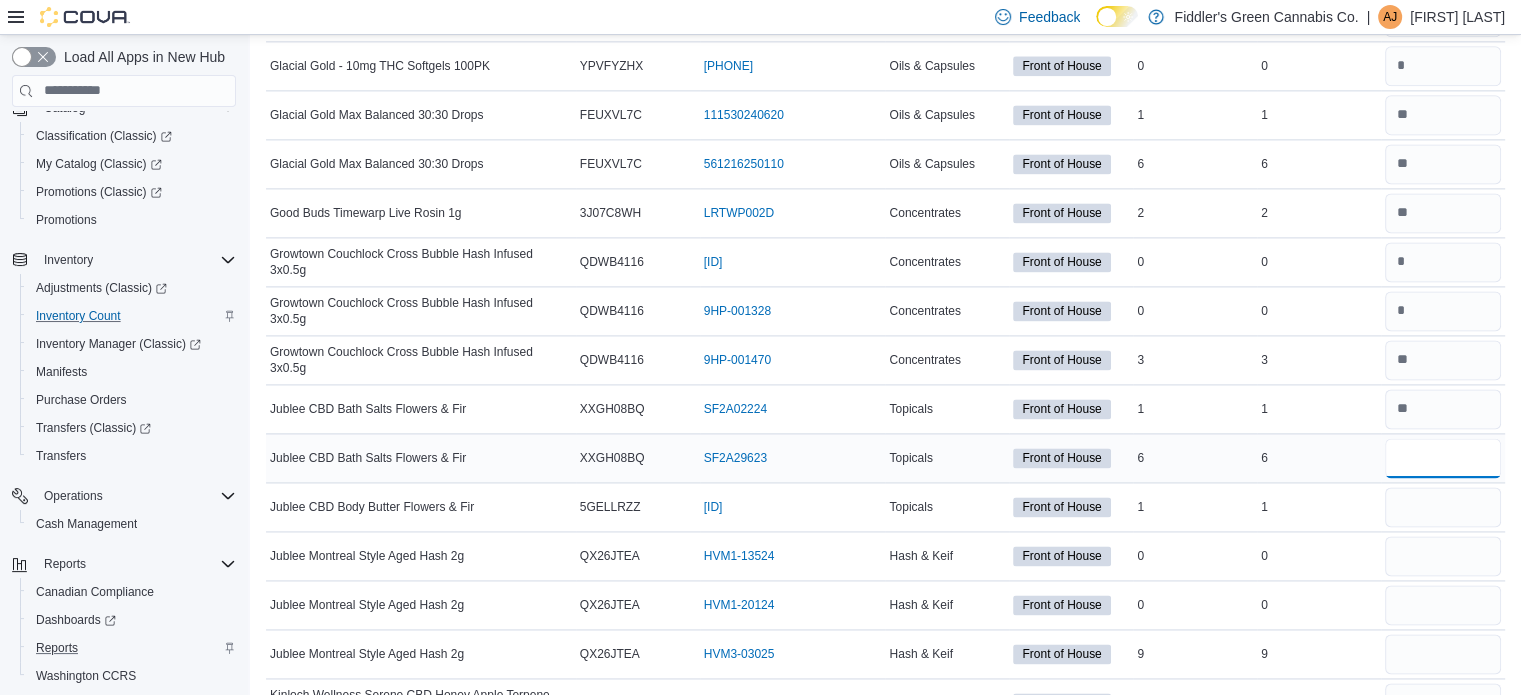 click at bounding box center [1443, 458] 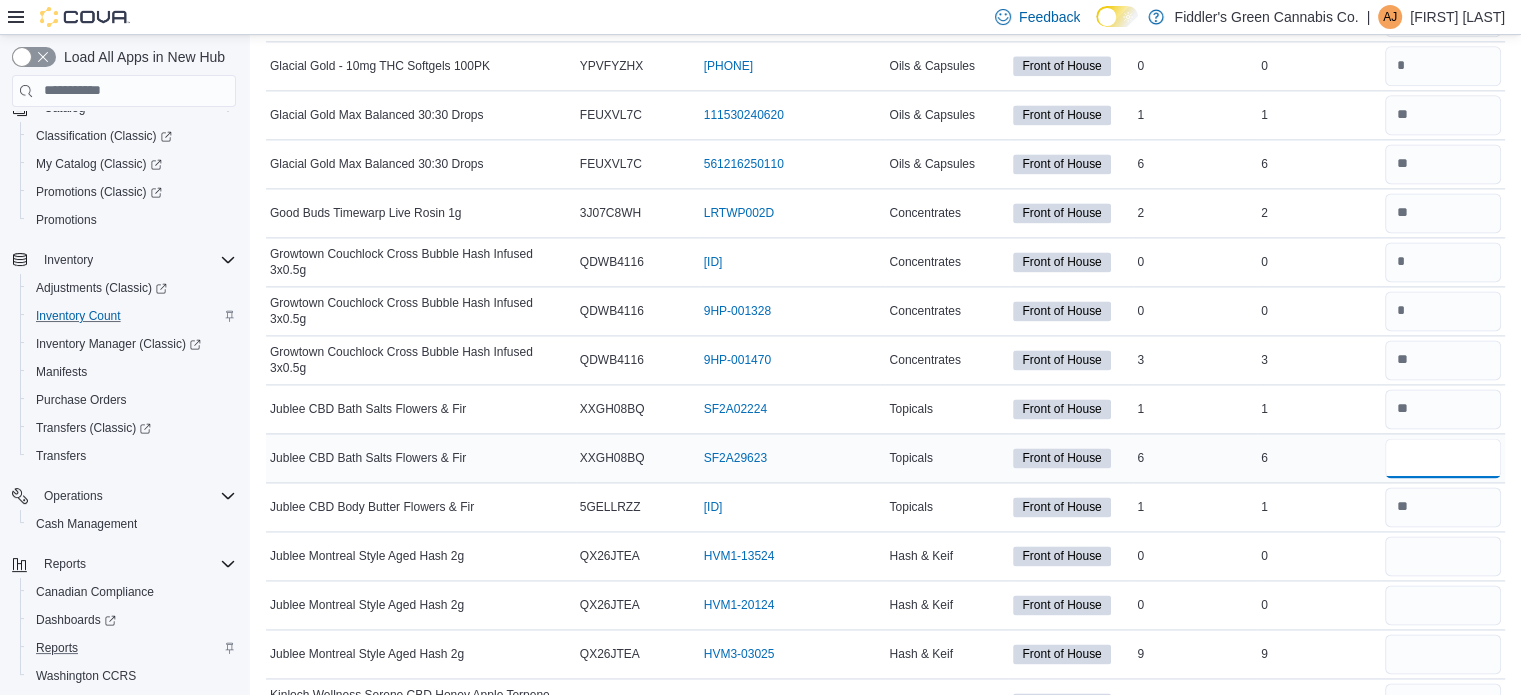 type on "*" 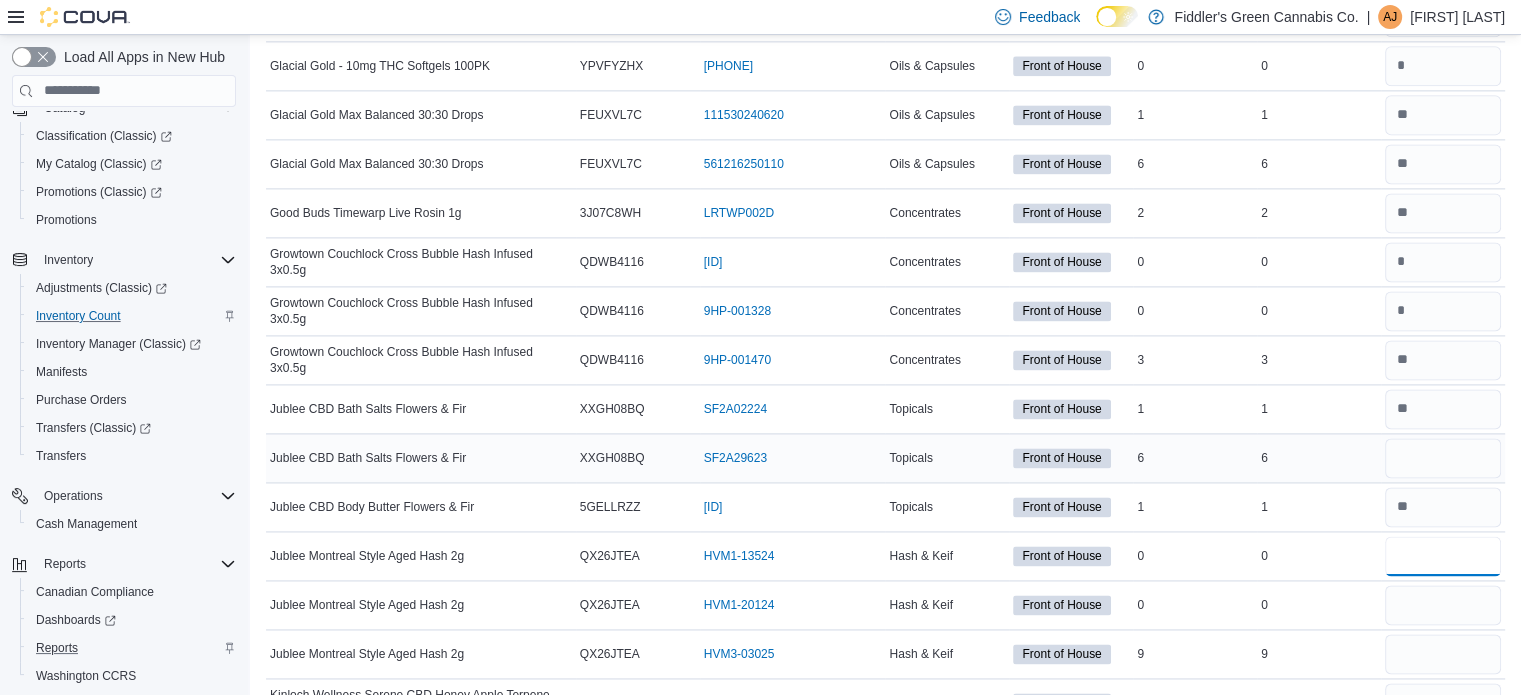 type 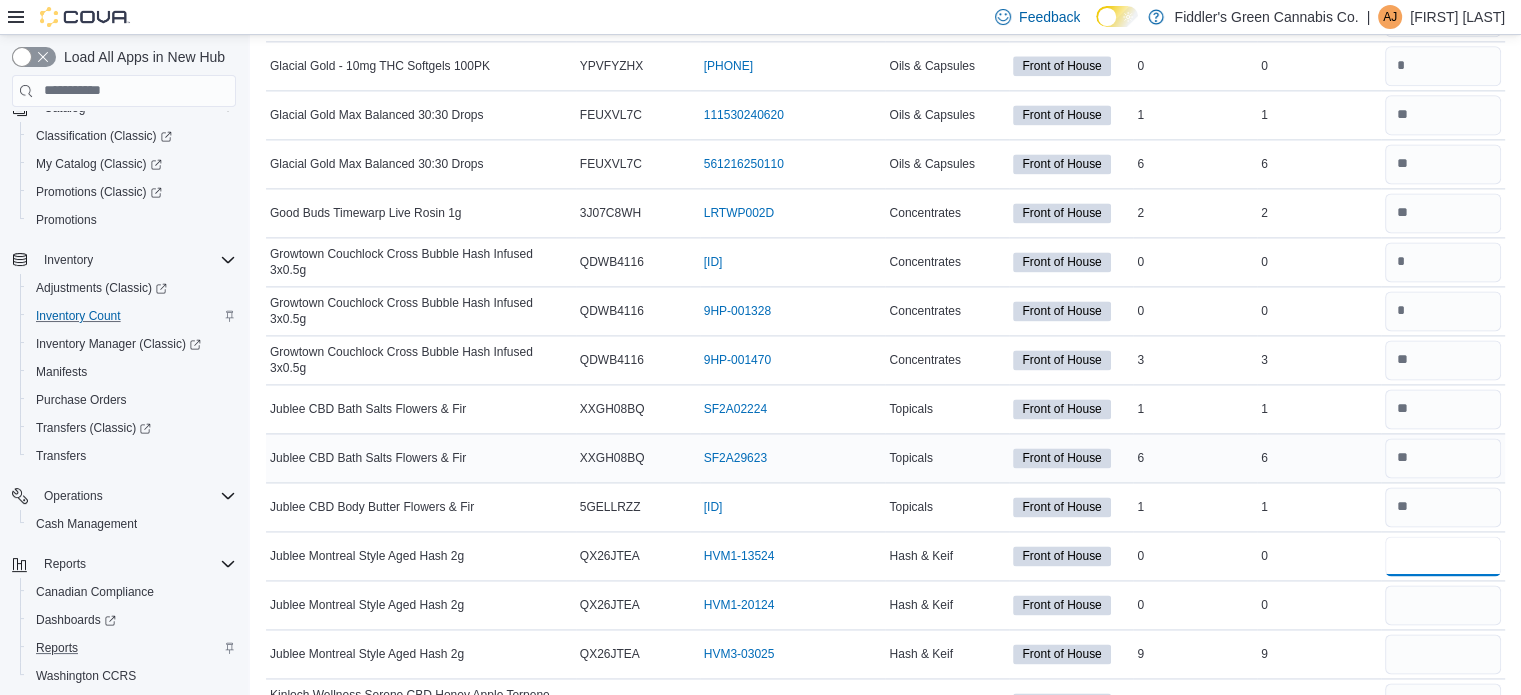 type on "*" 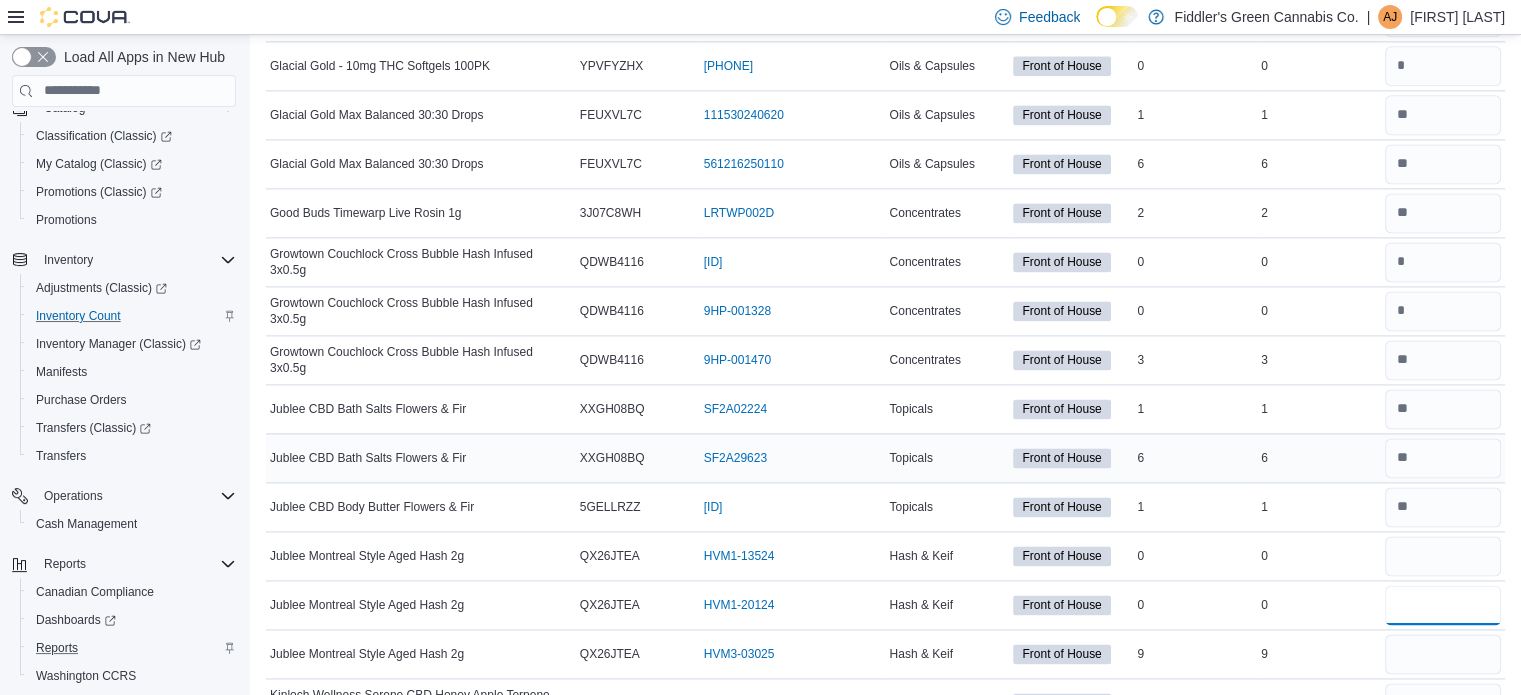 type 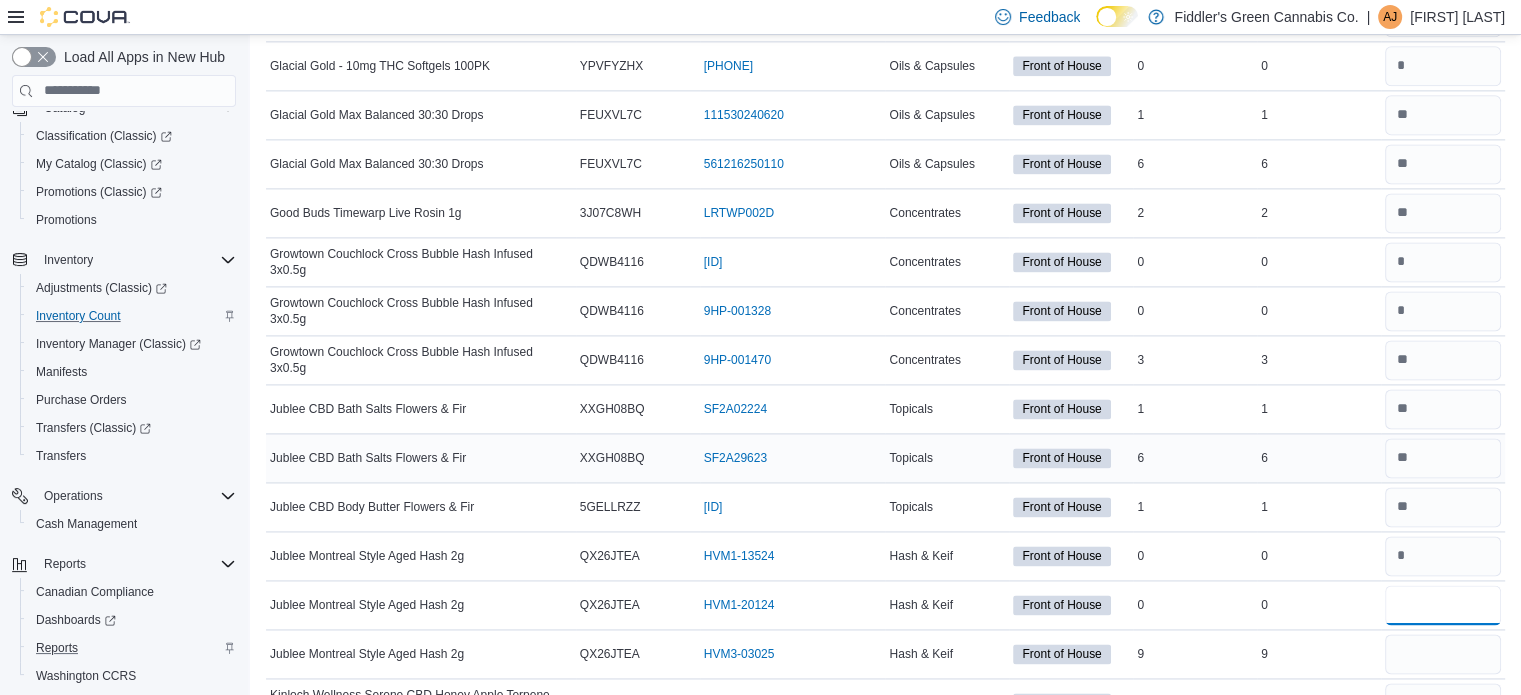type on "*" 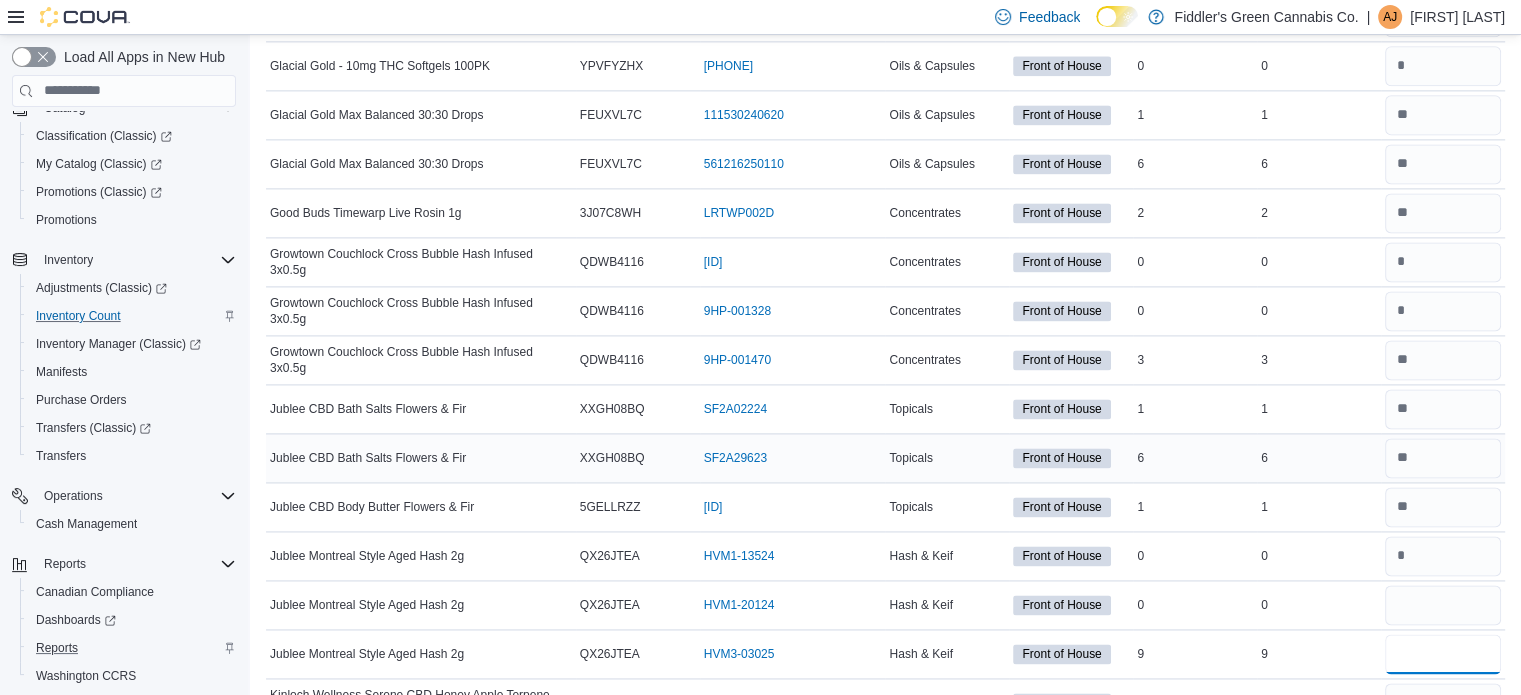 type 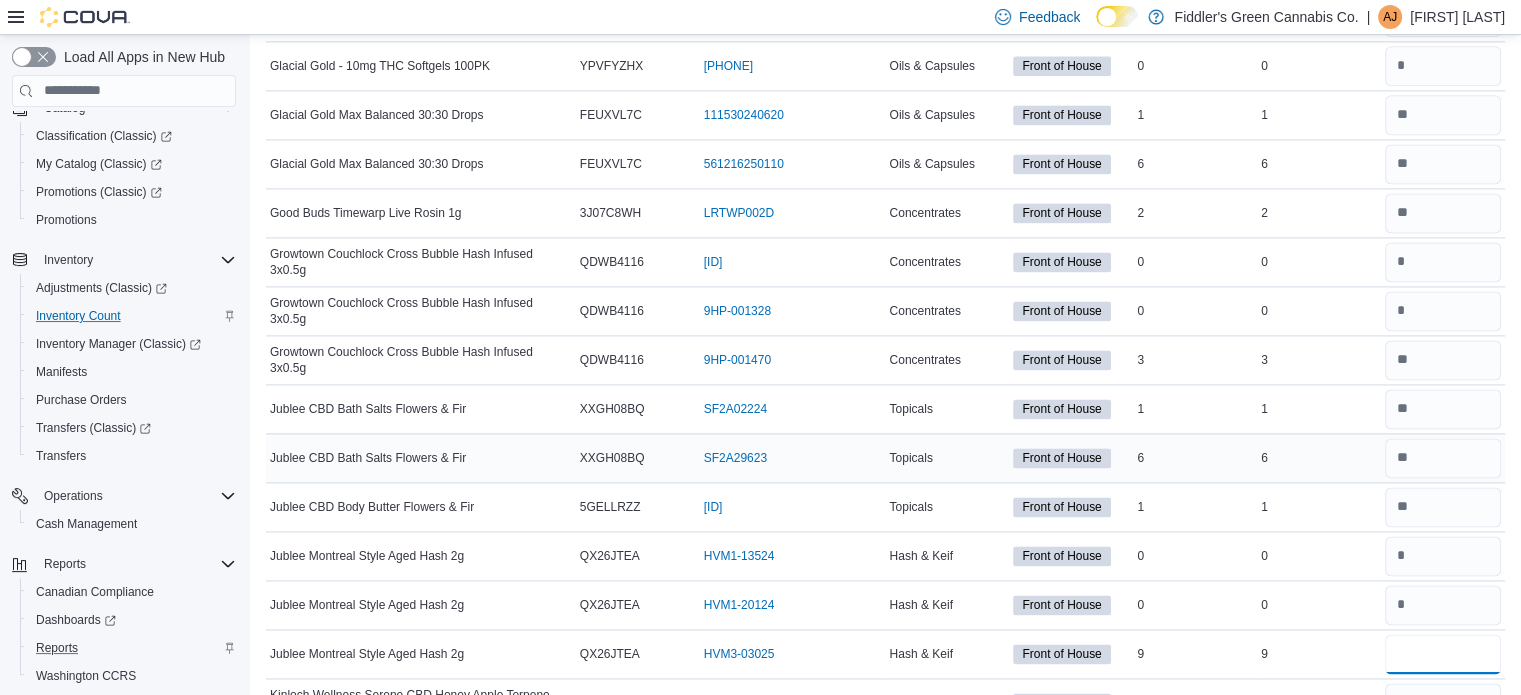 type on "*" 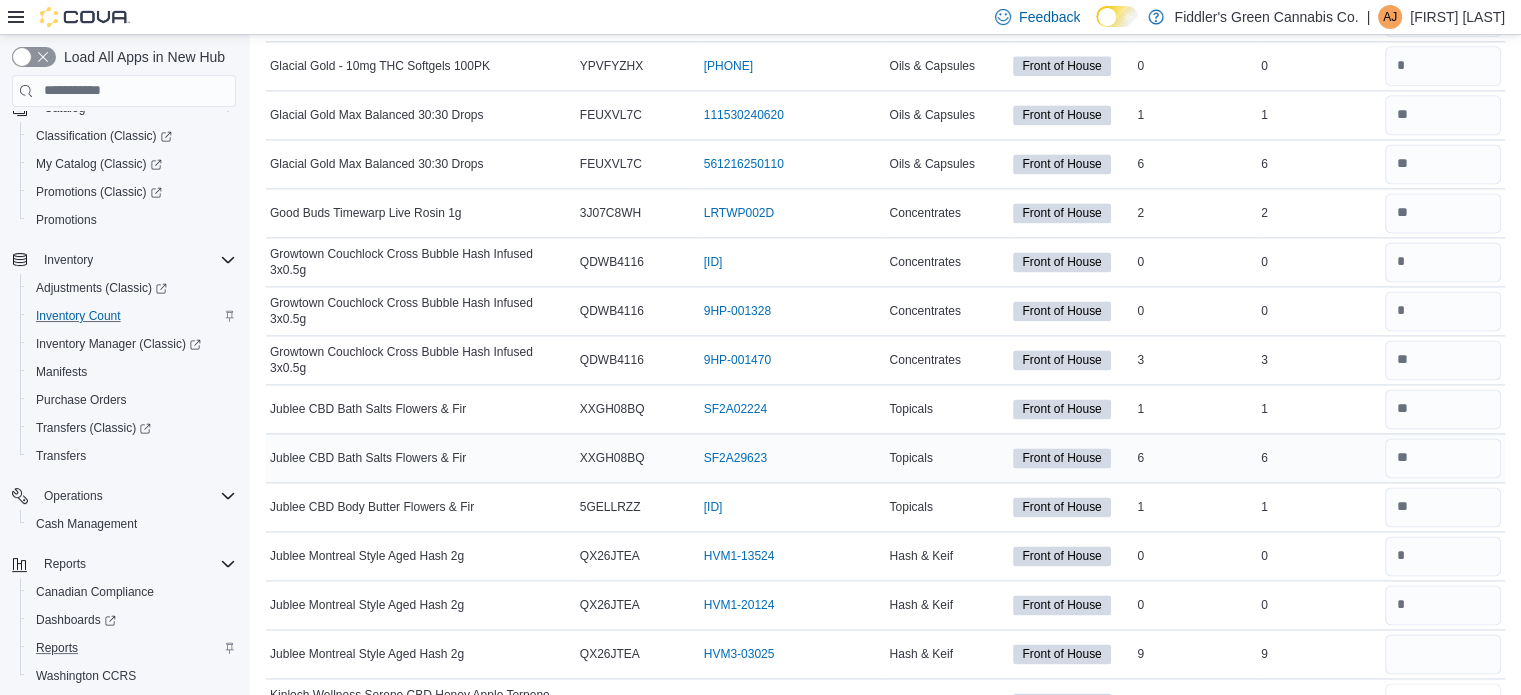 type 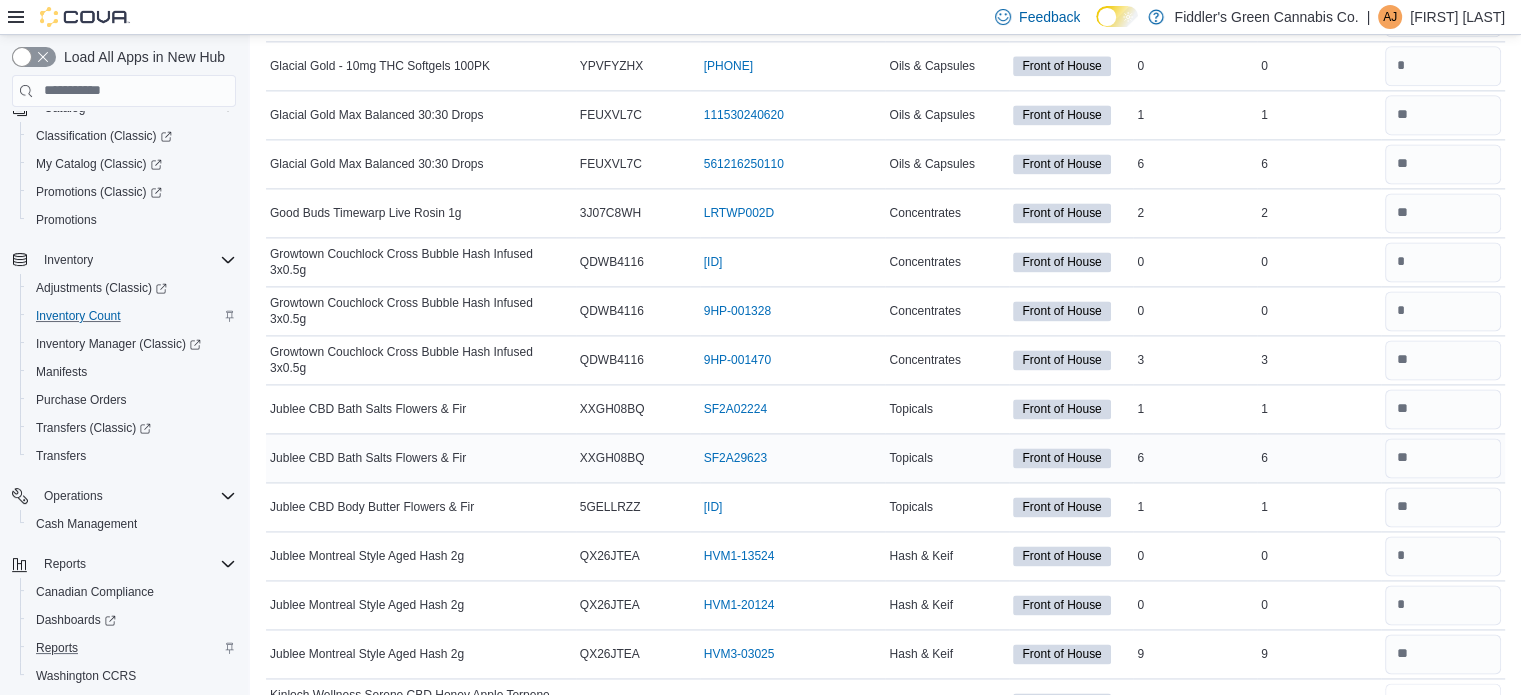 scroll, scrollTop: 2764, scrollLeft: 0, axis: vertical 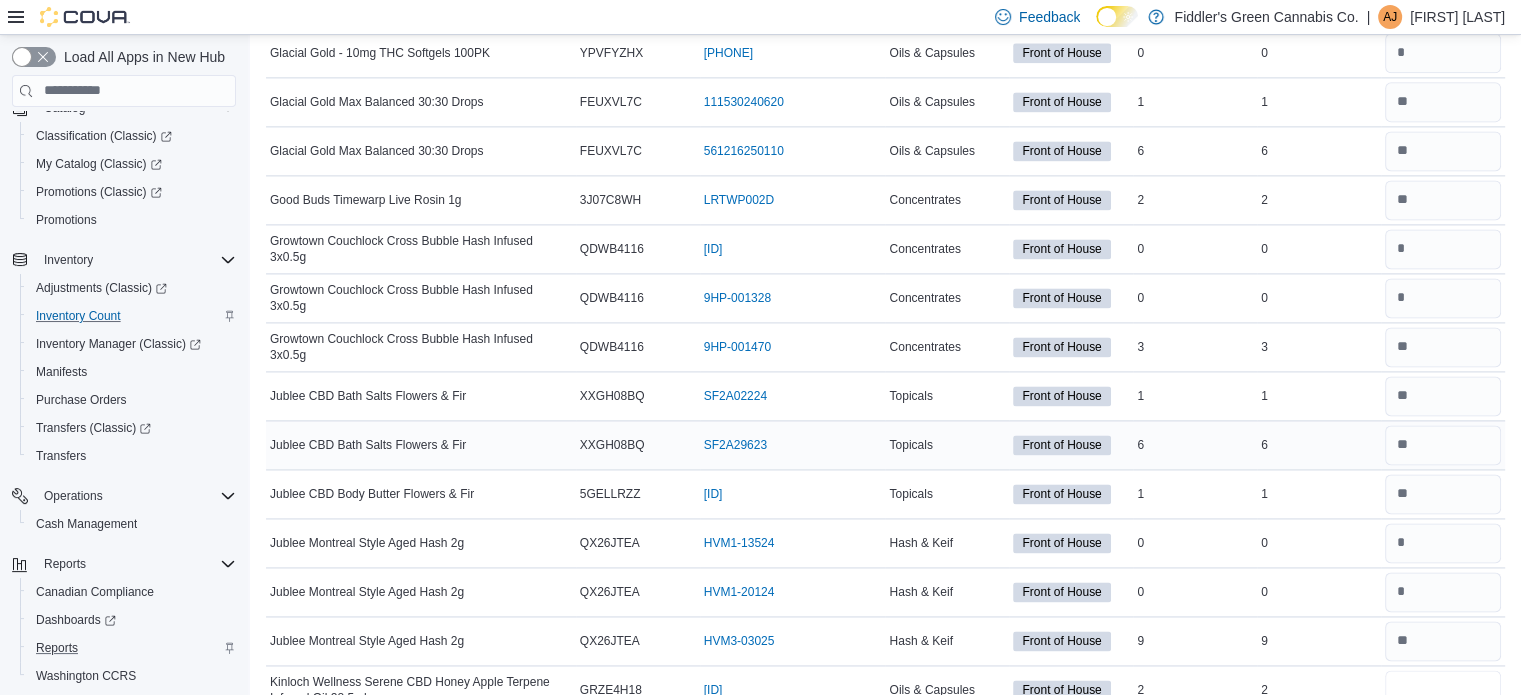 type on "*" 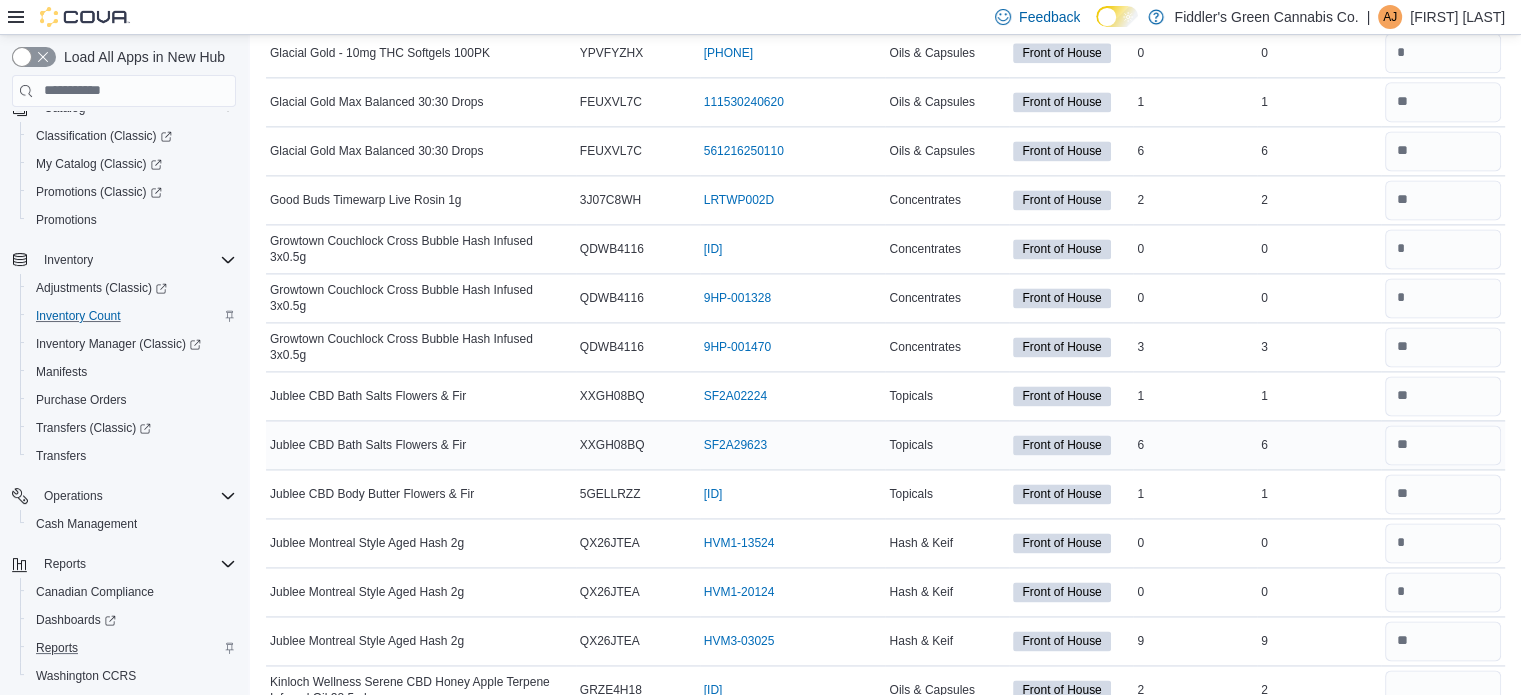 type 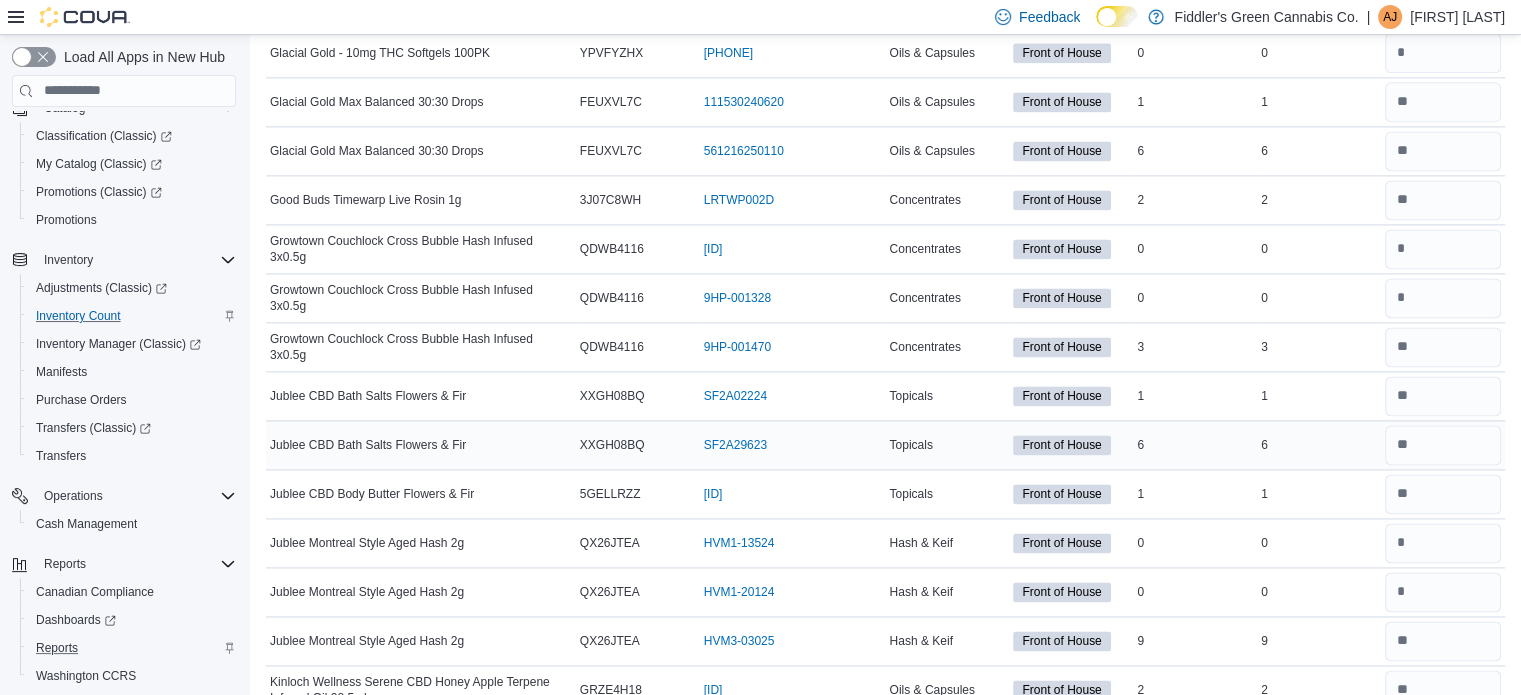 scroll, scrollTop: 3141, scrollLeft: 0, axis: vertical 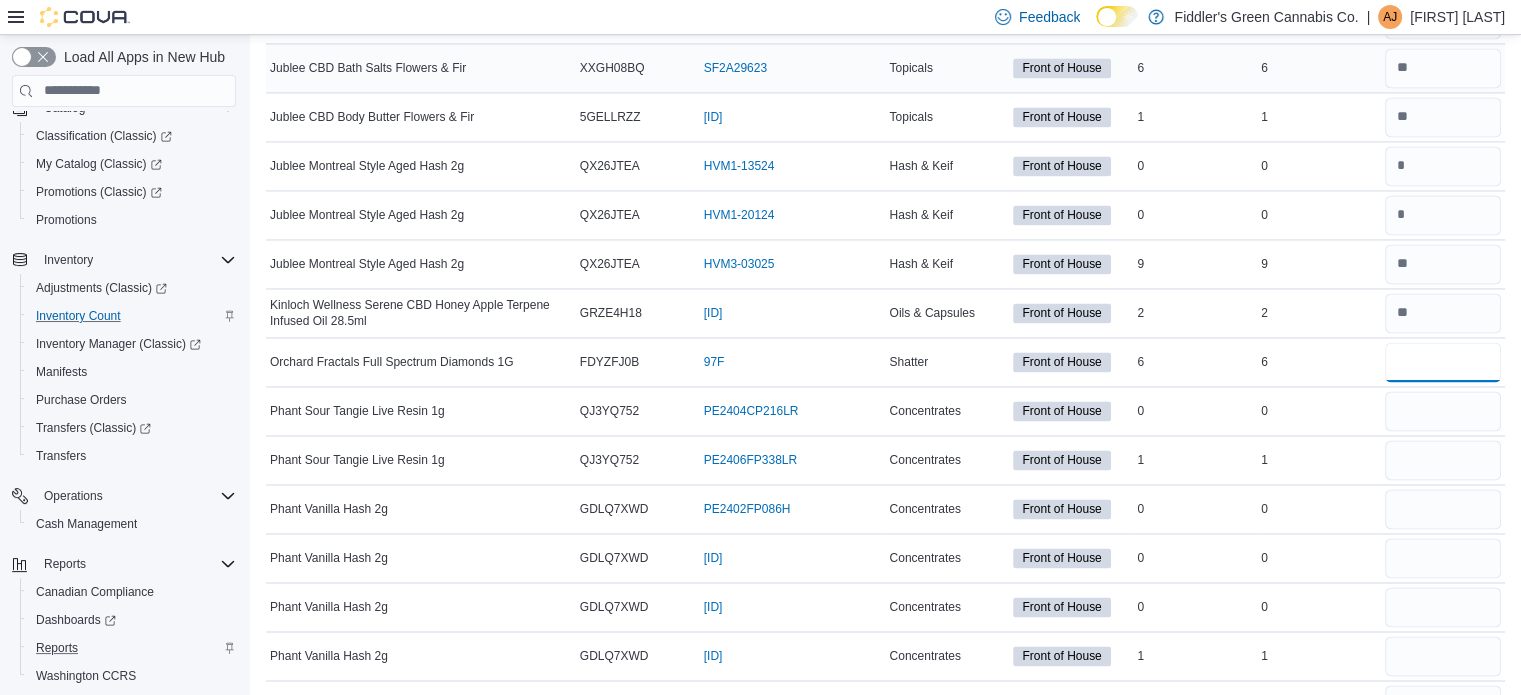 type on "*" 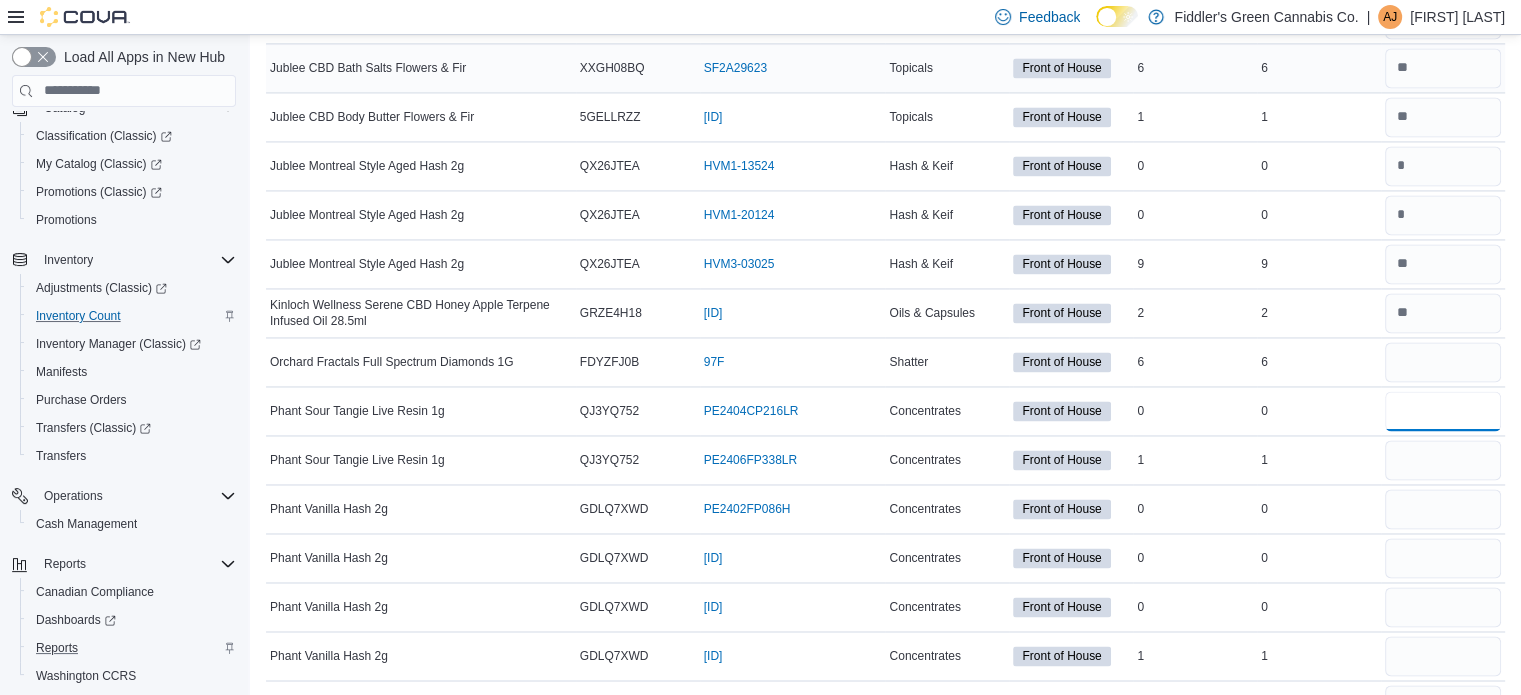 type 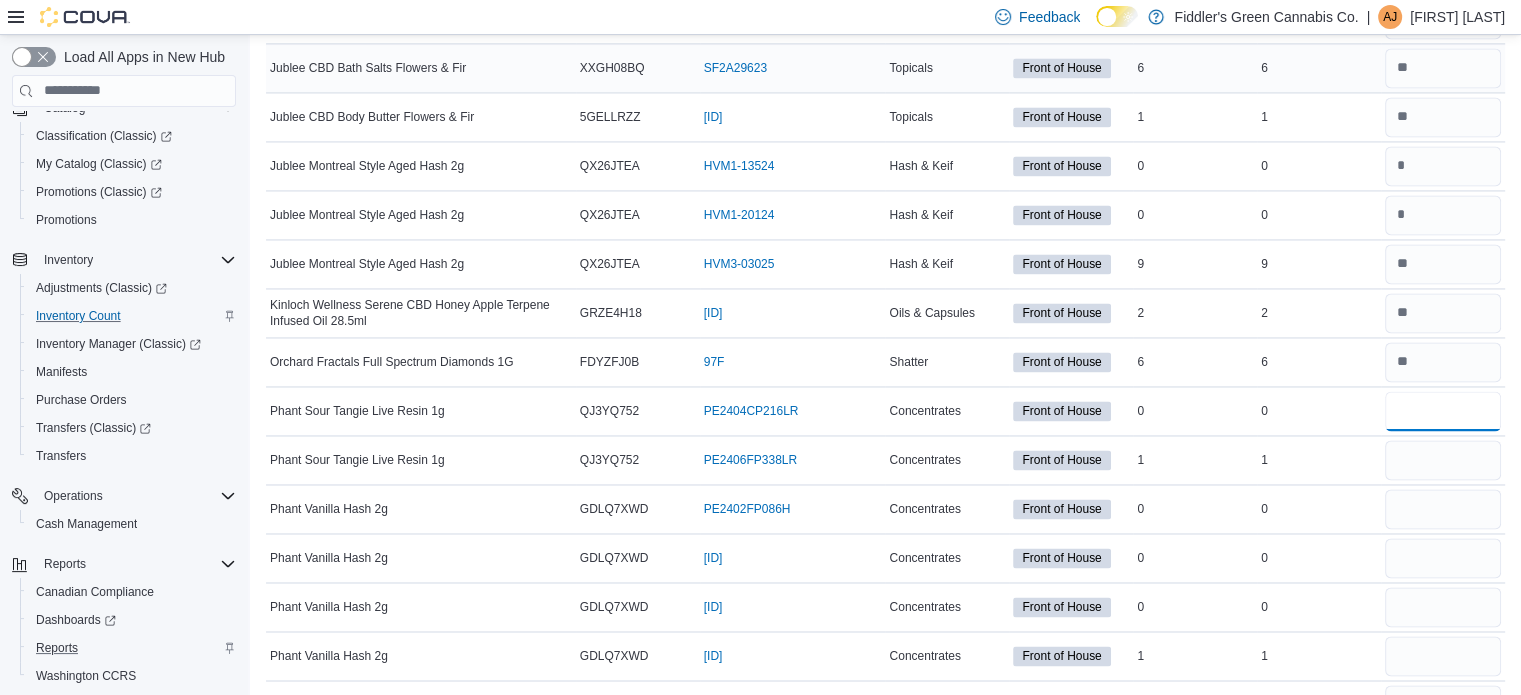 type on "*" 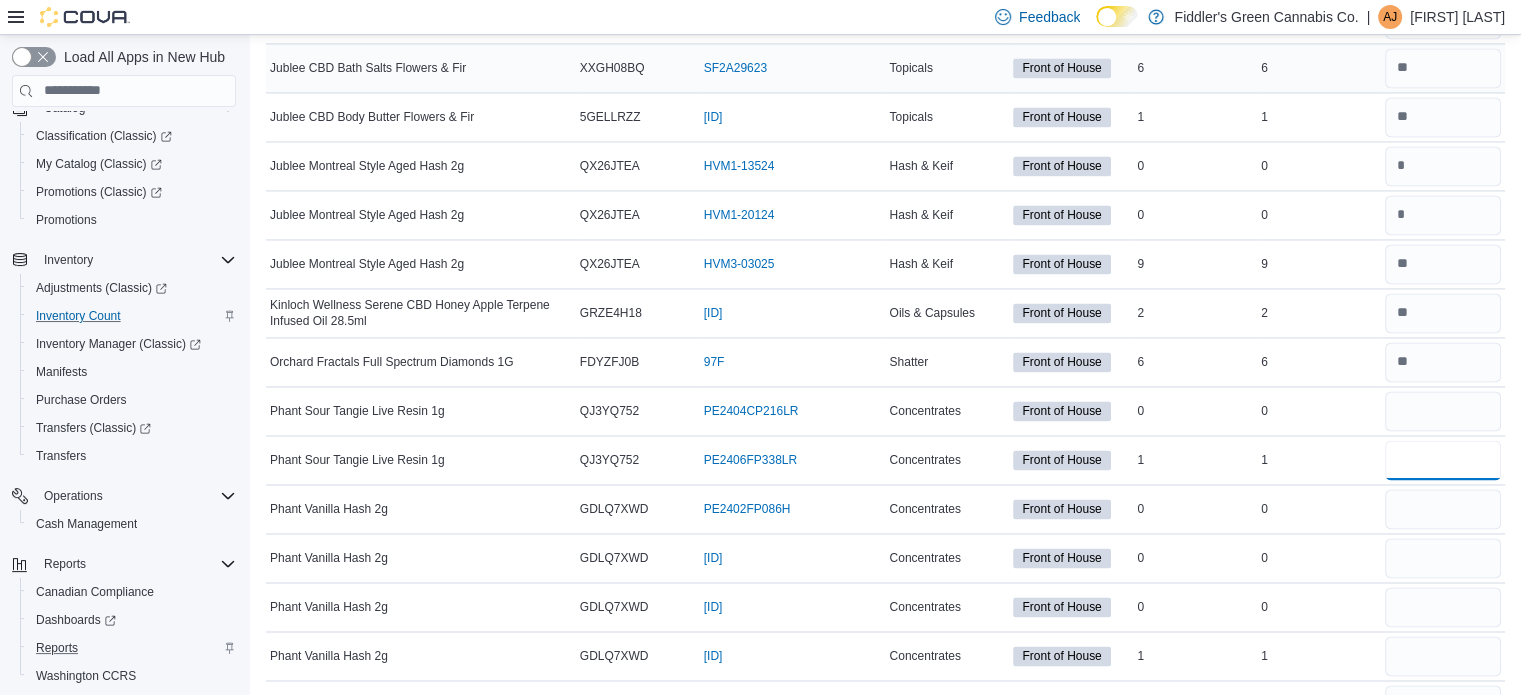 type 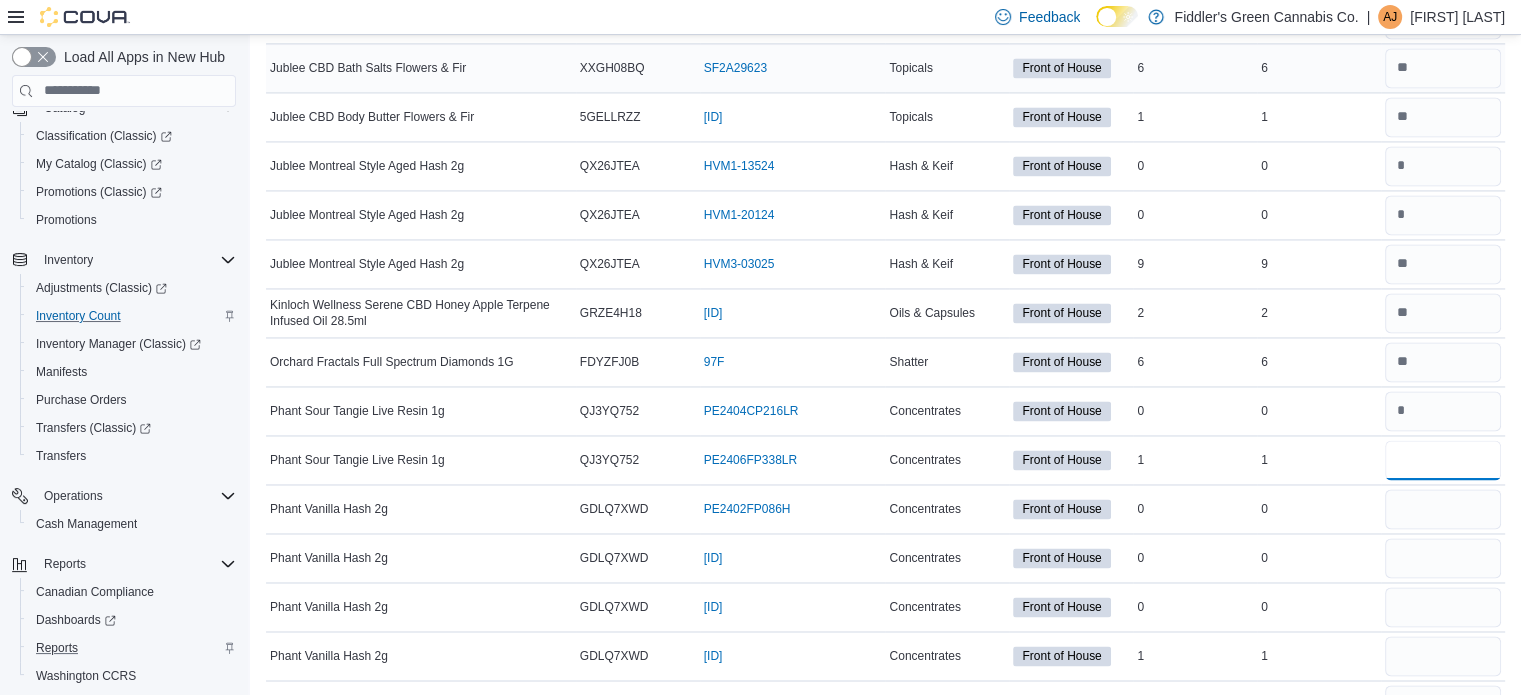 type on "*" 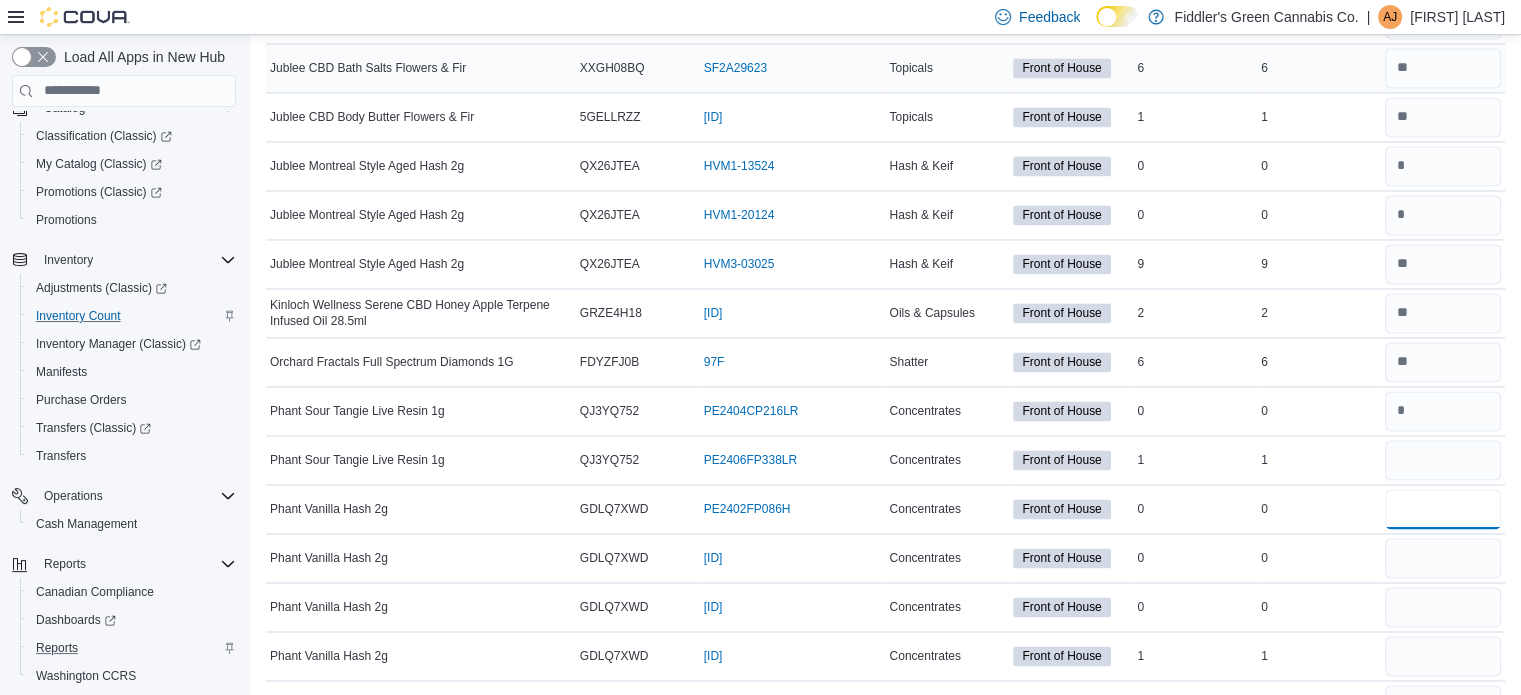 type 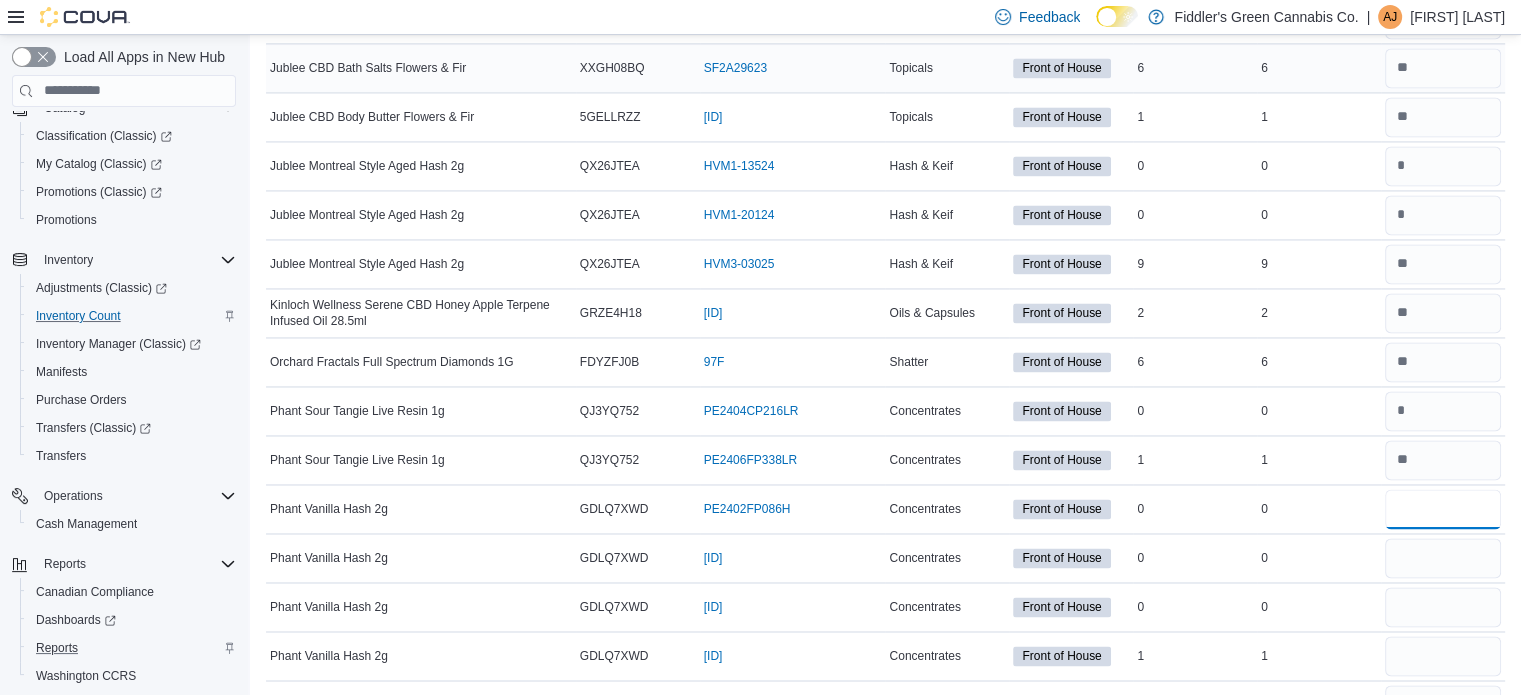 type on "*" 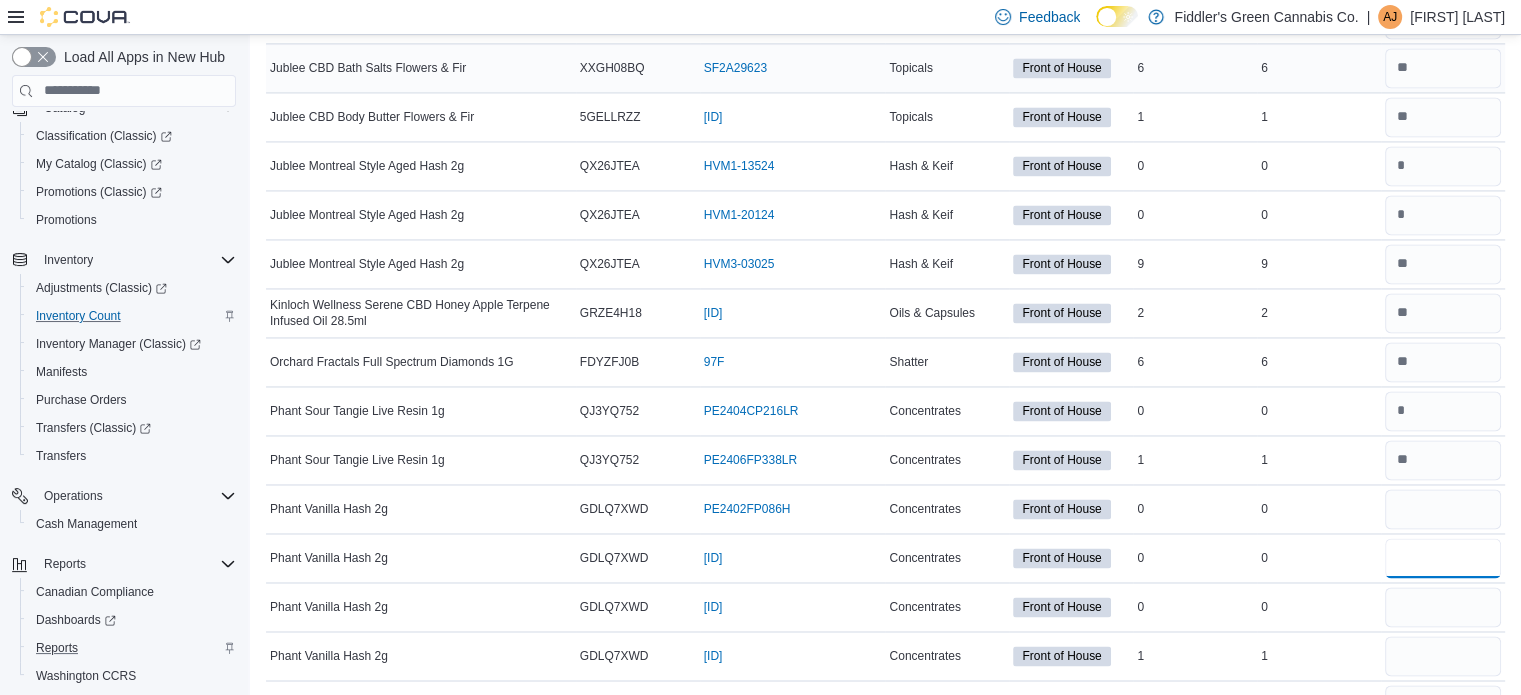 type 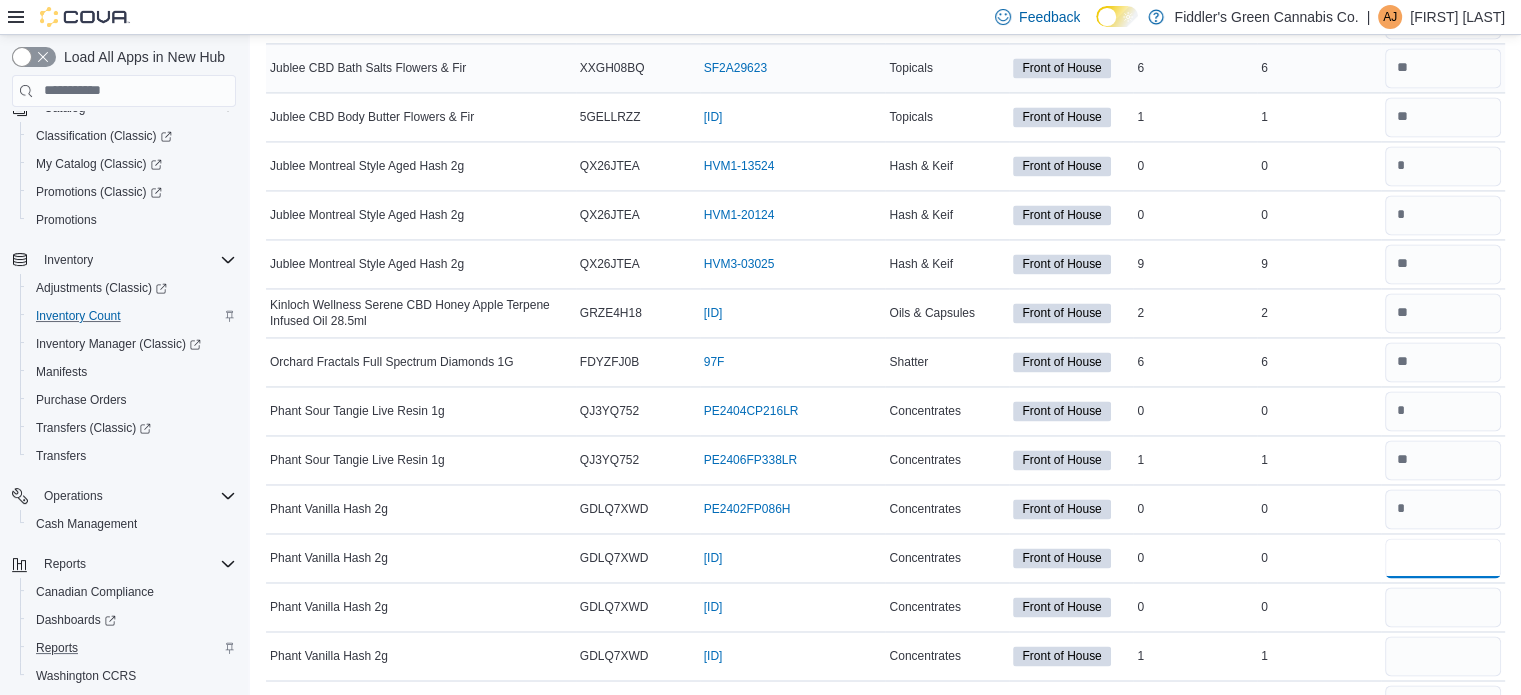 type on "*" 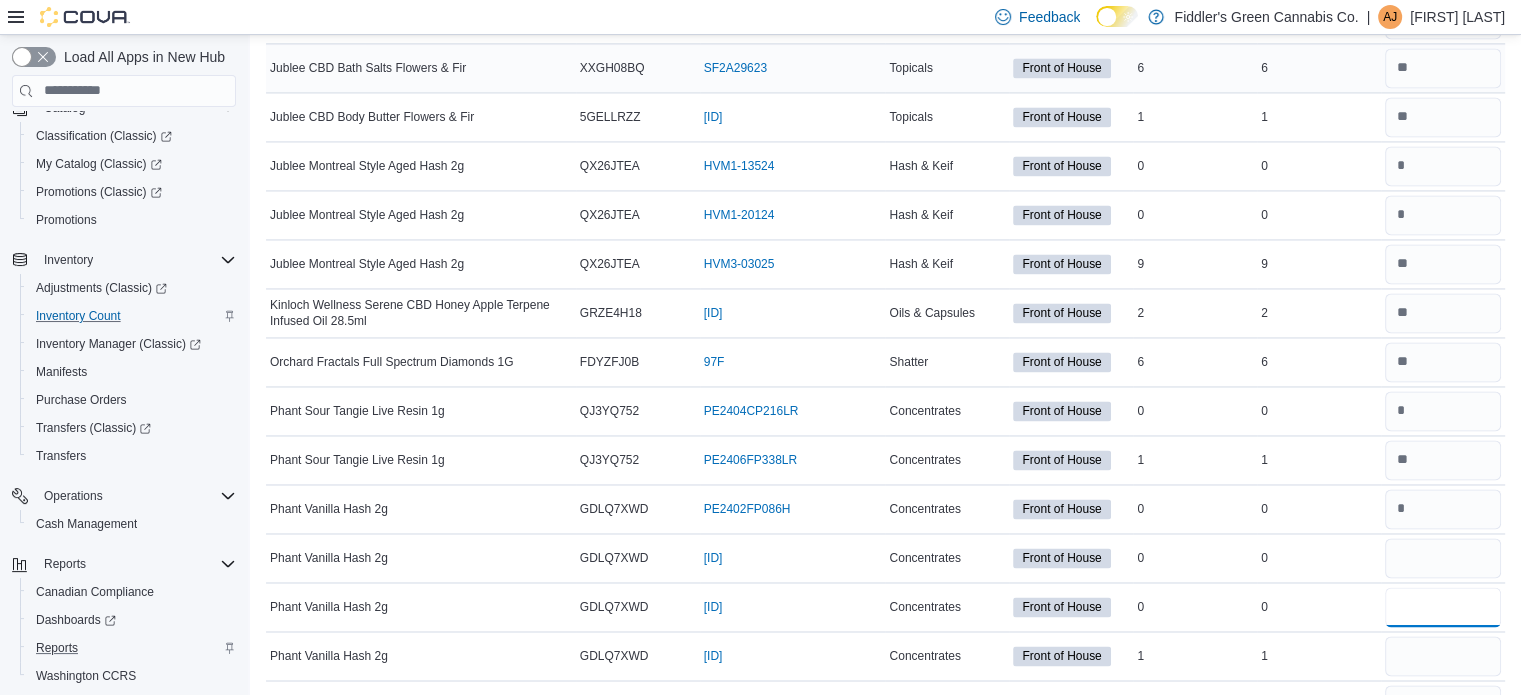 type 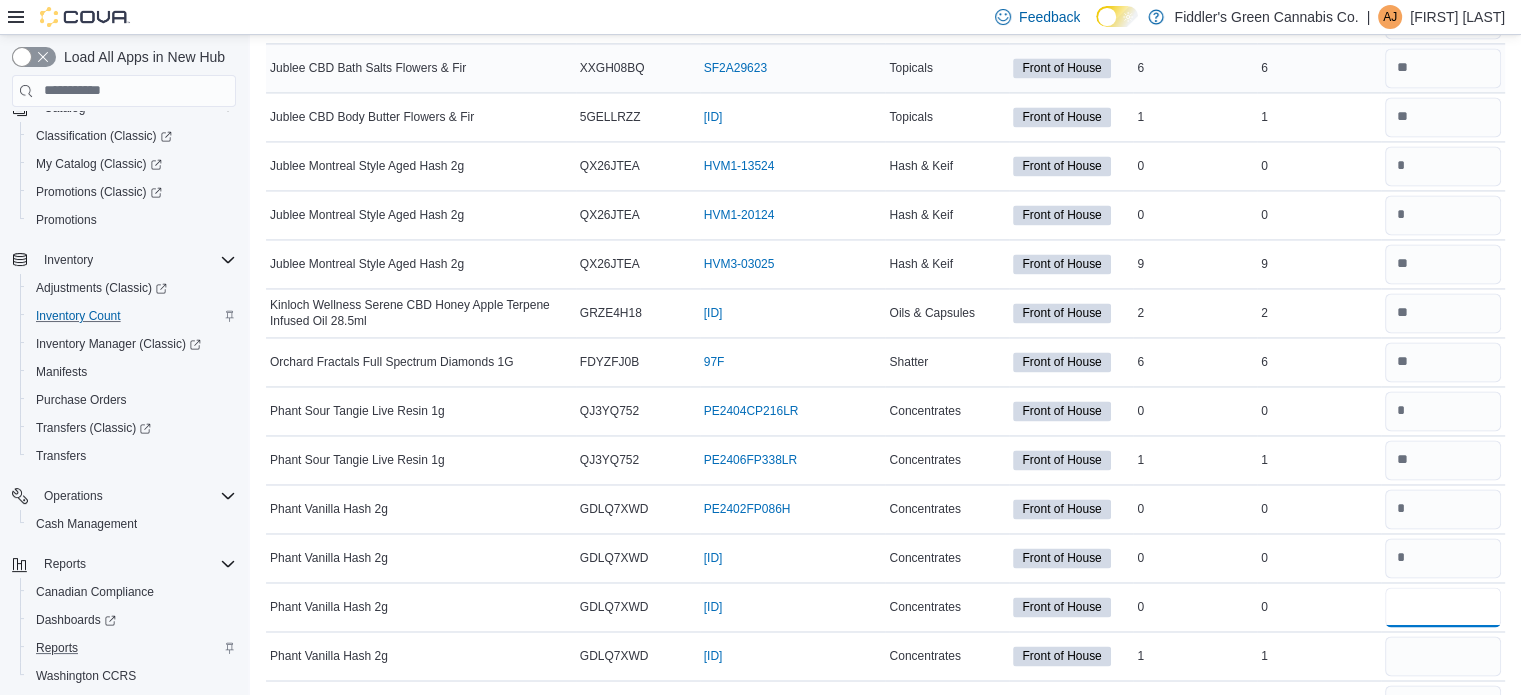 type on "*" 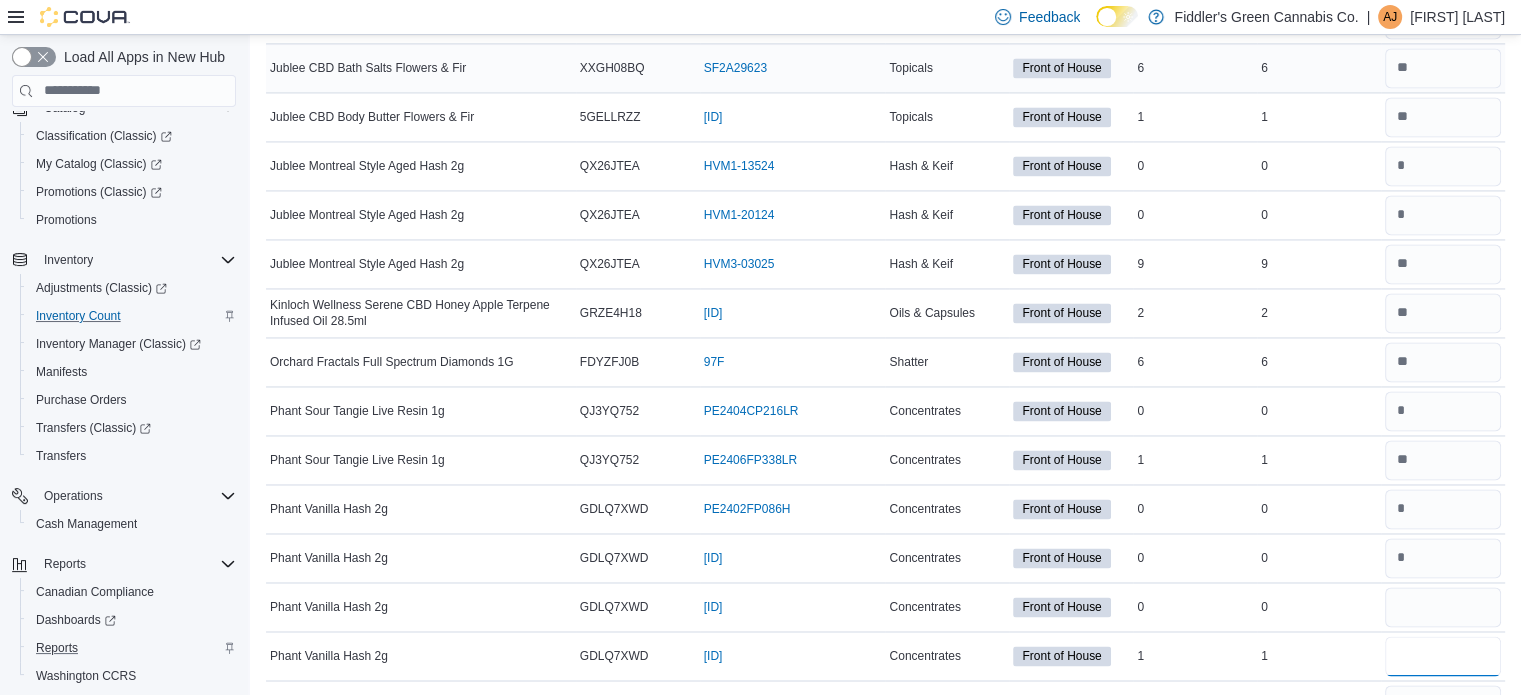 type 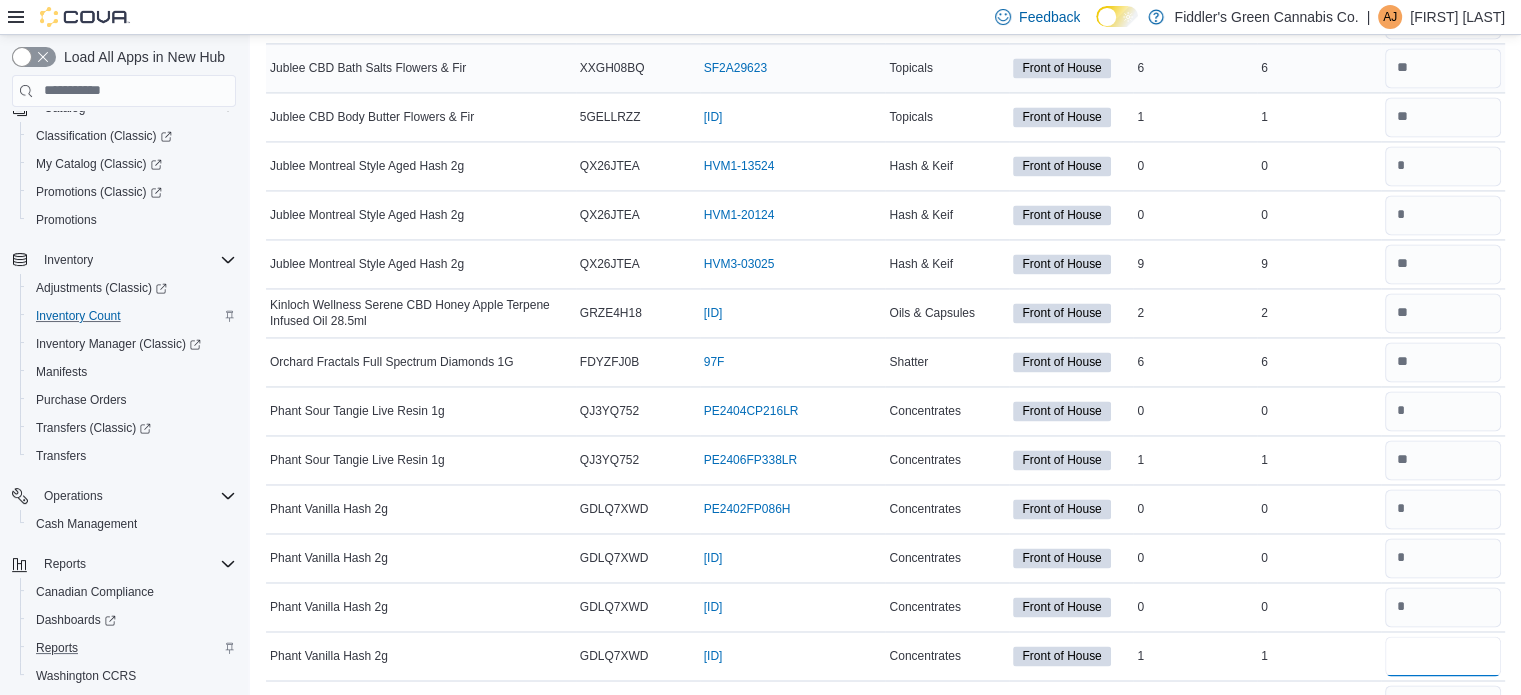 type on "*" 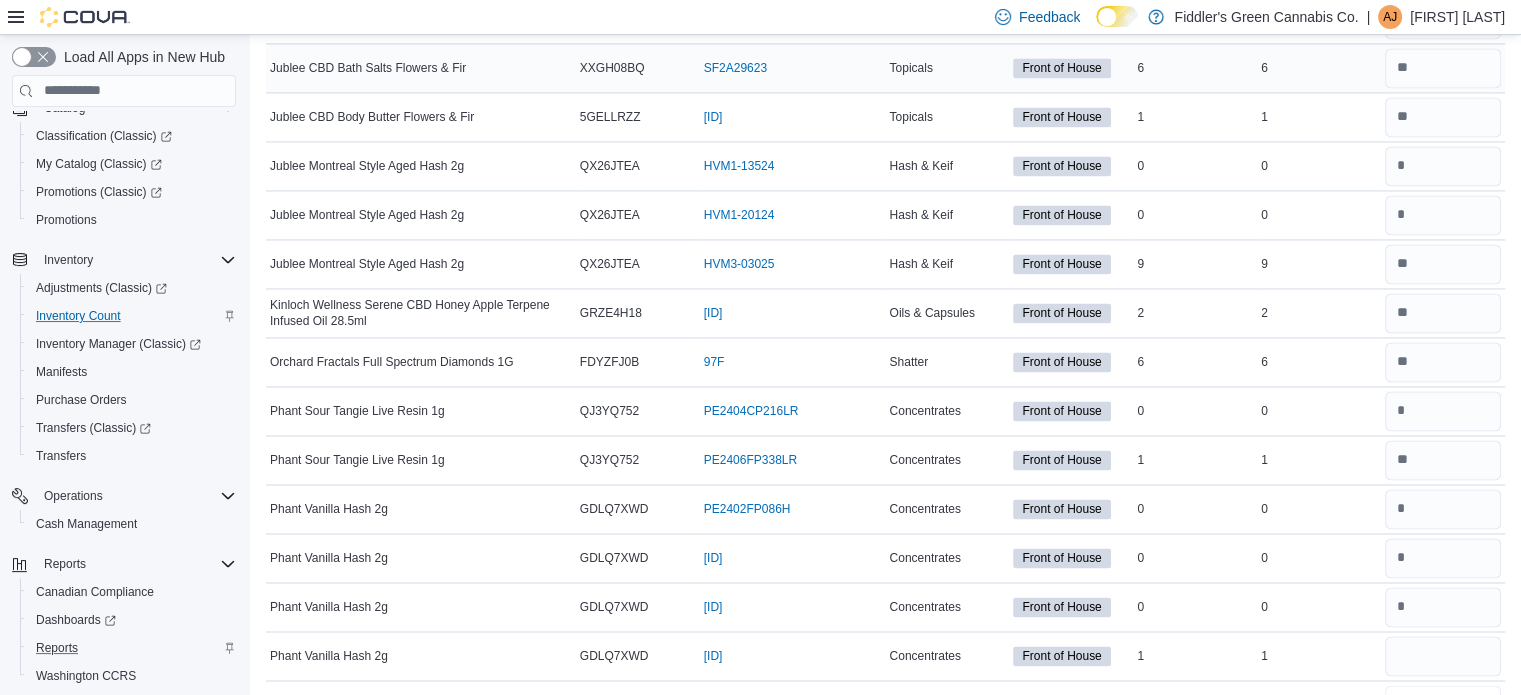 type 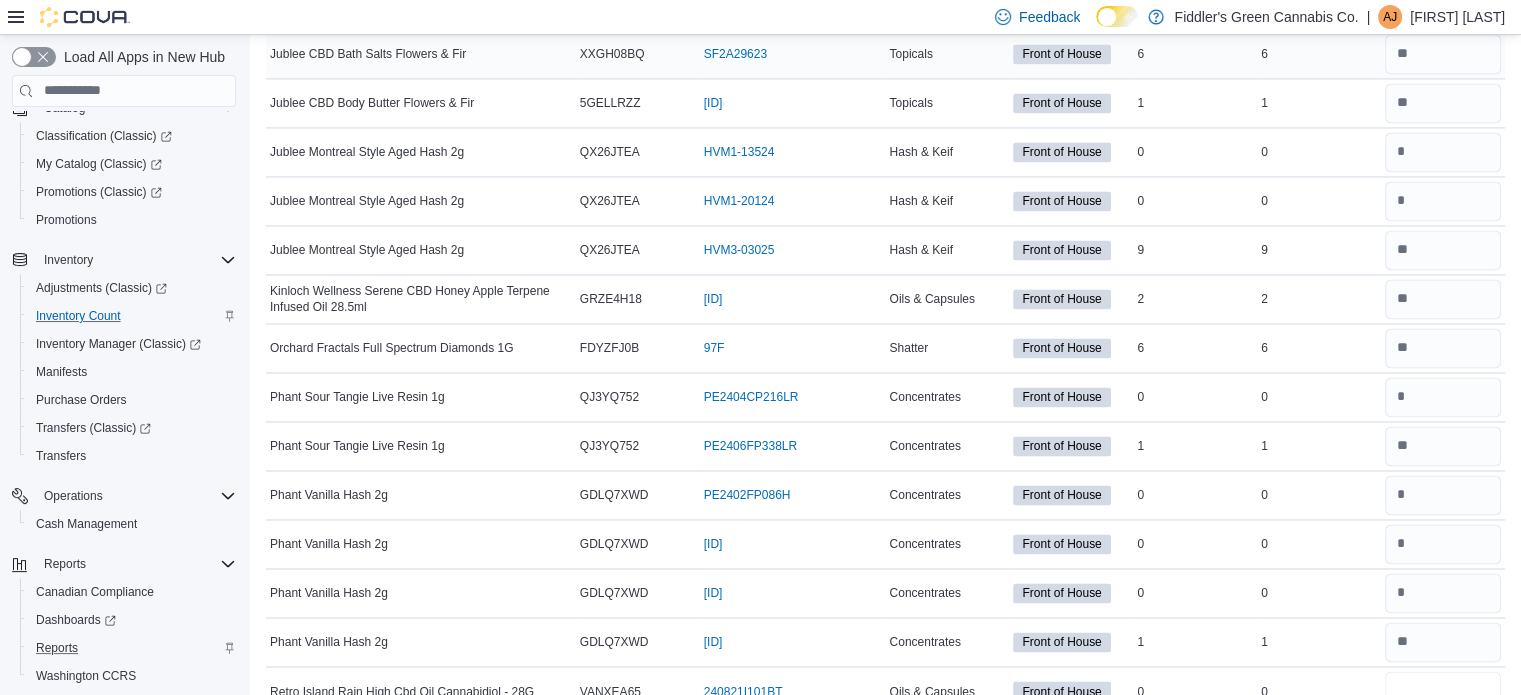 type on "*" 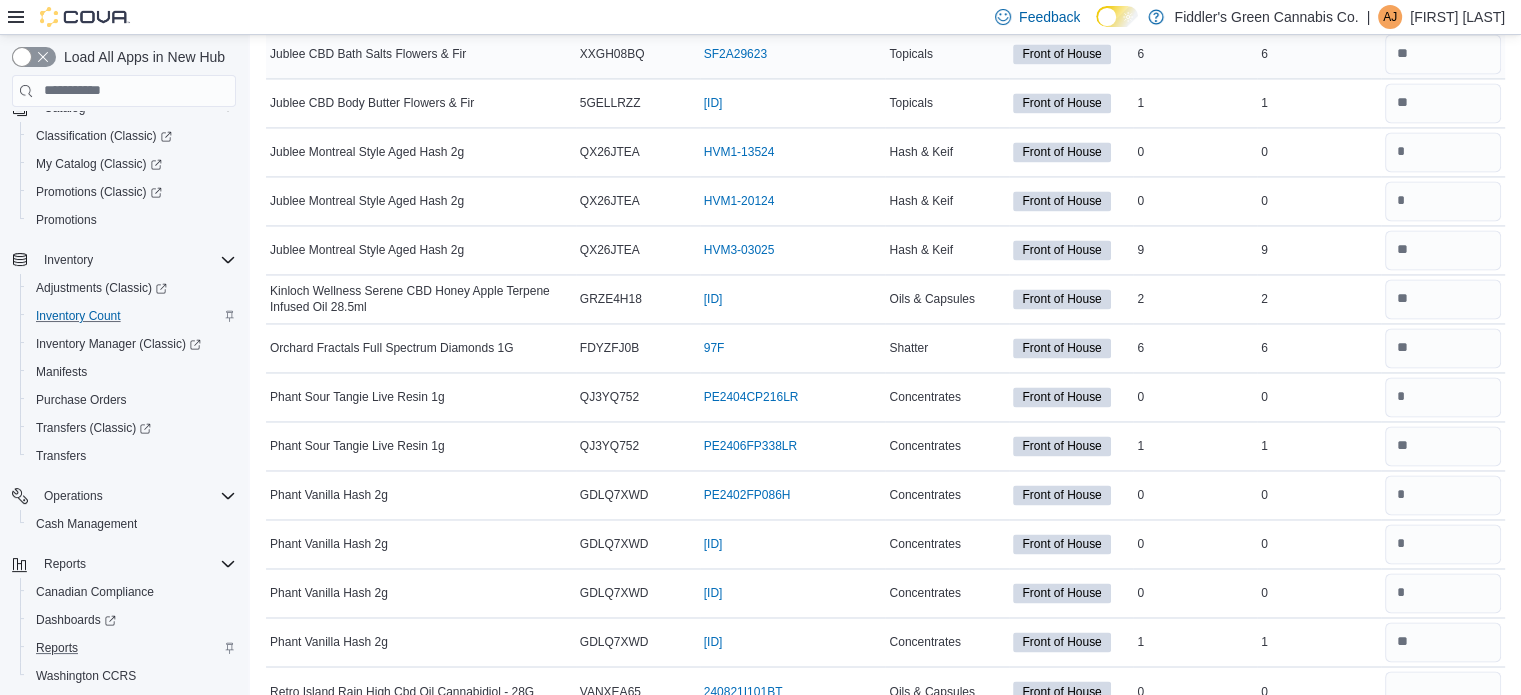 type 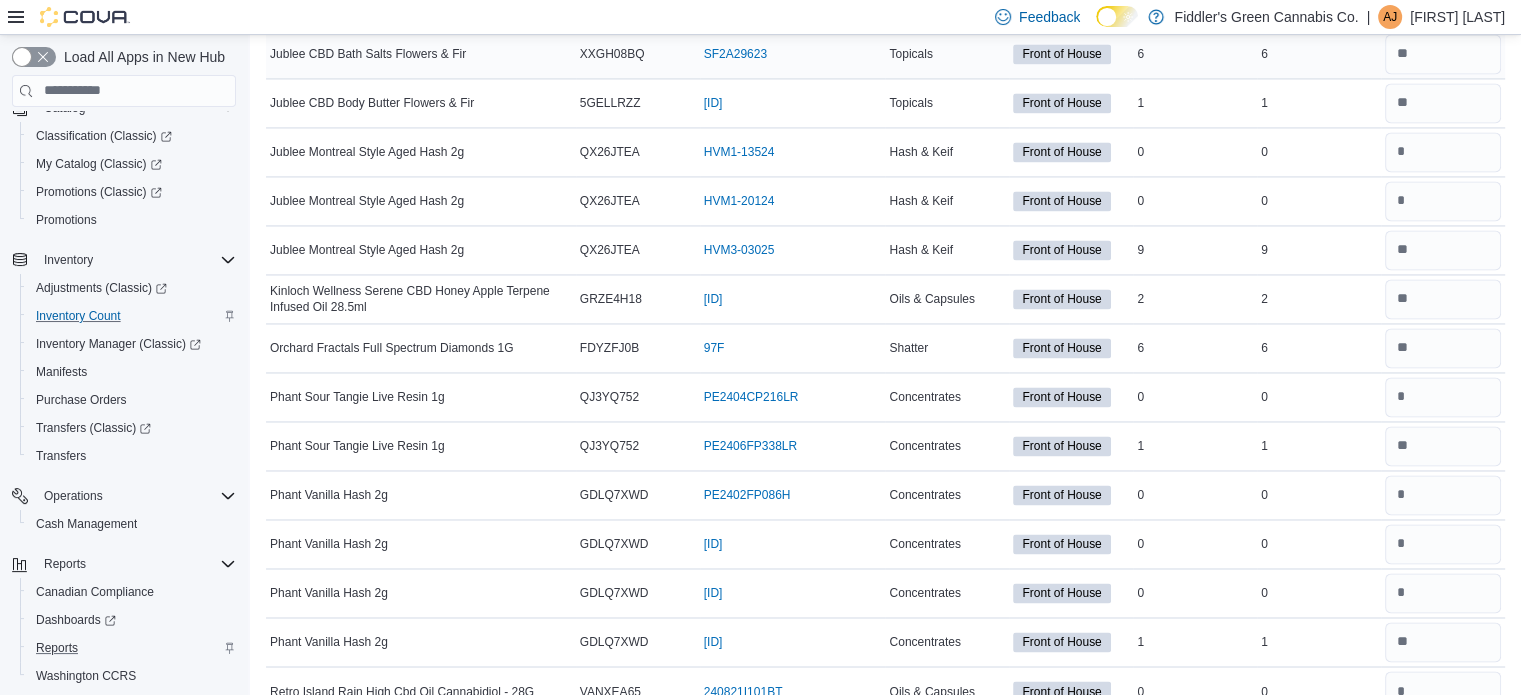 scroll, scrollTop: 3532, scrollLeft: 0, axis: vertical 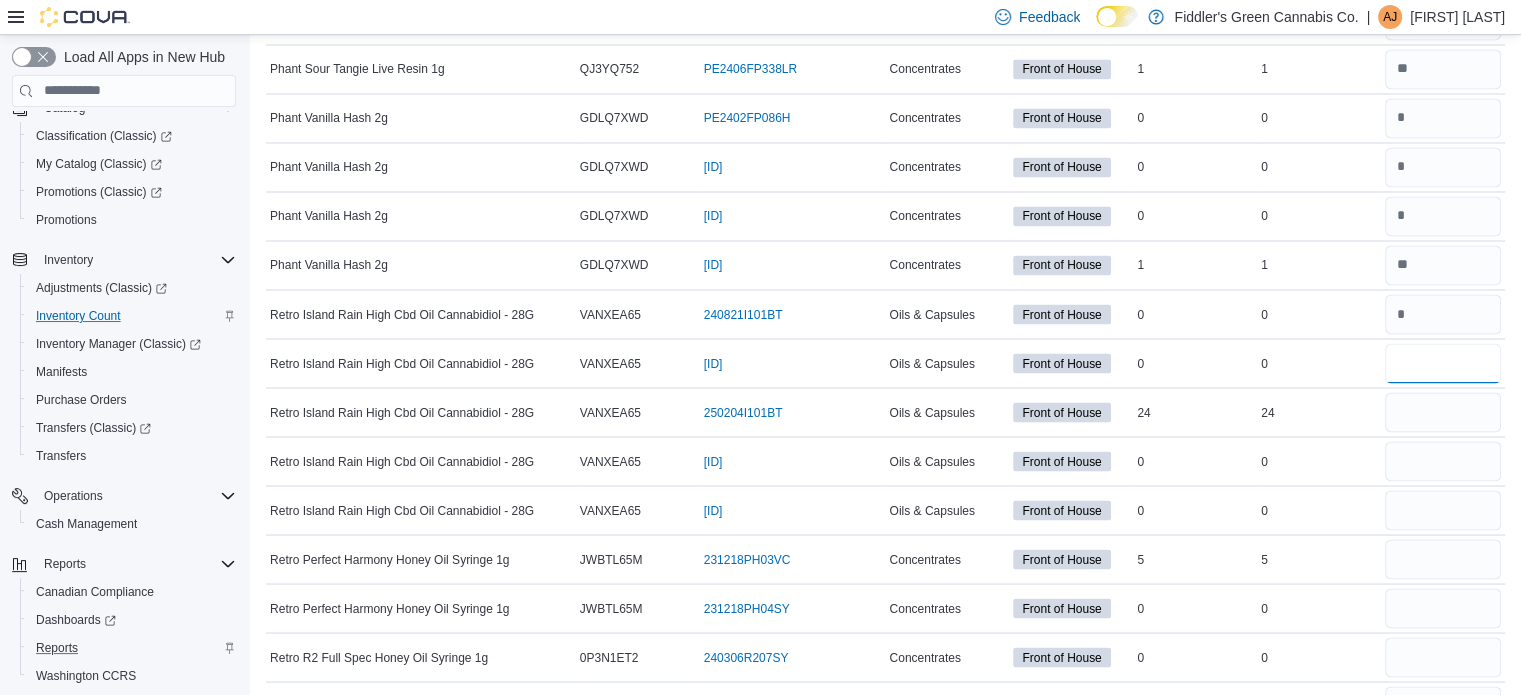 type on "*" 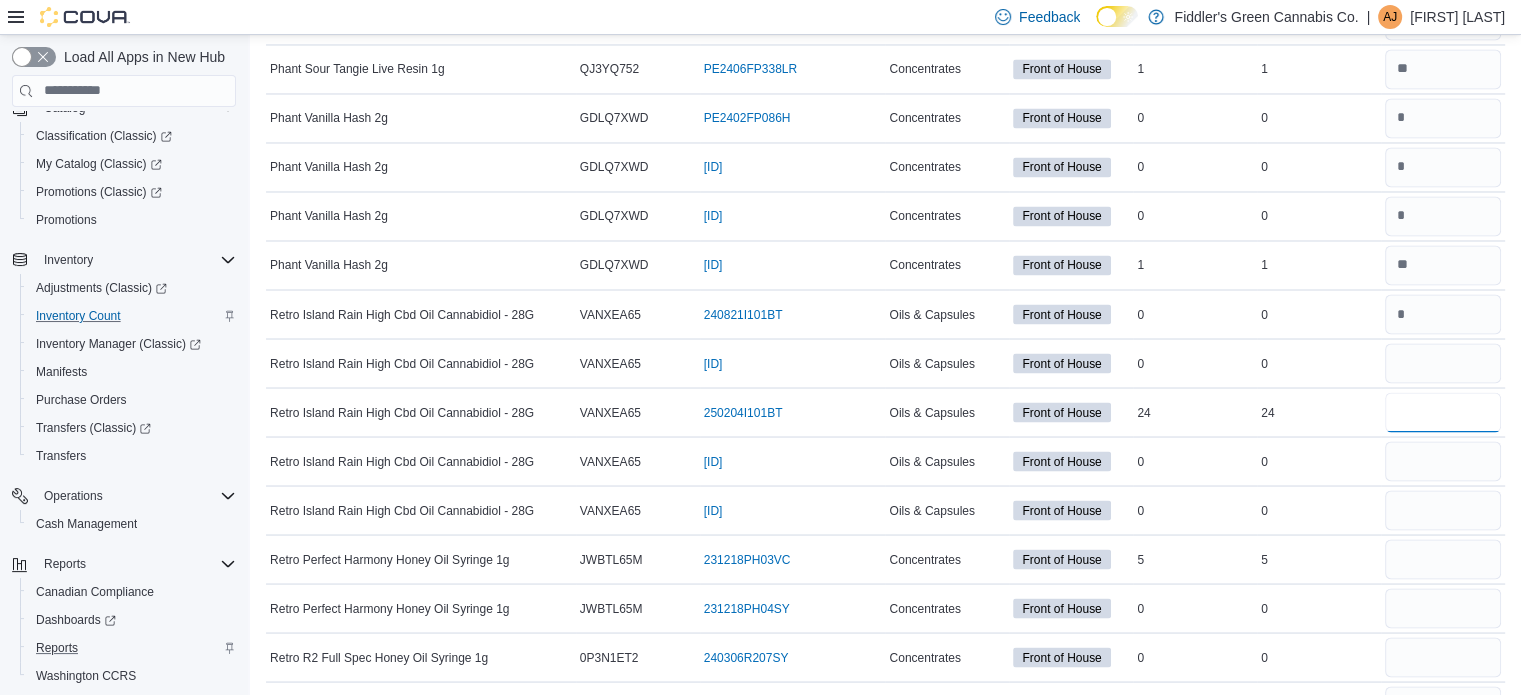 type 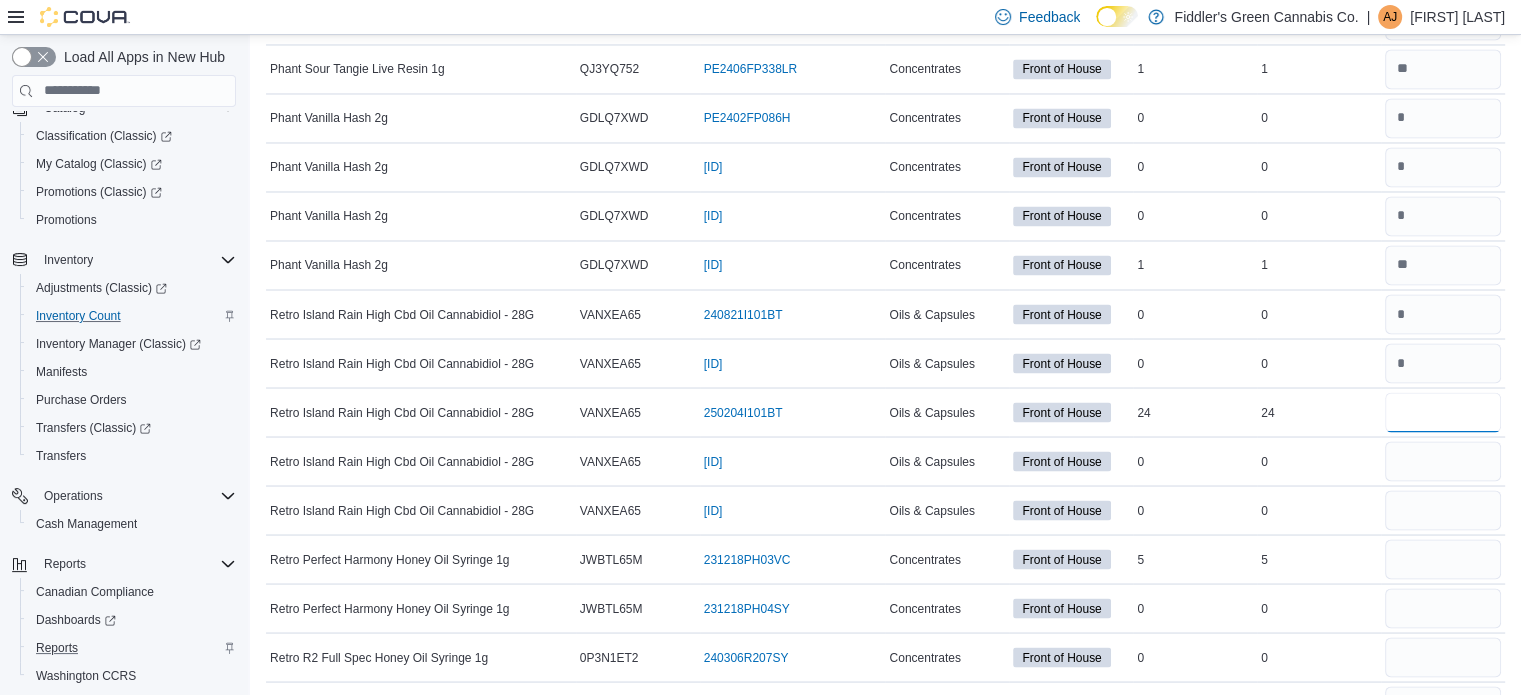 type on "**" 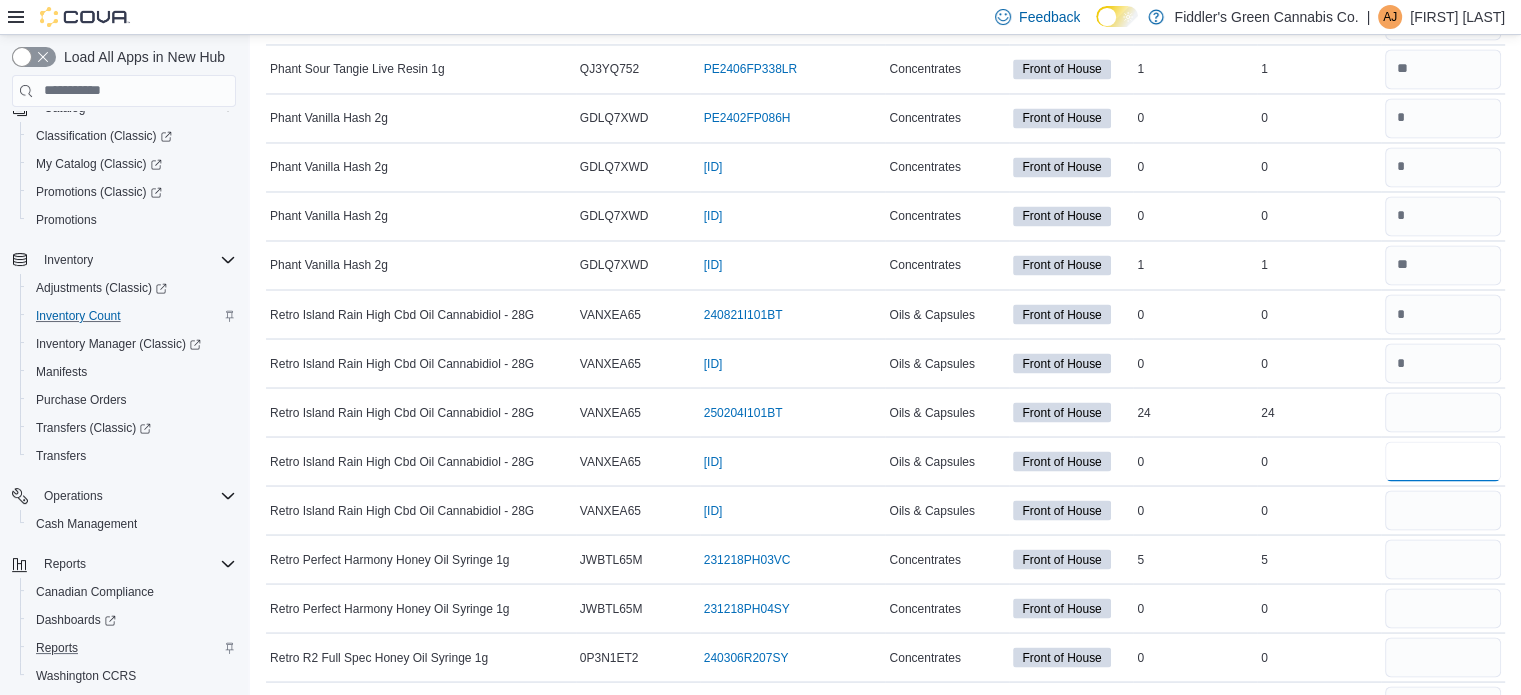 type 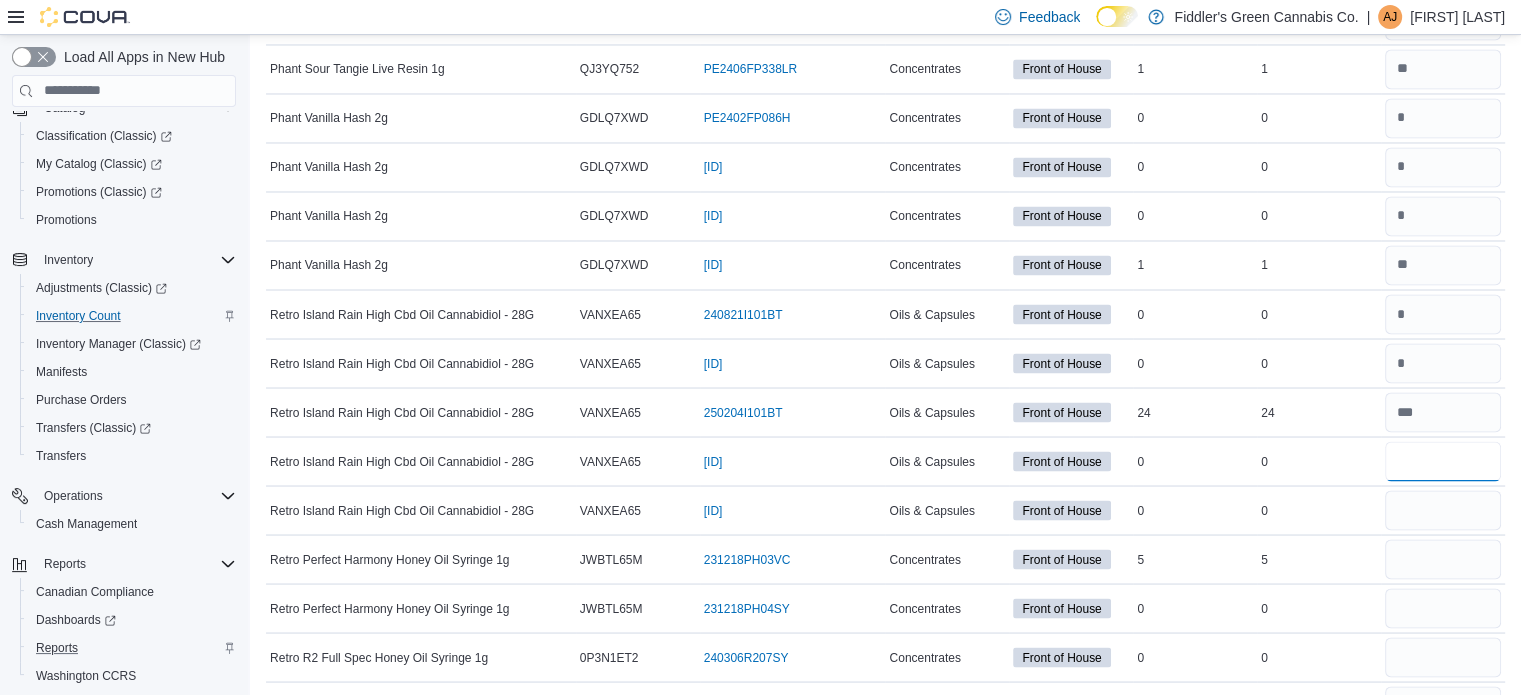 type on "*" 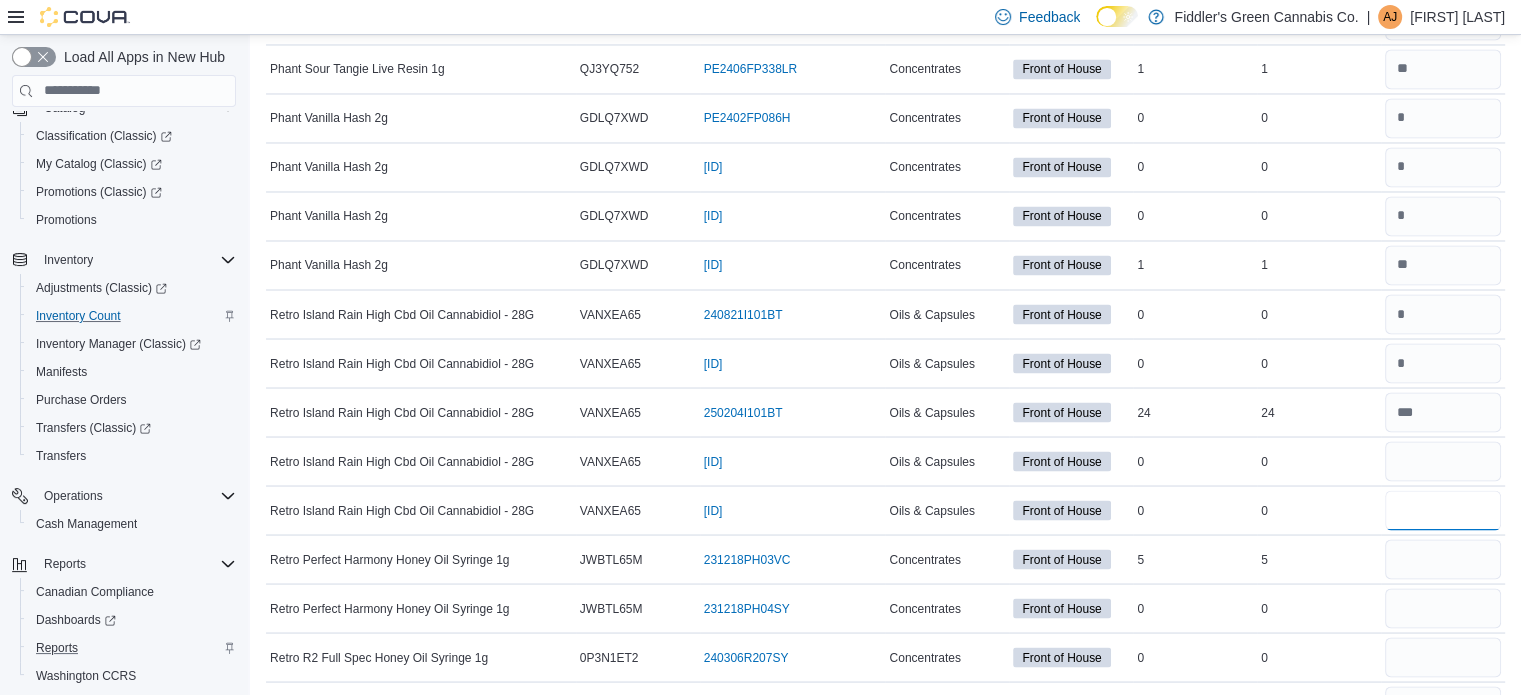 type 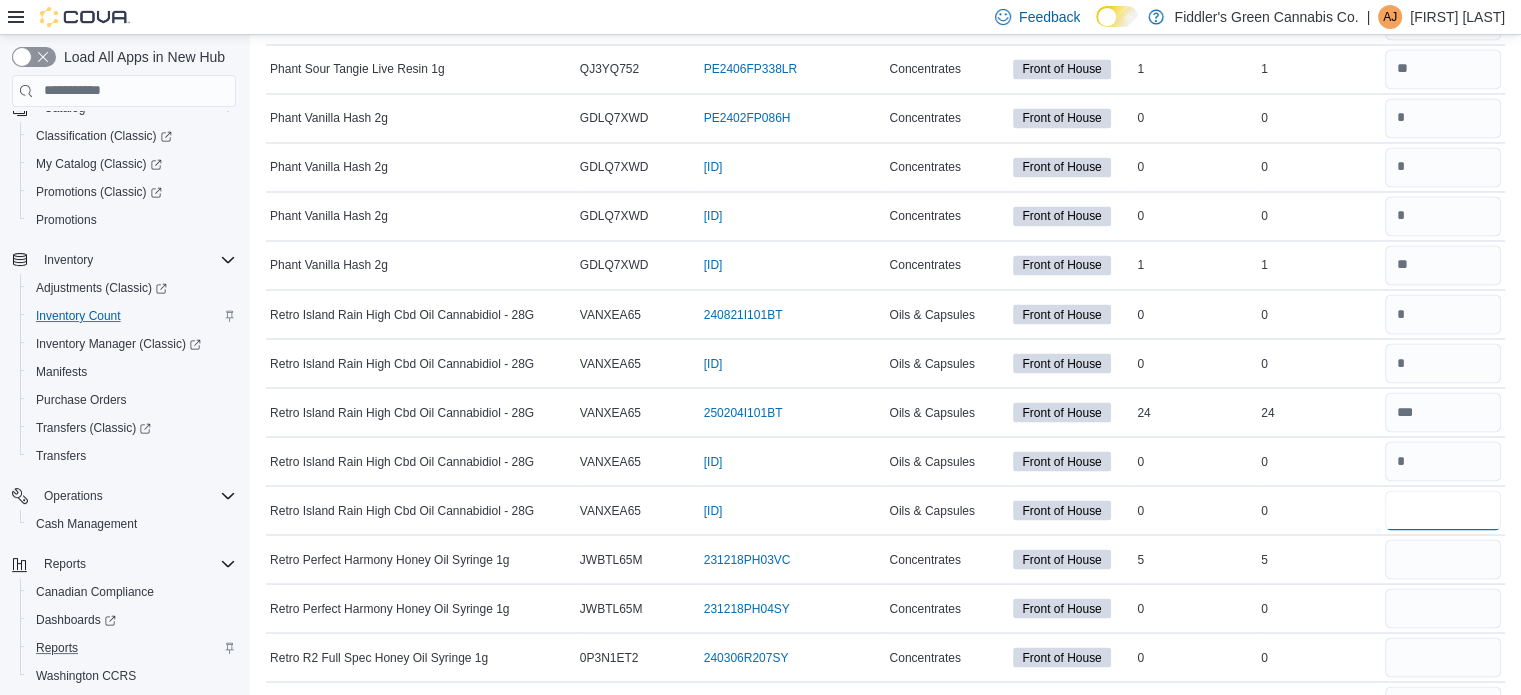 type on "*" 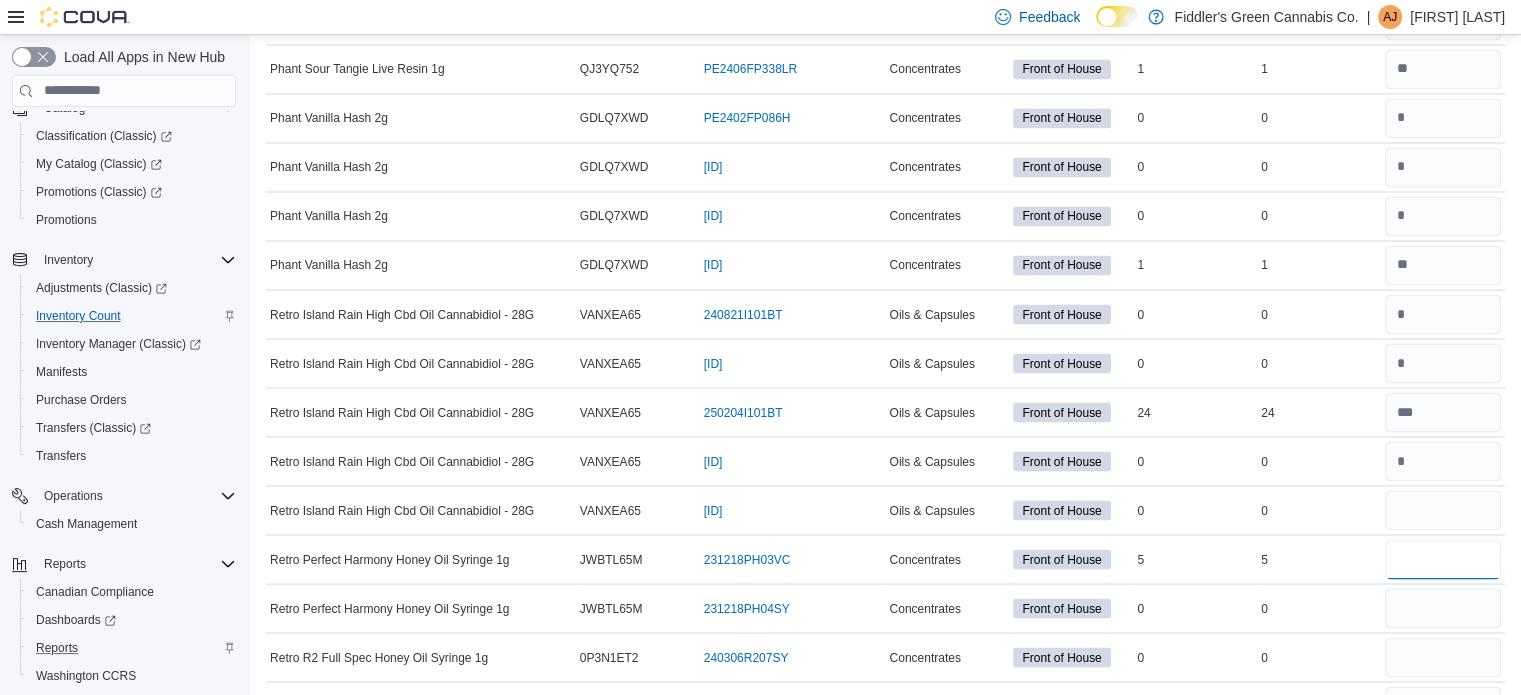 type 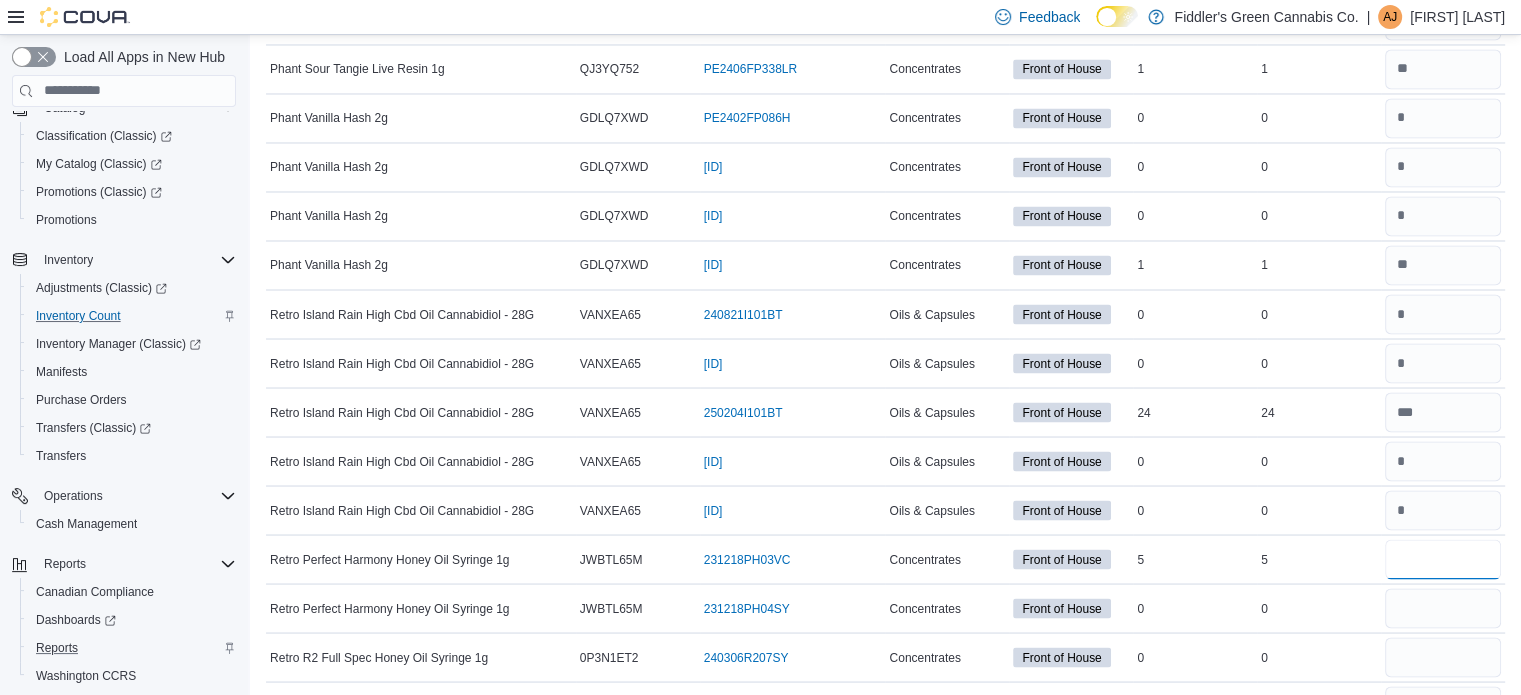 type on "*" 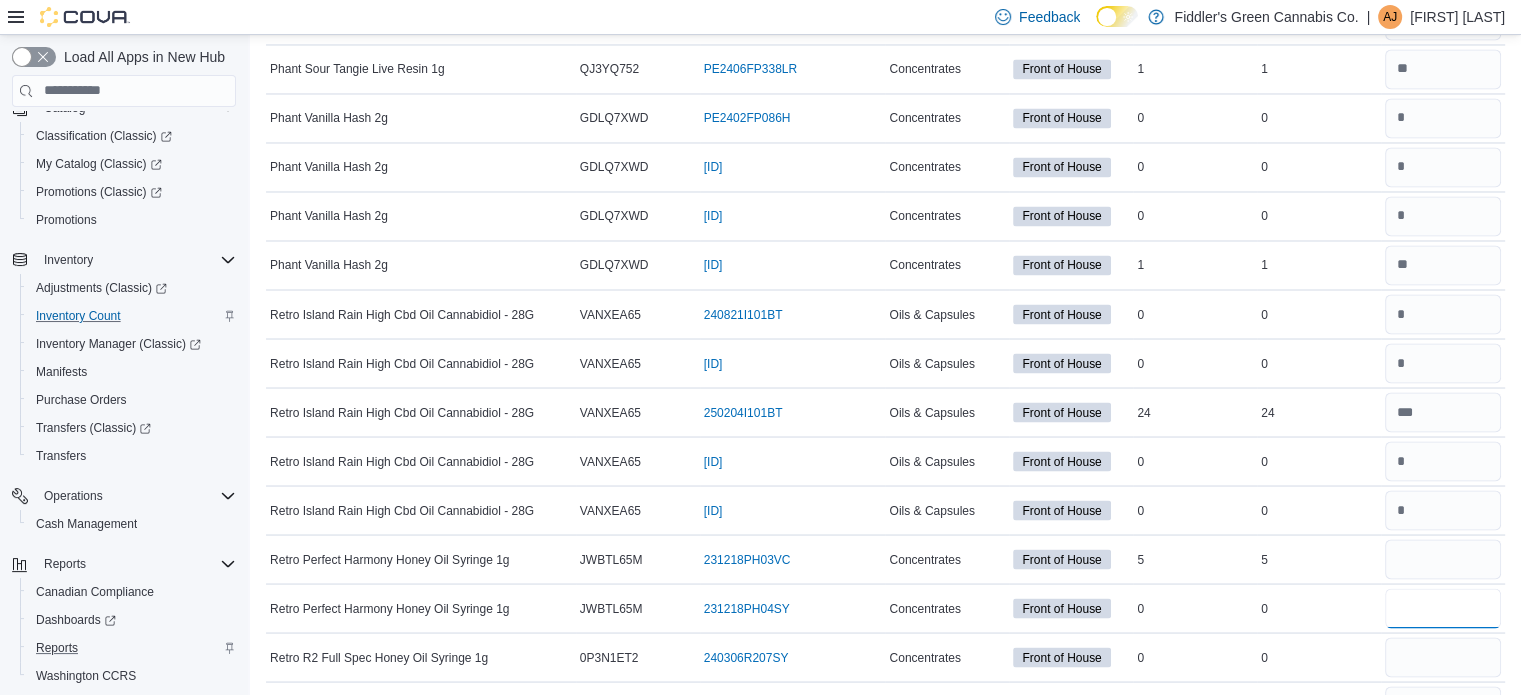 type on "*" 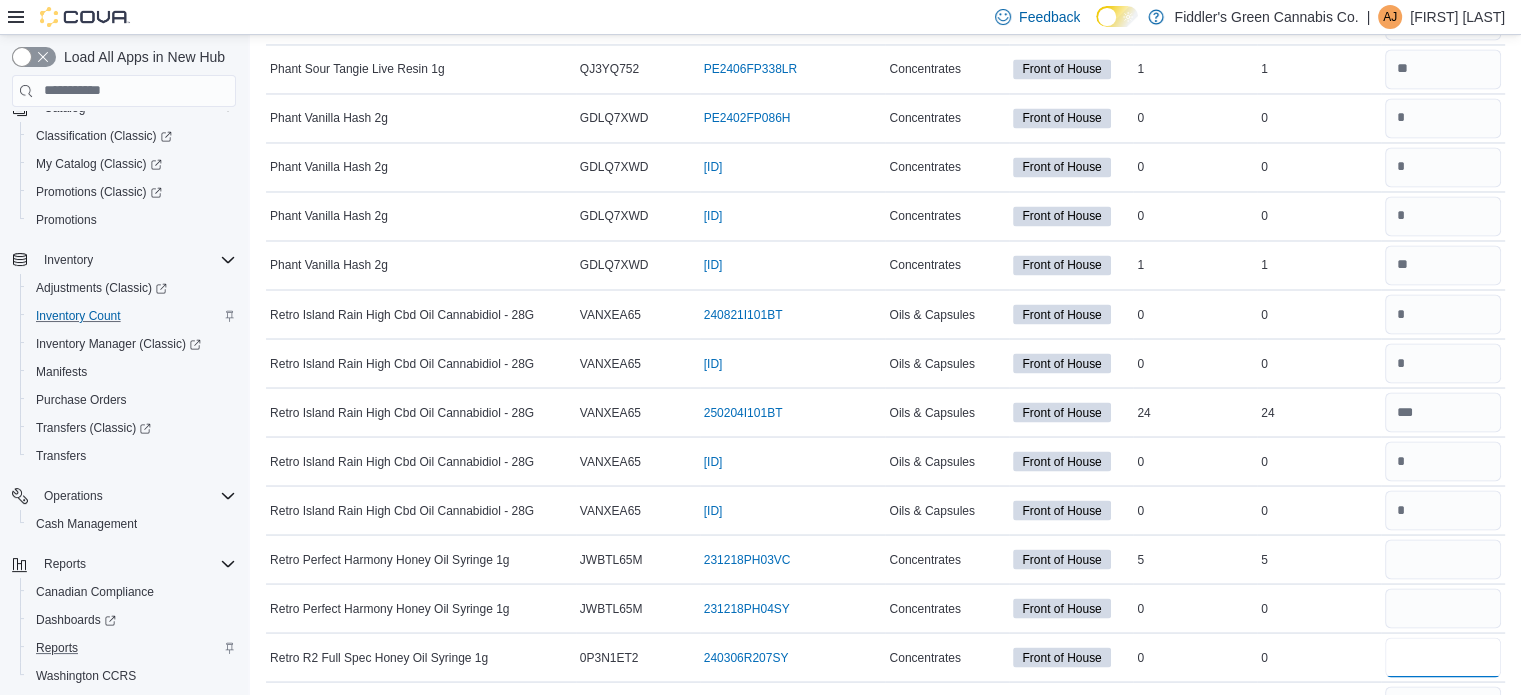 type on "*" 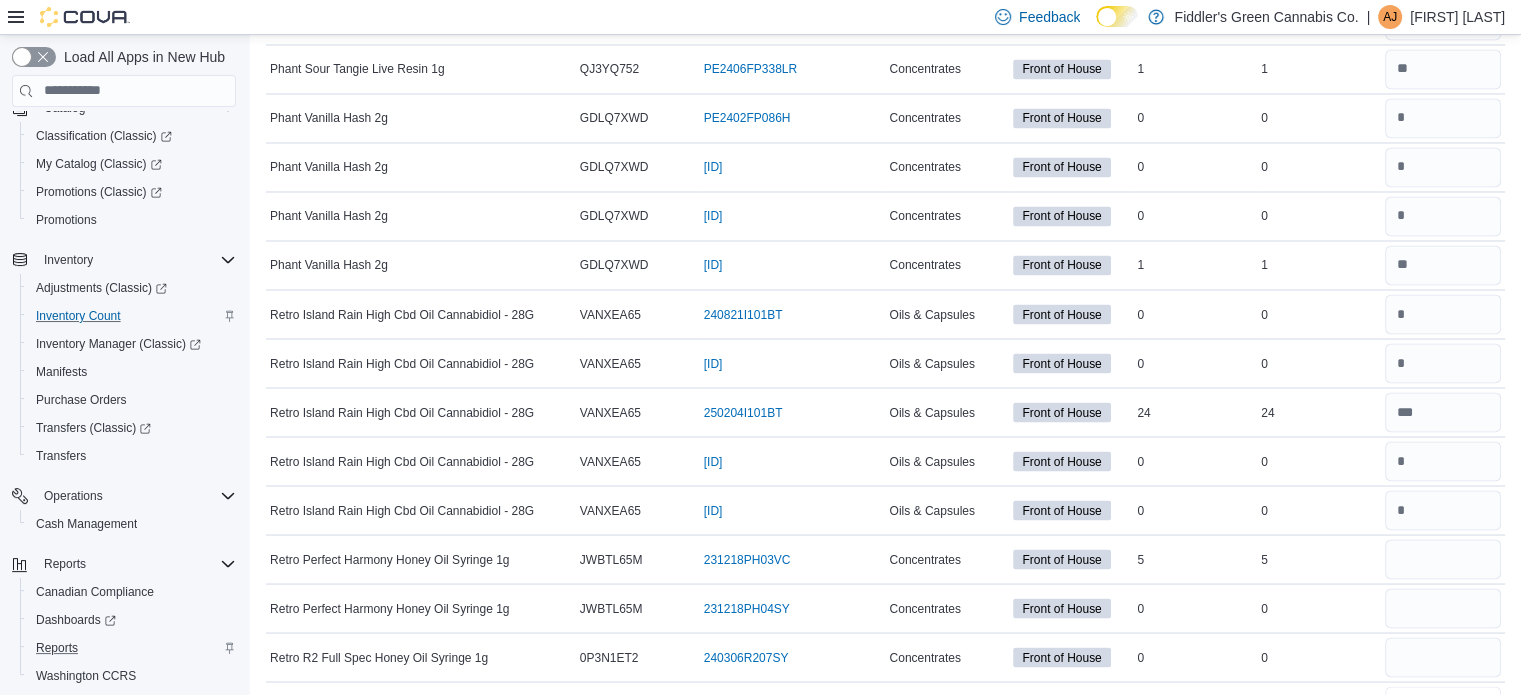 type 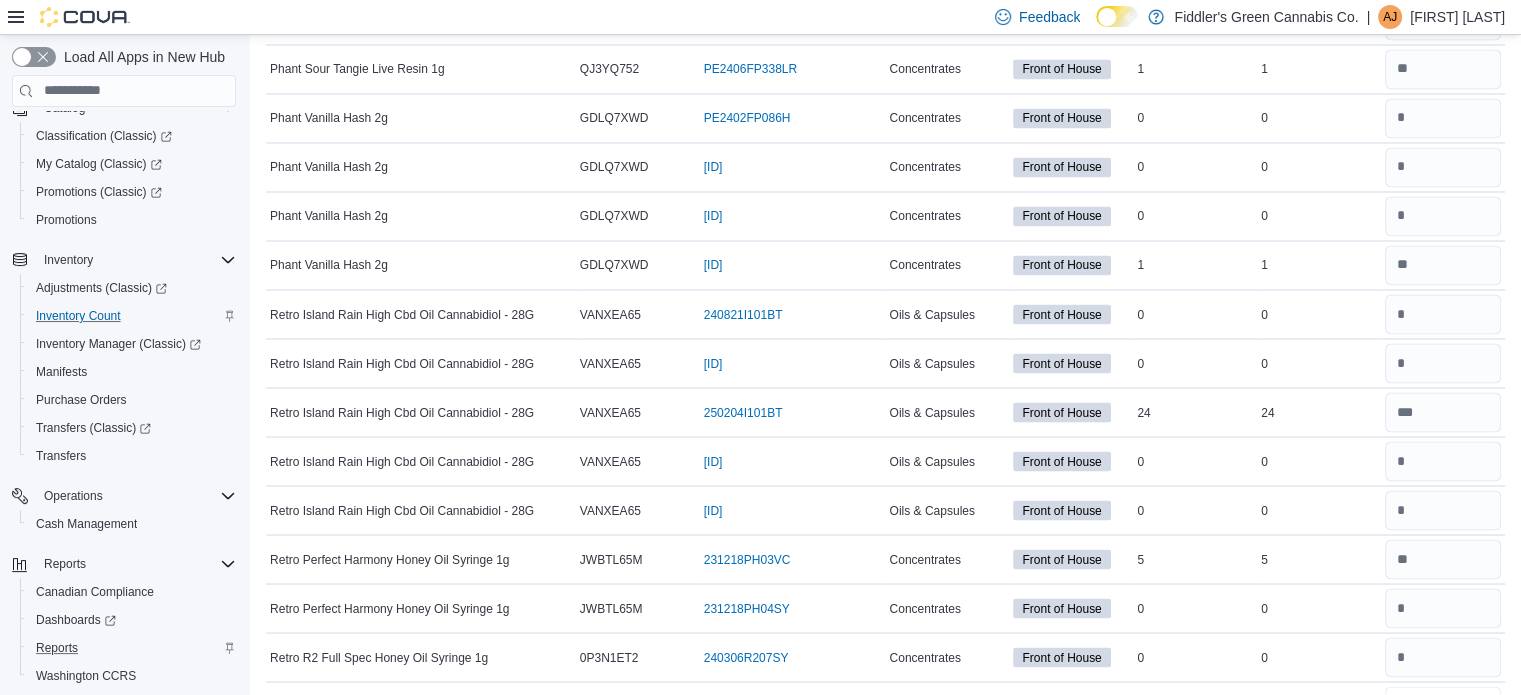 scroll, scrollTop: 3545, scrollLeft: 0, axis: vertical 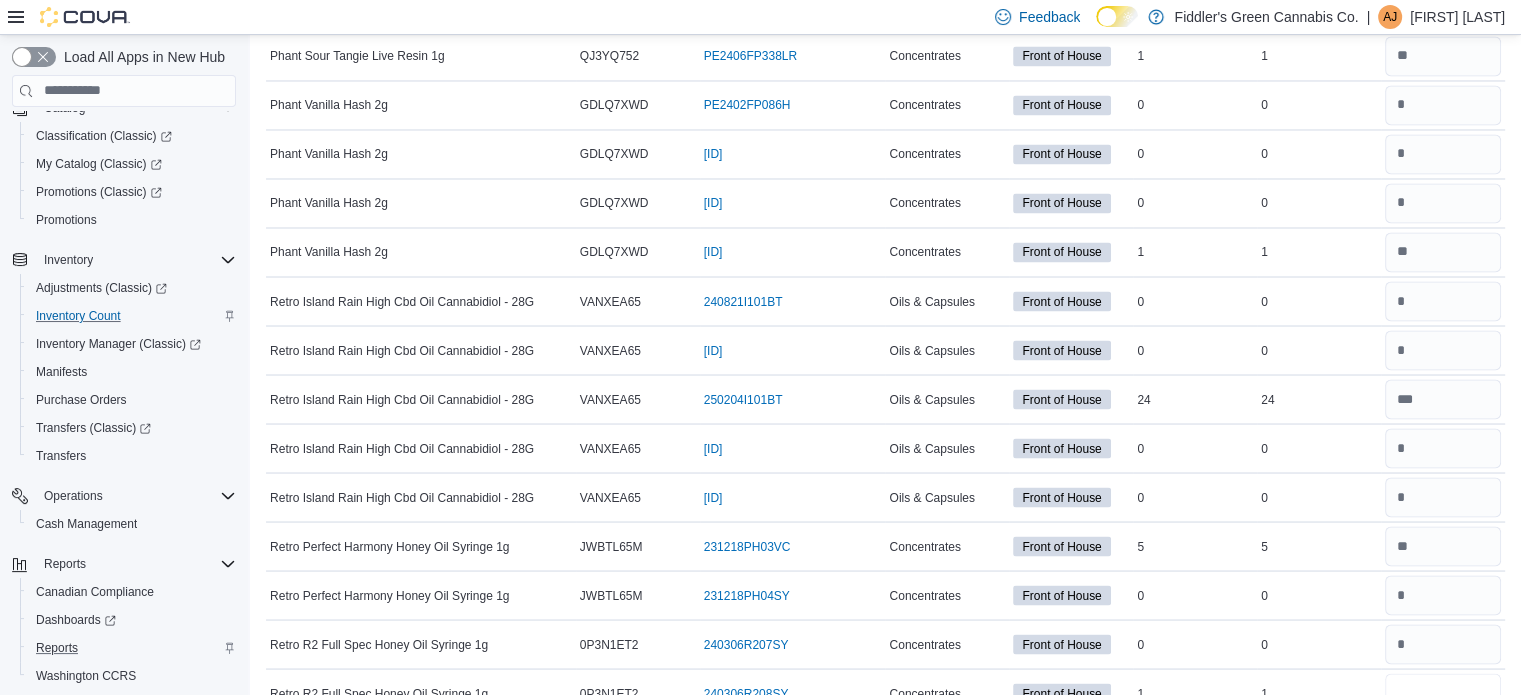 type on "*" 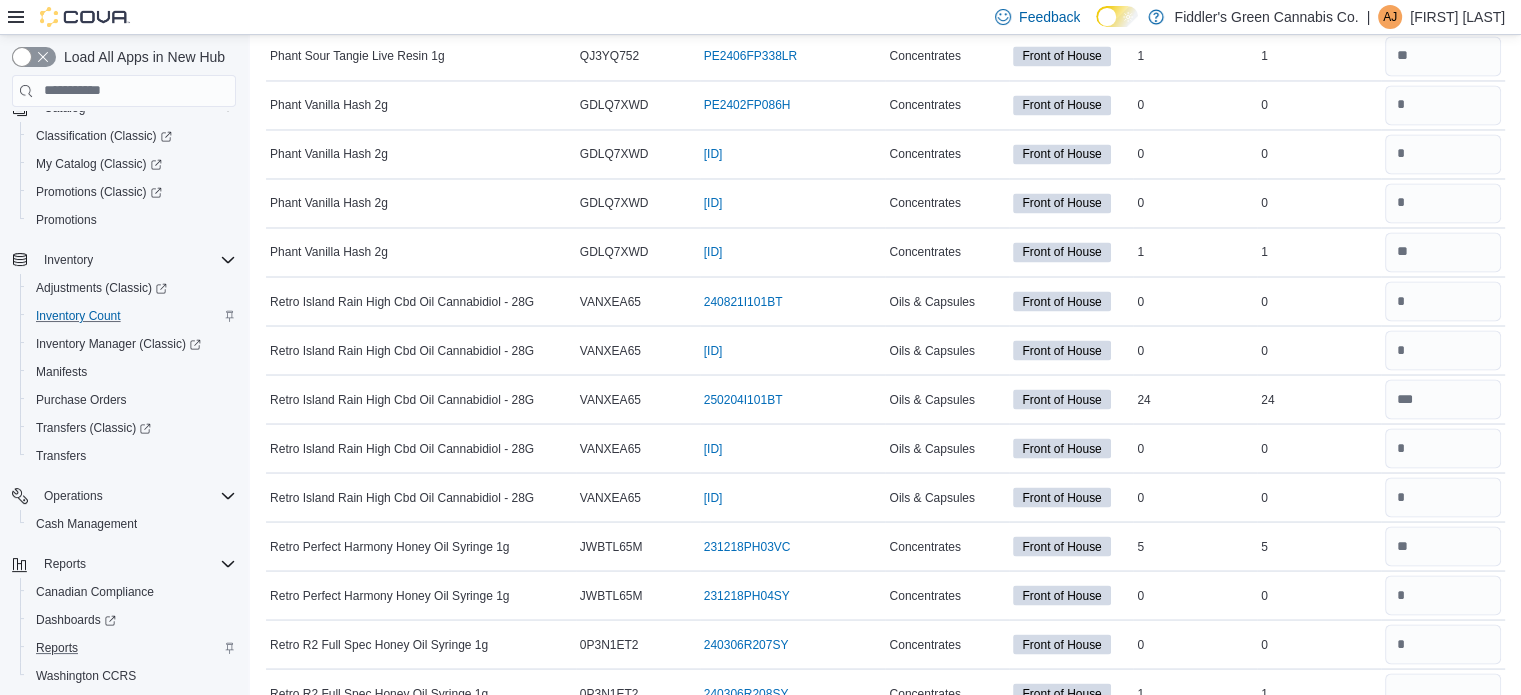 type 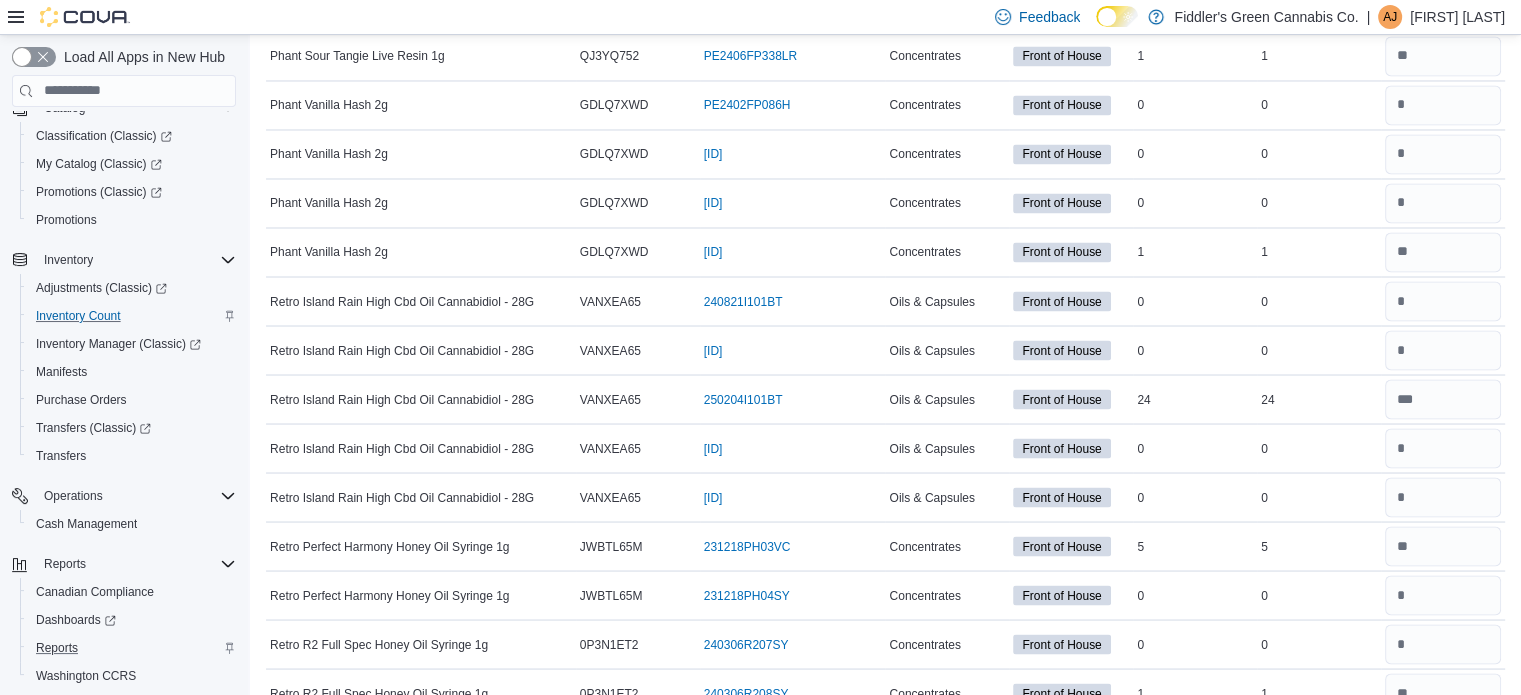 scroll, scrollTop: 3922, scrollLeft: 0, axis: vertical 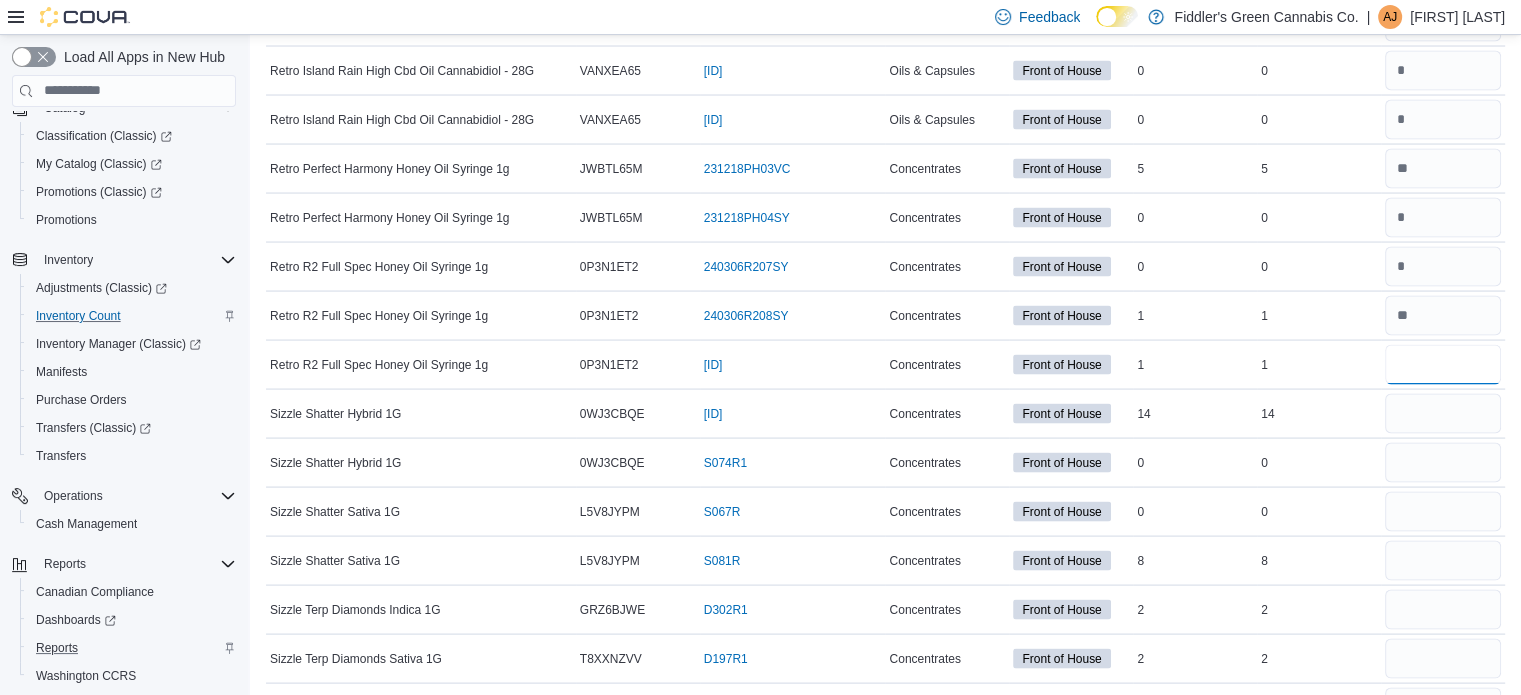 type on "*" 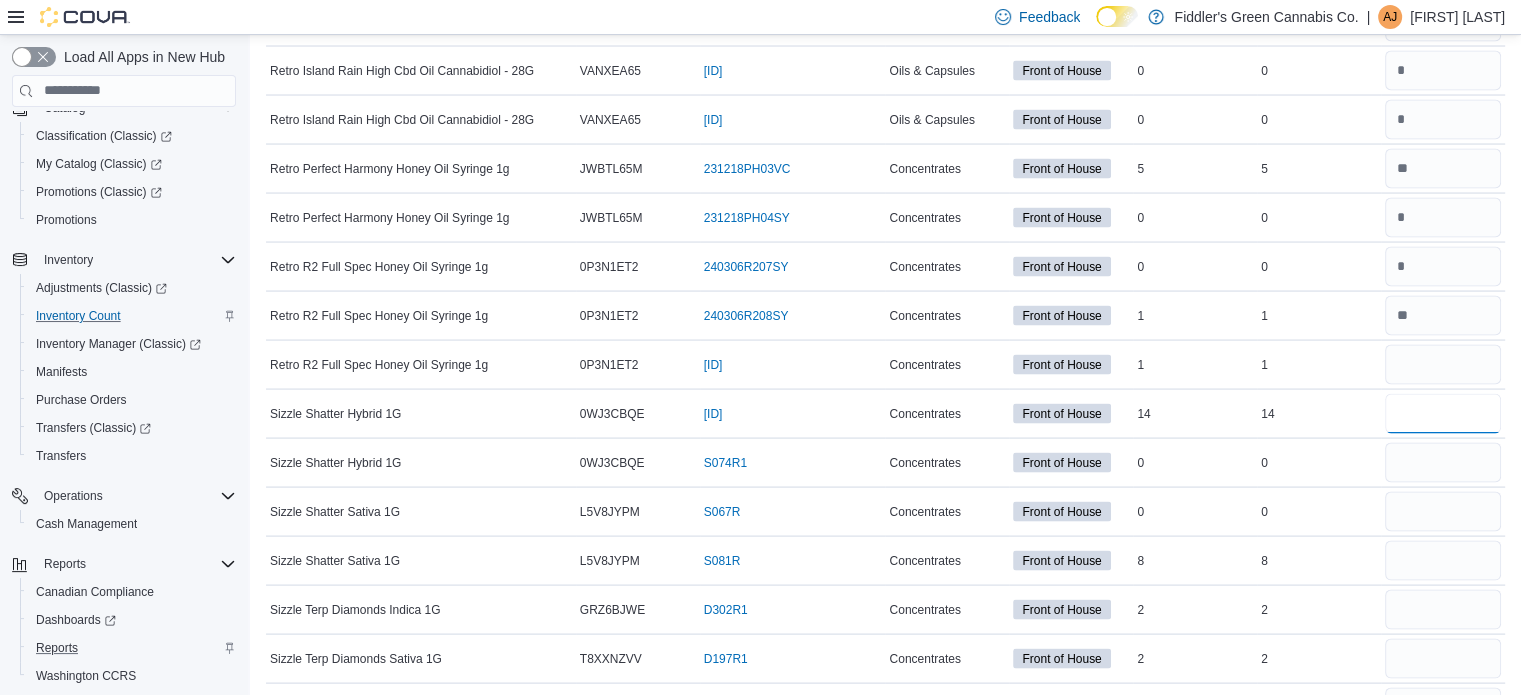 type 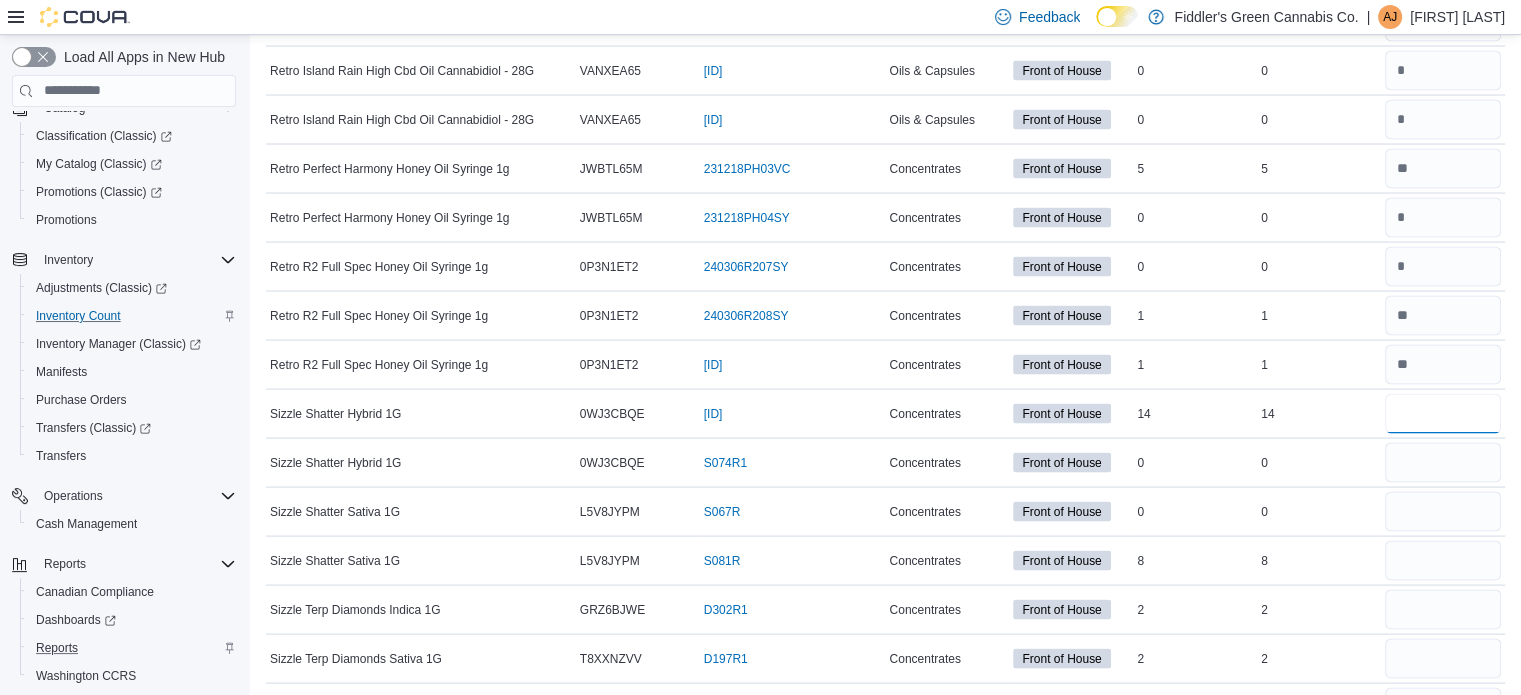 type on "*" 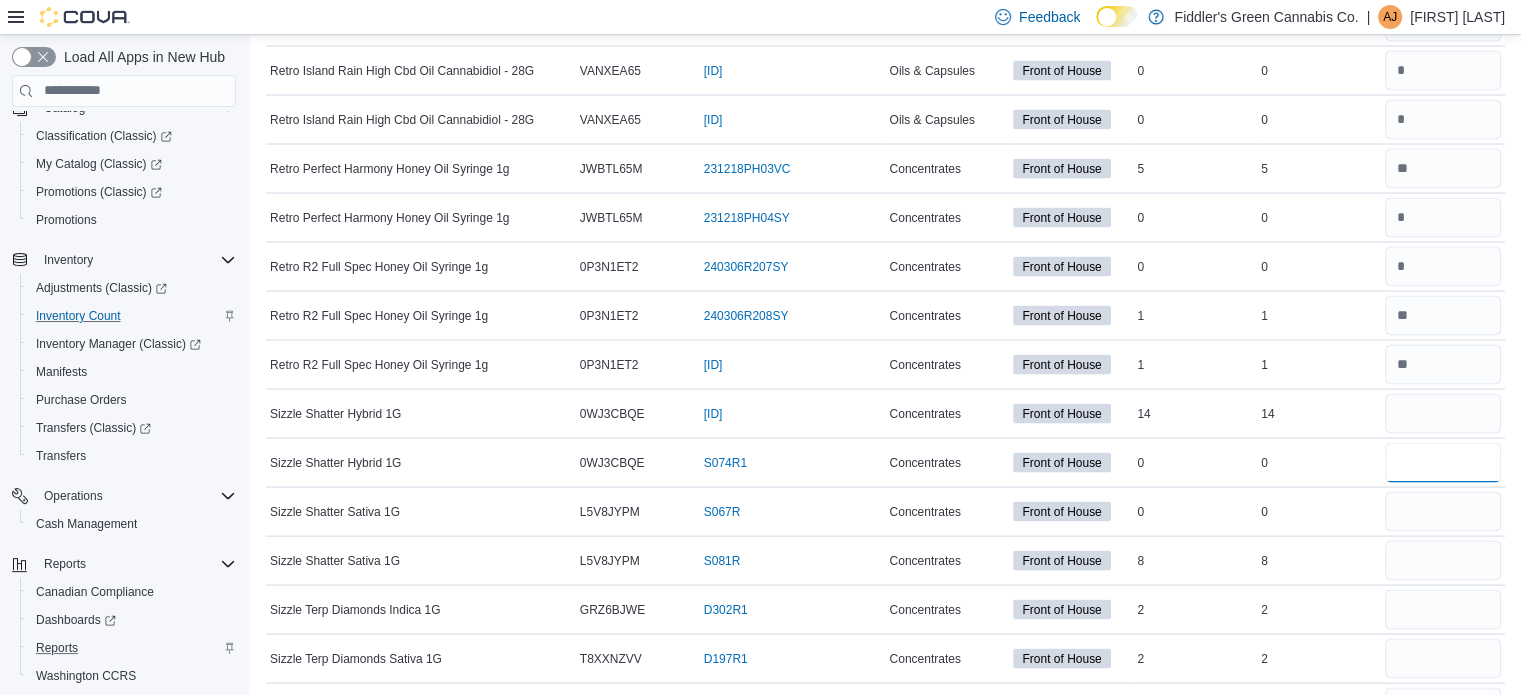 type 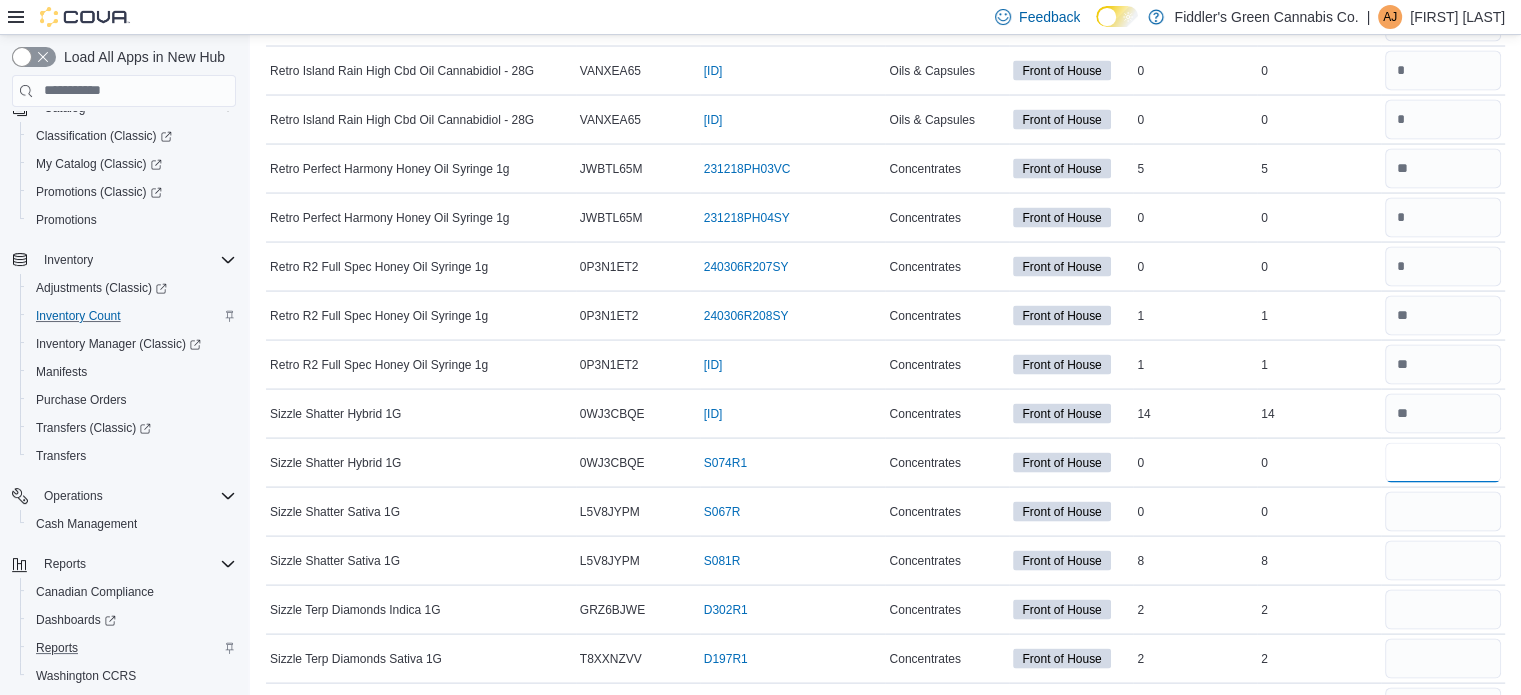 type on "*" 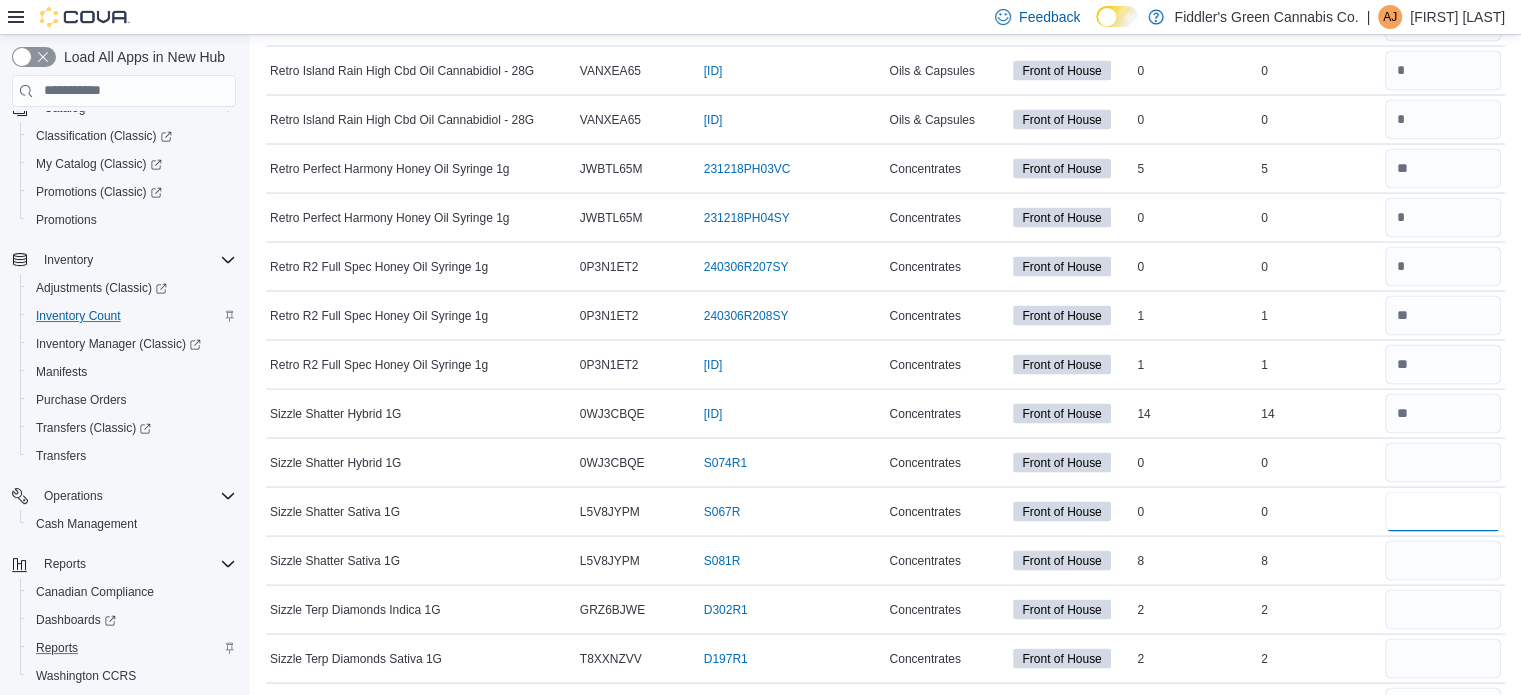 type on "*" 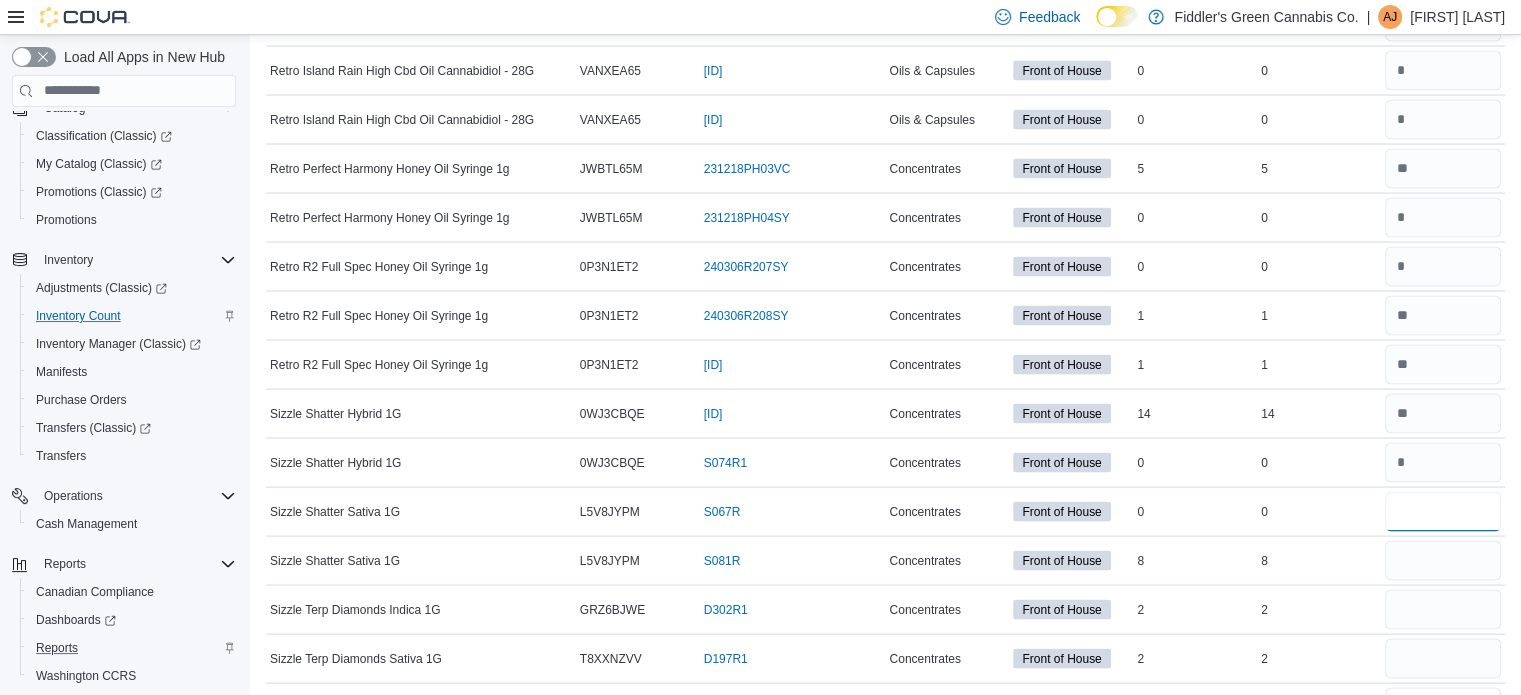 type on "*" 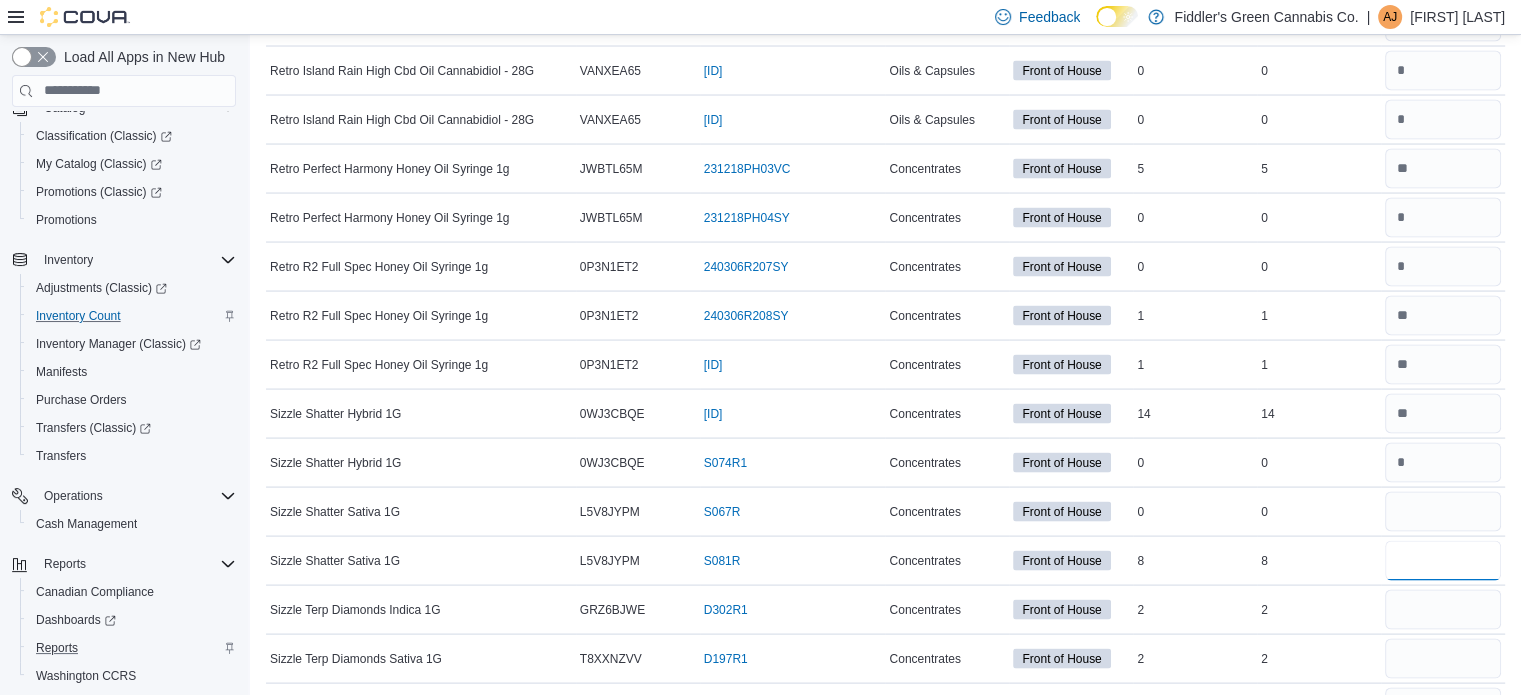 type 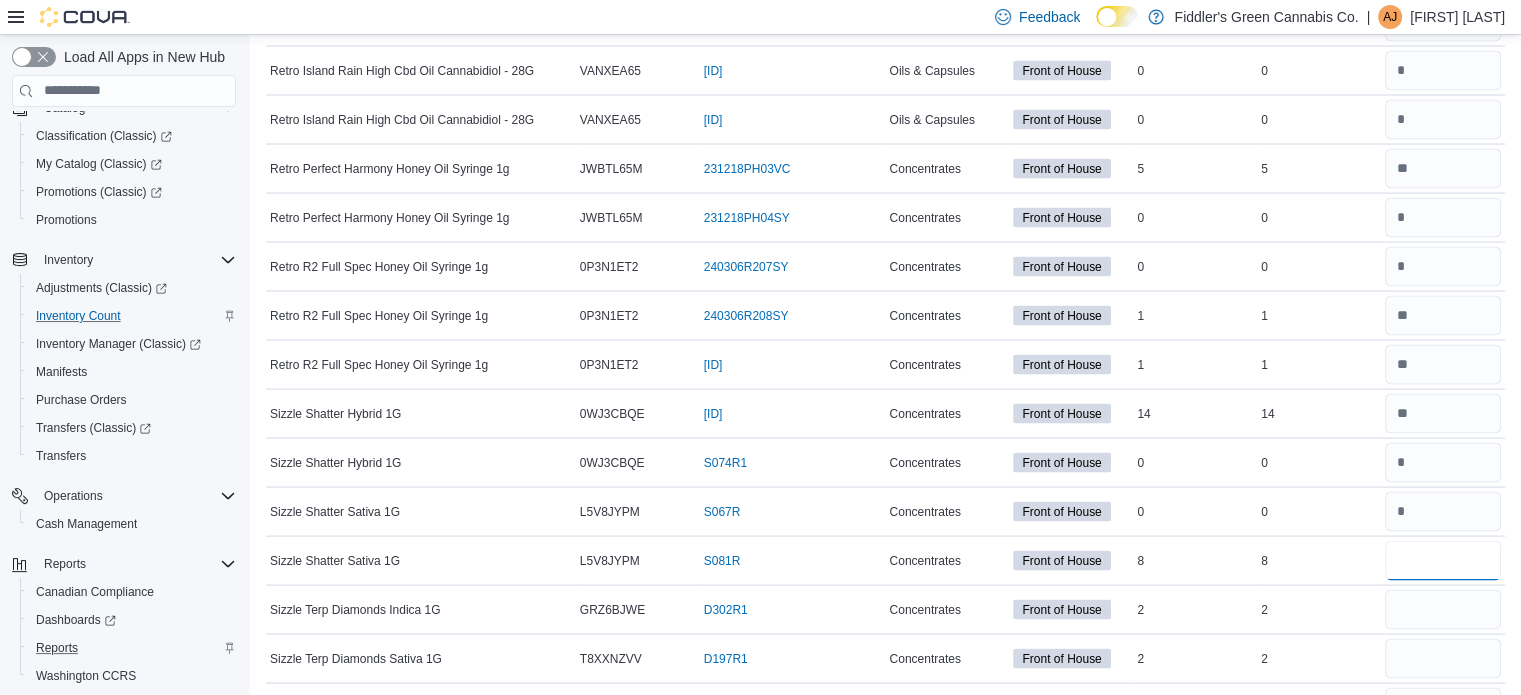 type on "*" 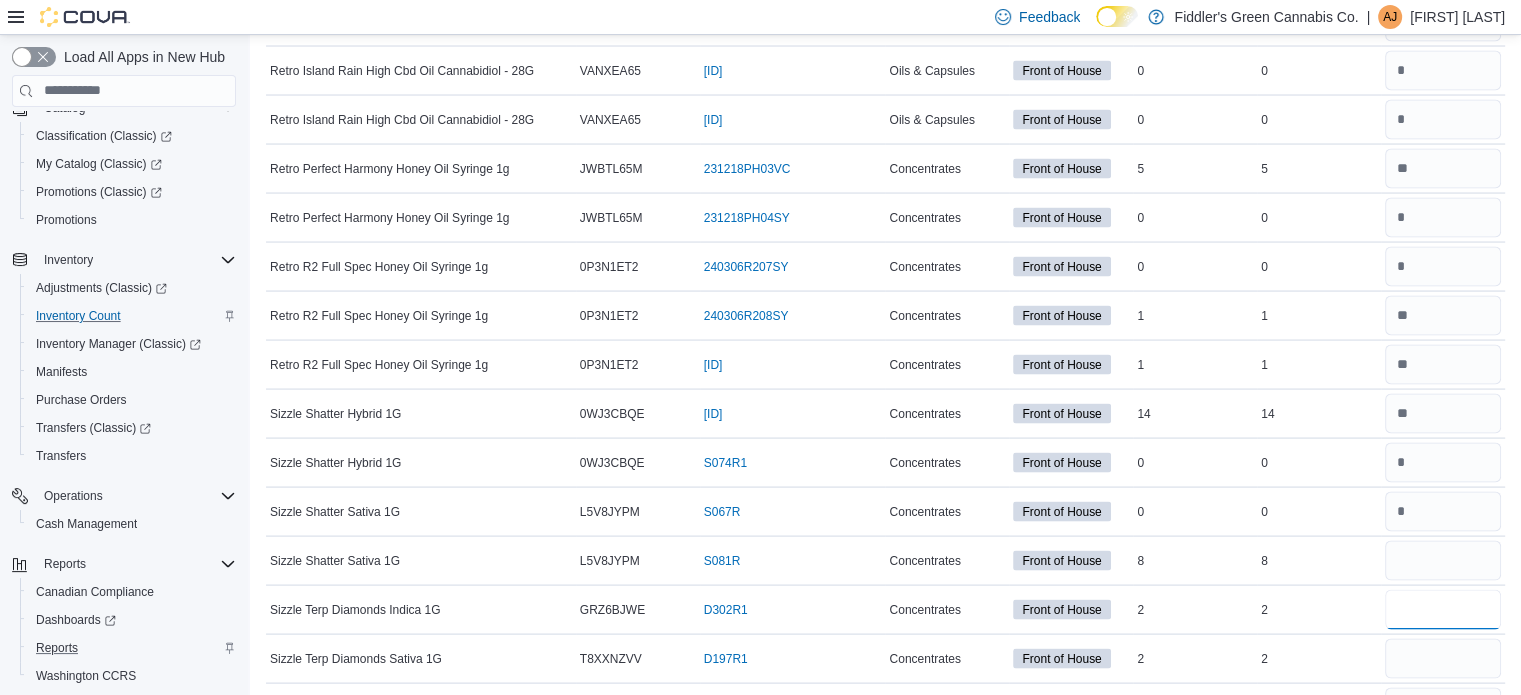 type 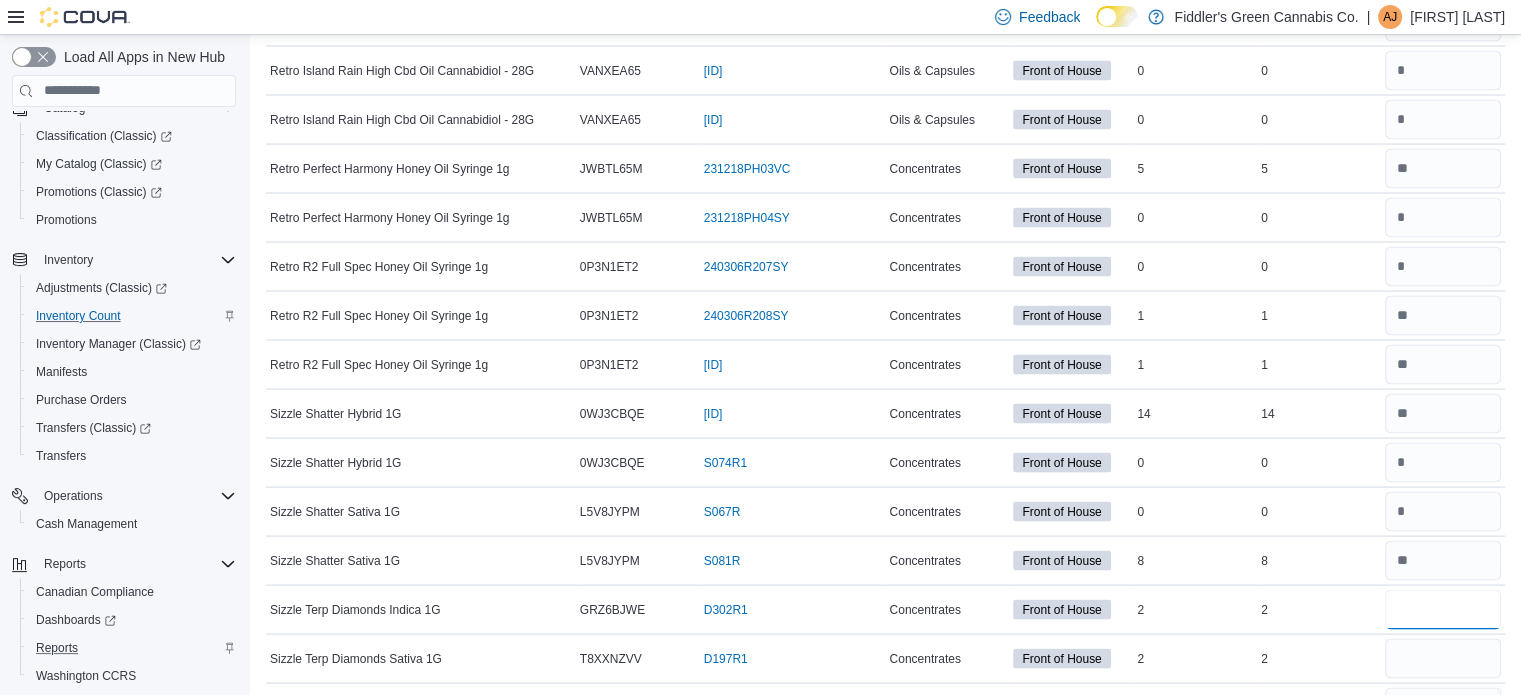 type on "*" 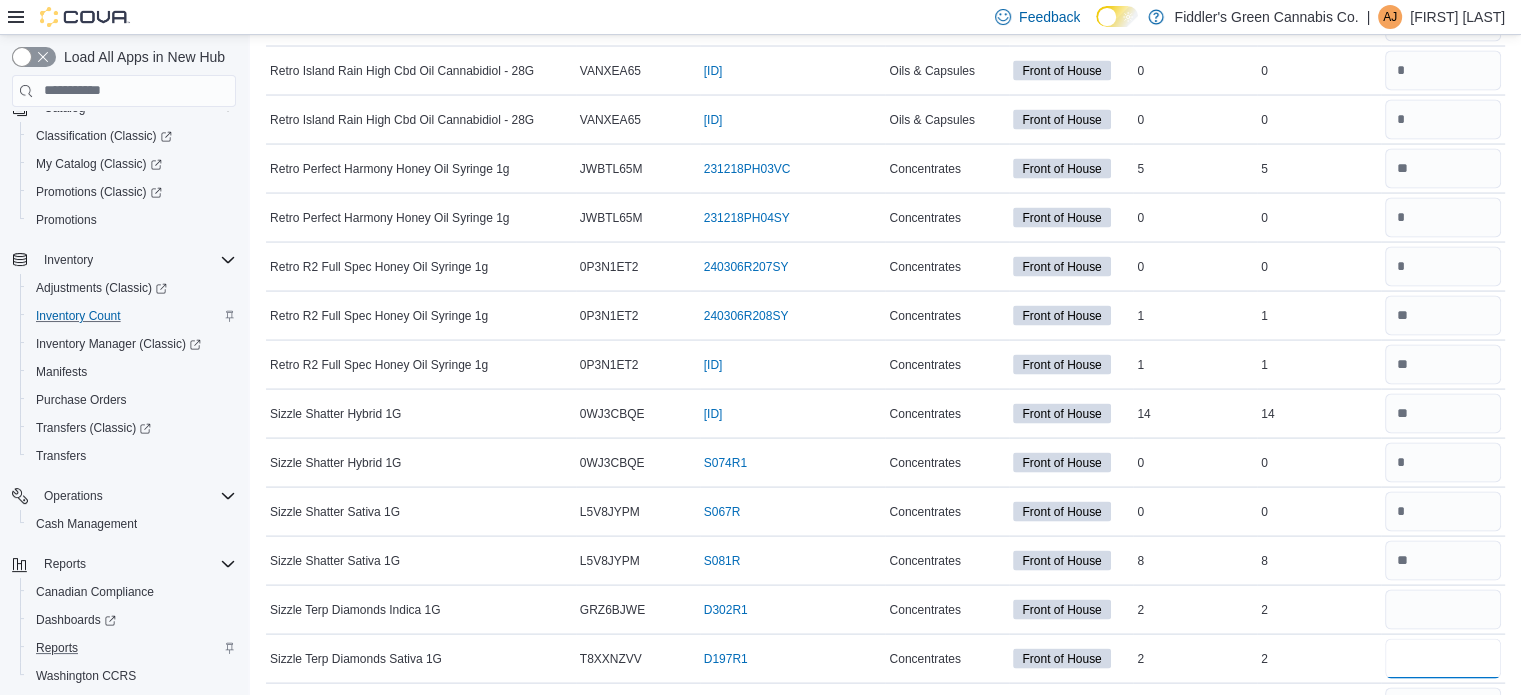 type 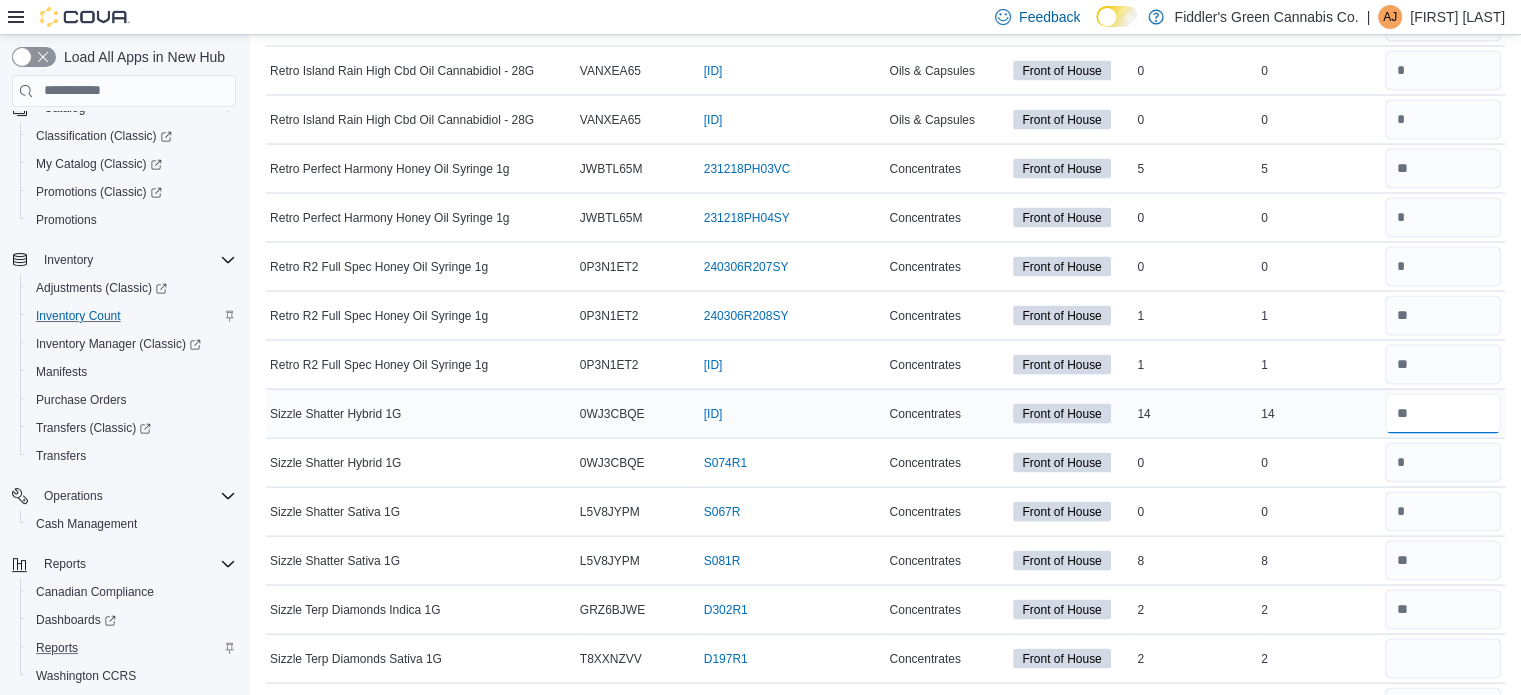 click at bounding box center [1443, 414] 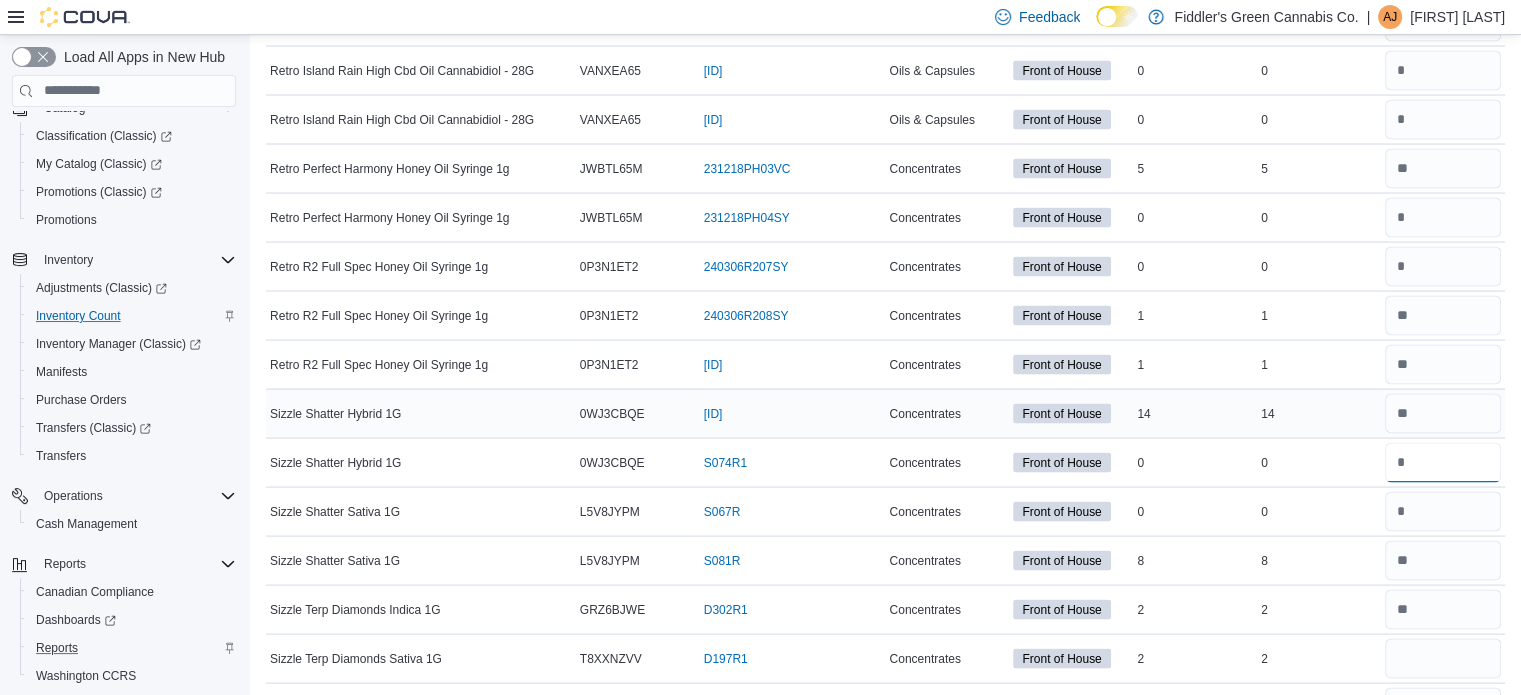 type 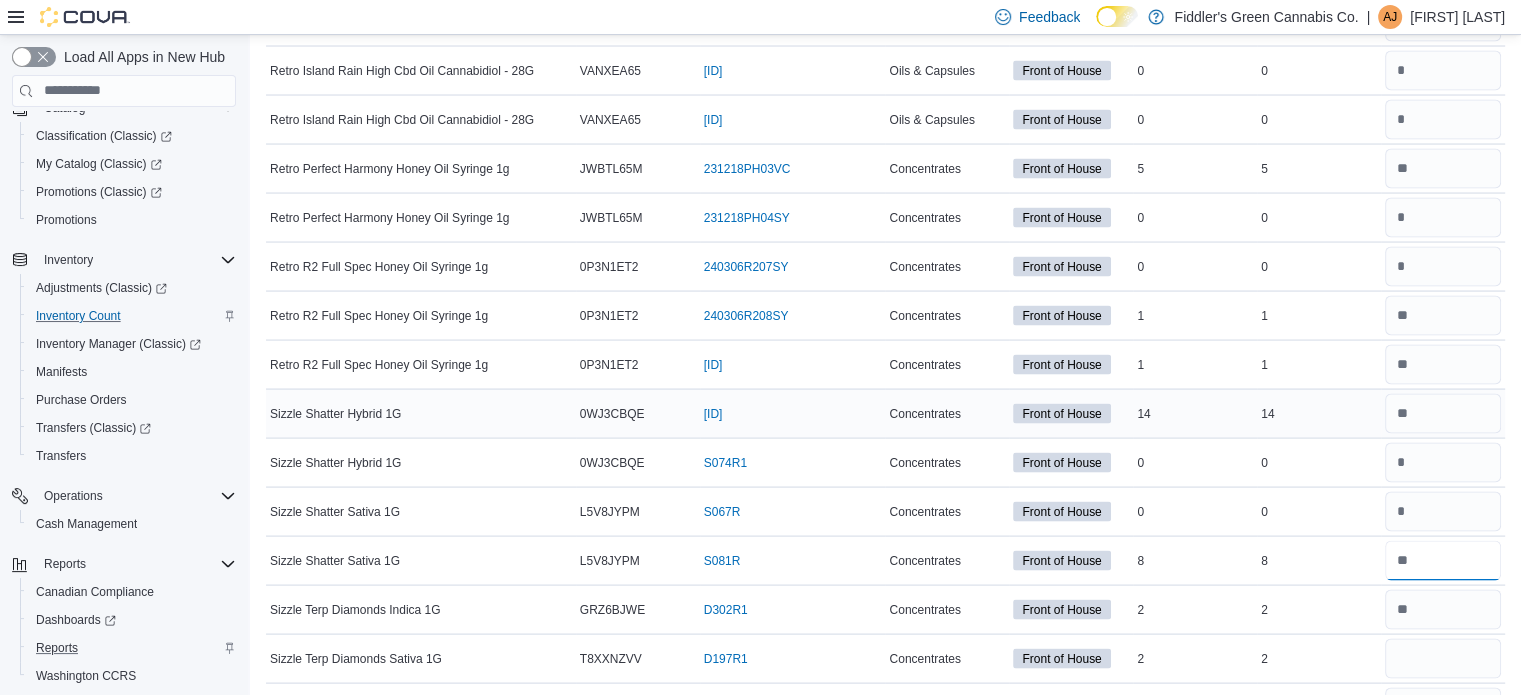 type on "*" 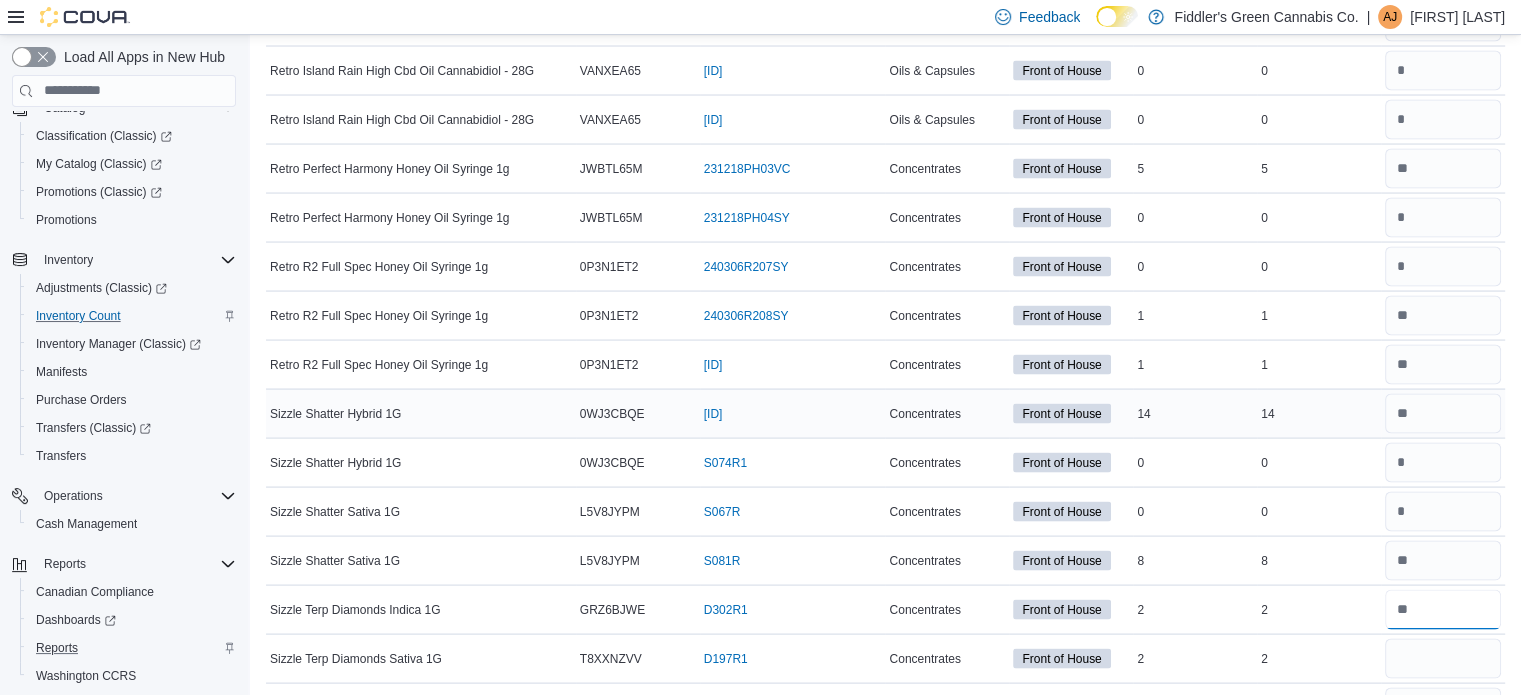 type 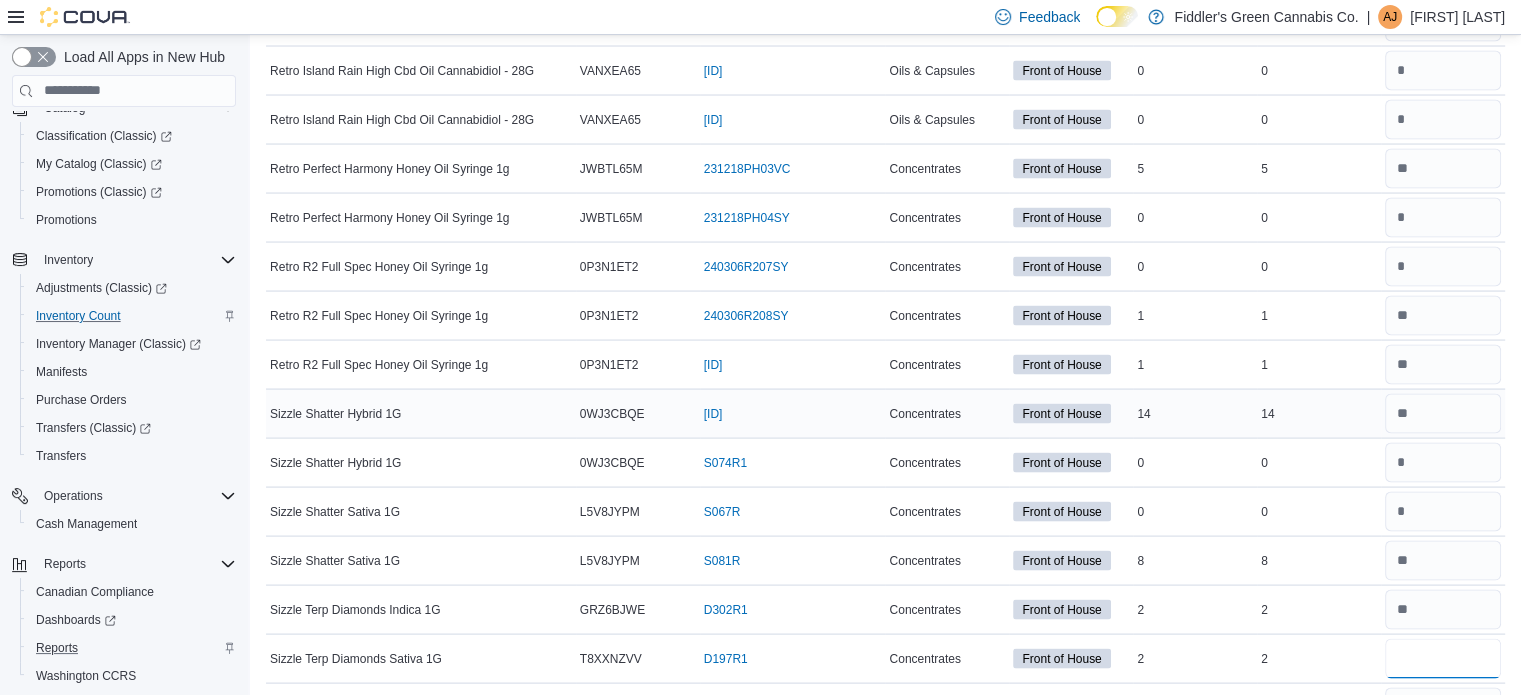 type on "*" 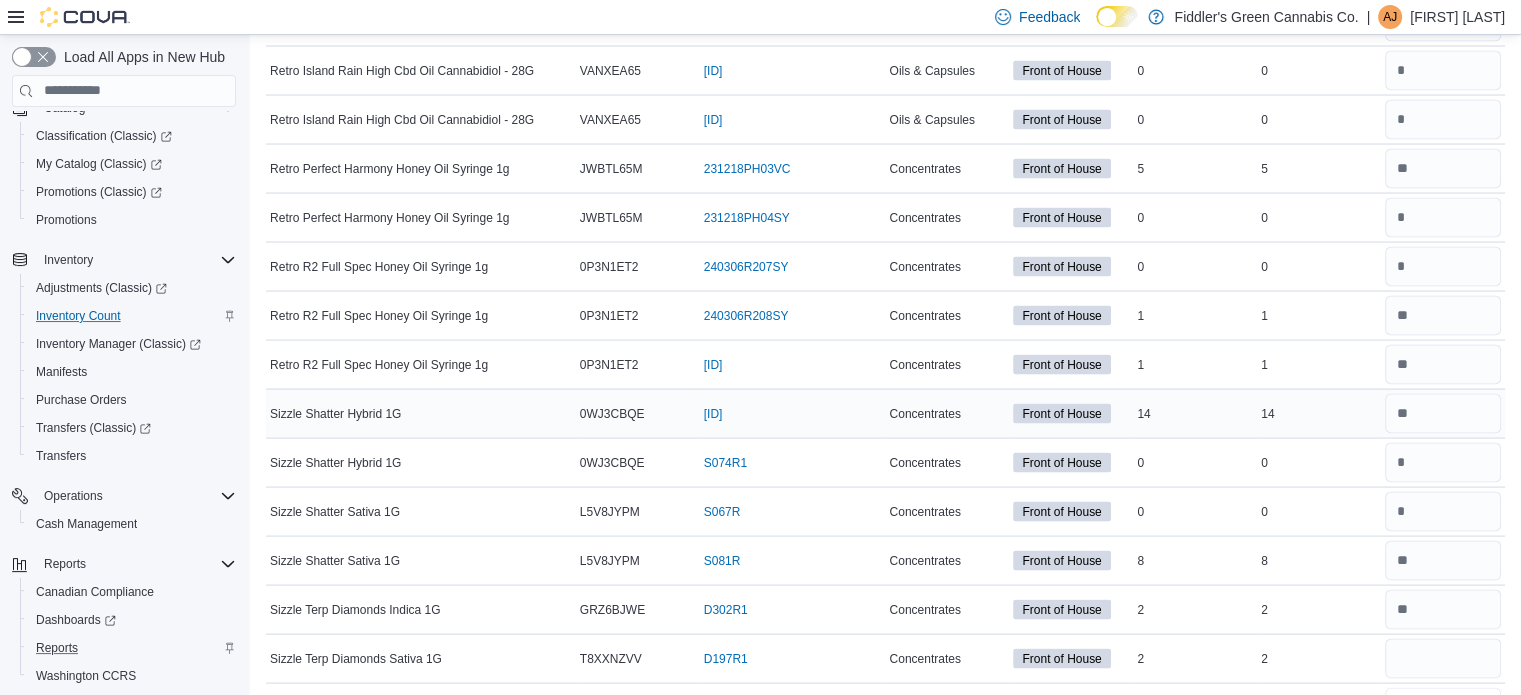 scroll, scrollTop: 3936, scrollLeft: 0, axis: vertical 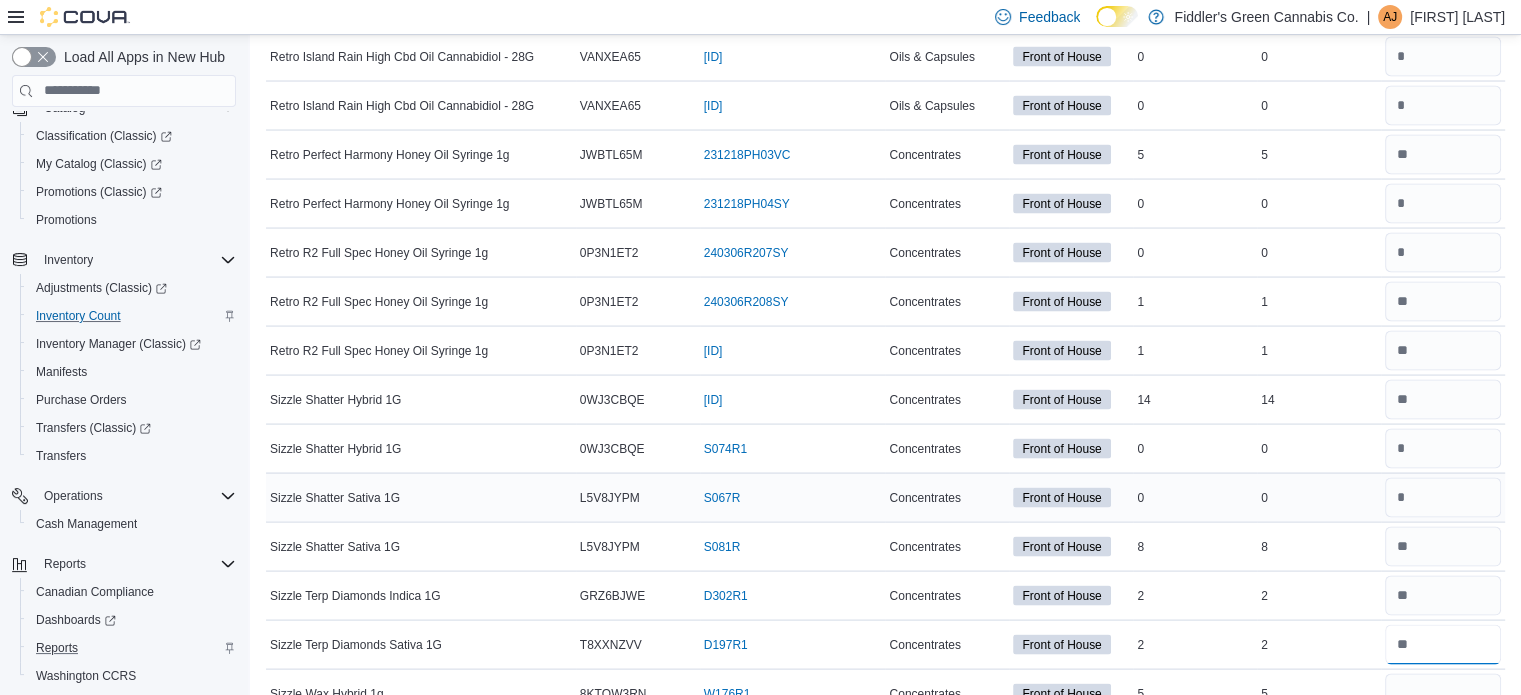 drag, startPoint x: 1428, startPoint y: 643, endPoint x: 1124, endPoint y: 485, distance: 342.60764 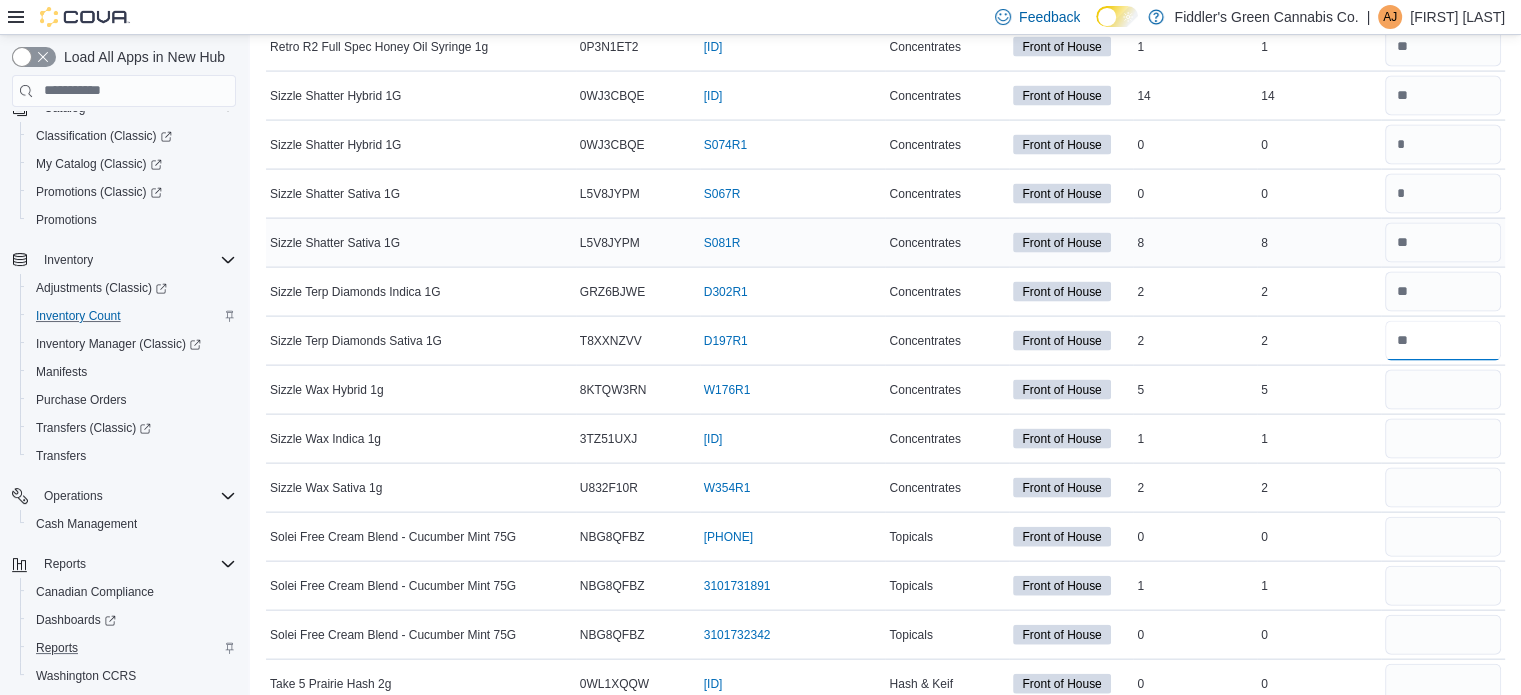 scroll, scrollTop: 4240, scrollLeft: 0, axis: vertical 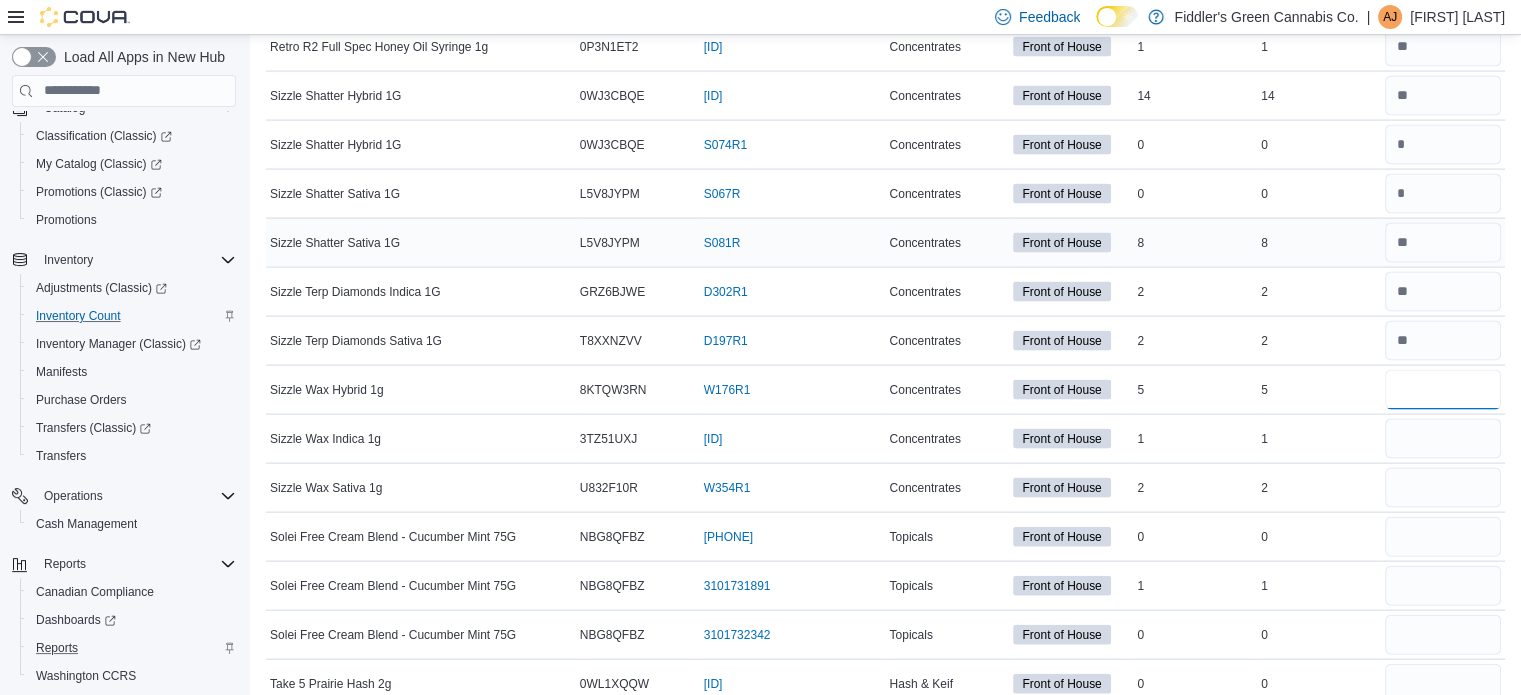 type 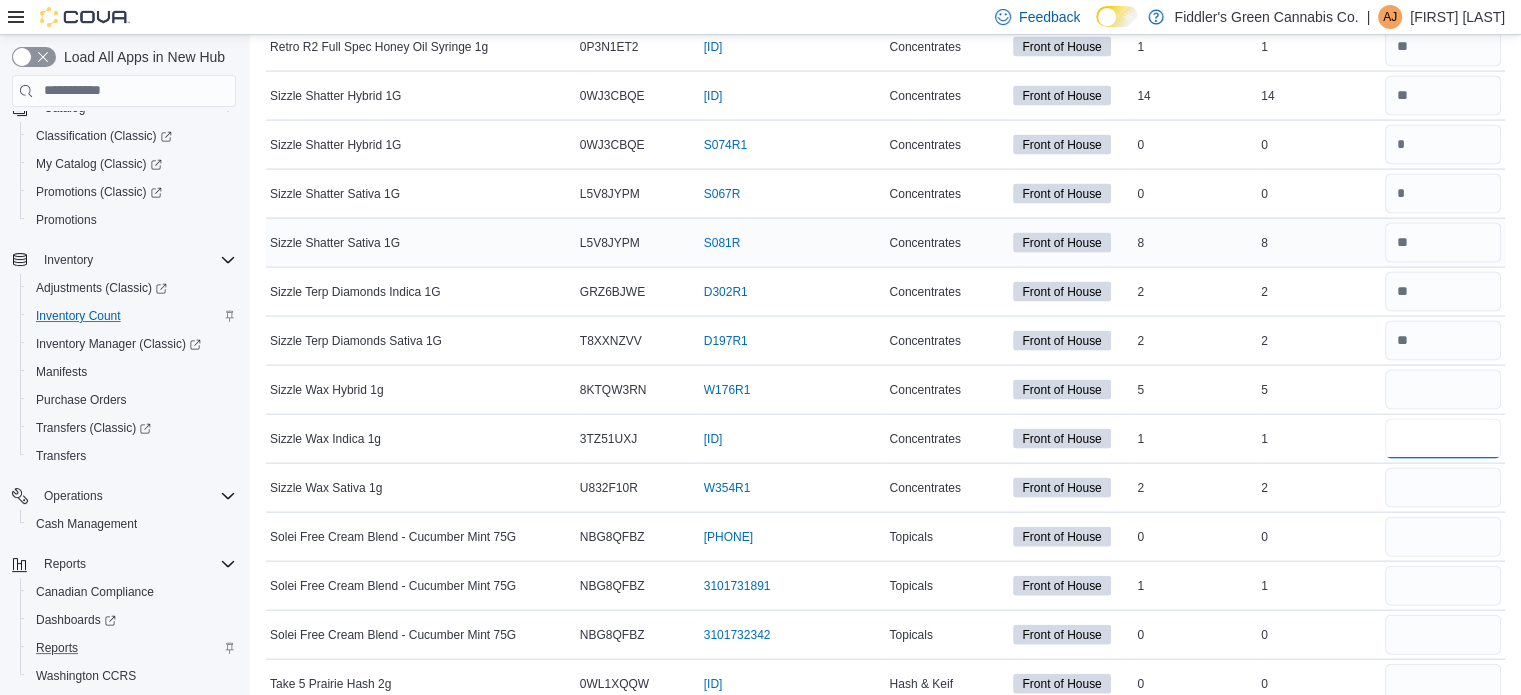 type 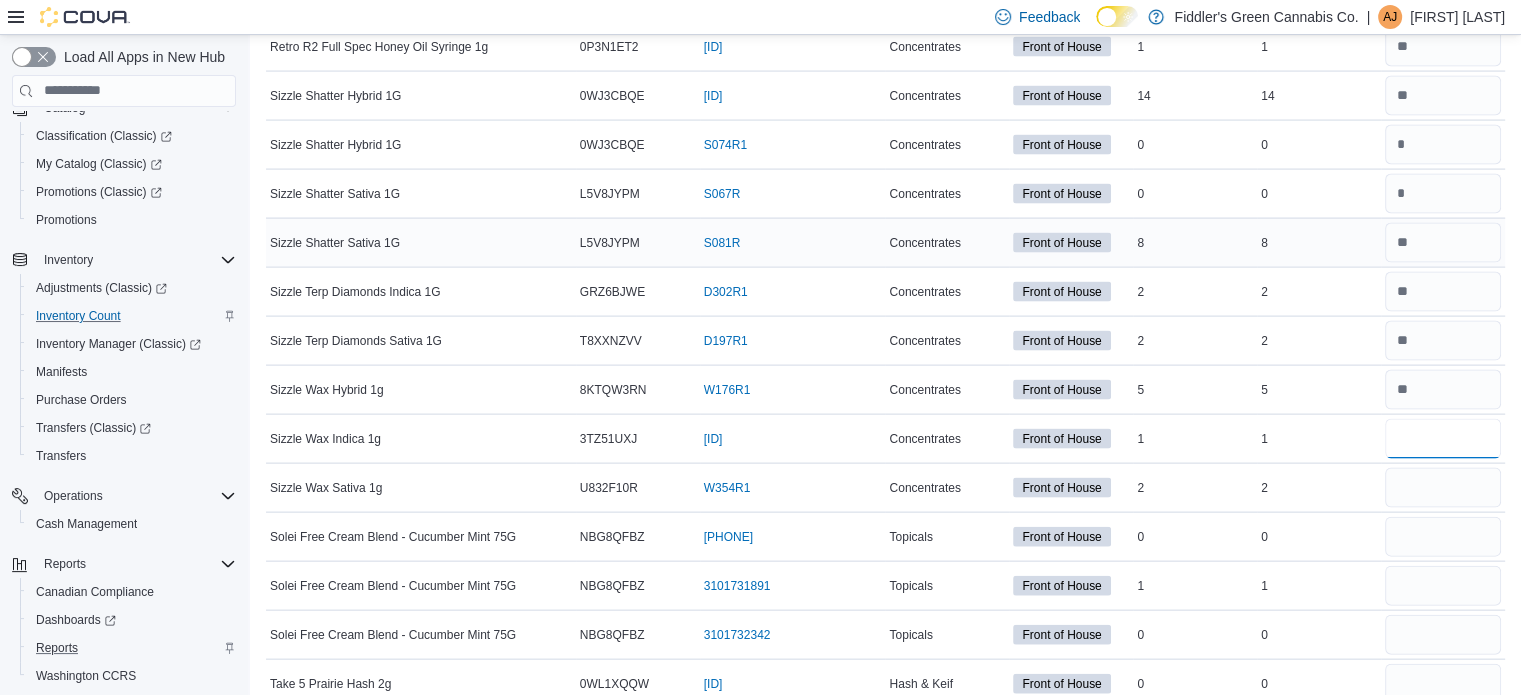 type on "*" 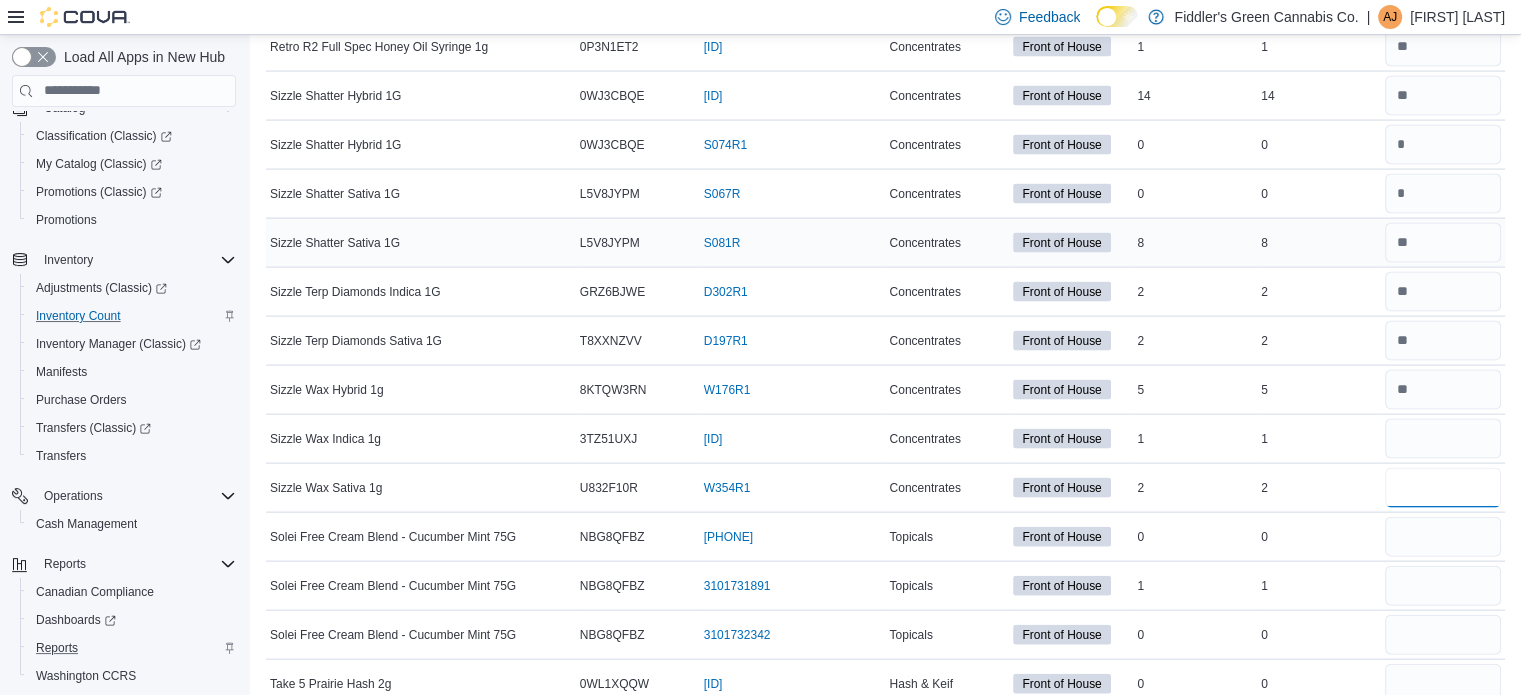 type 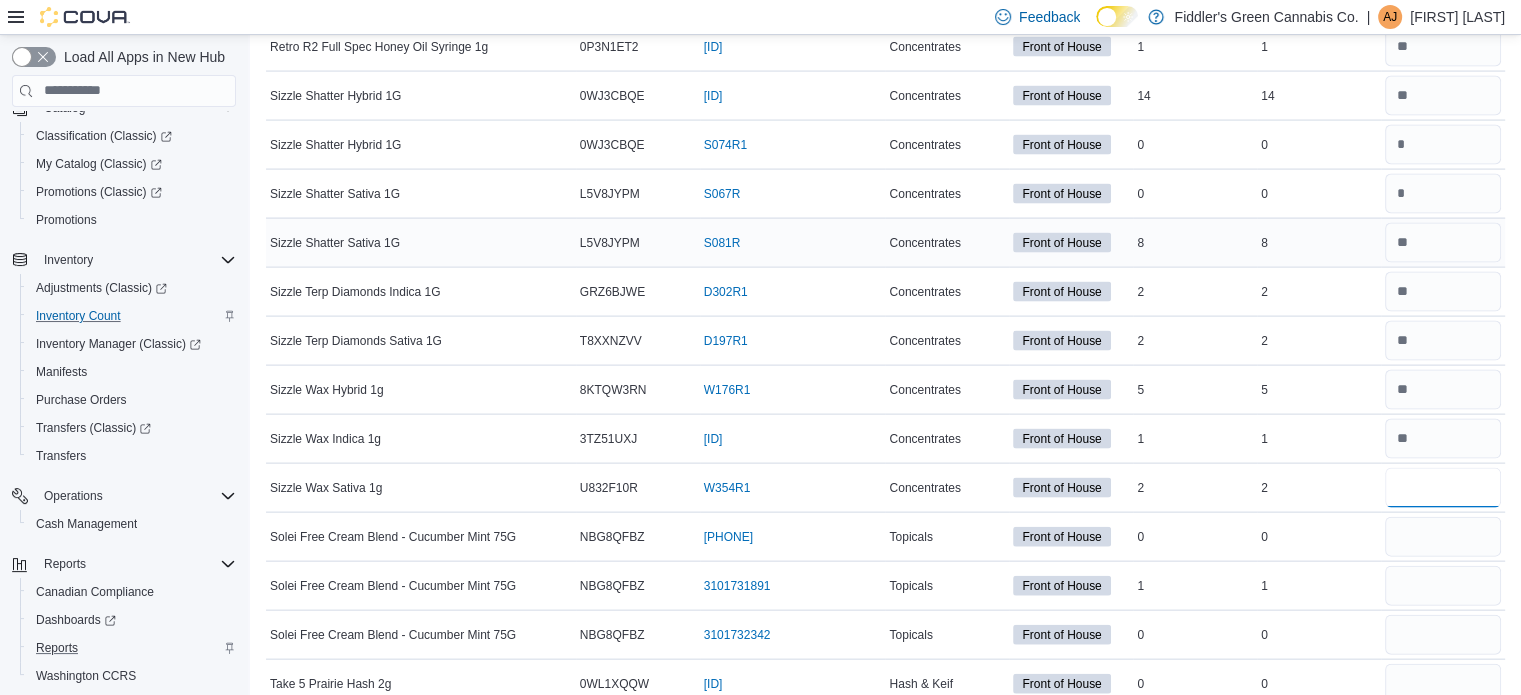 type on "*" 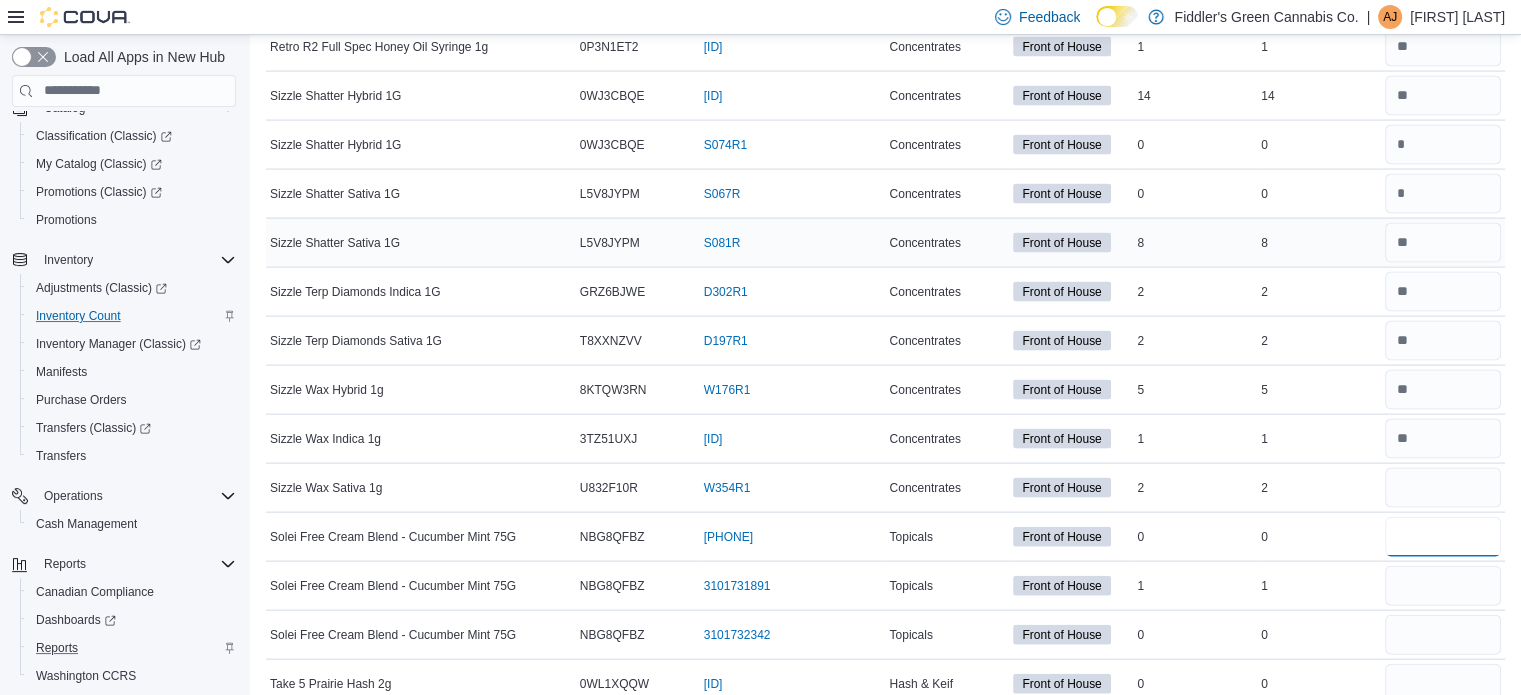 type 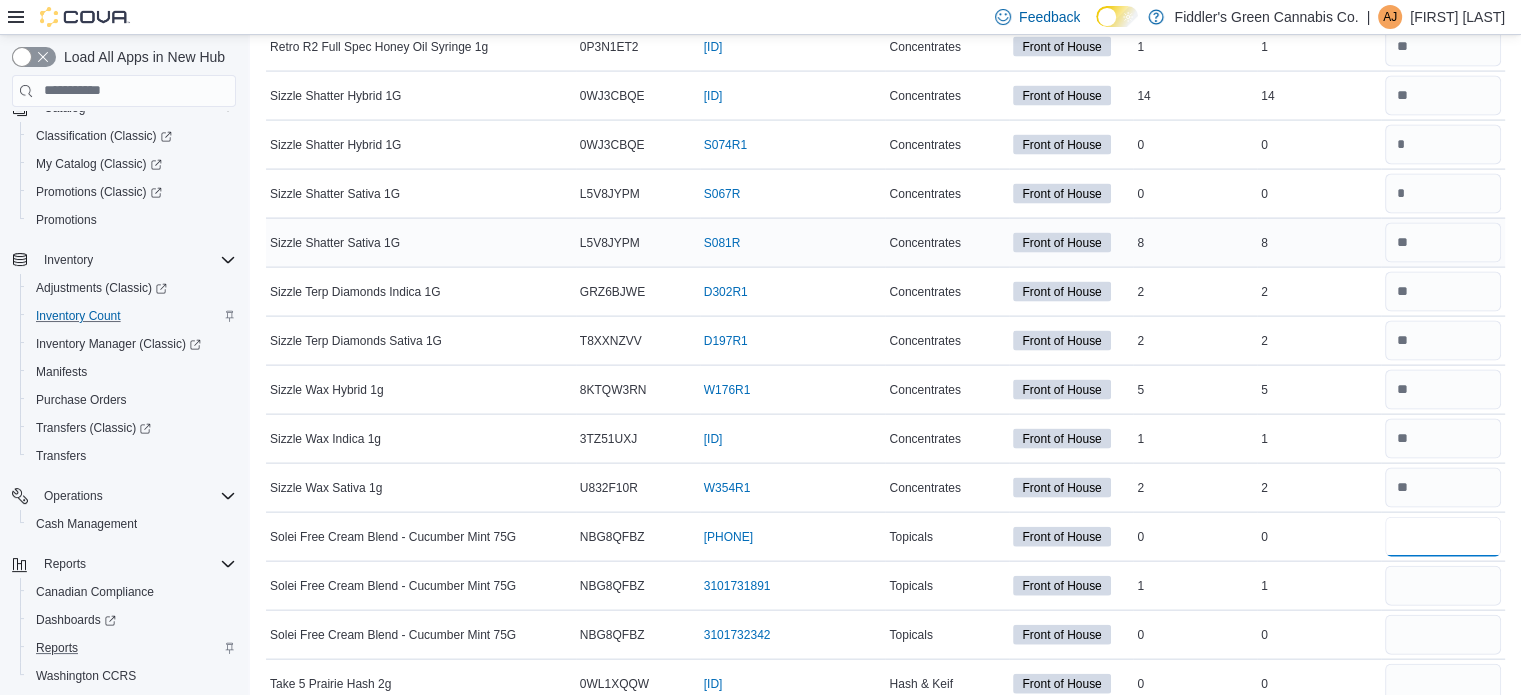 type on "*" 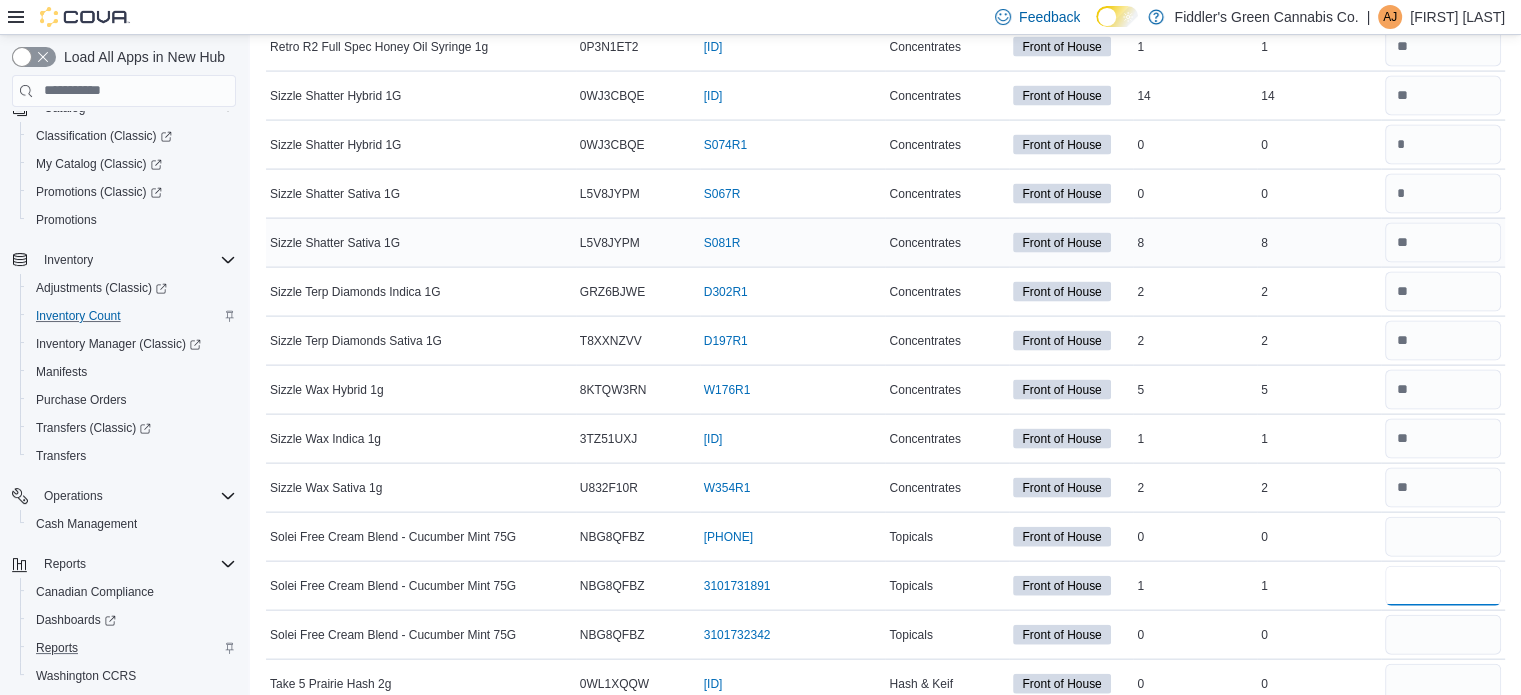 type 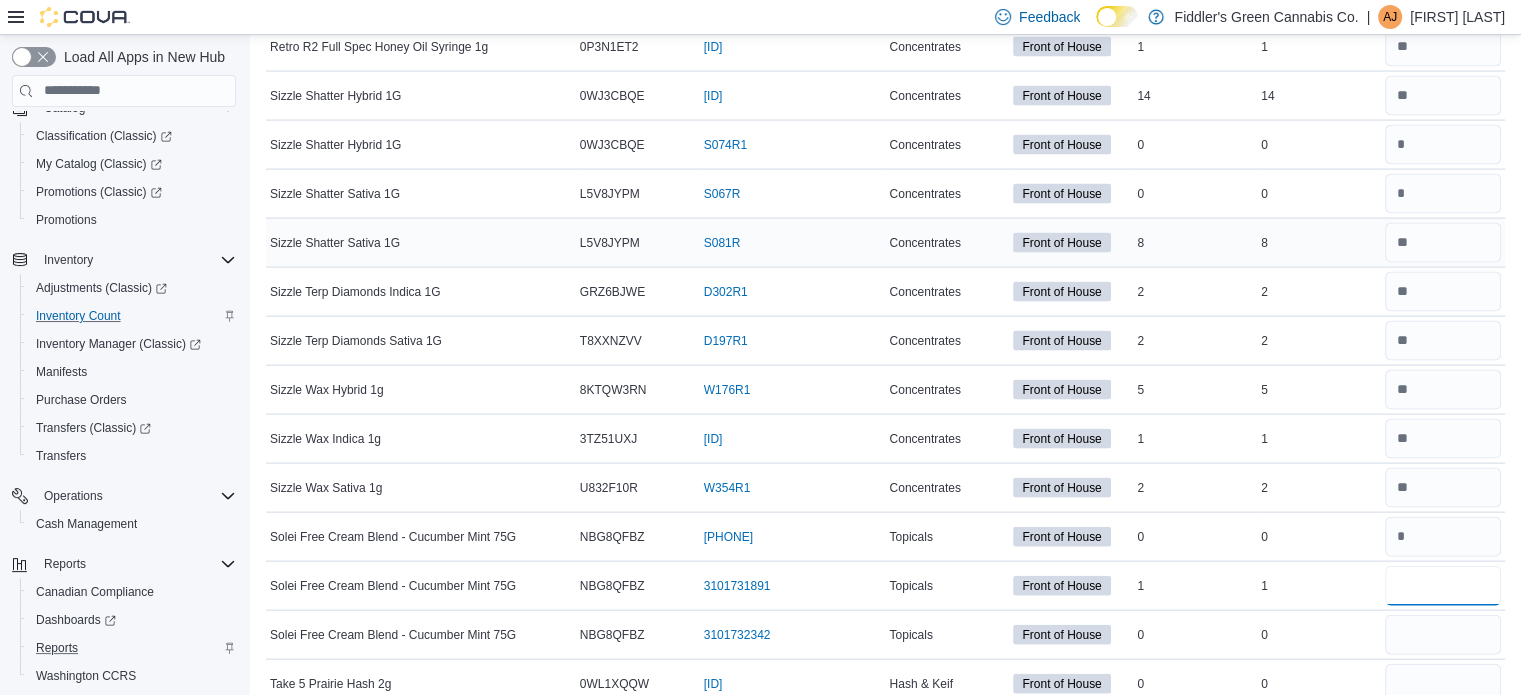 type on "*" 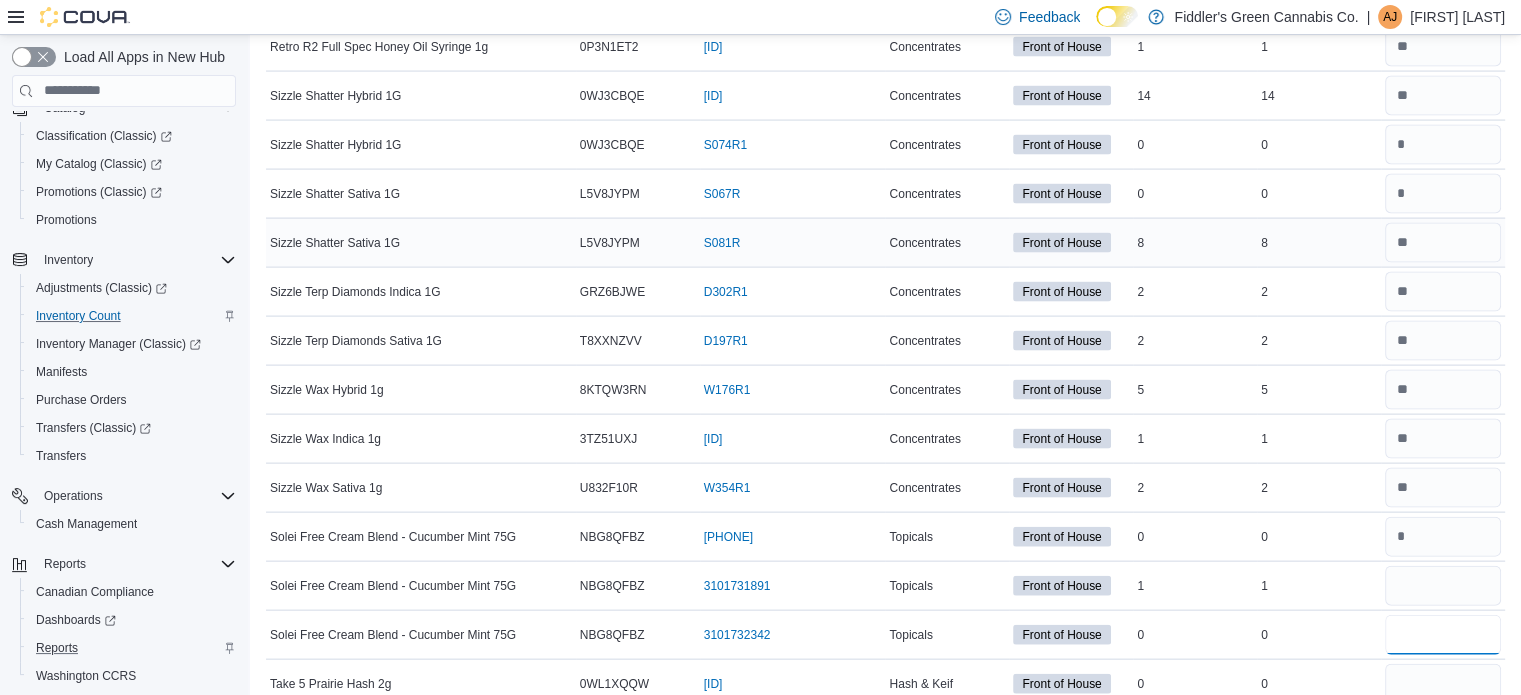 type 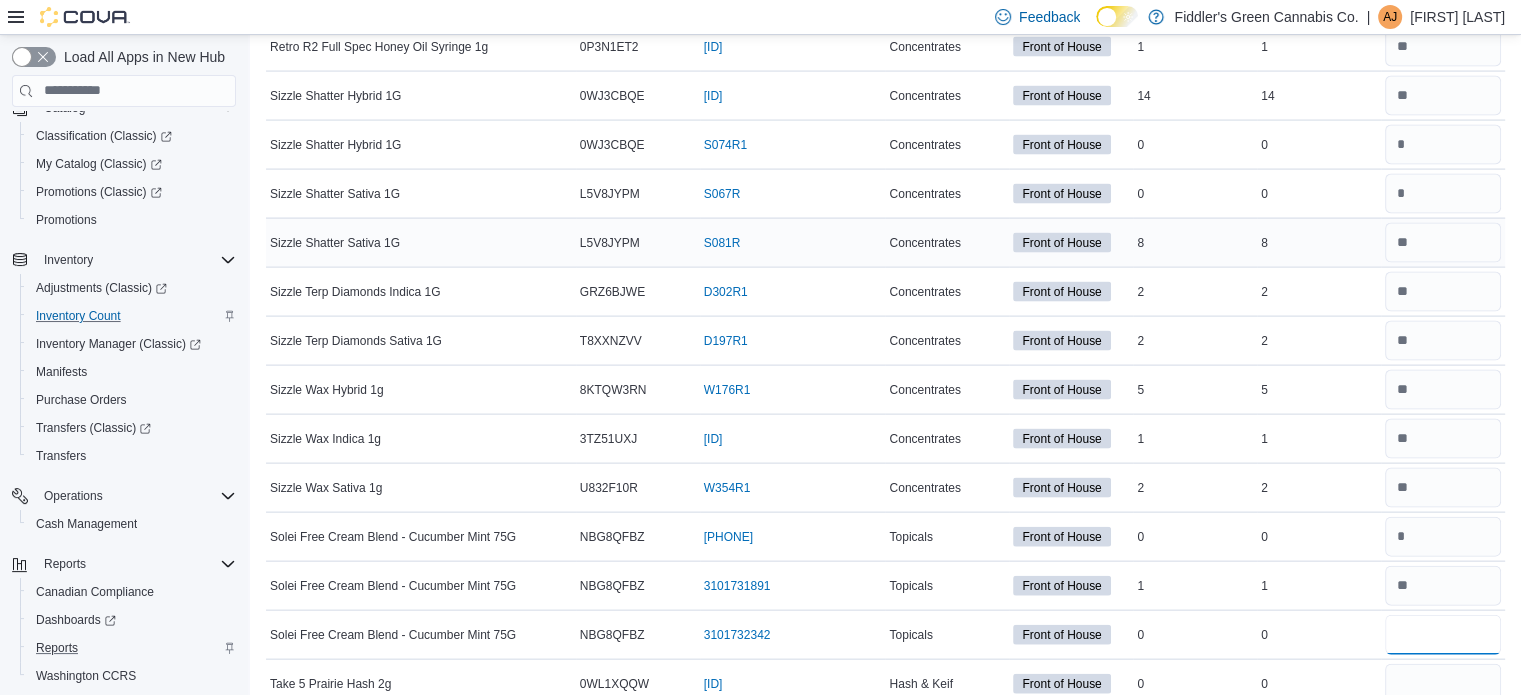 type on "*" 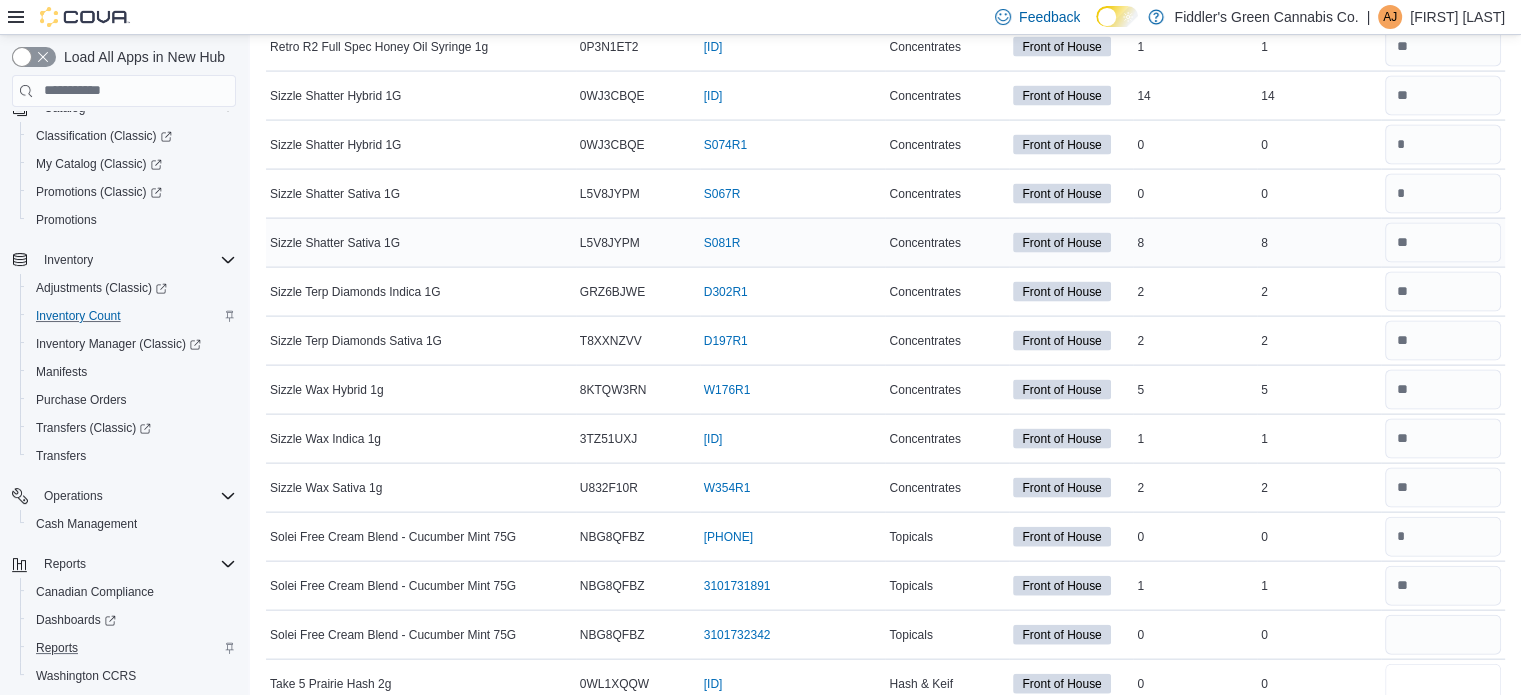 type 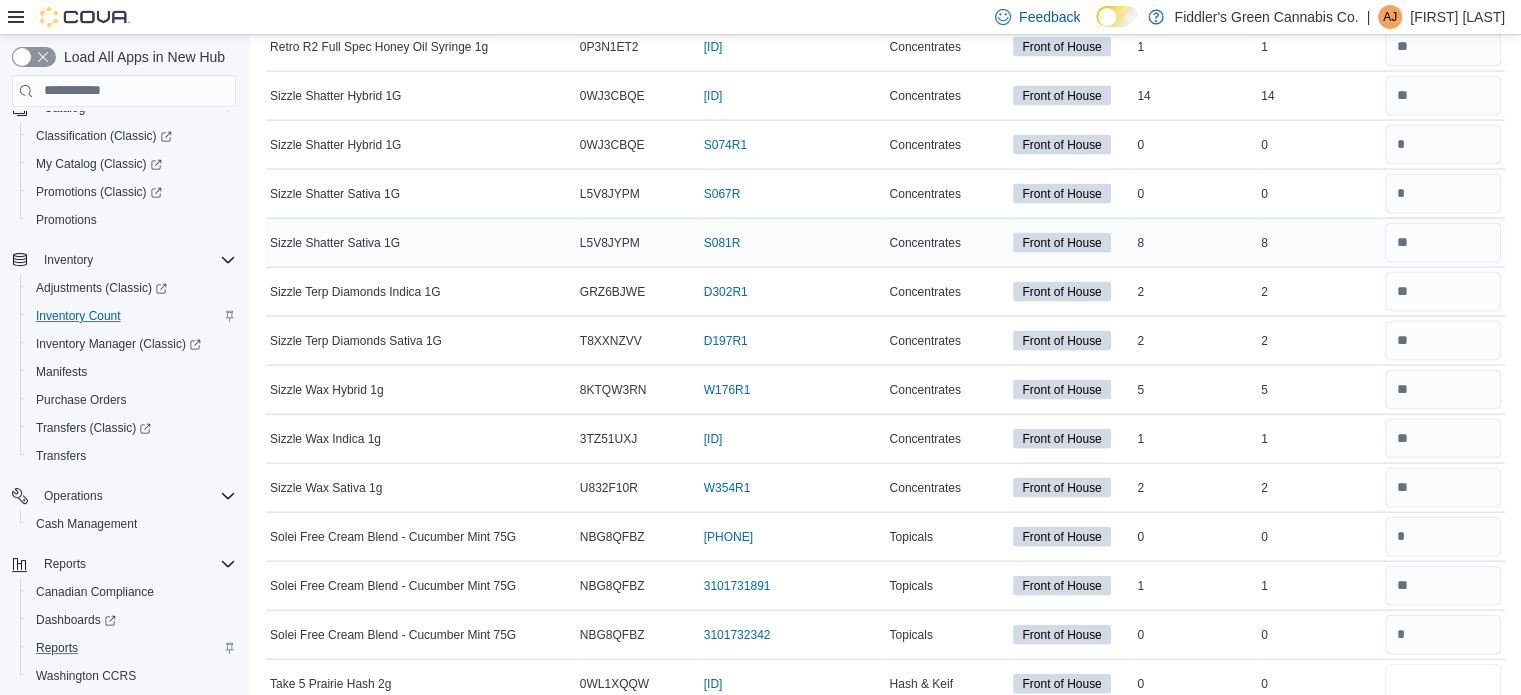 type on "*" 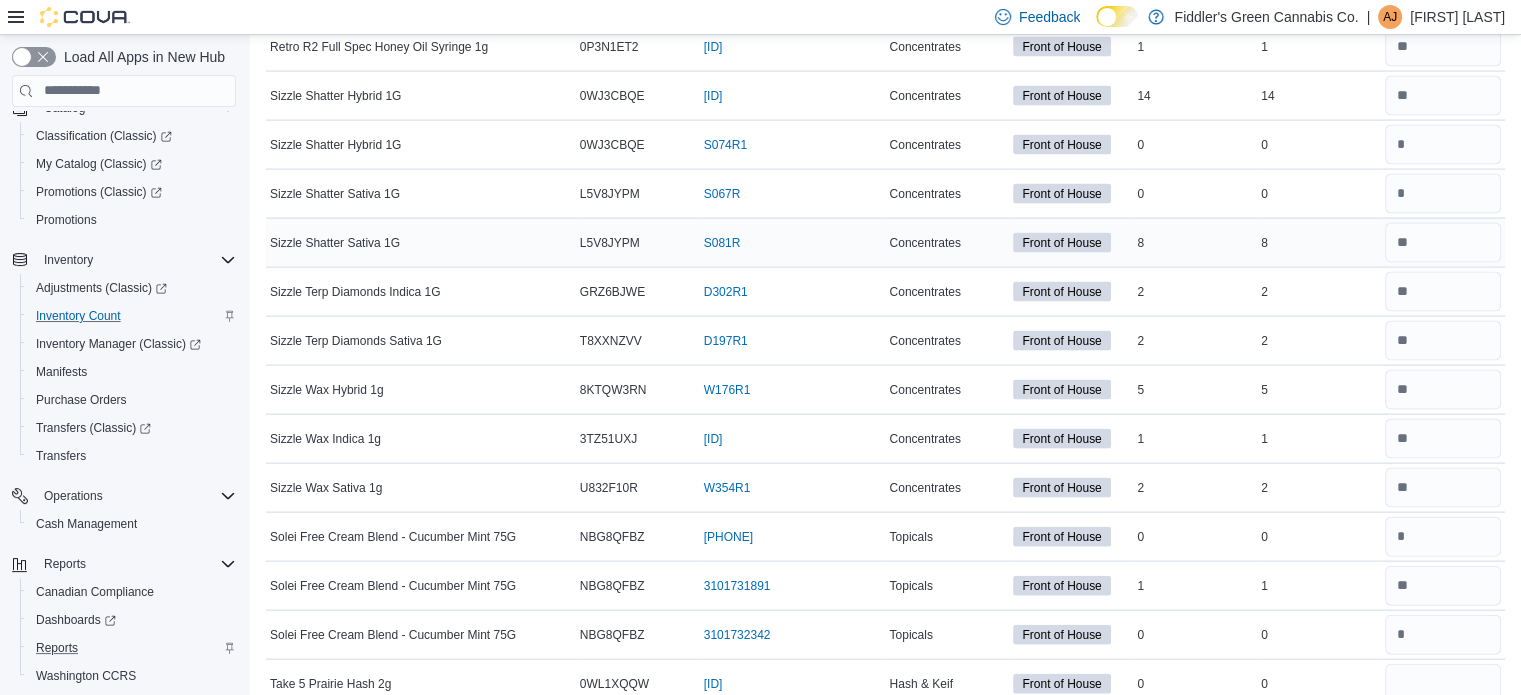 type 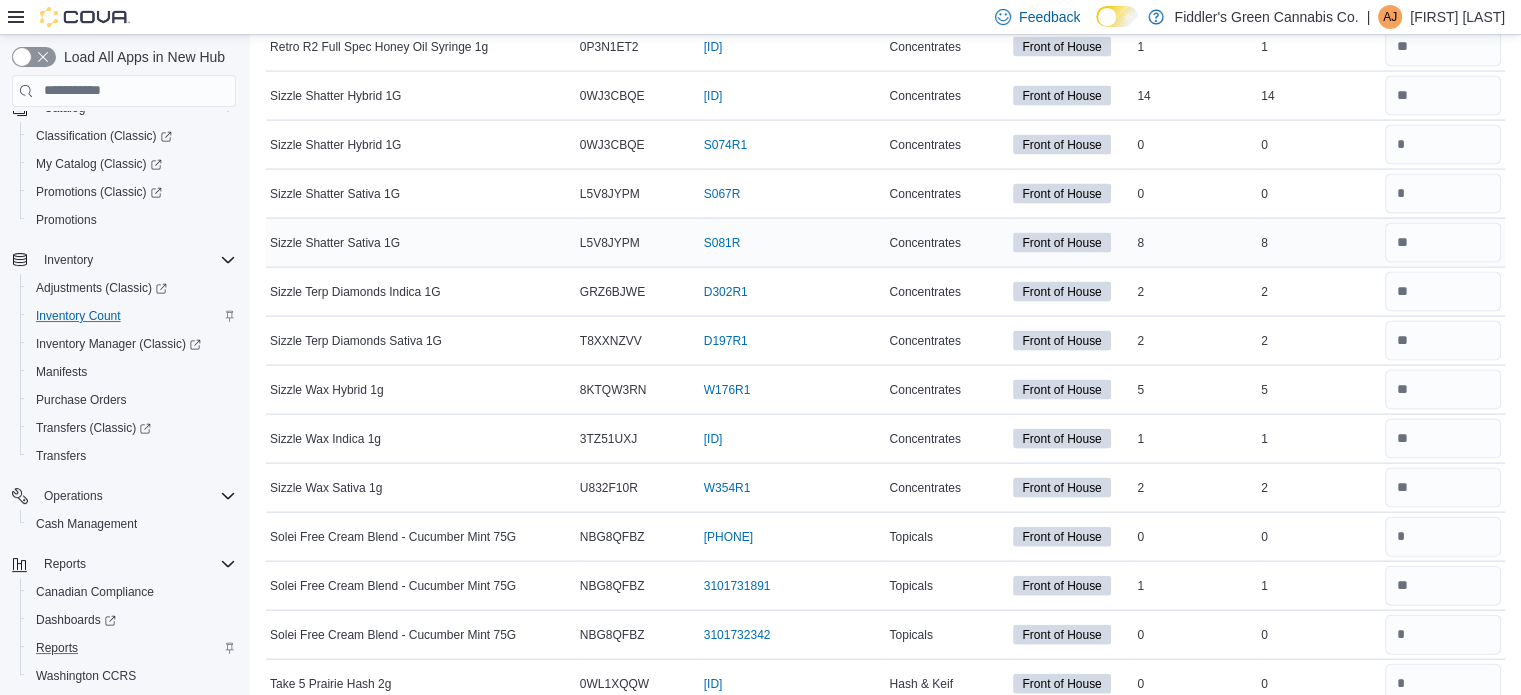scroll, scrollTop: 4277, scrollLeft: 0, axis: vertical 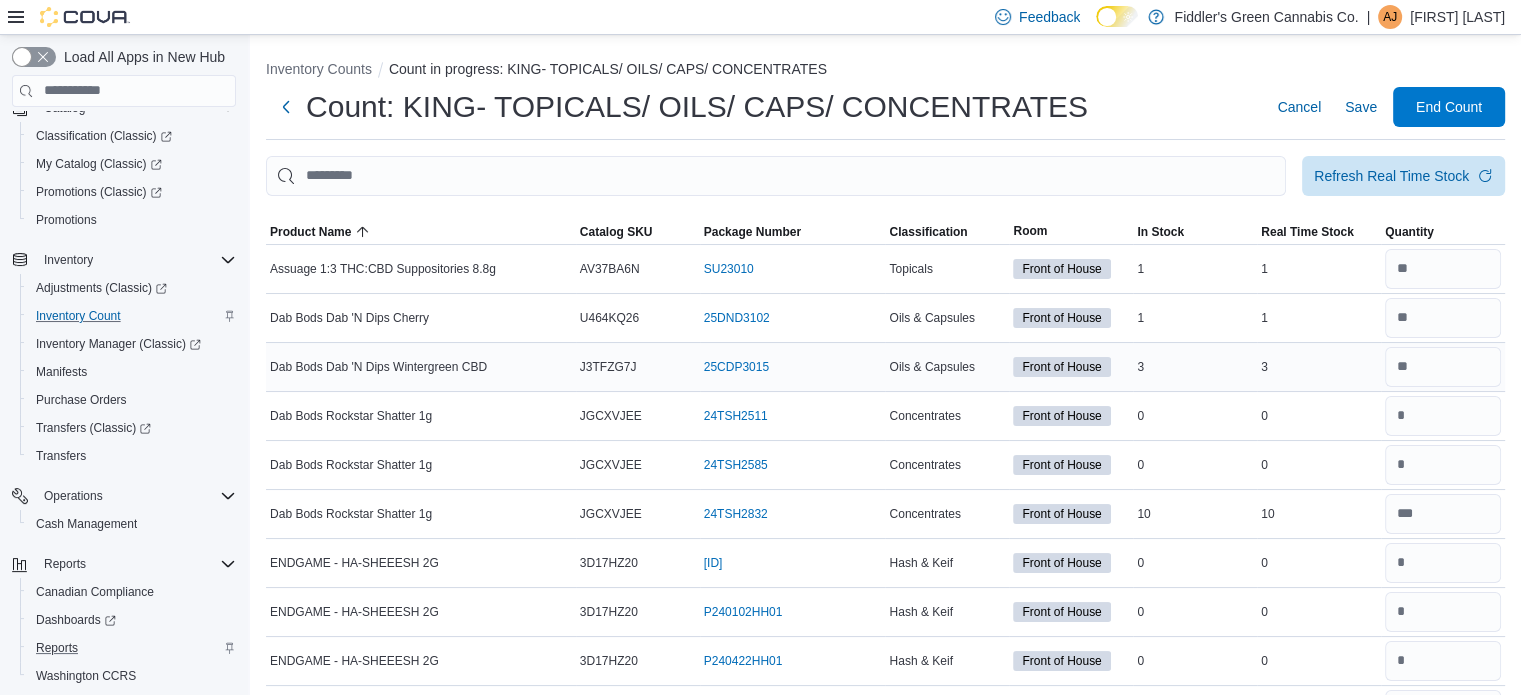 click on "In Stock 3" at bounding box center (1195, 366) 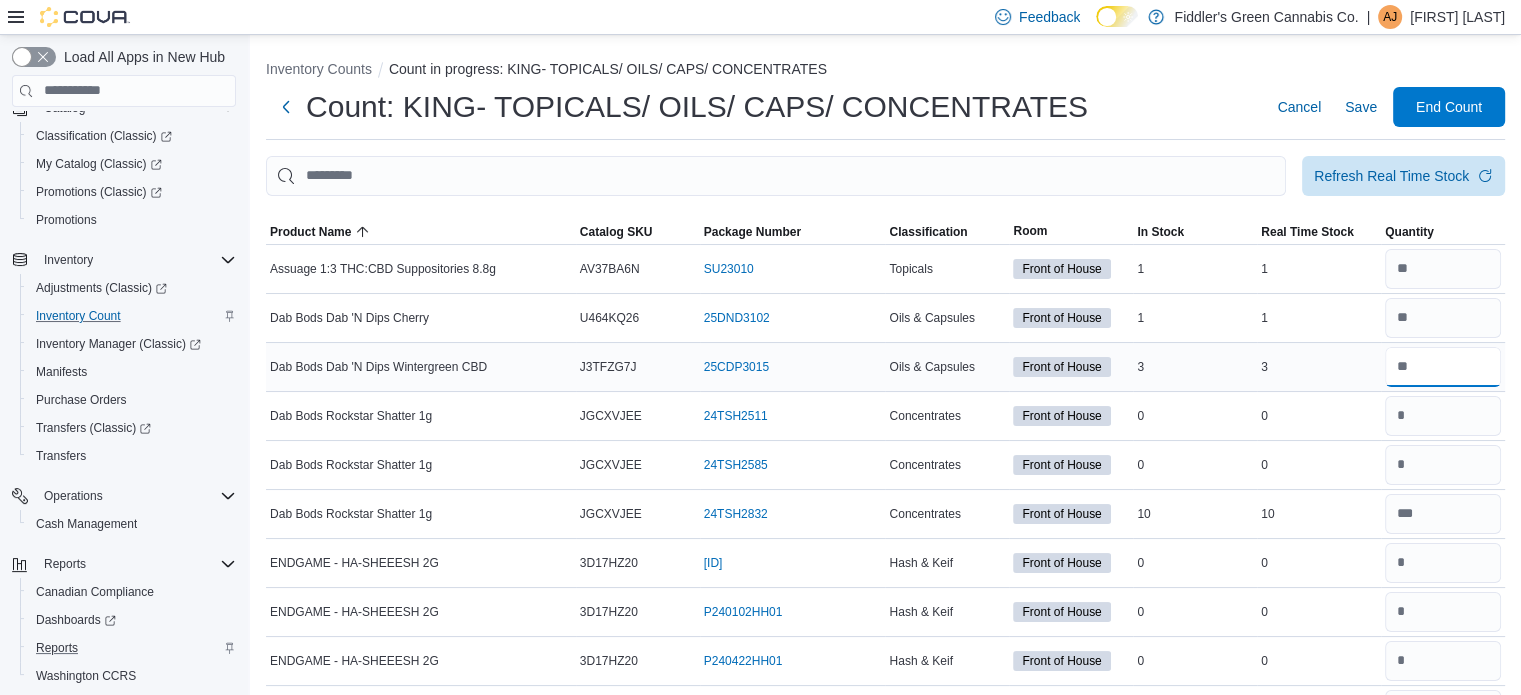 click at bounding box center (1443, 367) 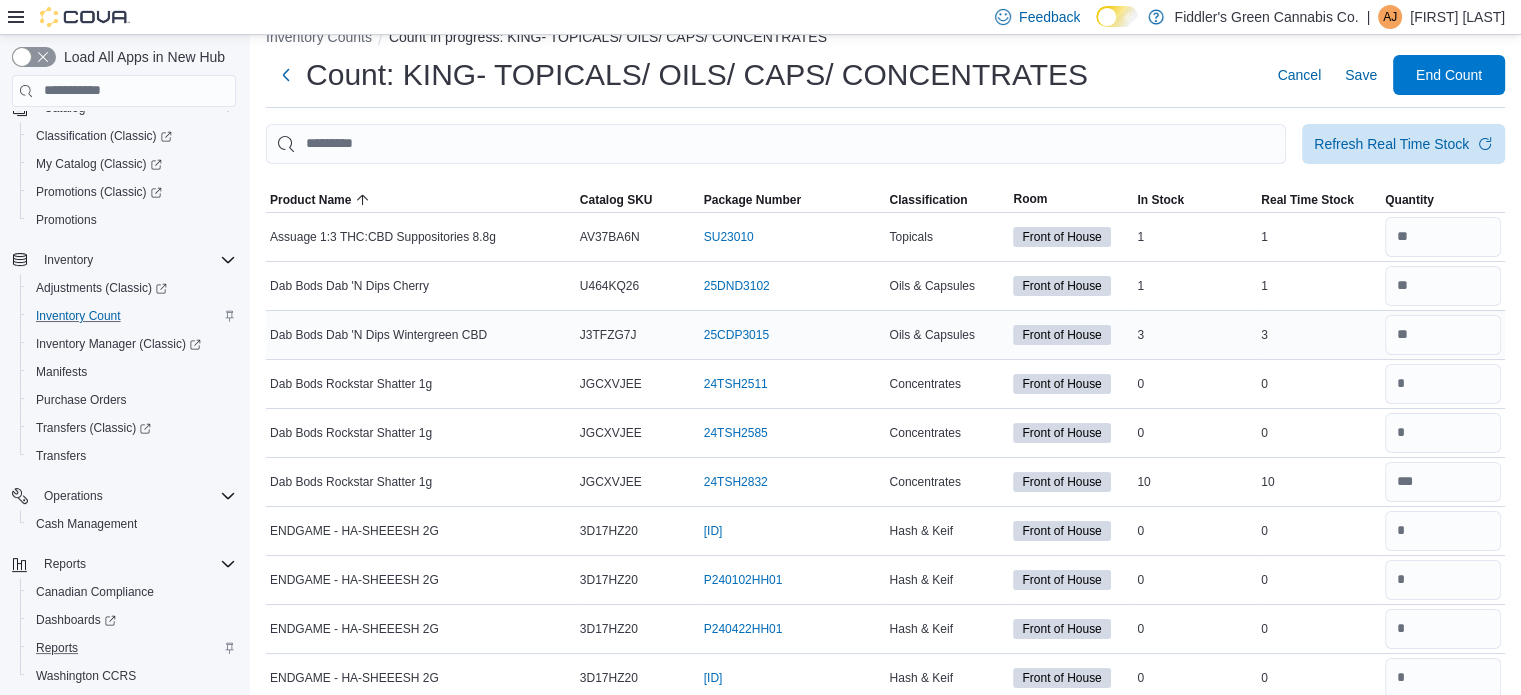 scroll, scrollTop: 408, scrollLeft: 0, axis: vertical 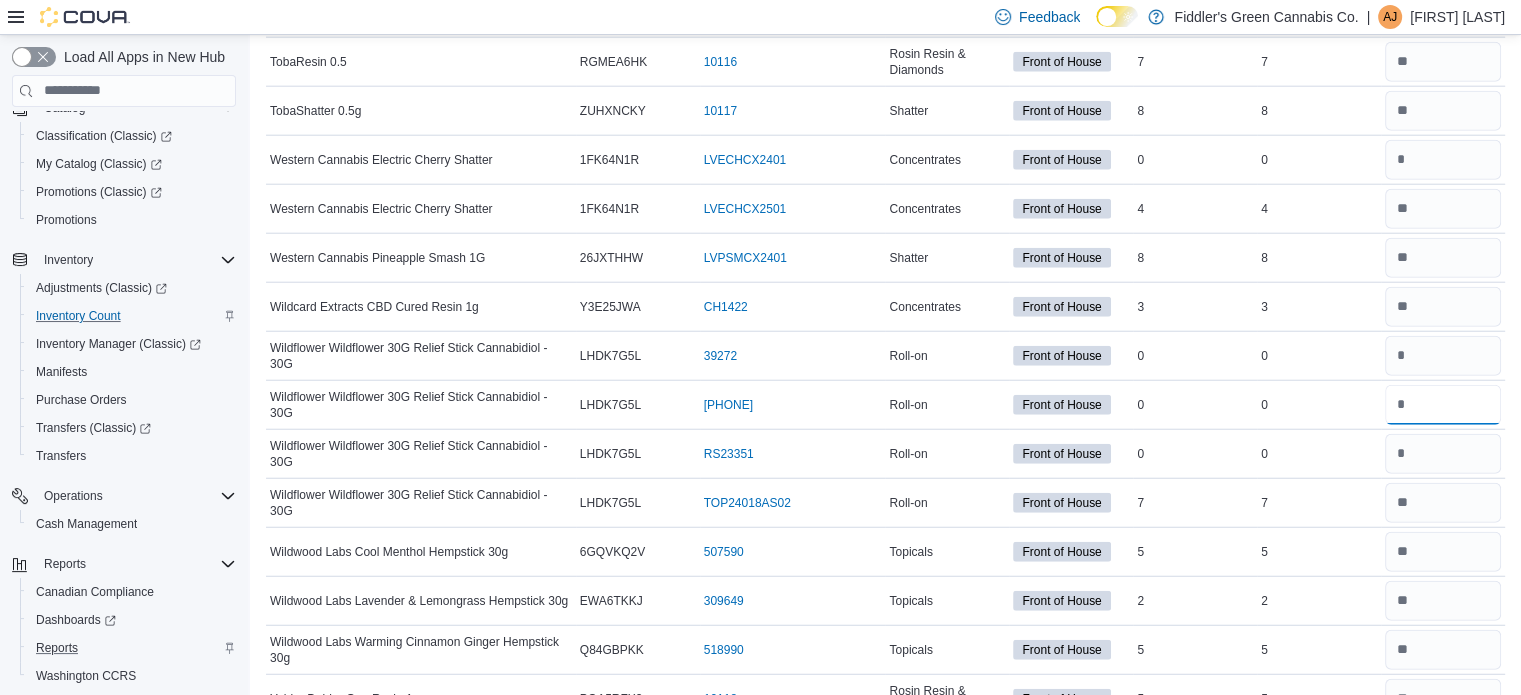 click at bounding box center (1443, 405) 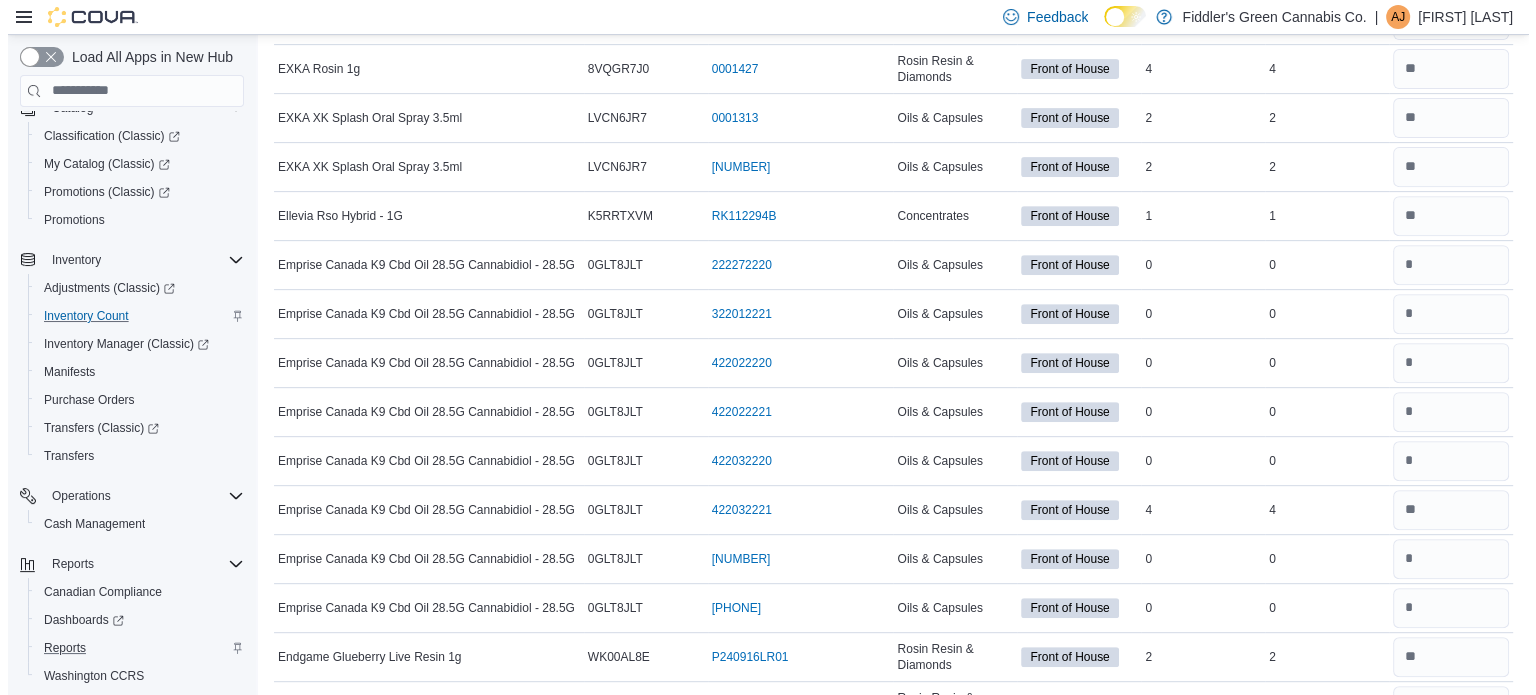 scroll, scrollTop: 0, scrollLeft: 0, axis: both 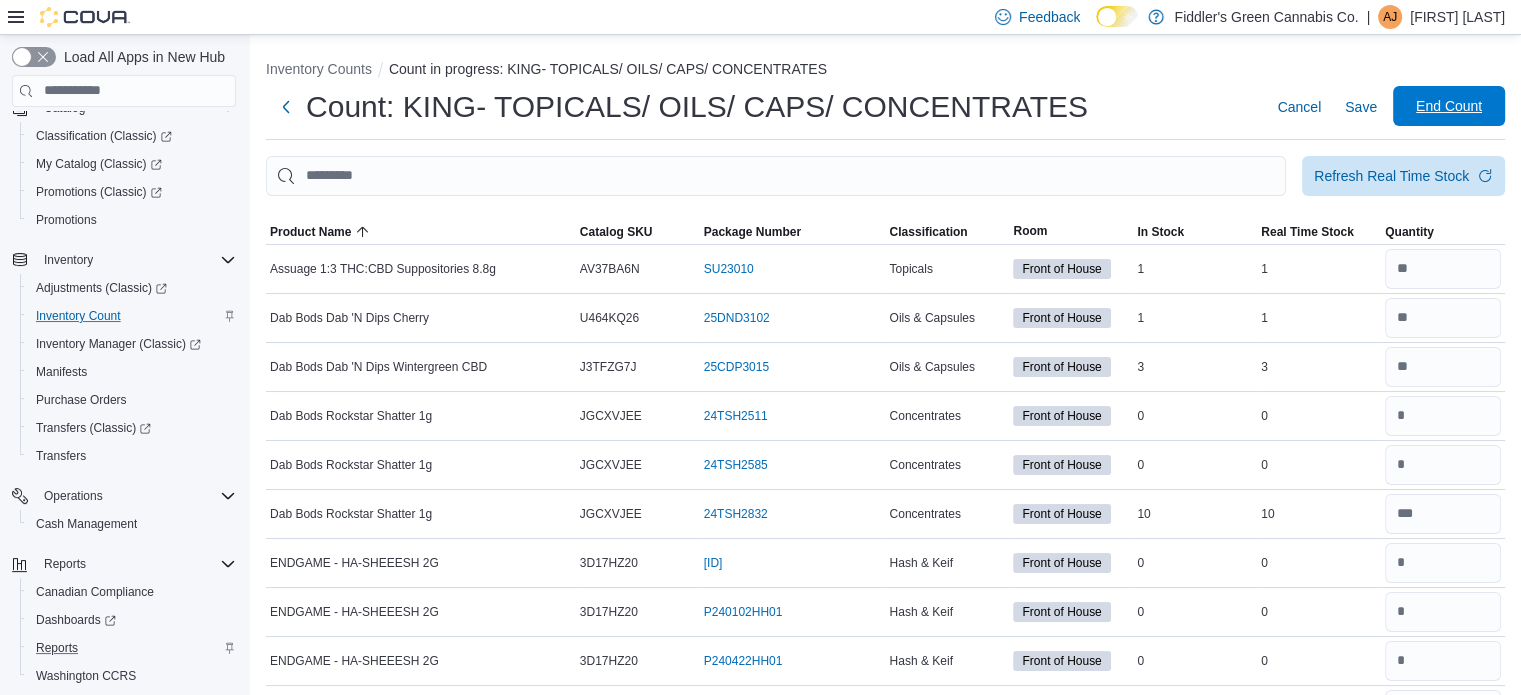 click on "End Count" at bounding box center [1449, 106] 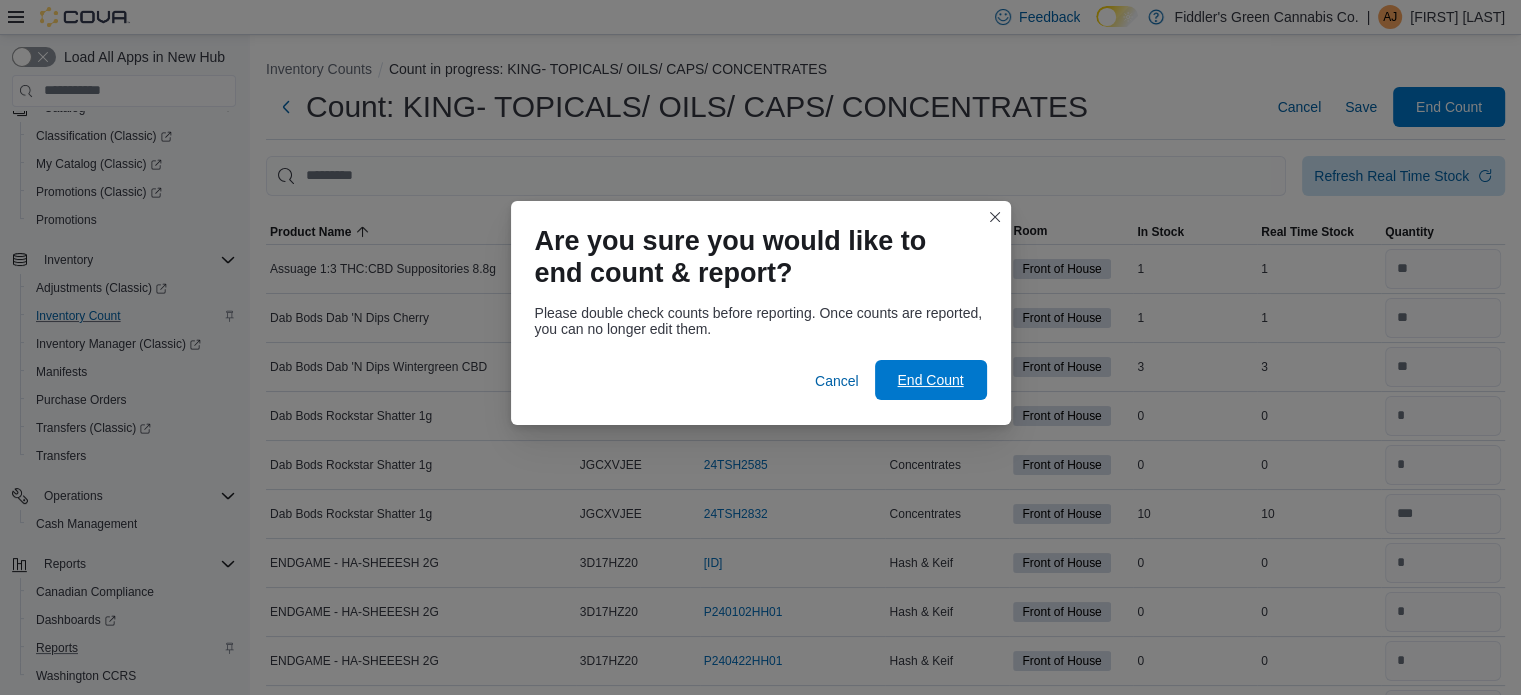 click on "End Count" at bounding box center (930, 380) 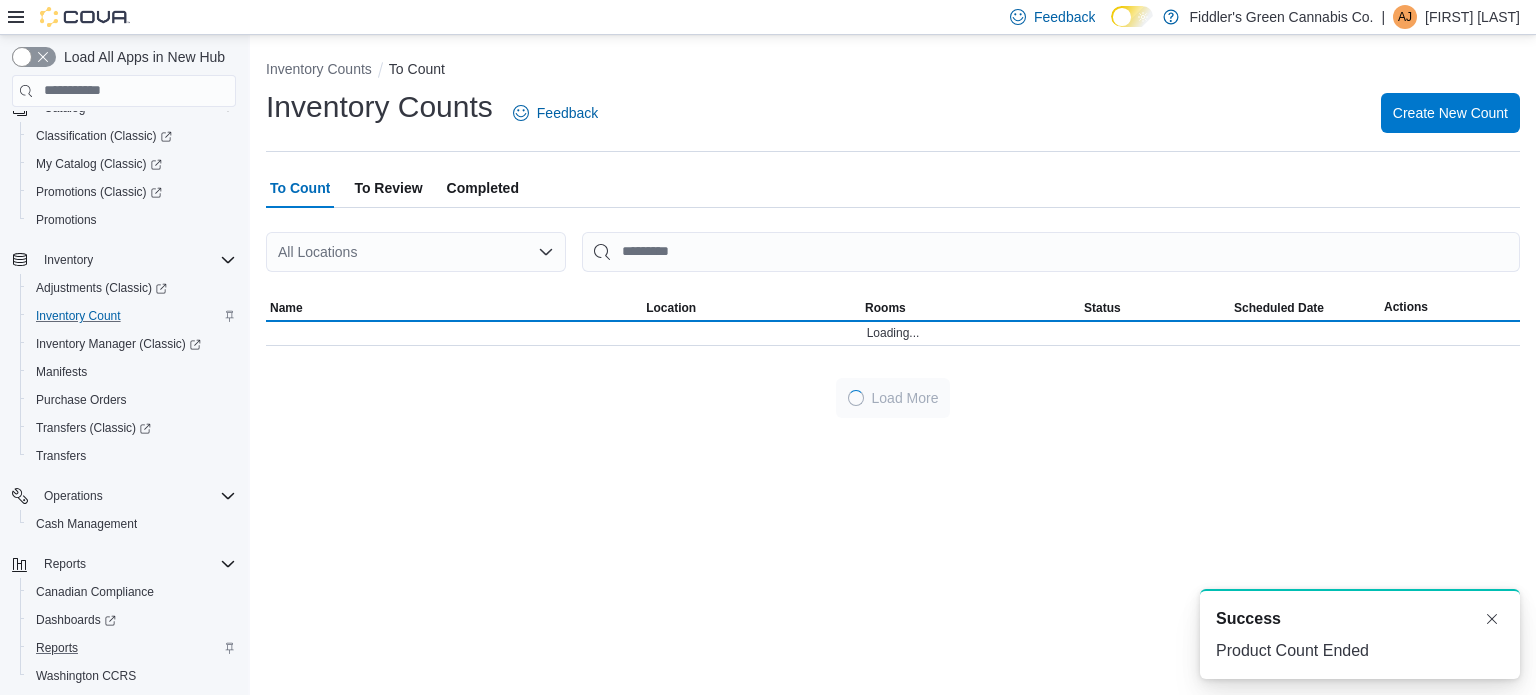 scroll, scrollTop: 0, scrollLeft: 0, axis: both 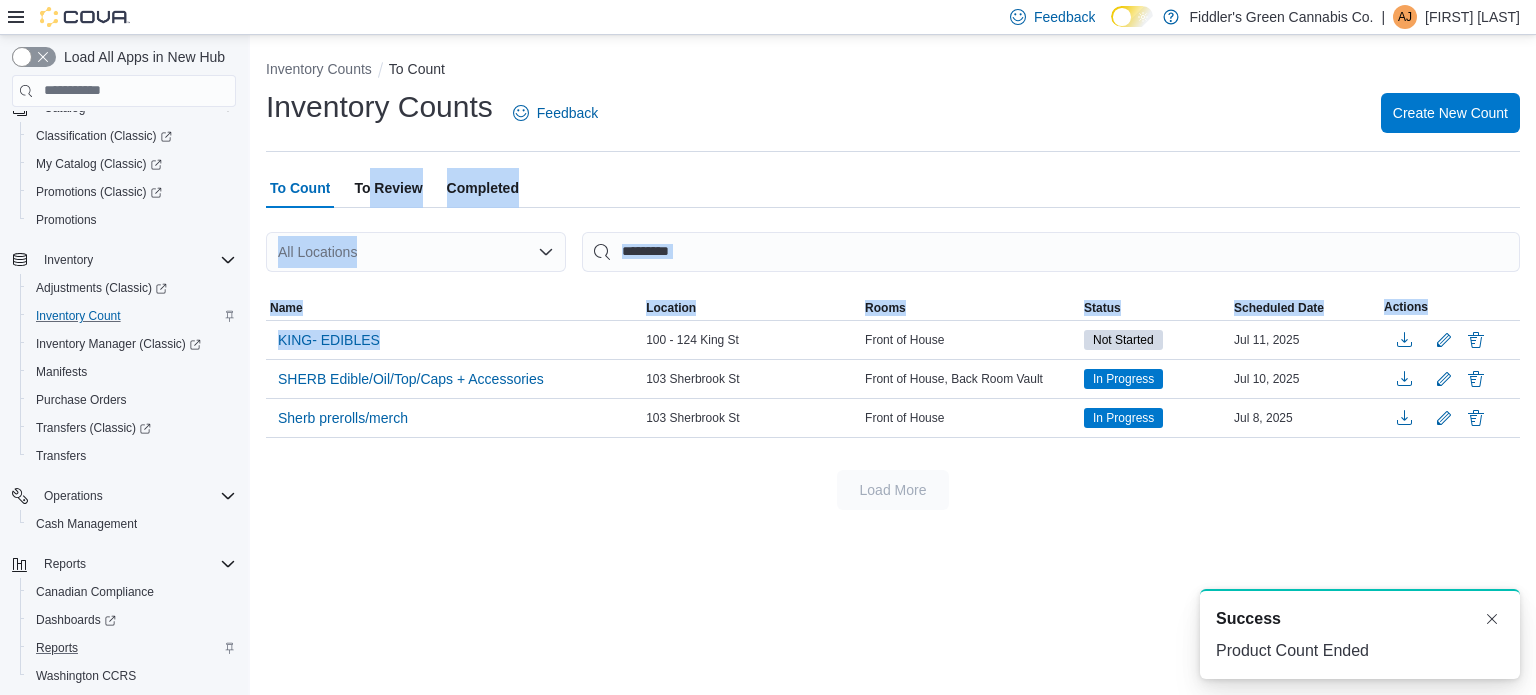 drag, startPoint x: 426, startPoint y: 355, endPoint x: 371, endPoint y: 190, distance: 173.92528 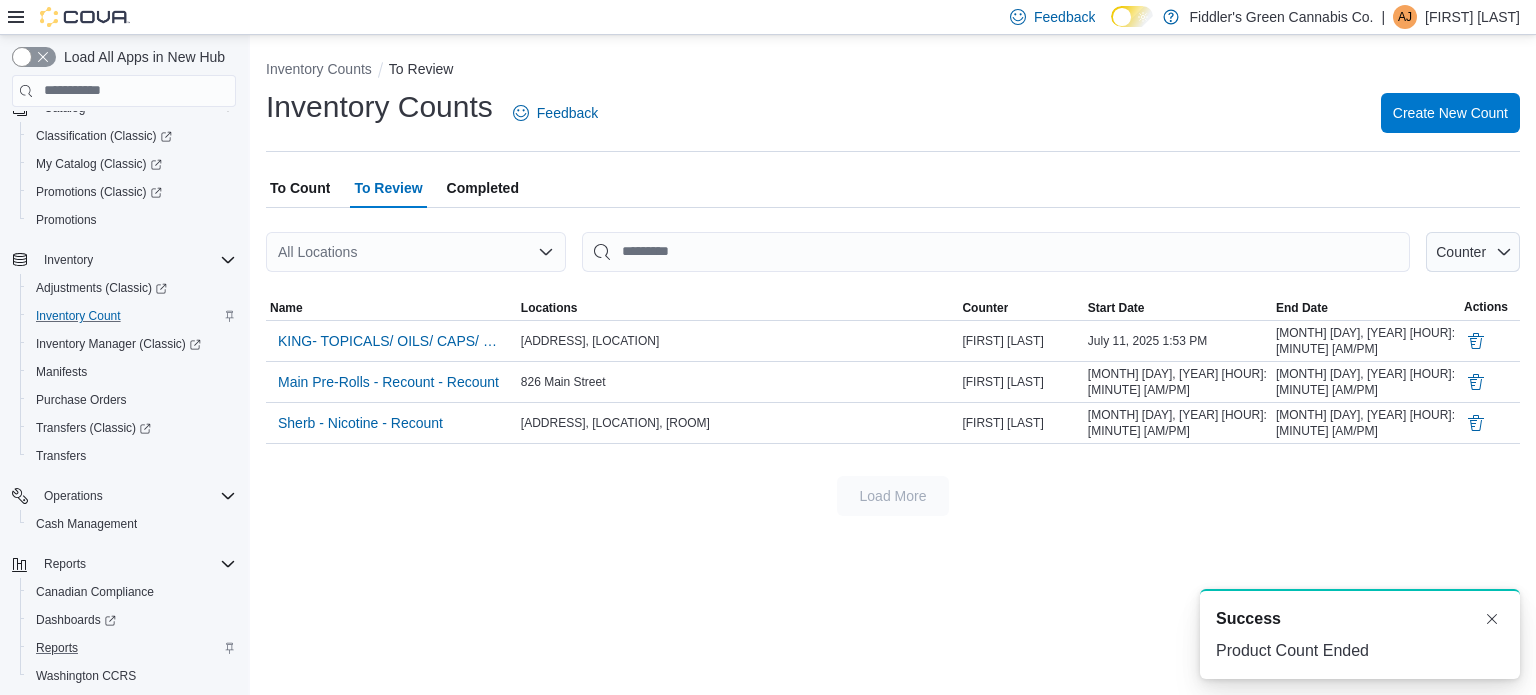 click on "Inventory Counts Feedback Create New Count" at bounding box center (893, 113) 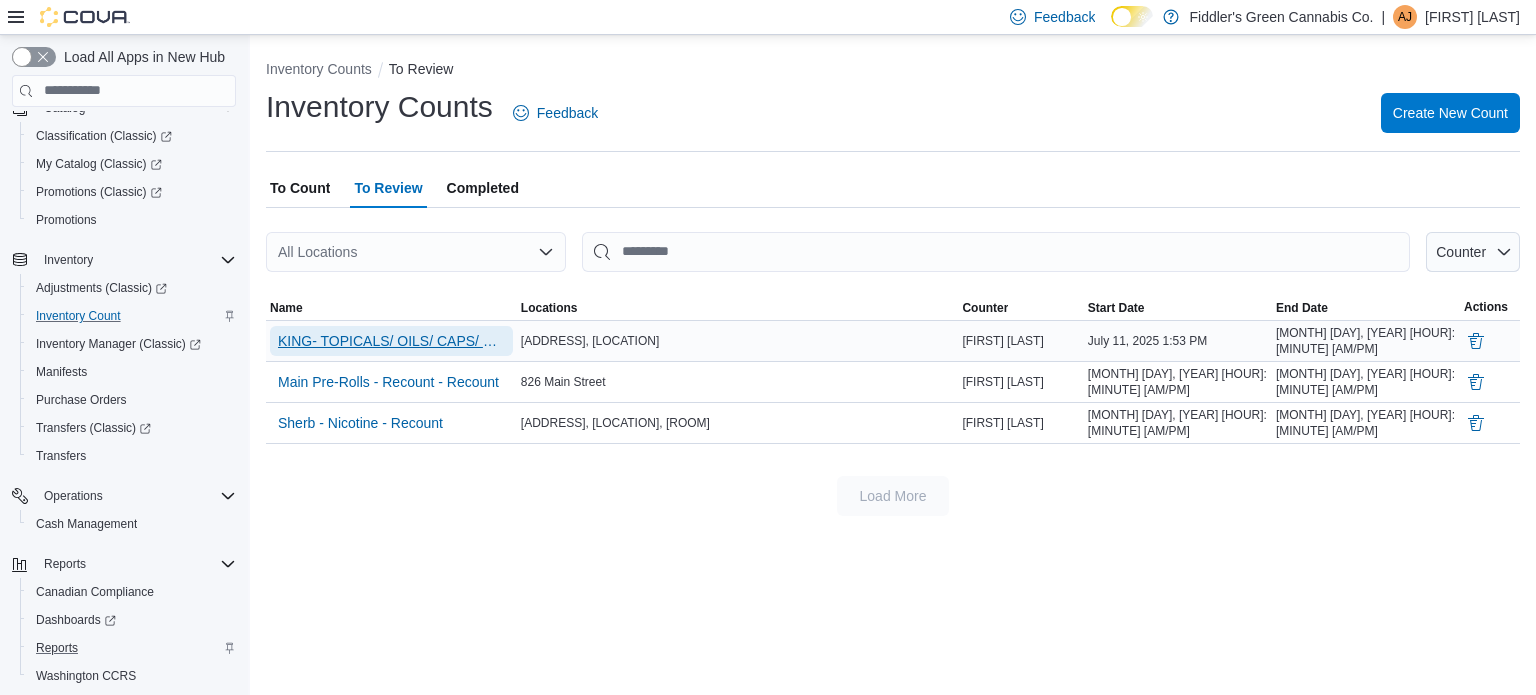 click on "KING- TOPICALS/ OILS/ CAPS/ CONCENTRATES" at bounding box center [391, 341] 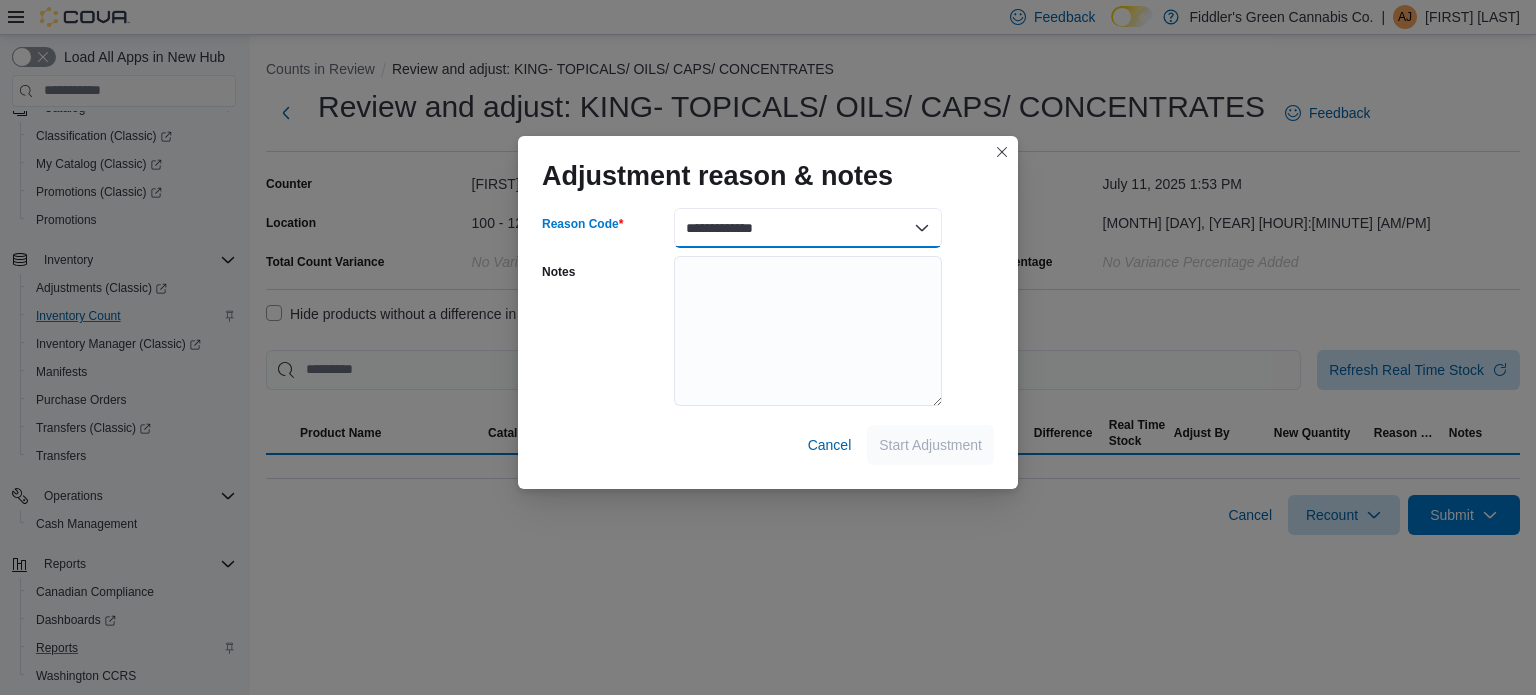 click on "**********" at bounding box center (808, 228) 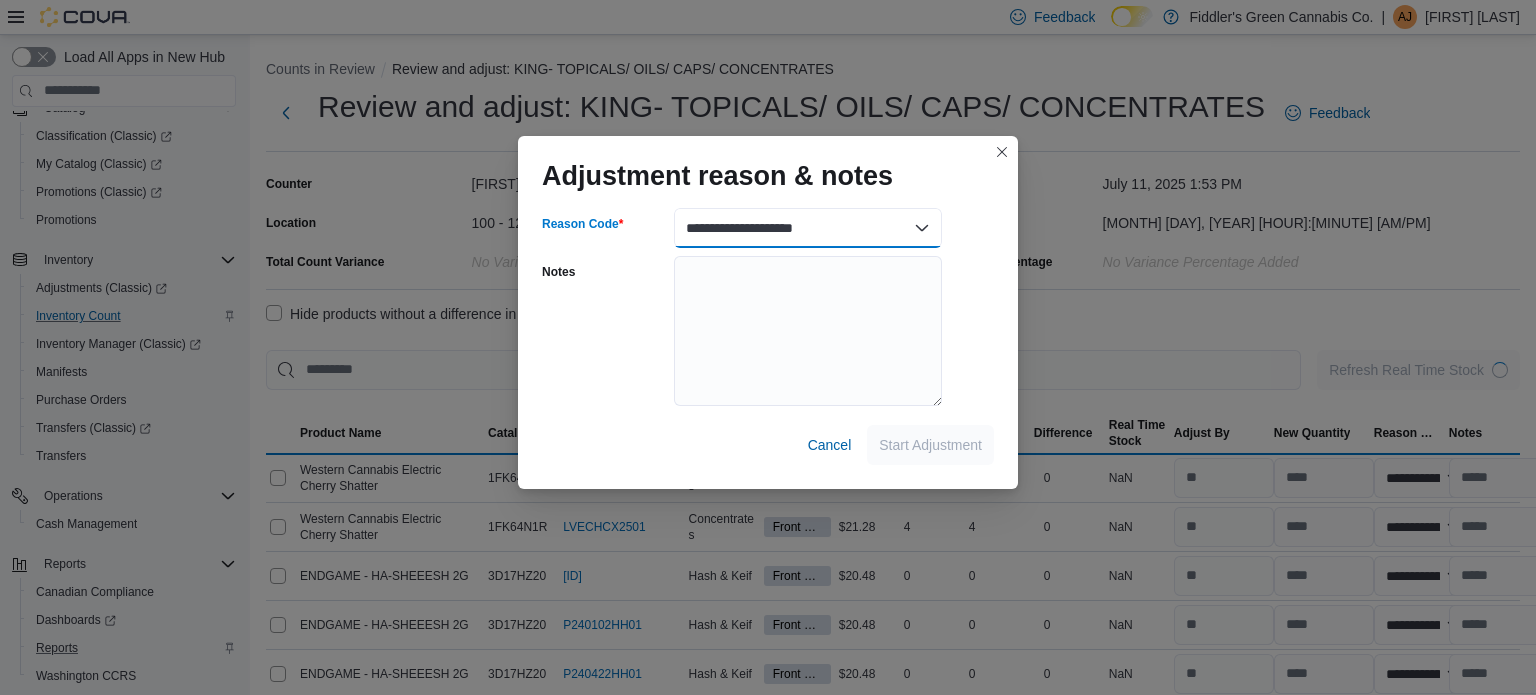 click on "**********" at bounding box center [808, 228] 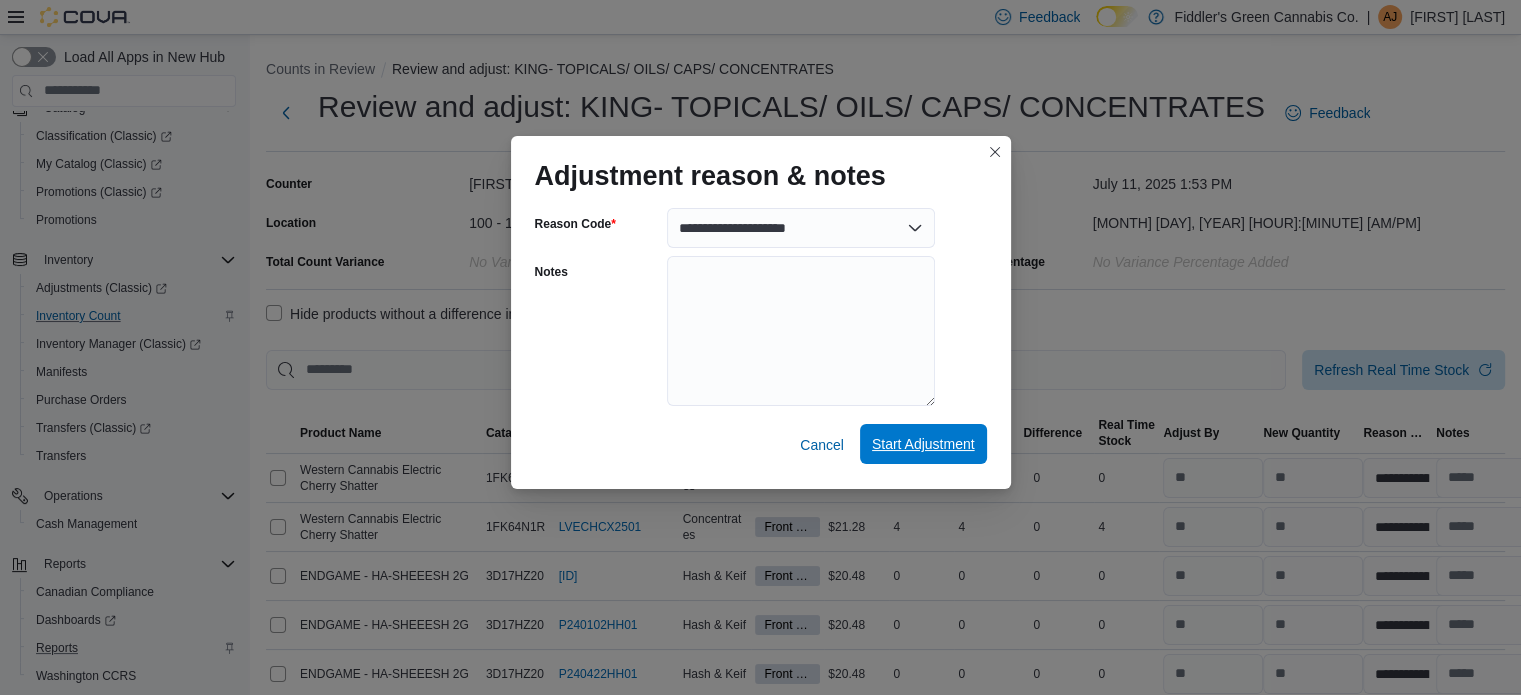 click on "Start Adjustment" at bounding box center (923, 444) 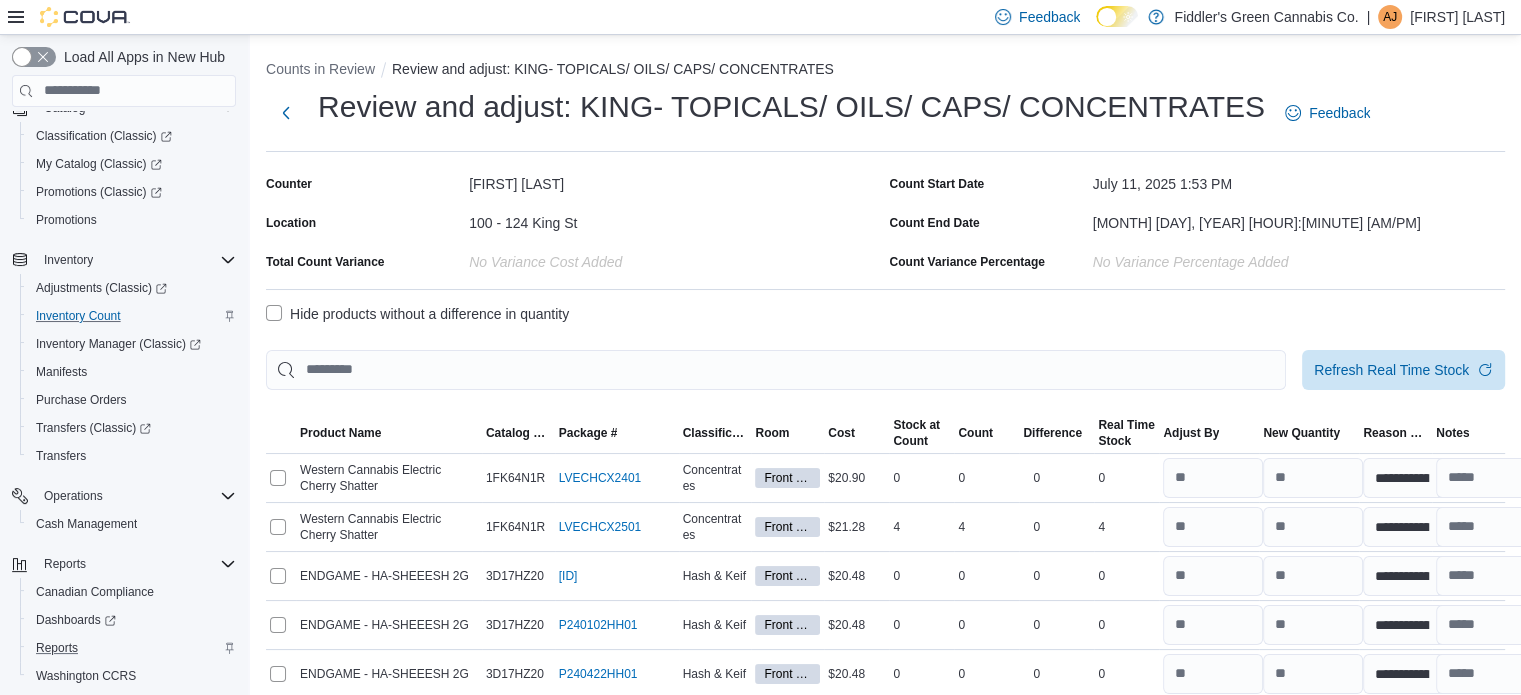 click on "Hide products without a difference in quantity" at bounding box center [417, 314] 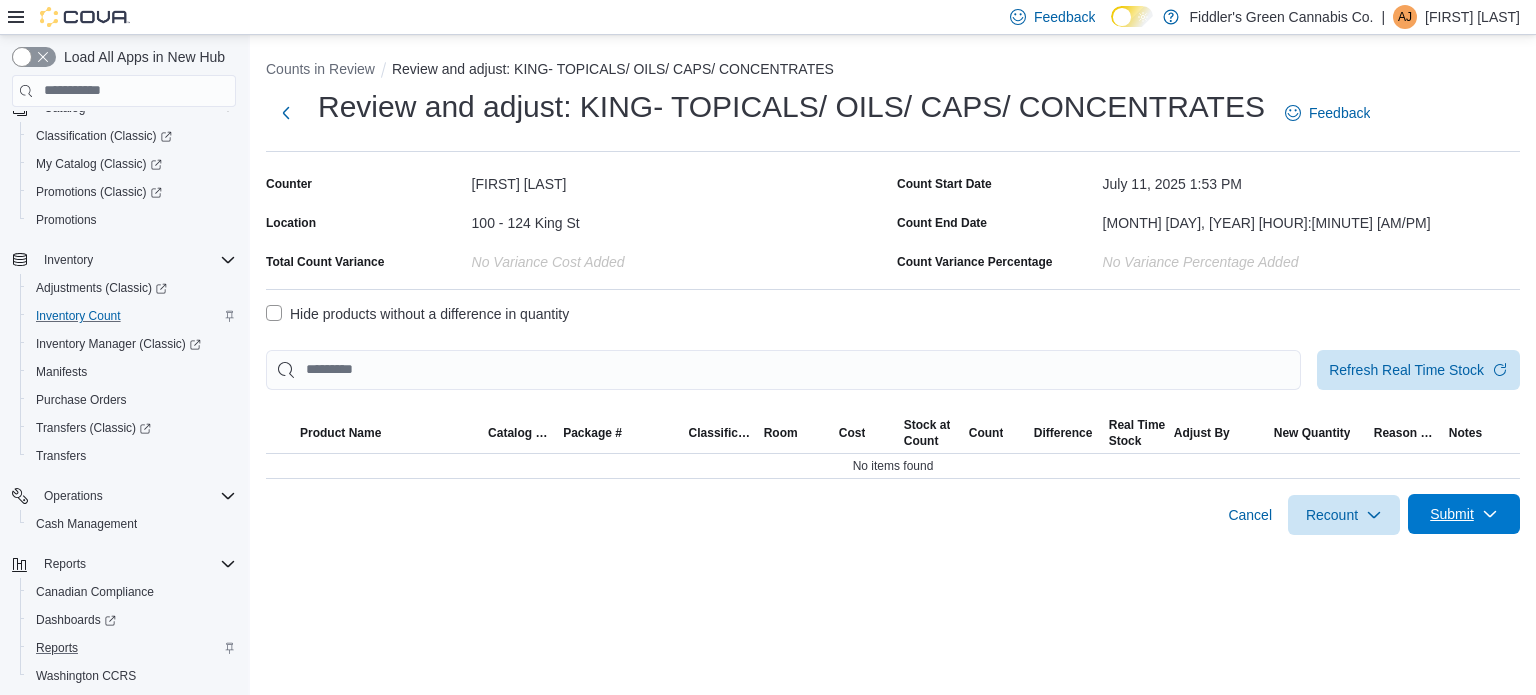 click on "Submit" at bounding box center (1464, 514) 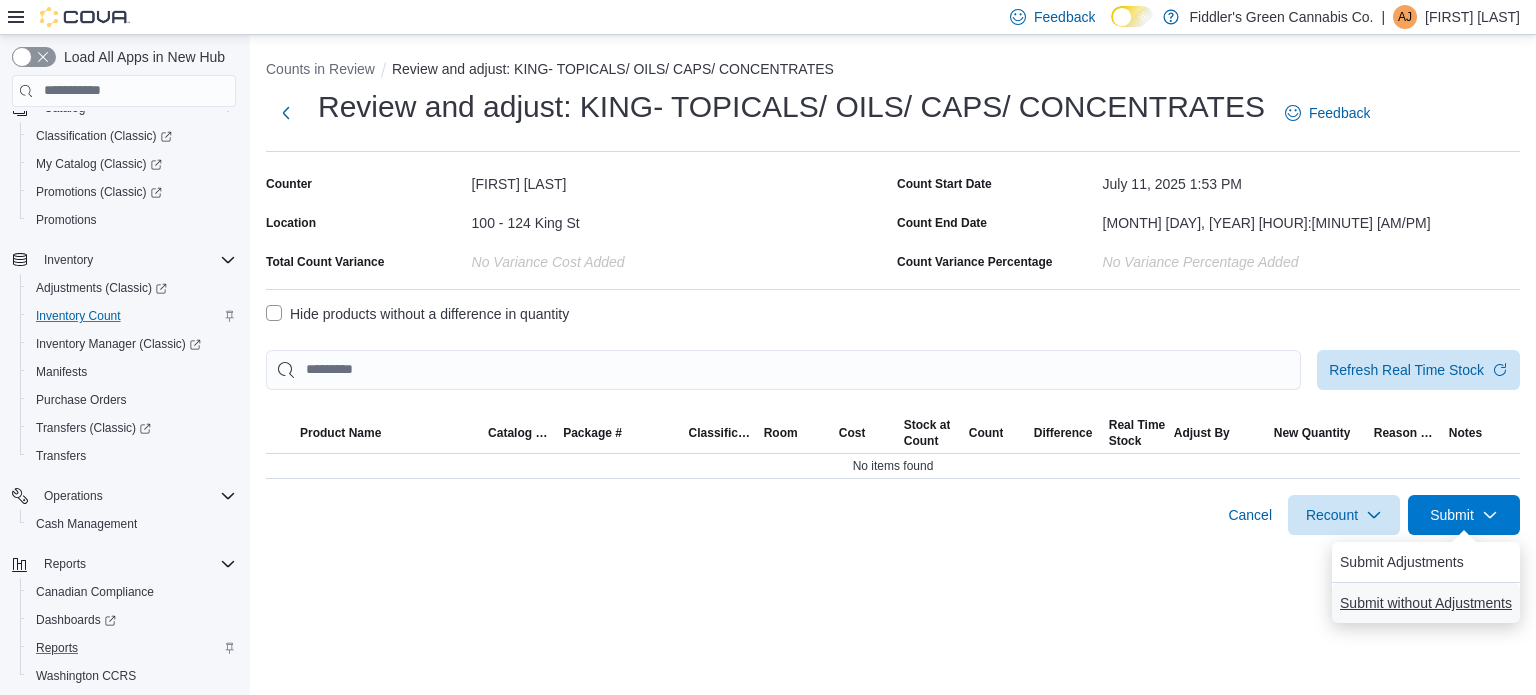click on "Submit without Adjustments" at bounding box center (1426, 603) 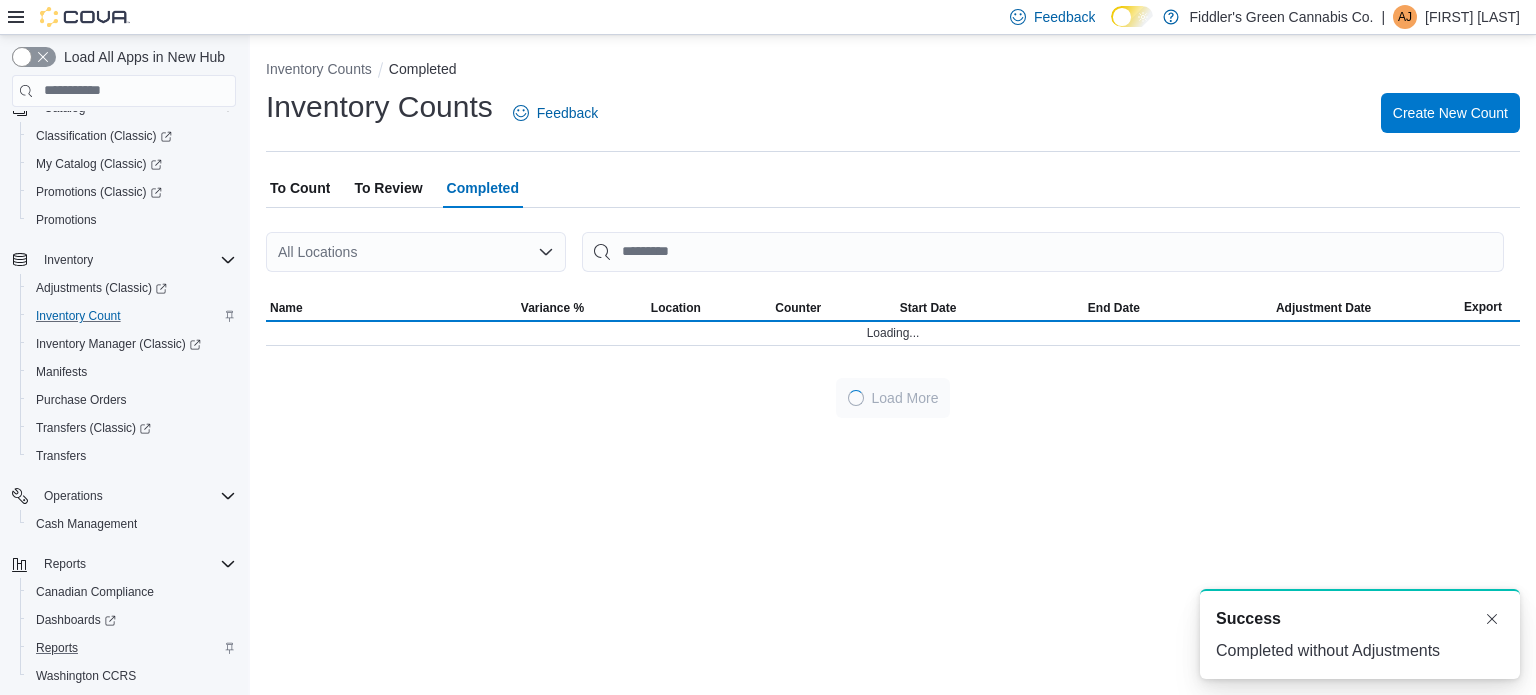 scroll, scrollTop: 0, scrollLeft: 0, axis: both 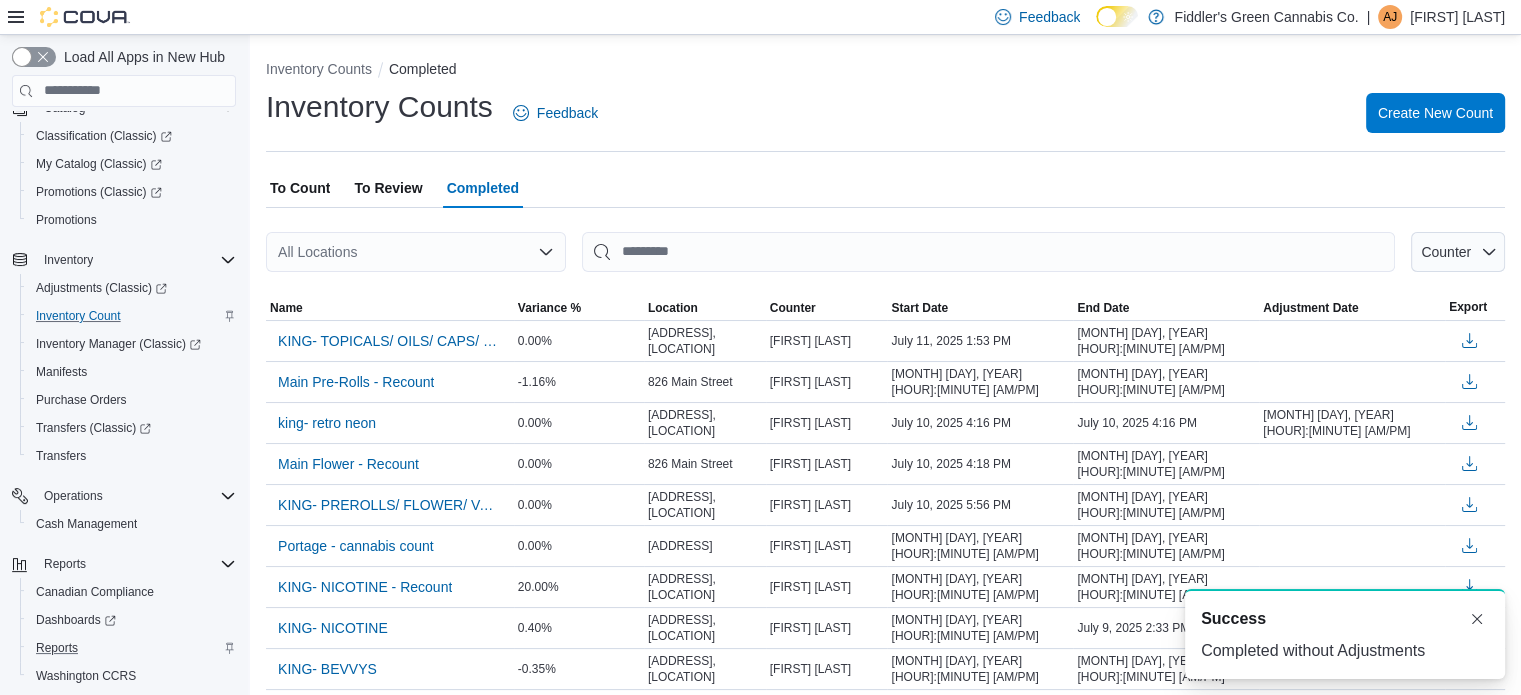 click on "To Count" at bounding box center [300, 188] 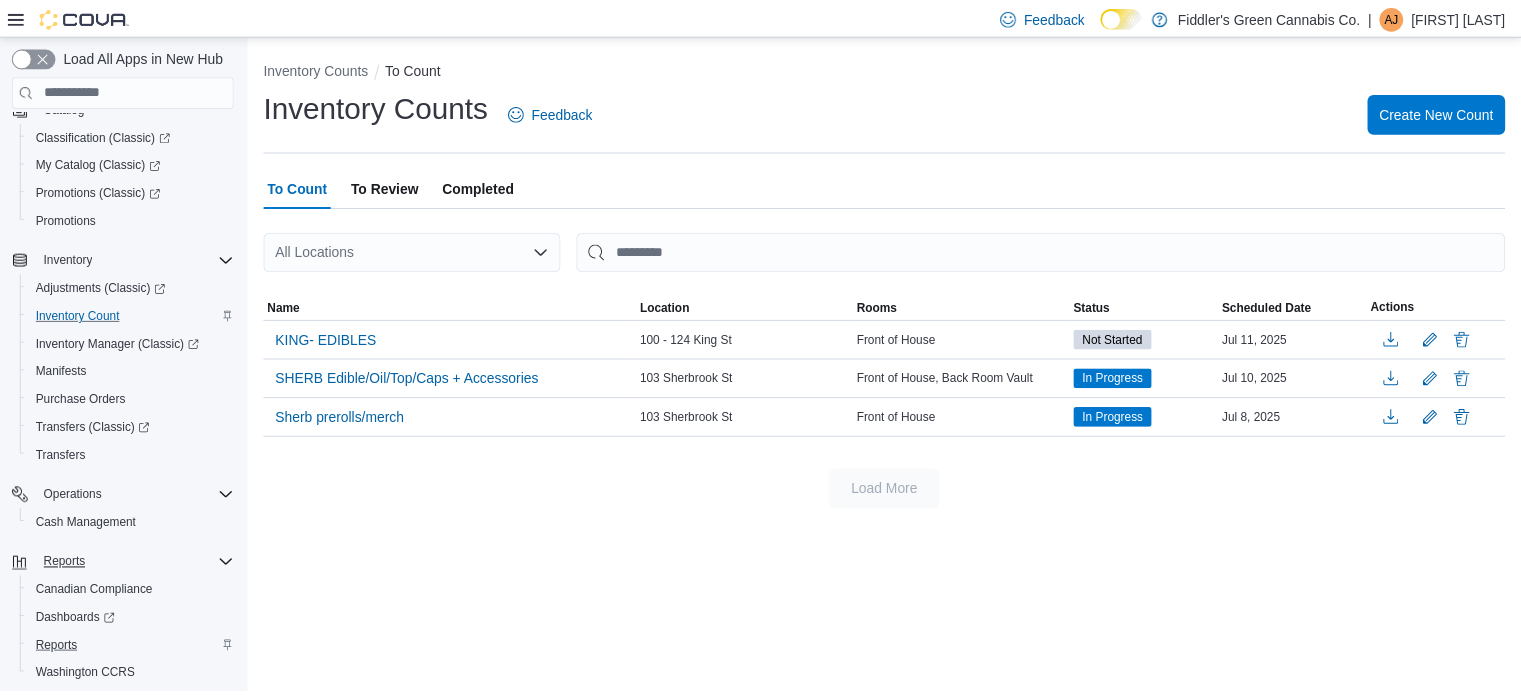 scroll, scrollTop: 256, scrollLeft: 0, axis: vertical 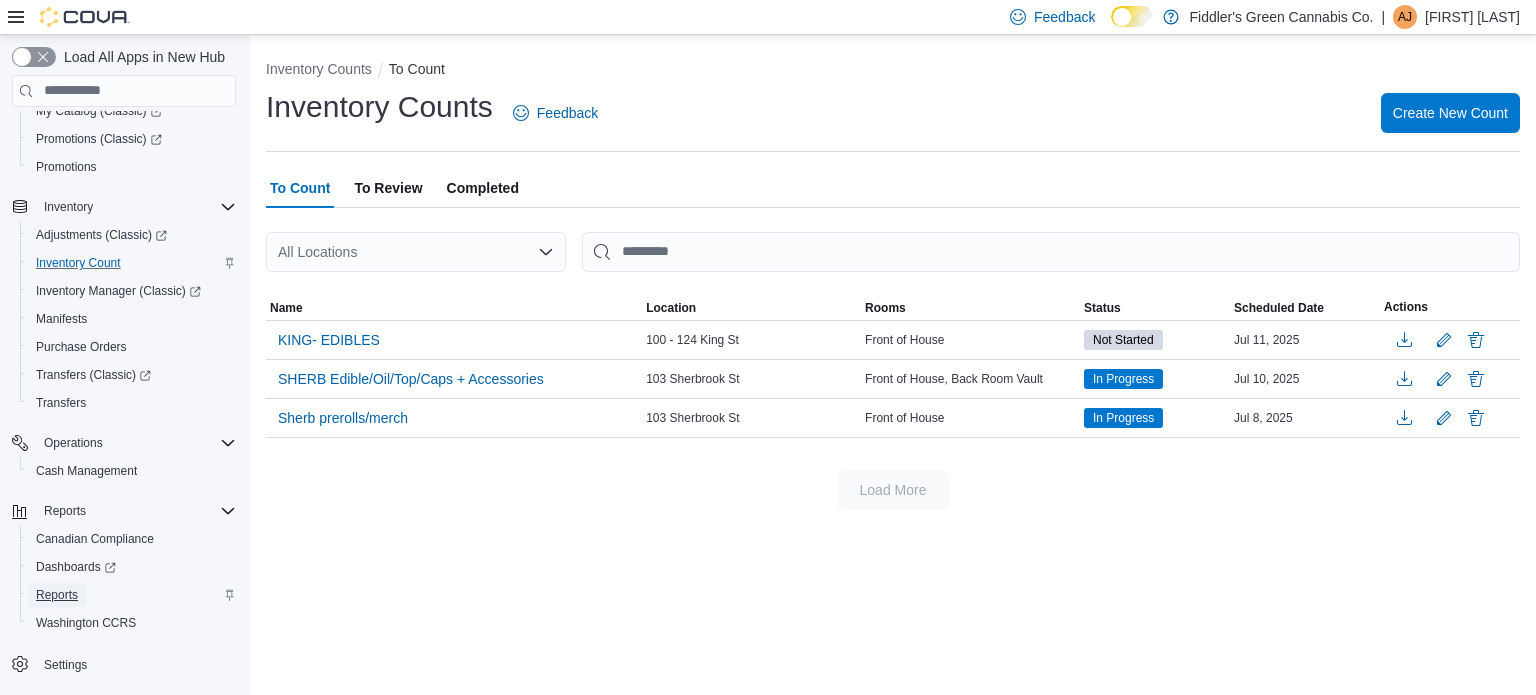 click on "Reports" at bounding box center (57, 595) 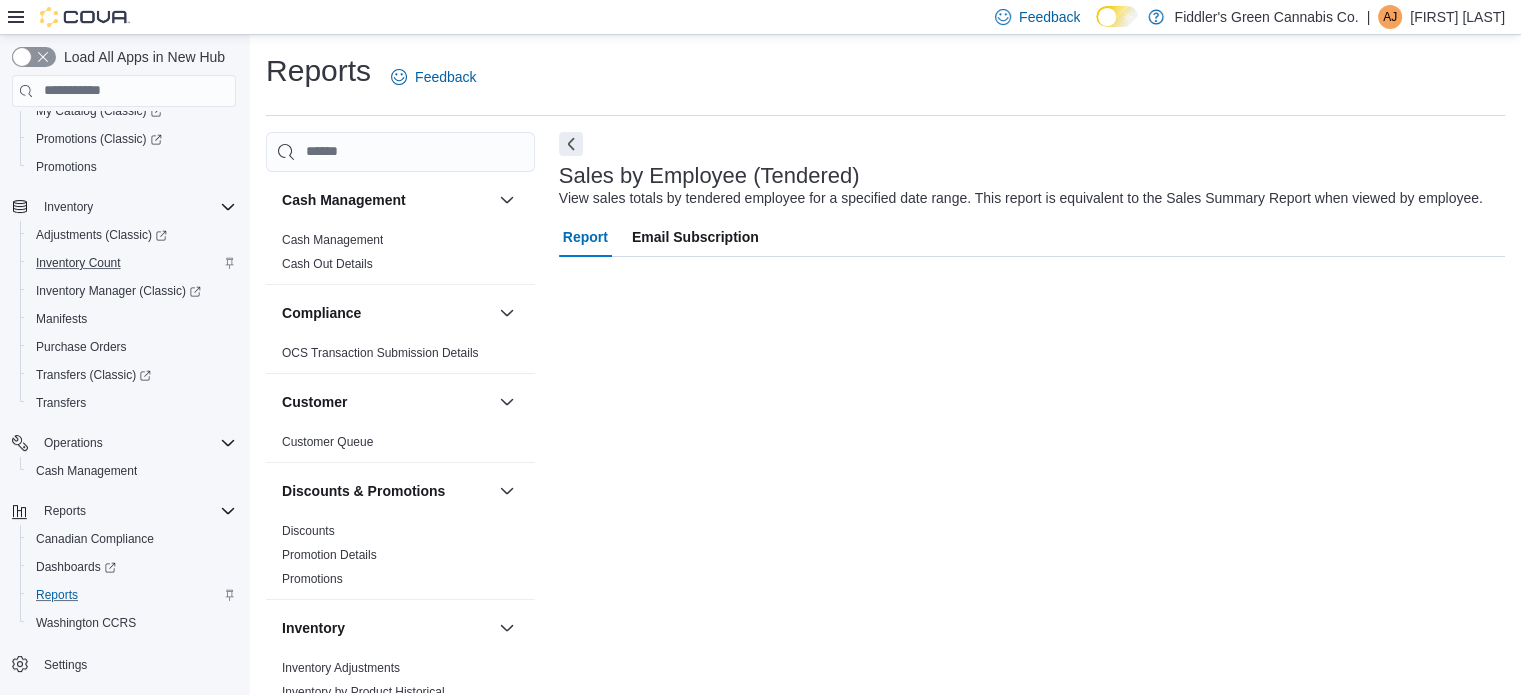 scroll, scrollTop: 13, scrollLeft: 0, axis: vertical 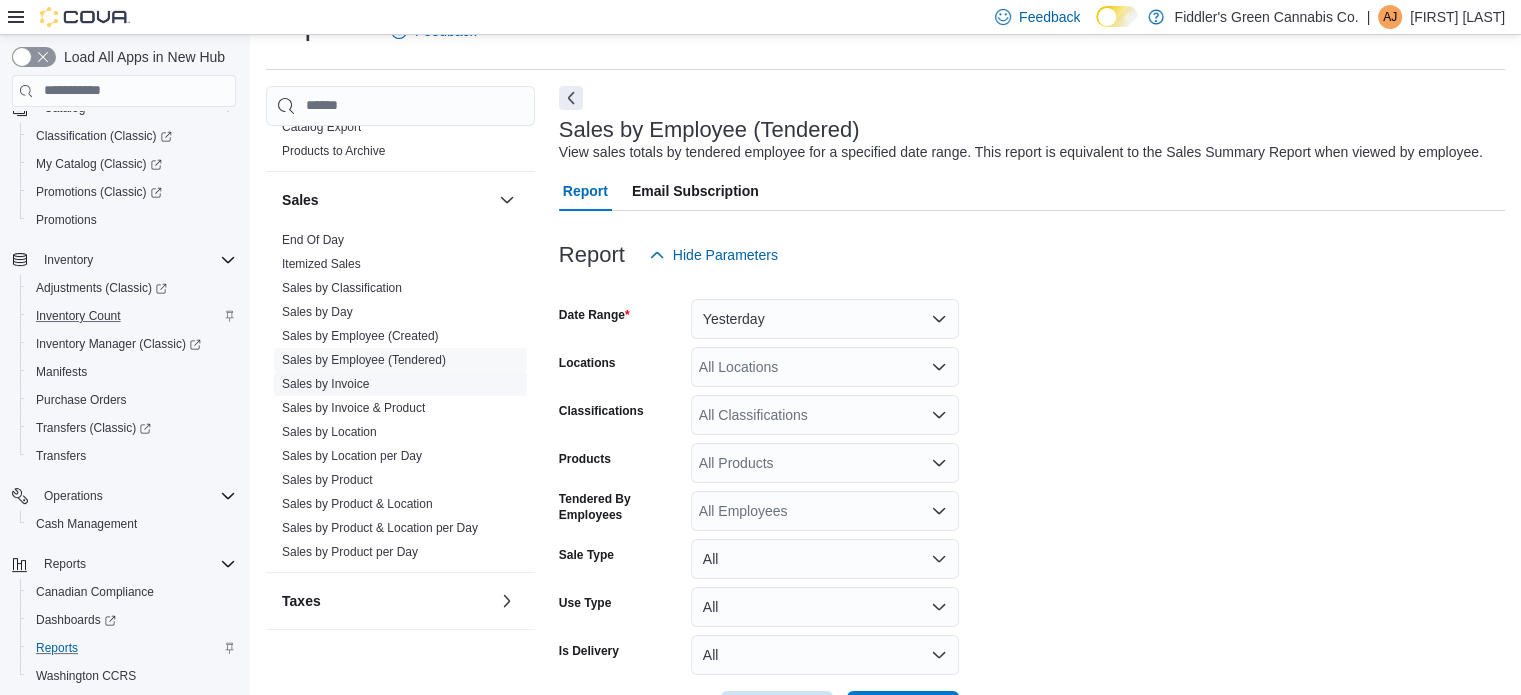 click on "Sales by Invoice" at bounding box center [325, 384] 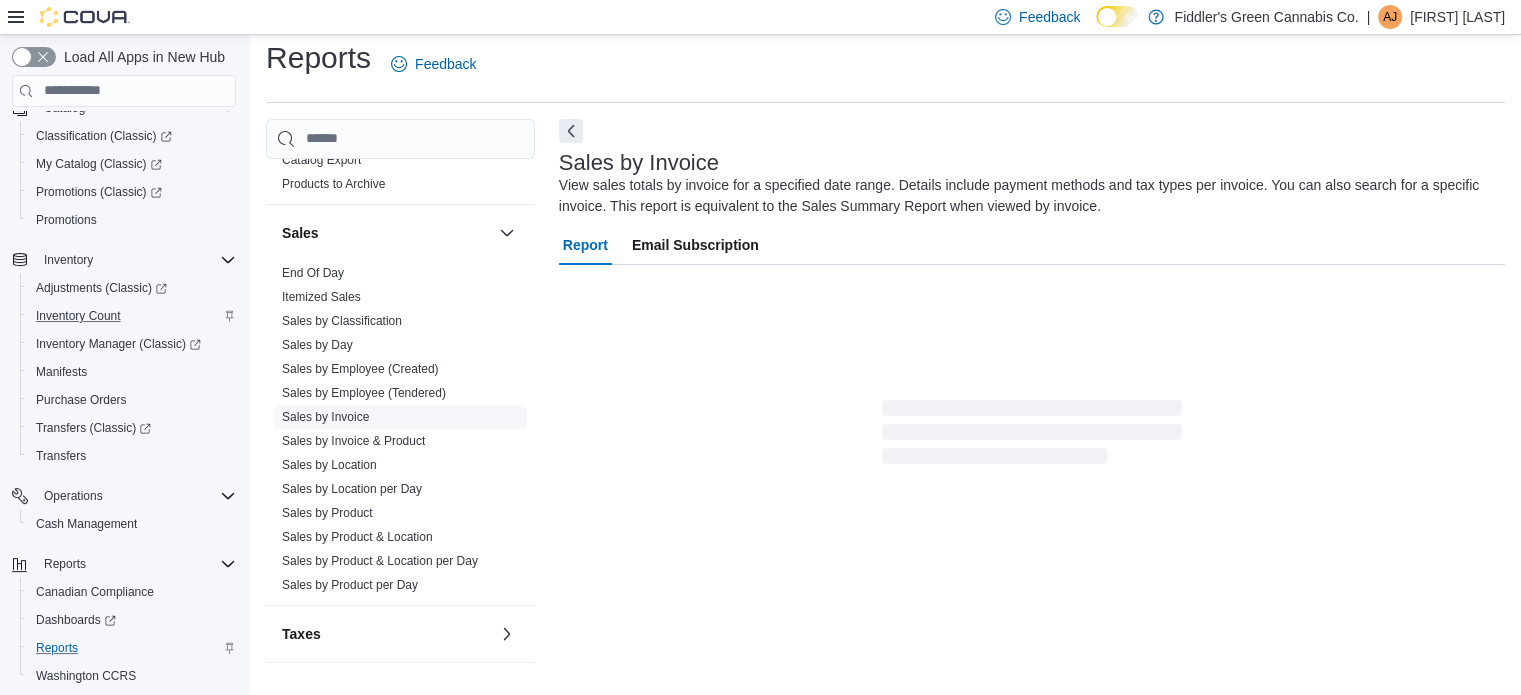 scroll, scrollTop: 67, scrollLeft: 0, axis: vertical 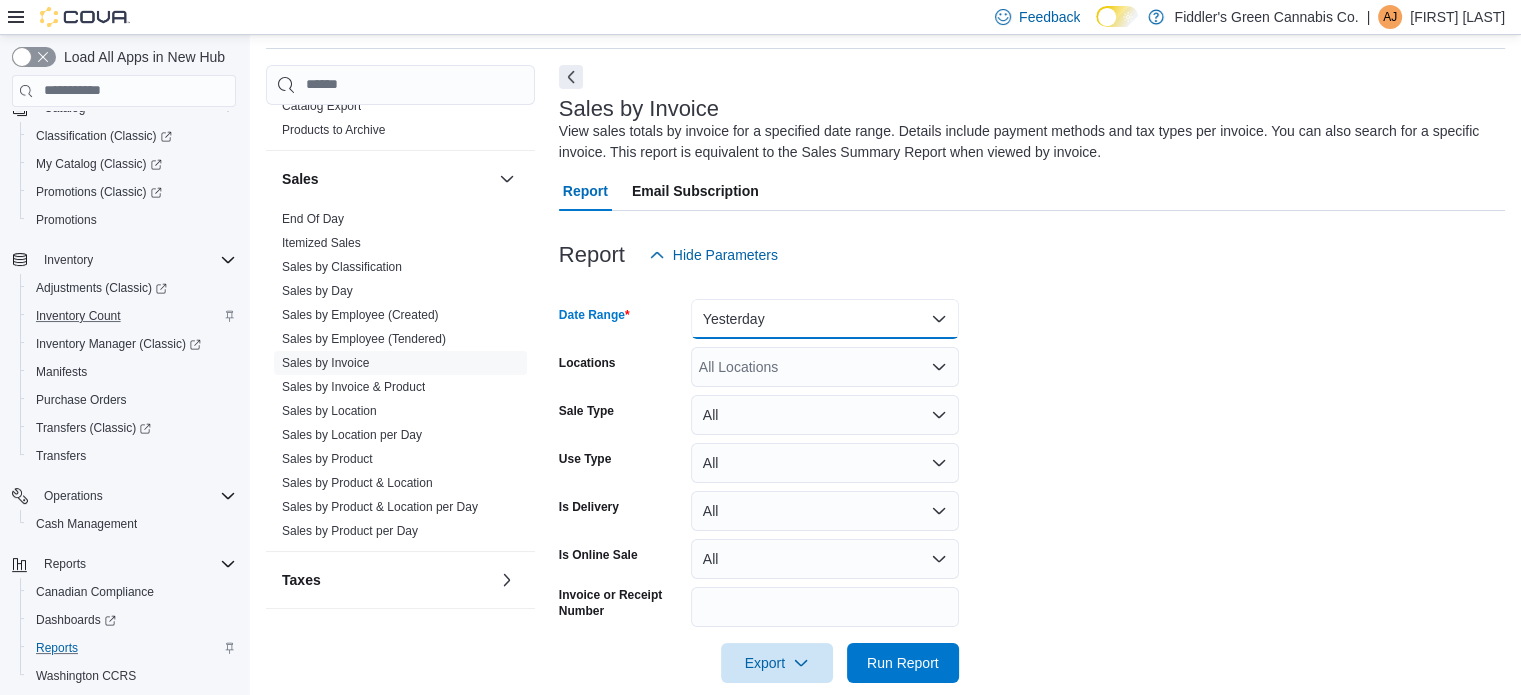 click on "Yesterday" at bounding box center [825, 319] 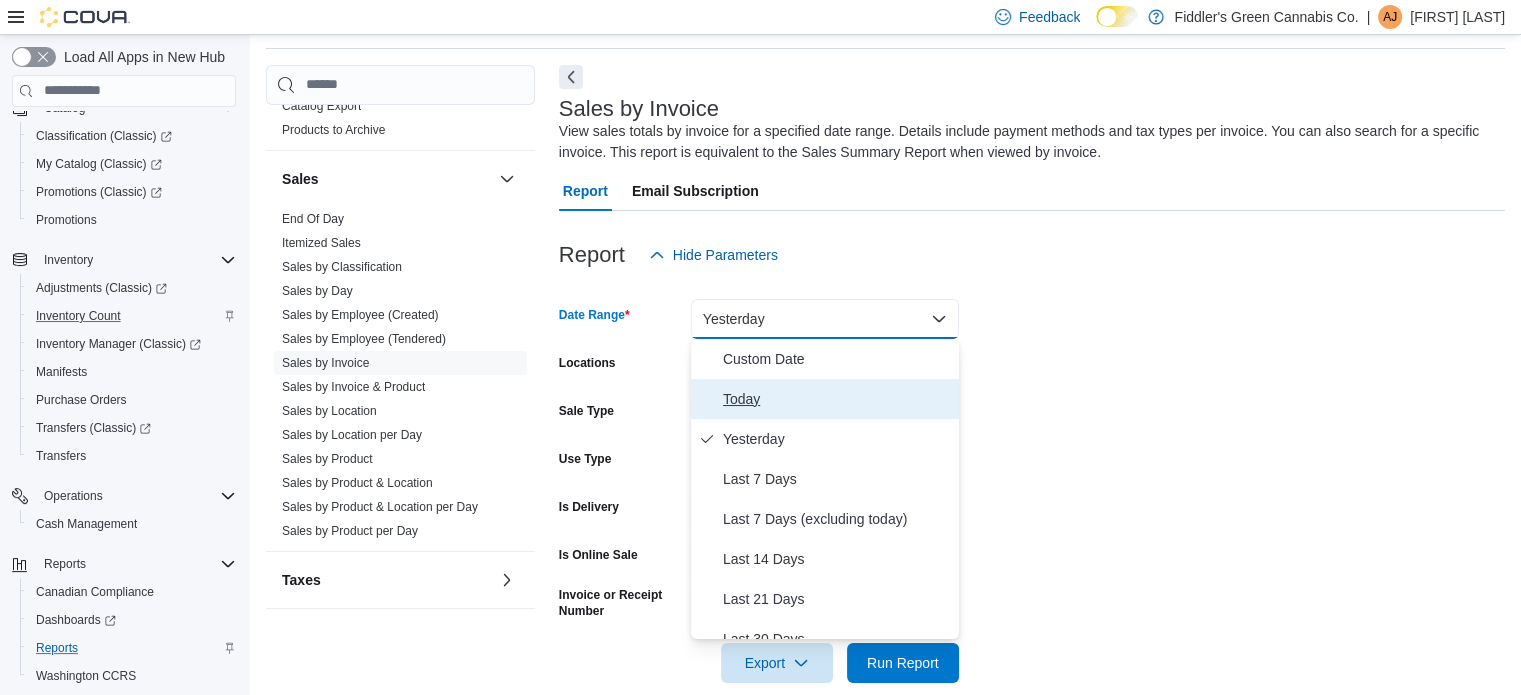 click on "Today" at bounding box center [837, 399] 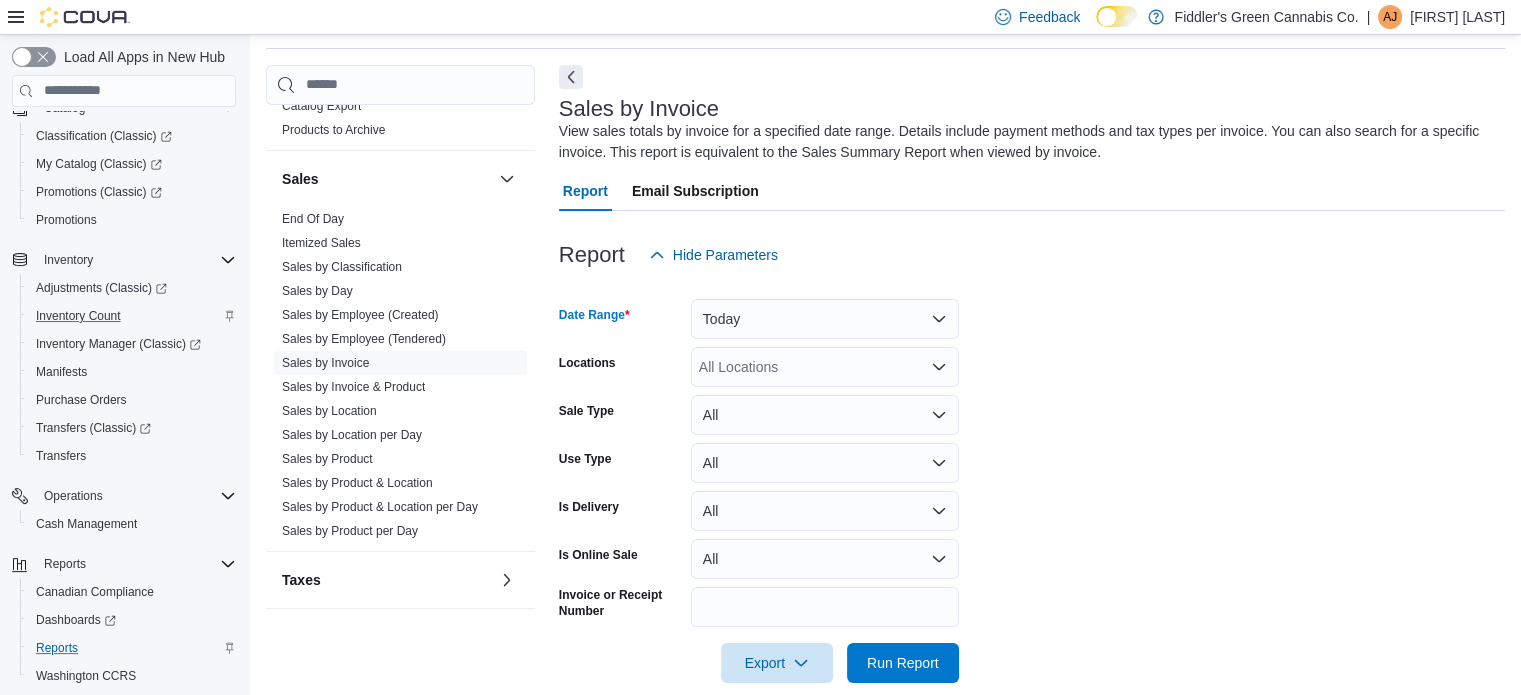 click on "All Locations" at bounding box center (825, 367) 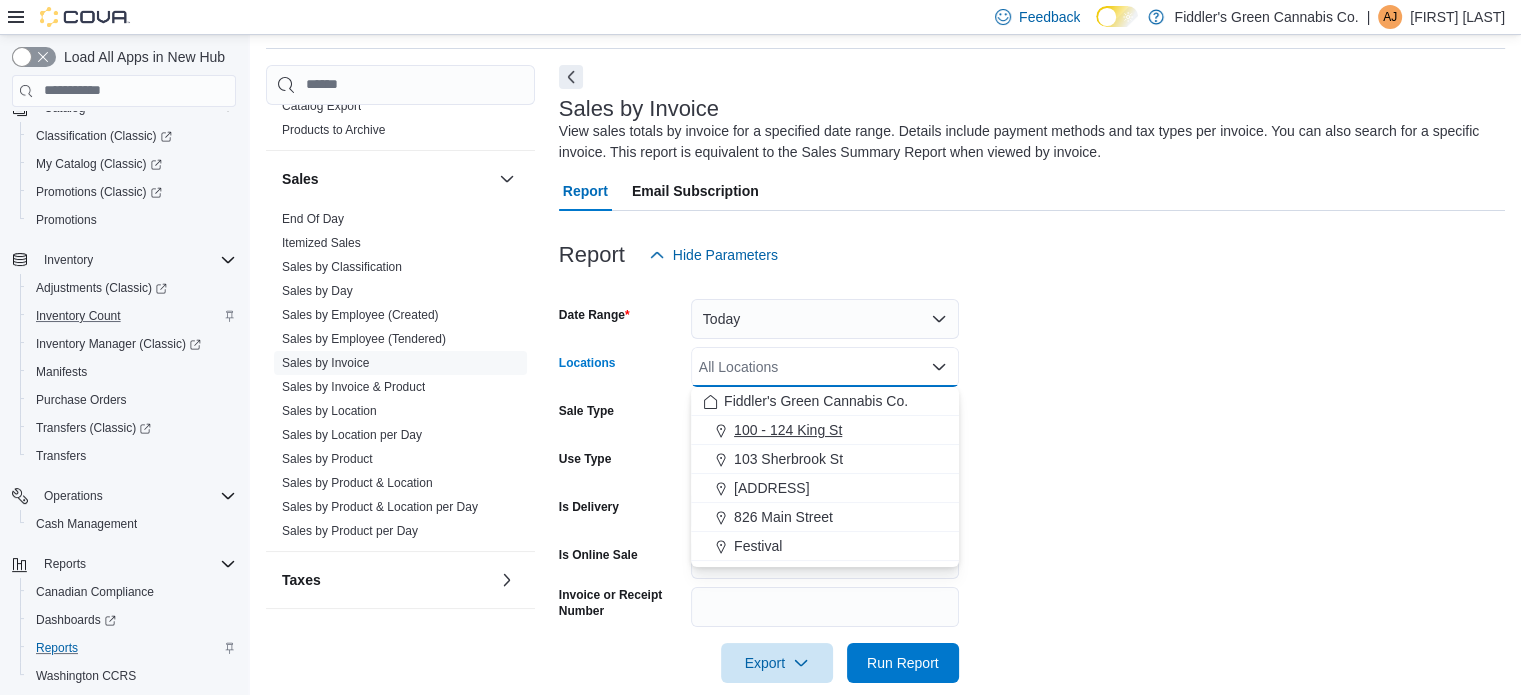 click on "100 - 124 King St" at bounding box center [788, 430] 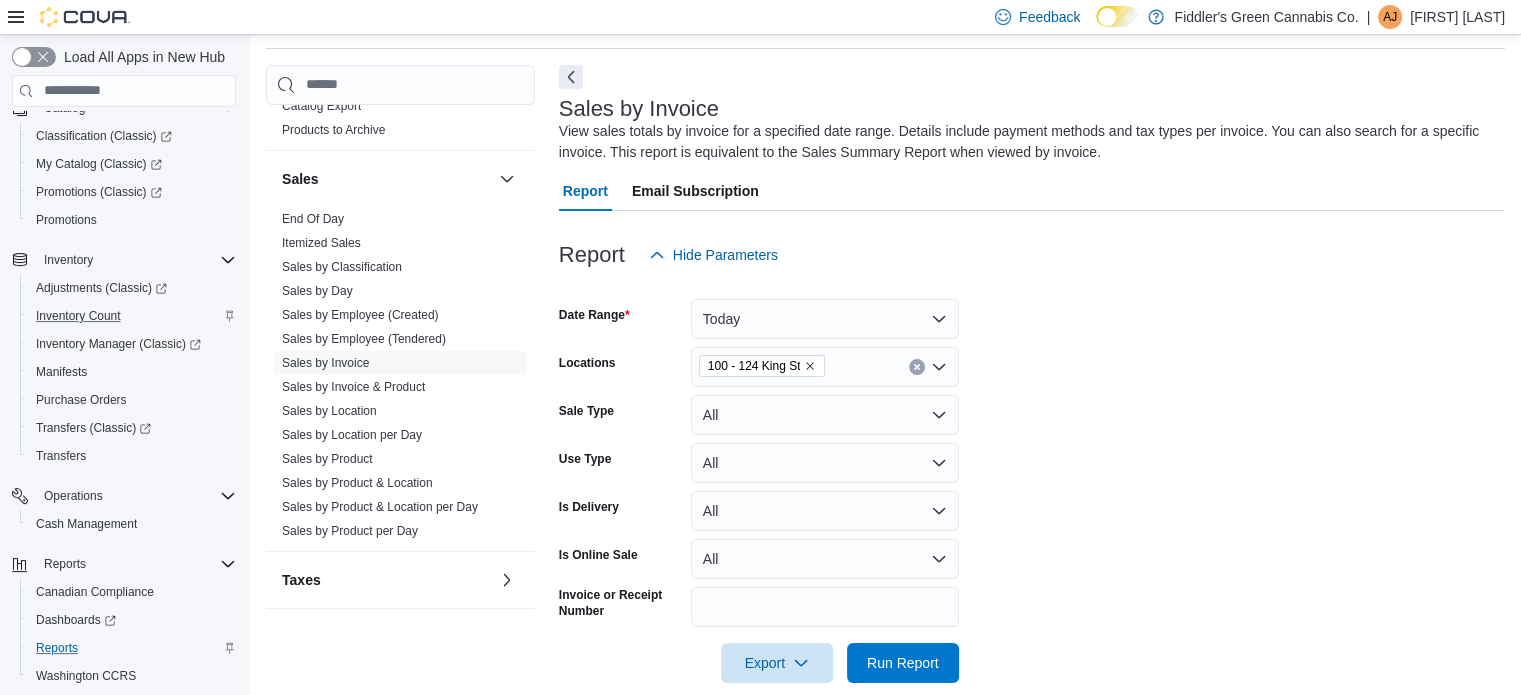 click on "Date Range Today Locations [ADDRESS] Sale Type All Use Type All Is Delivery All Is Online Sale All Invoice or Receipt Number Export Run Report" at bounding box center (1032, 479) 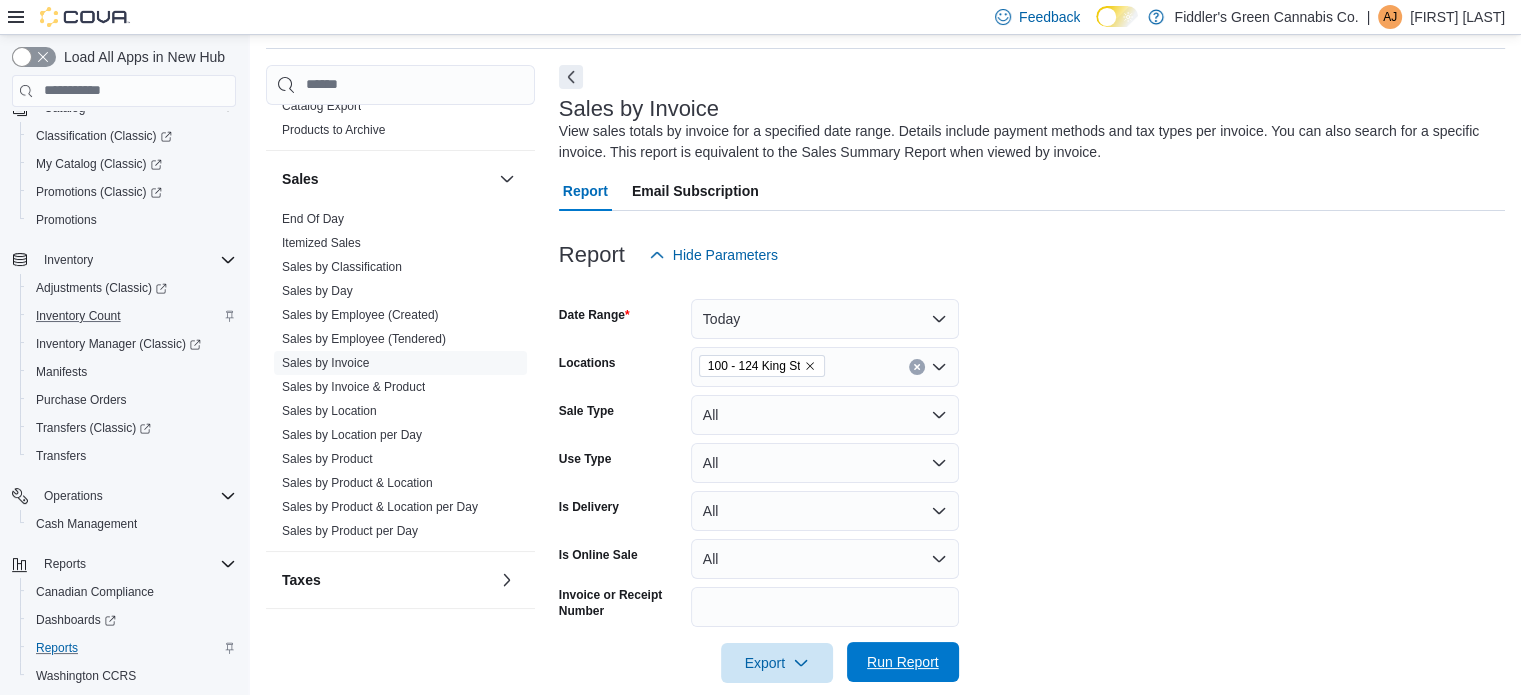 click on "Run Report" at bounding box center (903, 662) 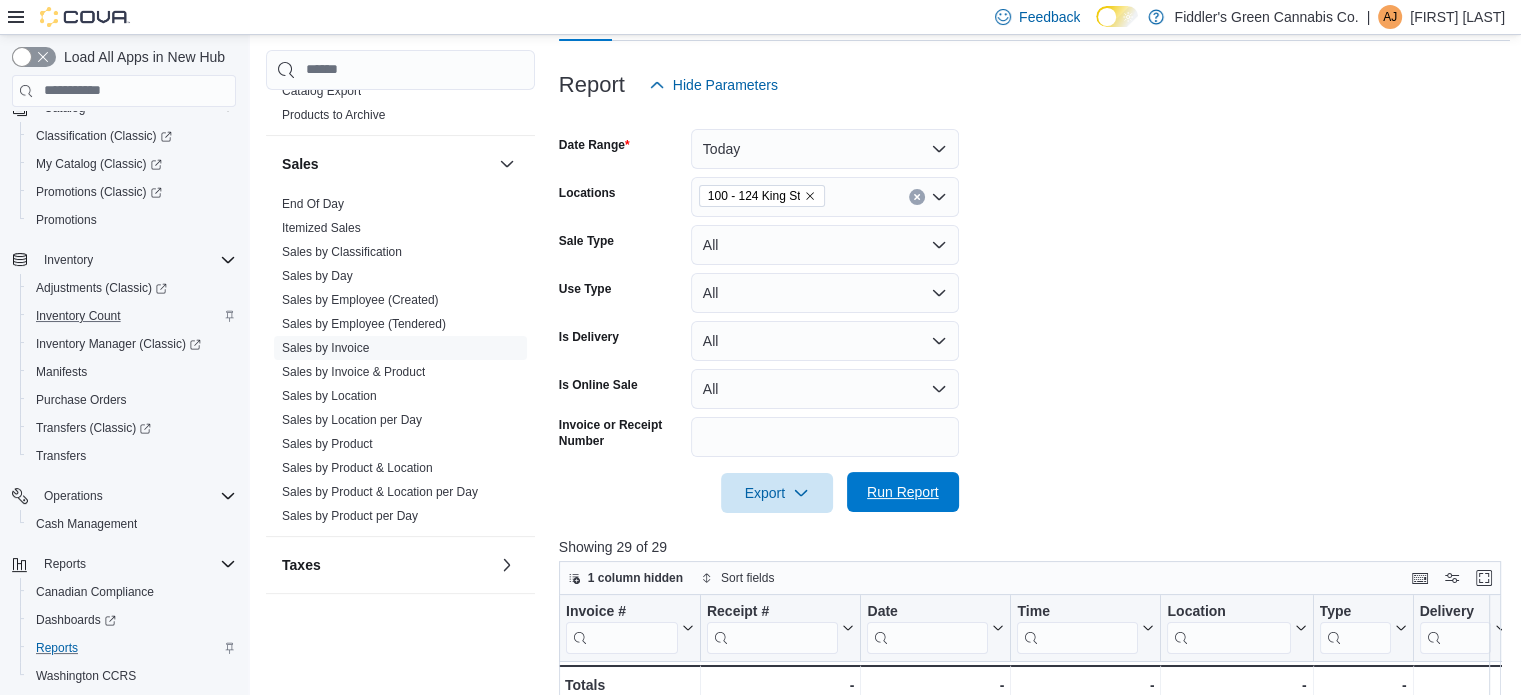 scroll, scrollTop: 674, scrollLeft: 0, axis: vertical 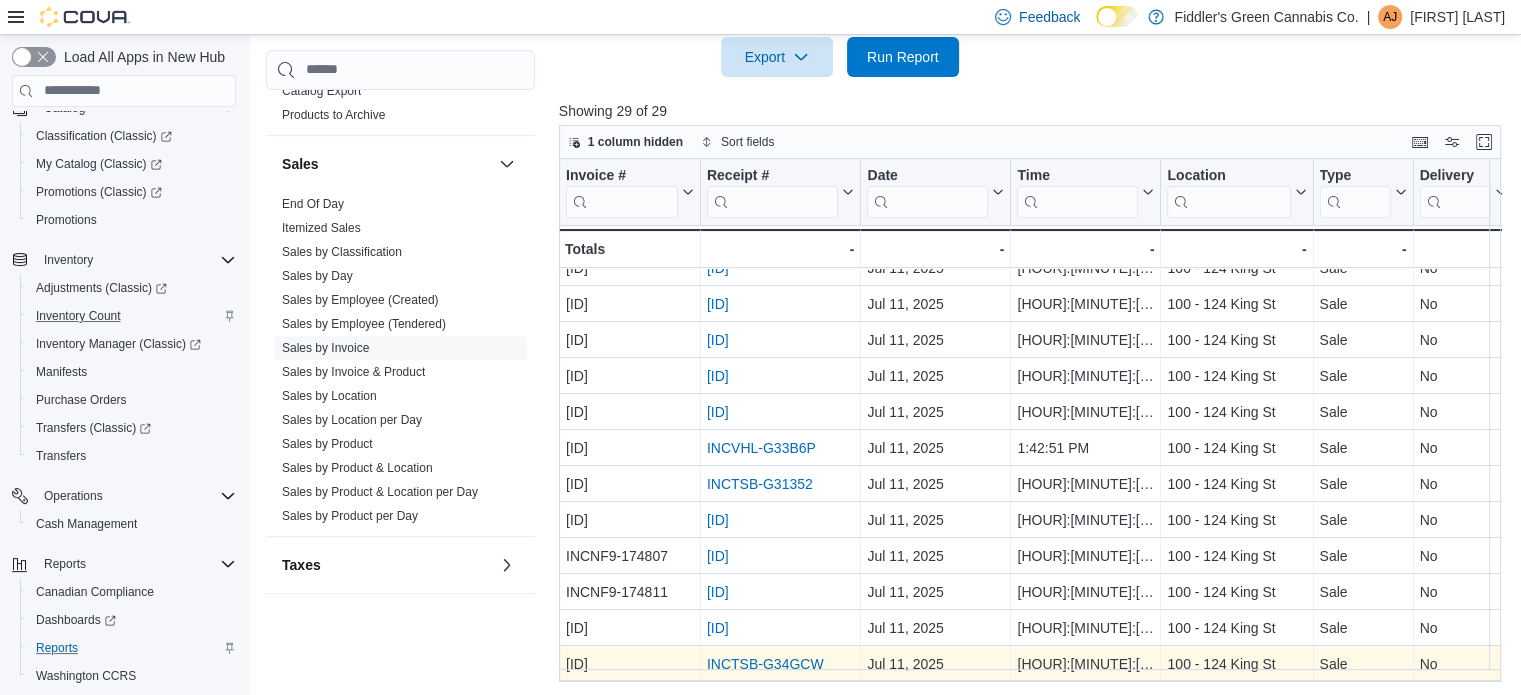 click on "INCTSB-G34GCW" at bounding box center [765, 664] 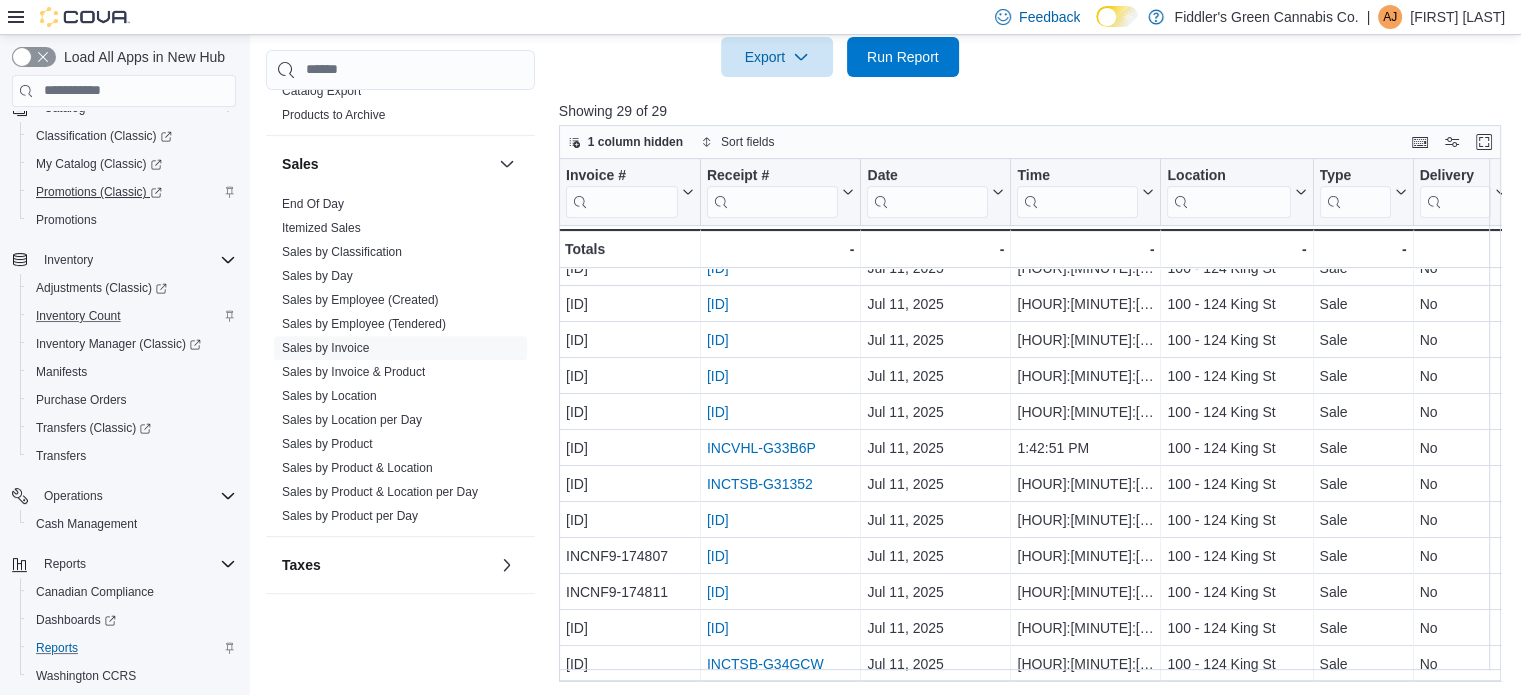 scroll, scrollTop: 0, scrollLeft: 0, axis: both 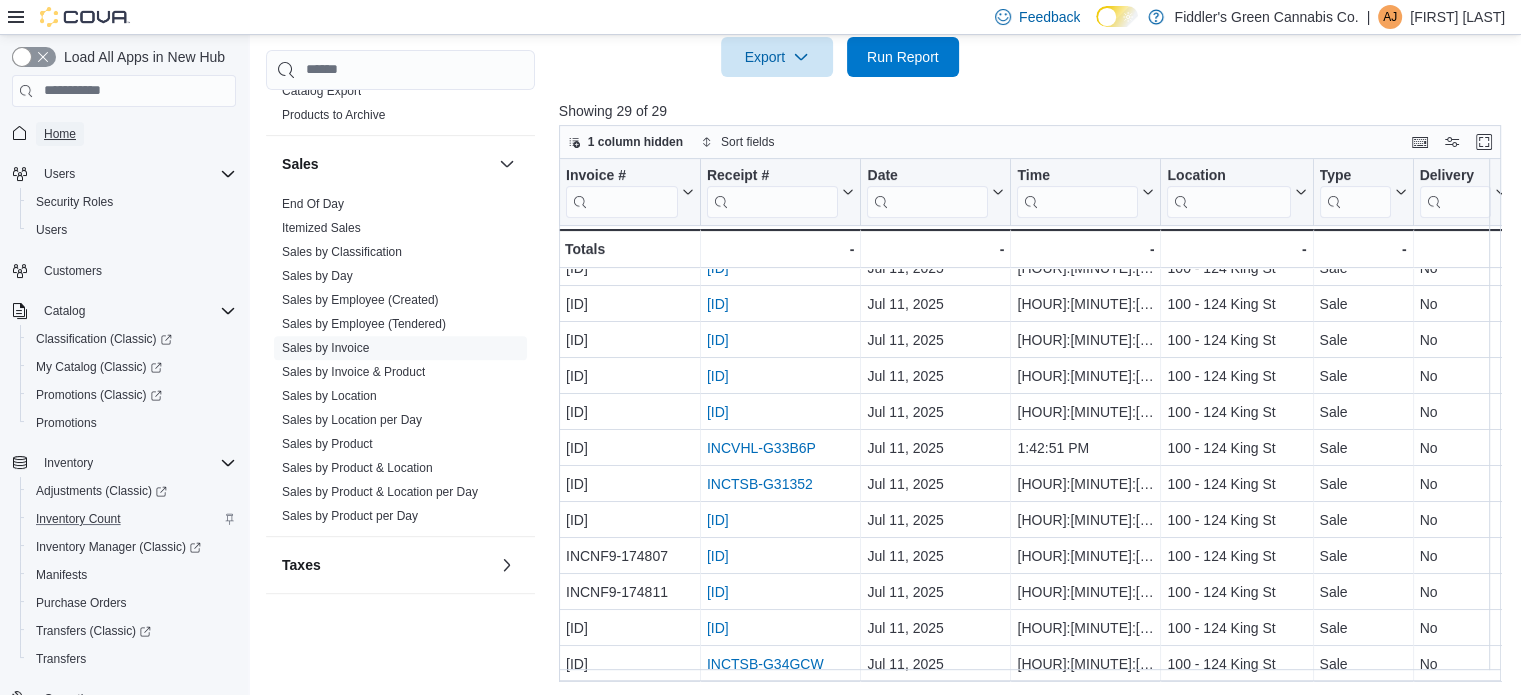 click on "Home" at bounding box center (60, 134) 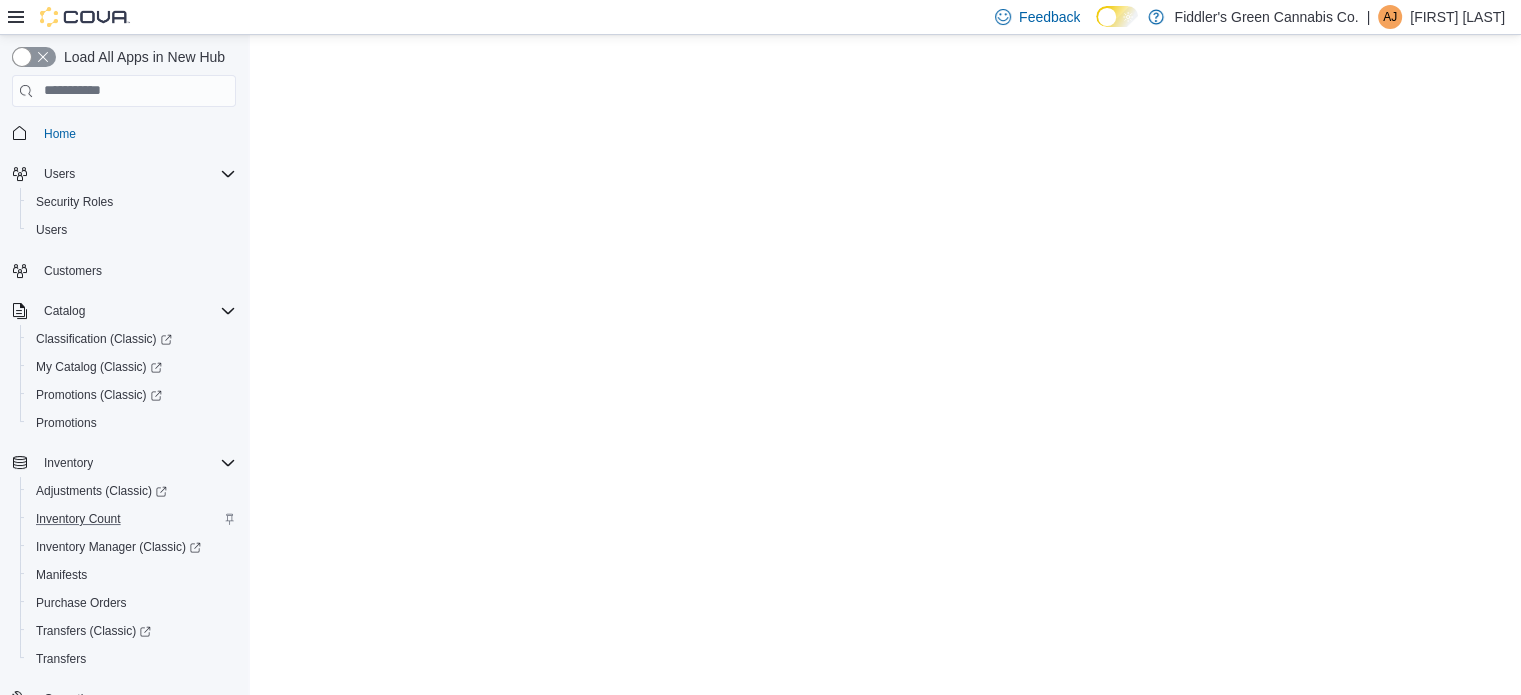 scroll, scrollTop: 0, scrollLeft: 0, axis: both 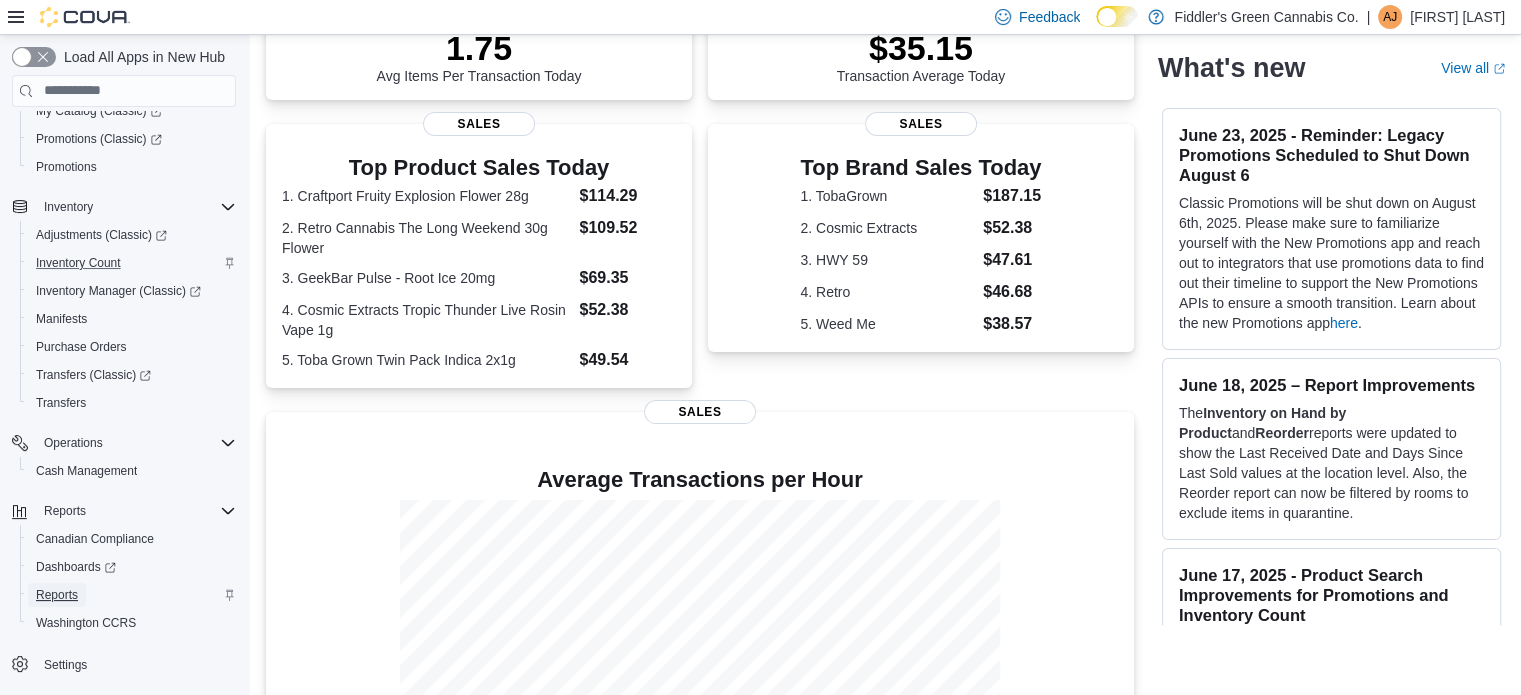 click on "Reports" at bounding box center [57, 595] 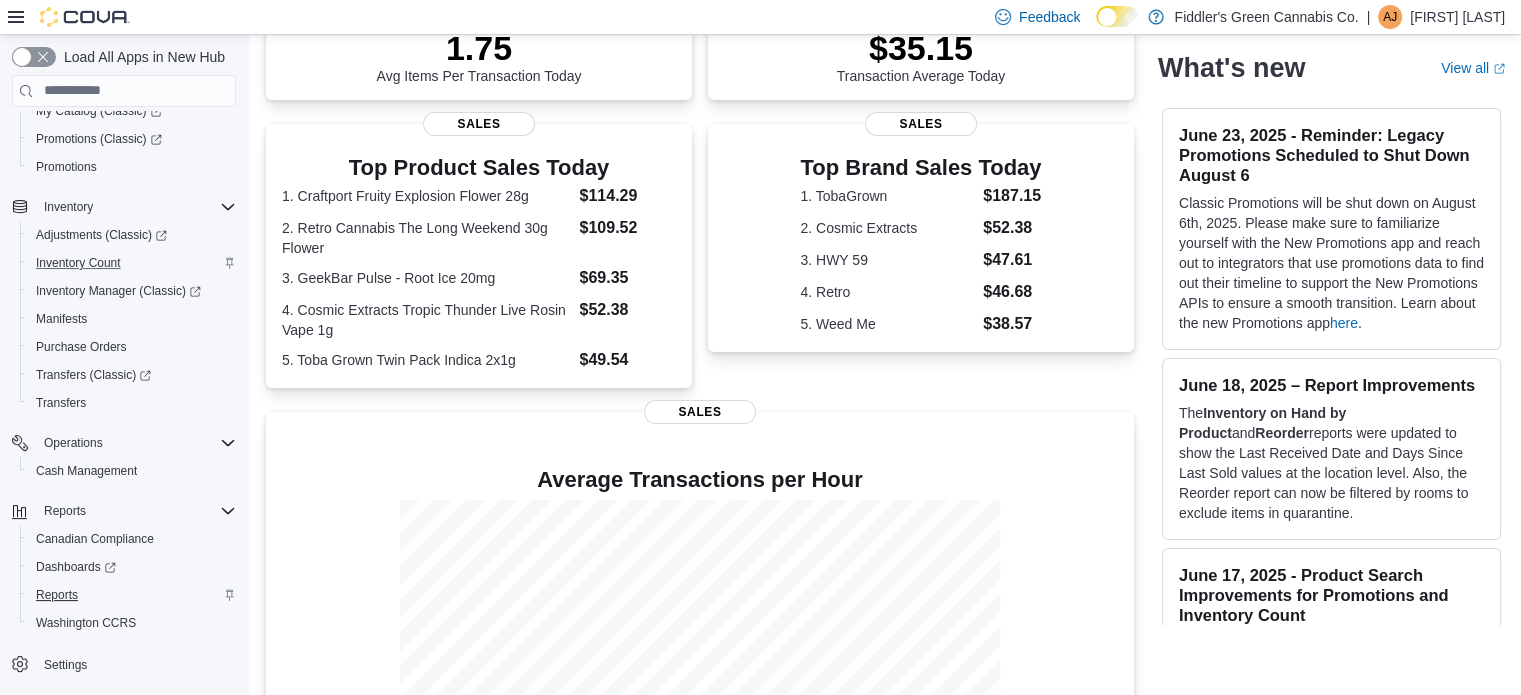 scroll, scrollTop: 13, scrollLeft: 0, axis: vertical 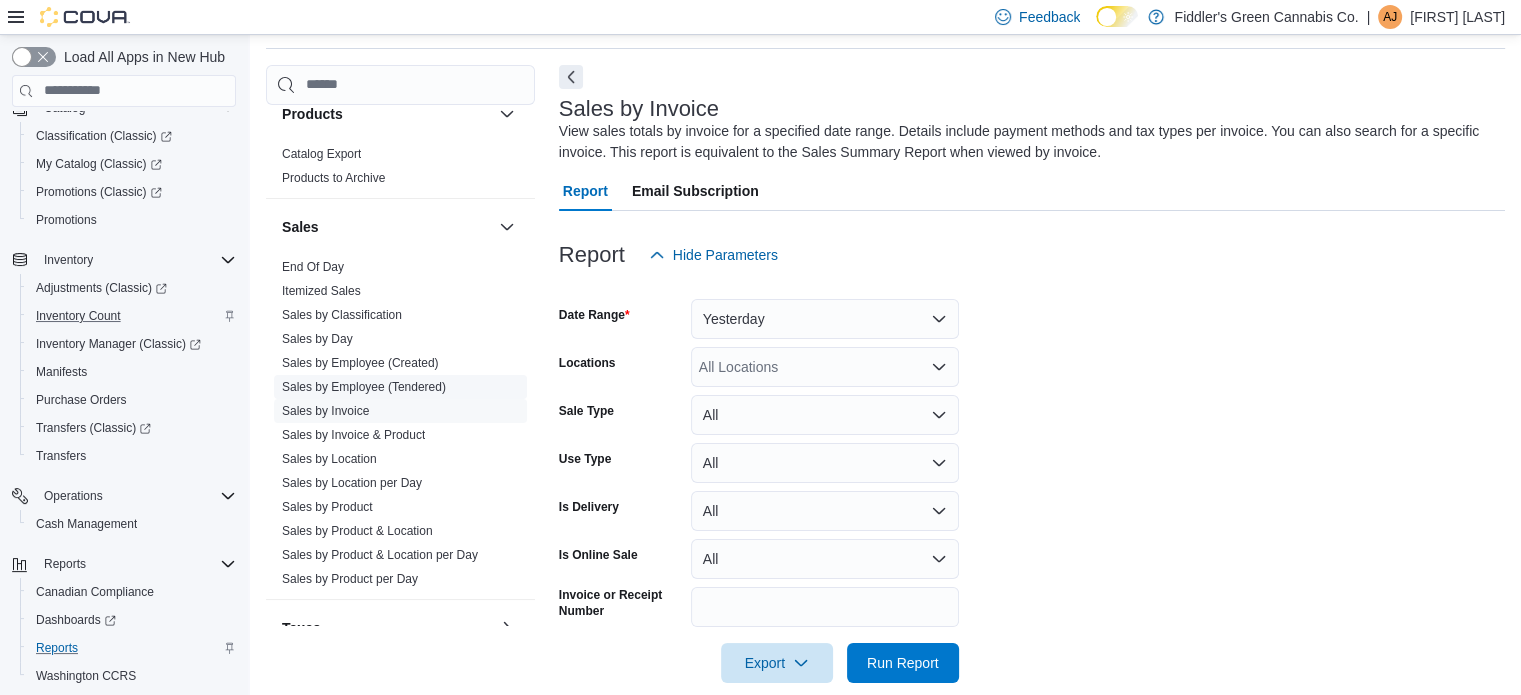 click on "Sales by Employee (Tendered)" at bounding box center (364, 387) 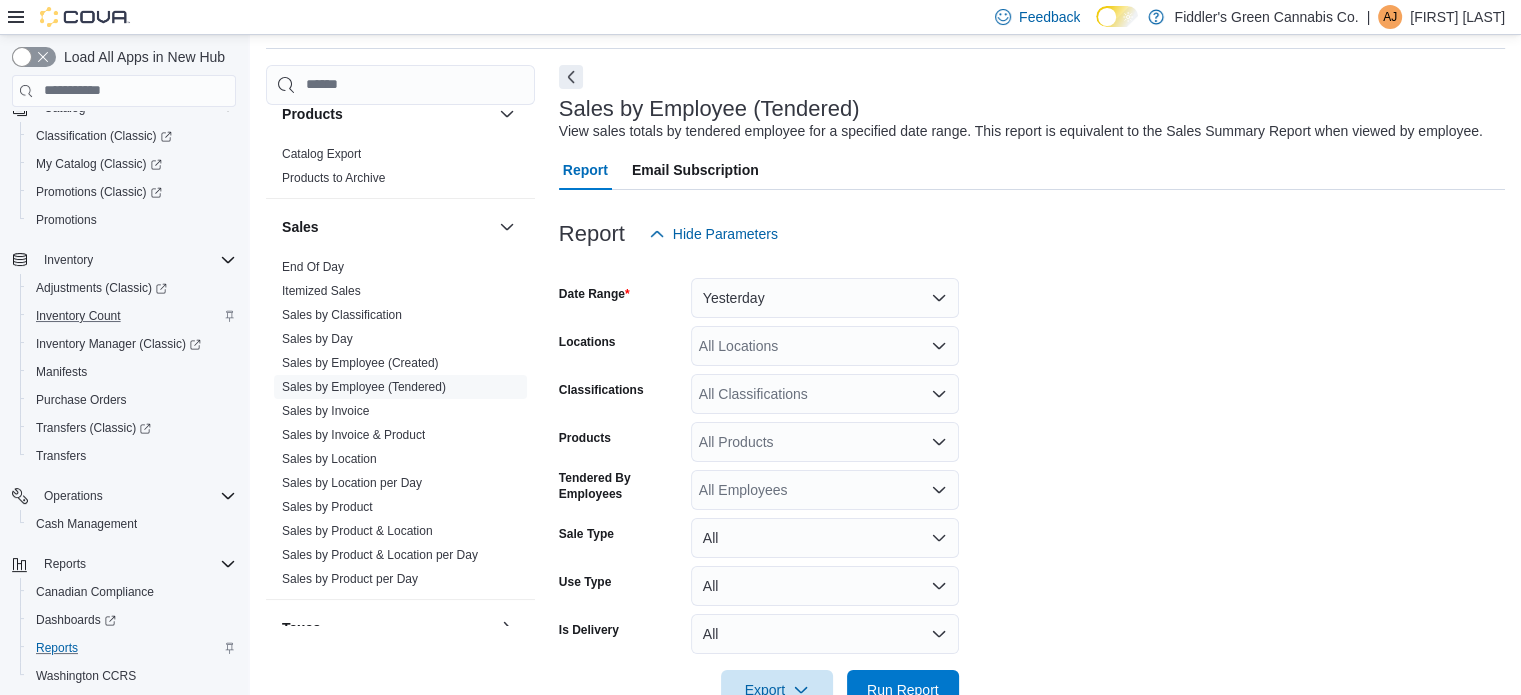 scroll, scrollTop: 46, scrollLeft: 0, axis: vertical 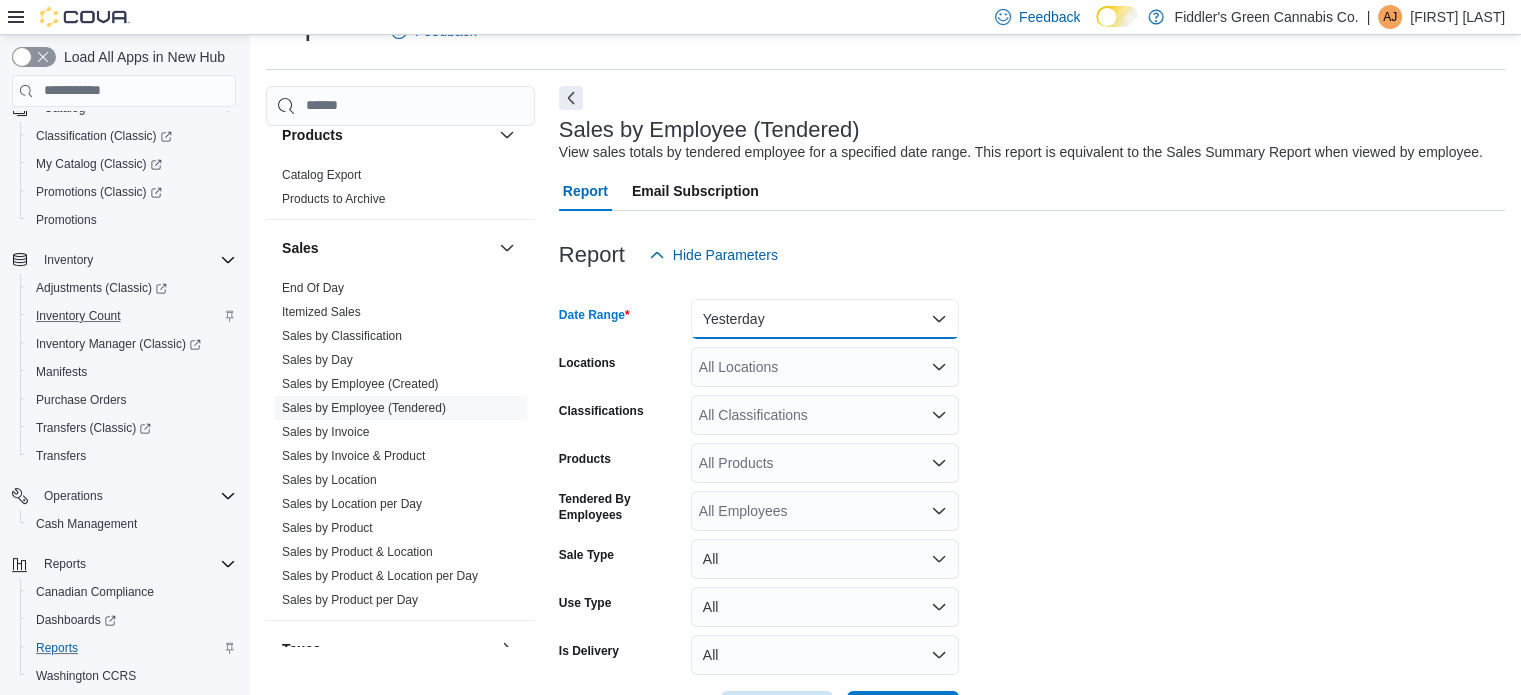 click on "Yesterday" at bounding box center [825, 319] 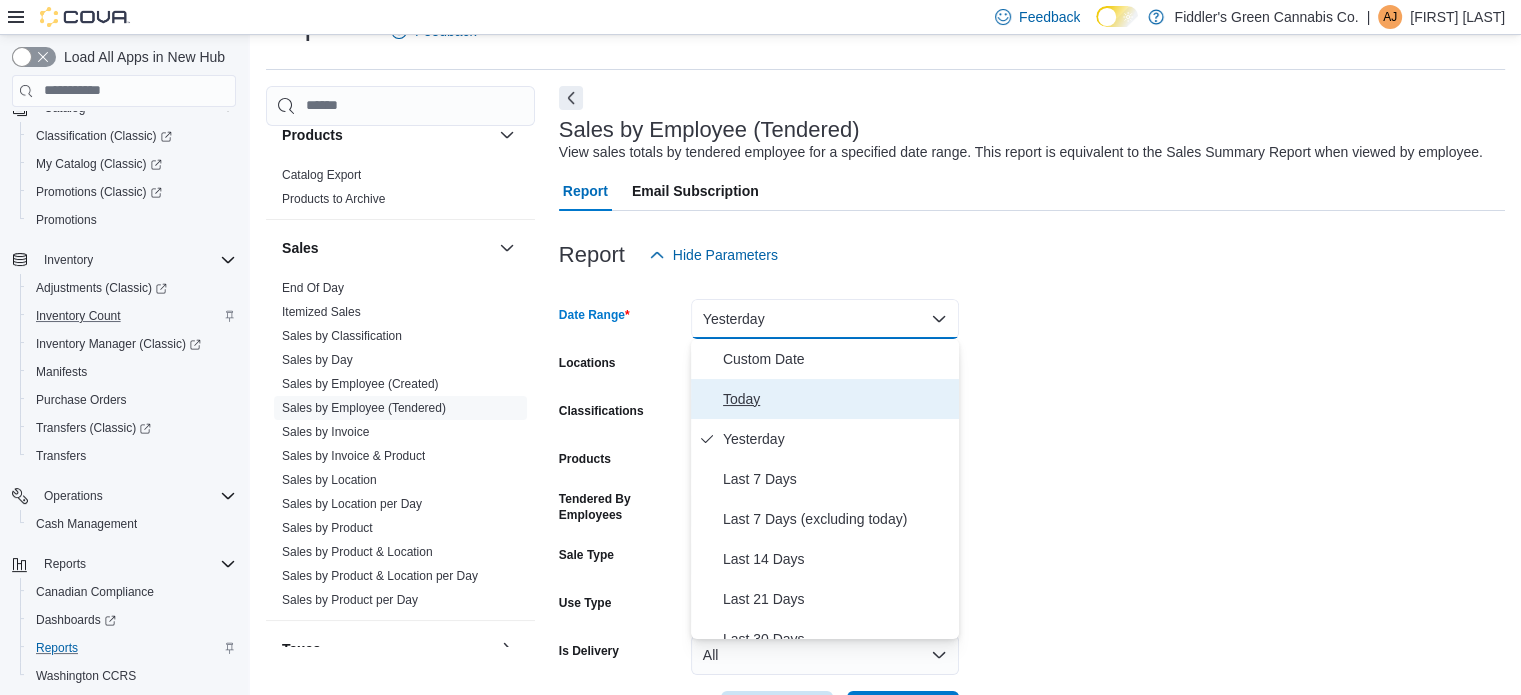 click on "Today" at bounding box center (825, 399) 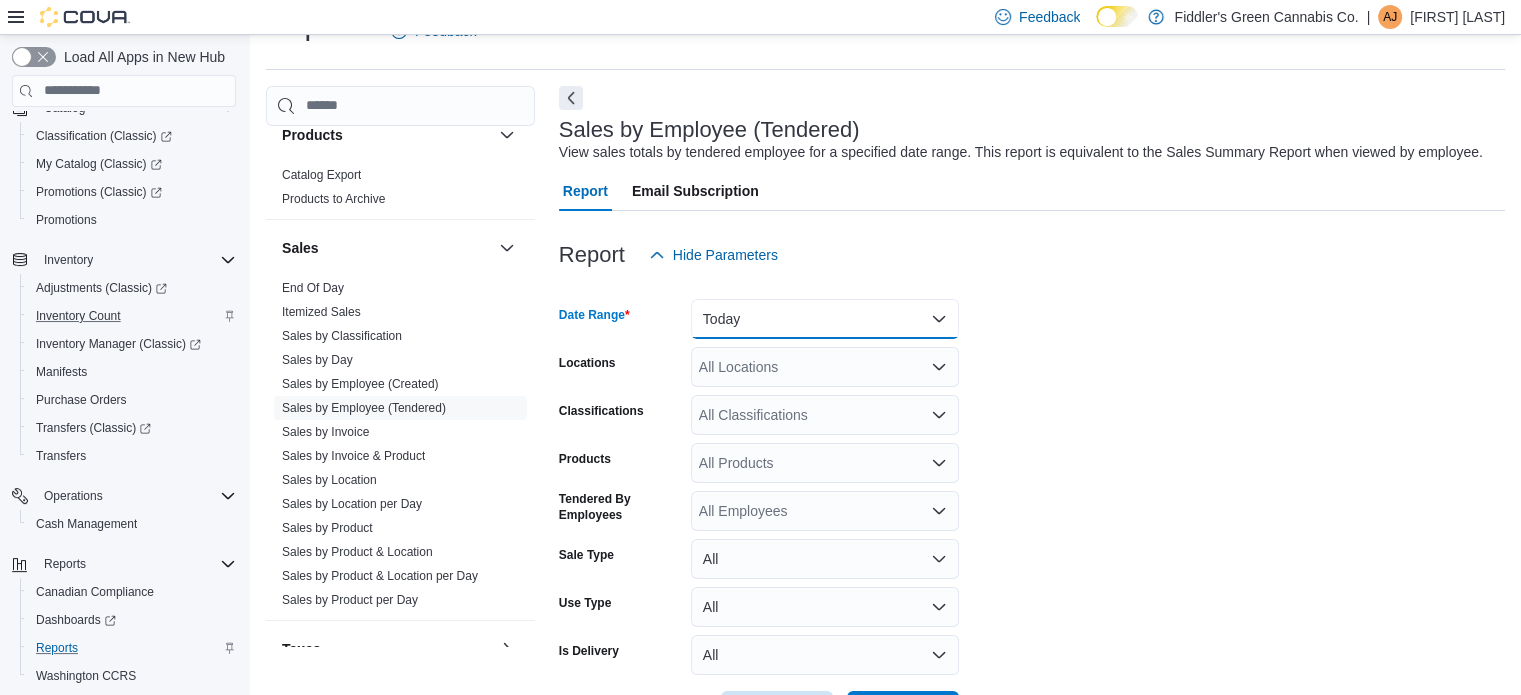 scroll, scrollTop: 121, scrollLeft: 0, axis: vertical 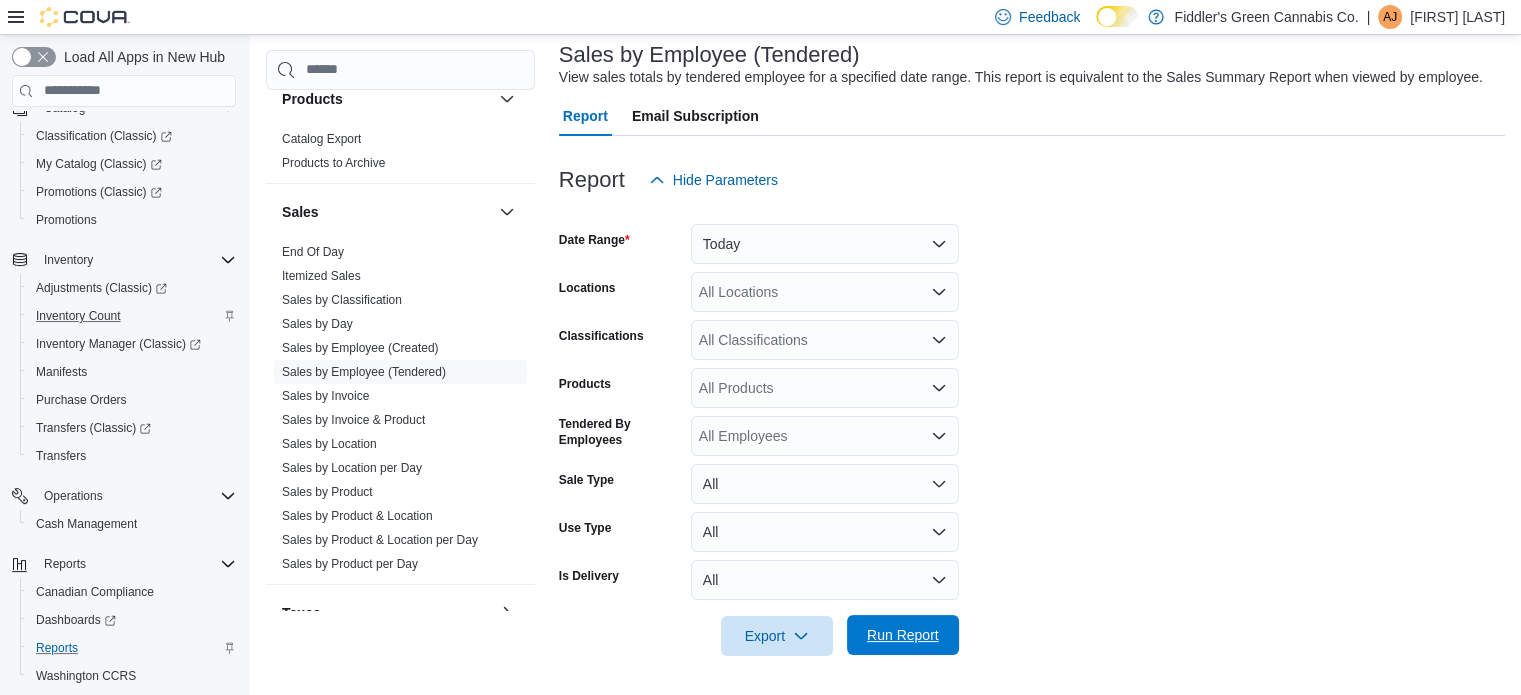 click on "Run Report" at bounding box center (903, 635) 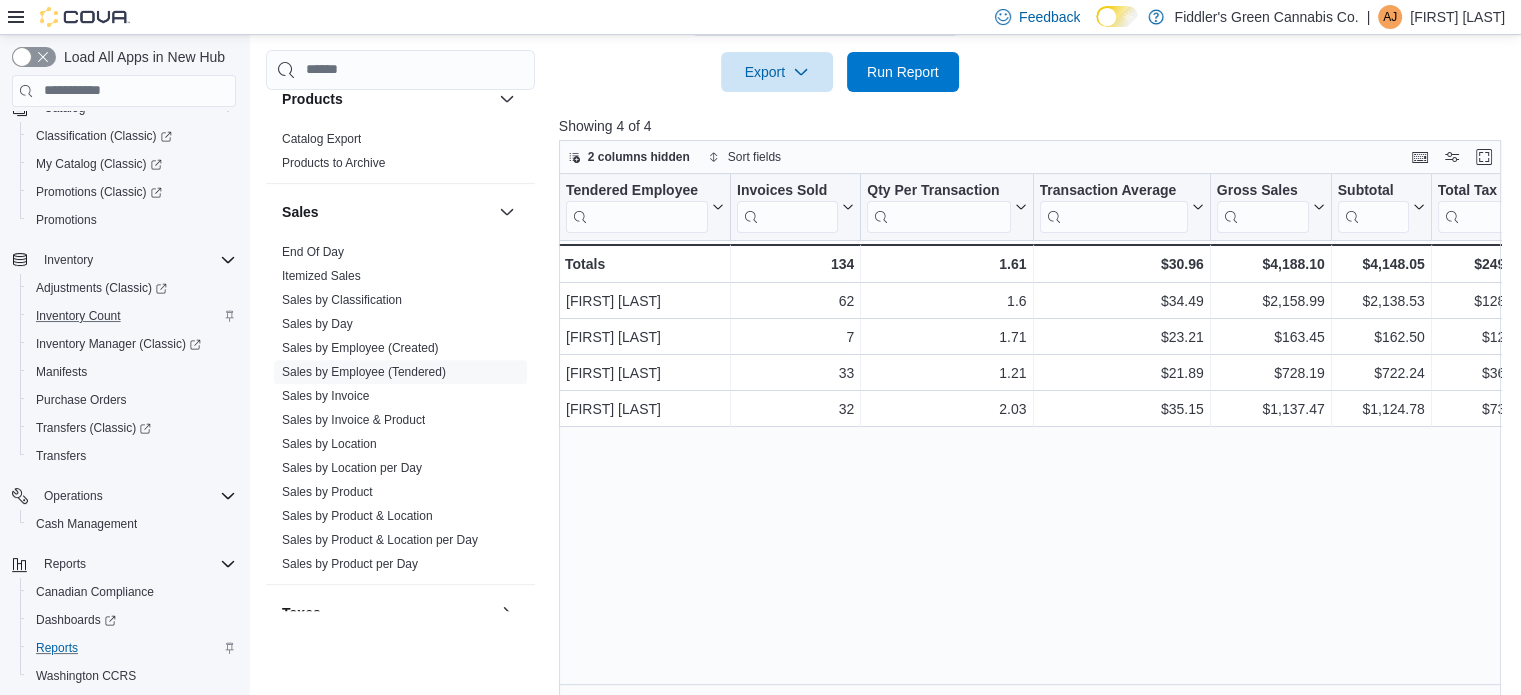 scroll, scrollTop: 686, scrollLeft: 0, axis: vertical 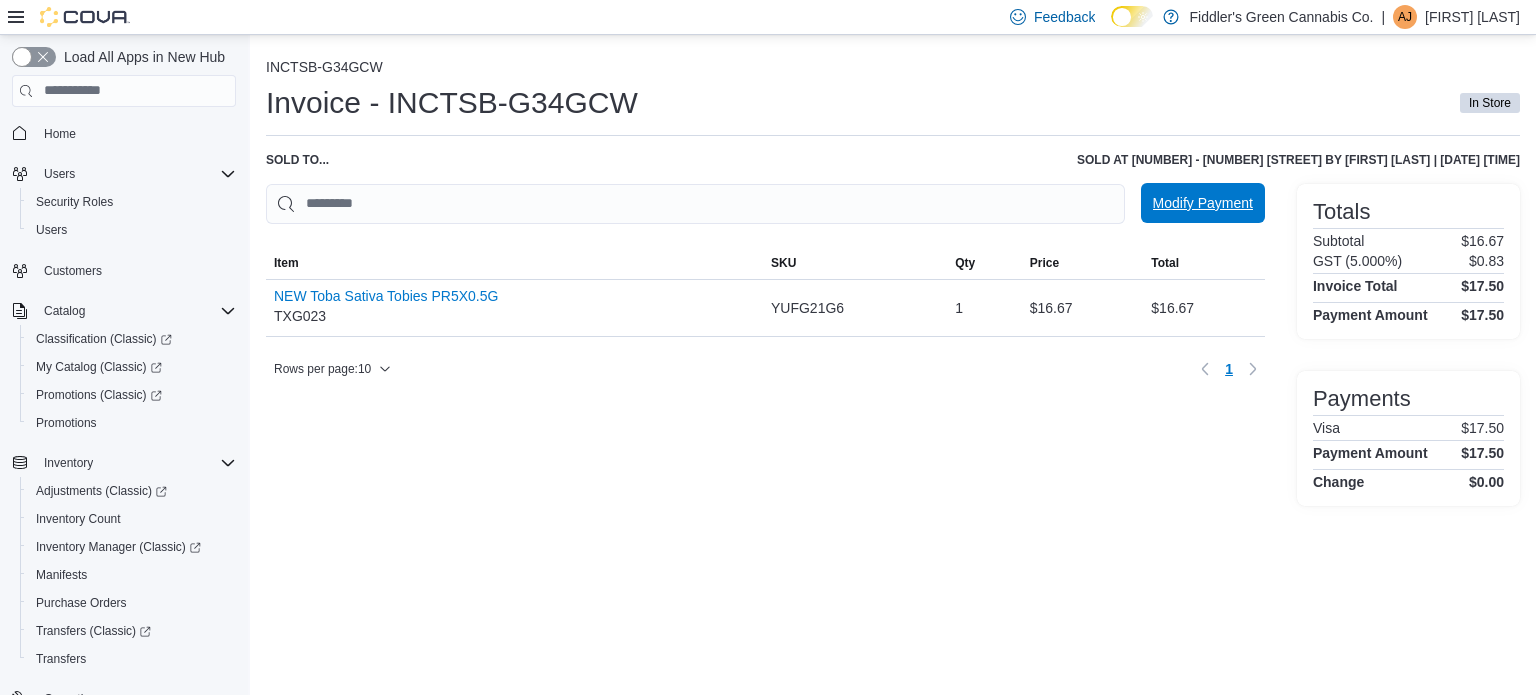 click on "Modify Payment" at bounding box center (1203, 203) 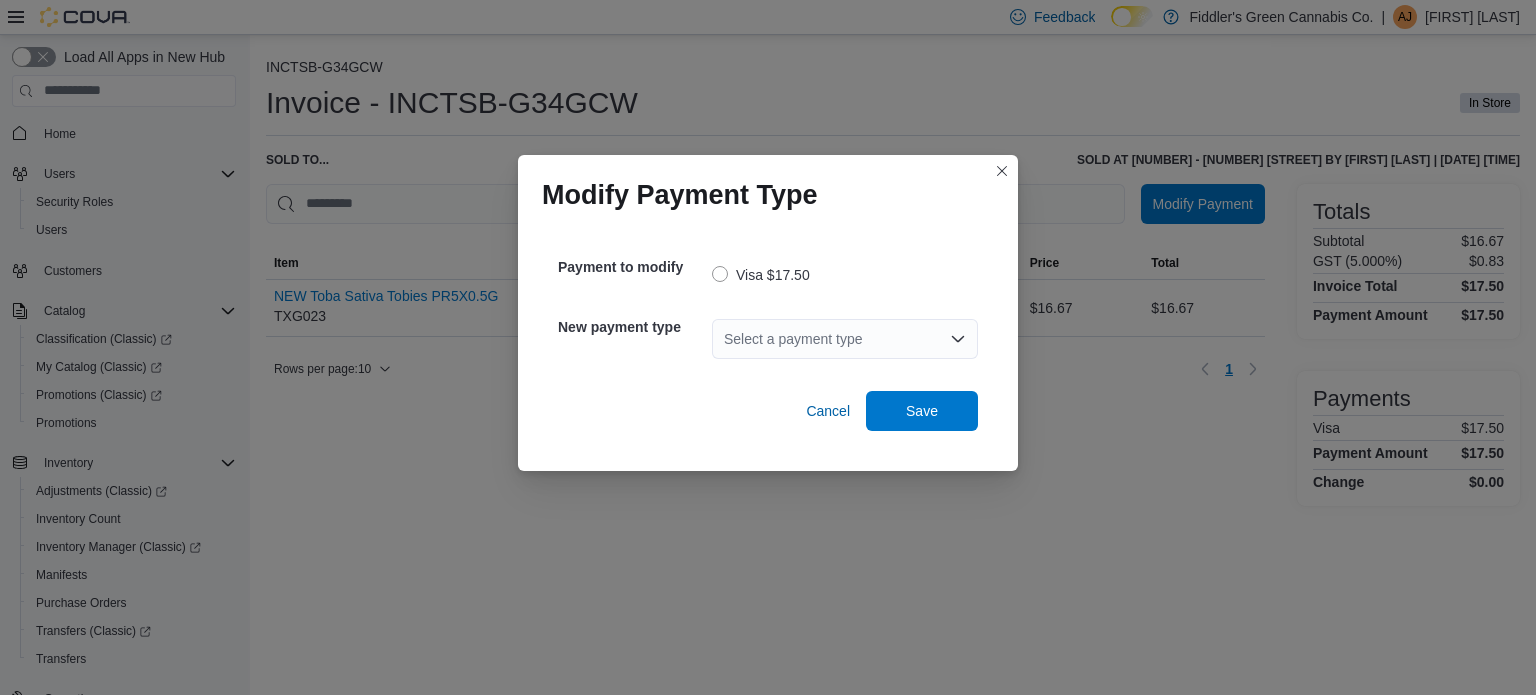 click on "Select a payment type" at bounding box center (845, 339) 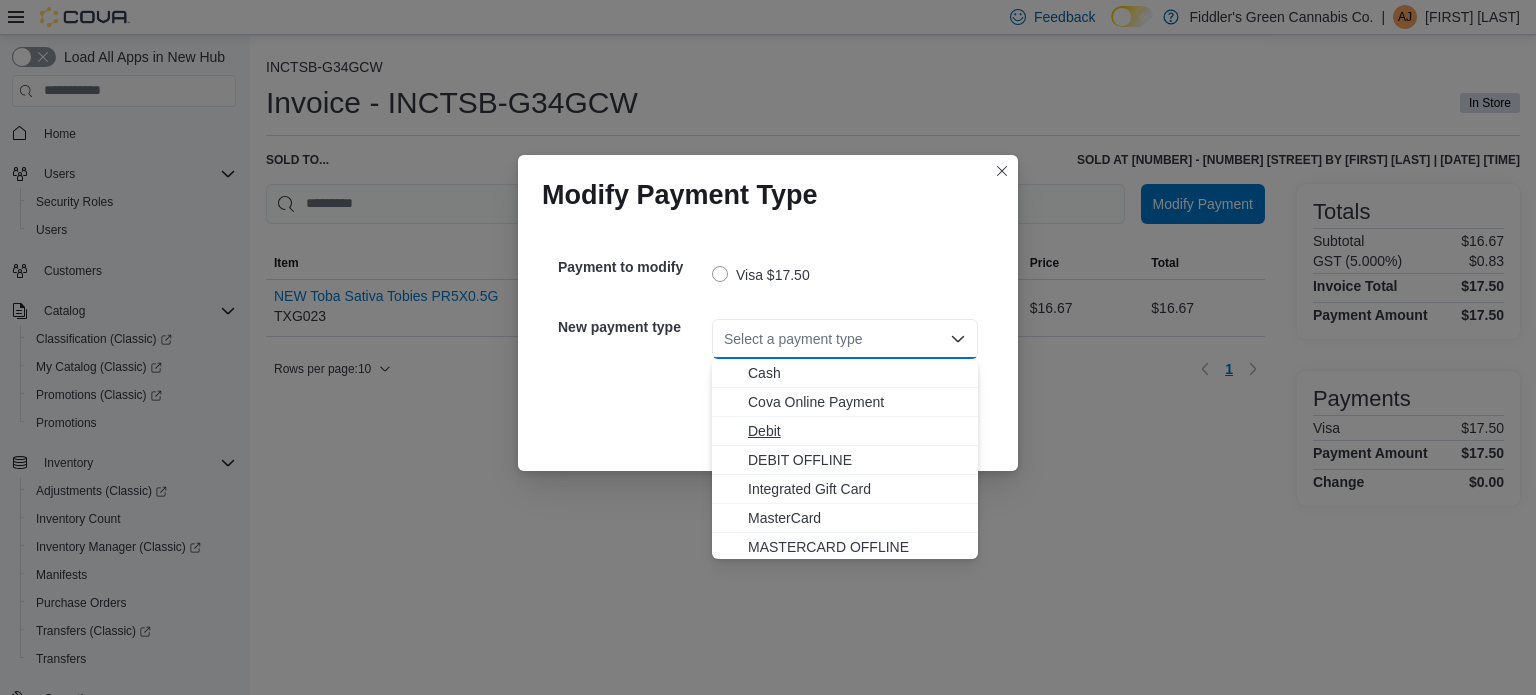 click on "Debit" at bounding box center (857, 431) 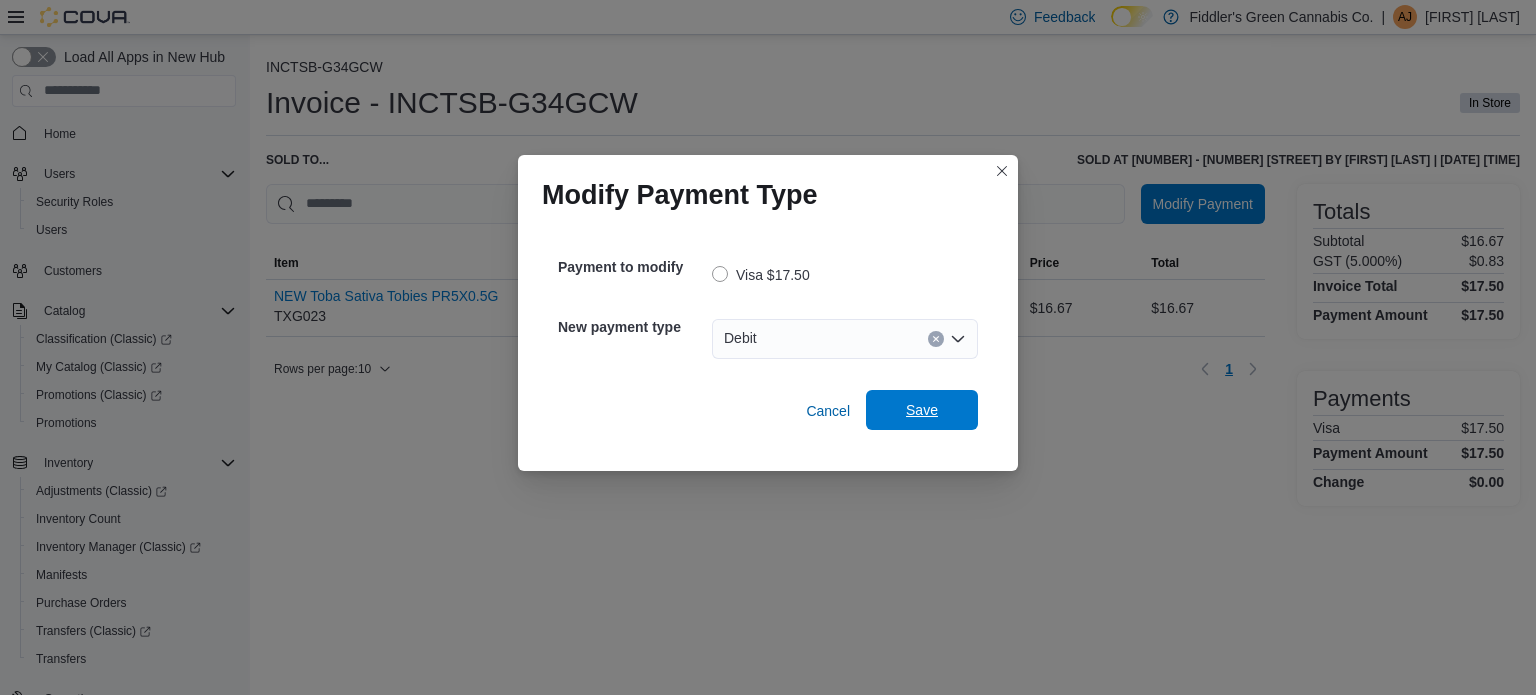 click on "Save" at bounding box center (922, 410) 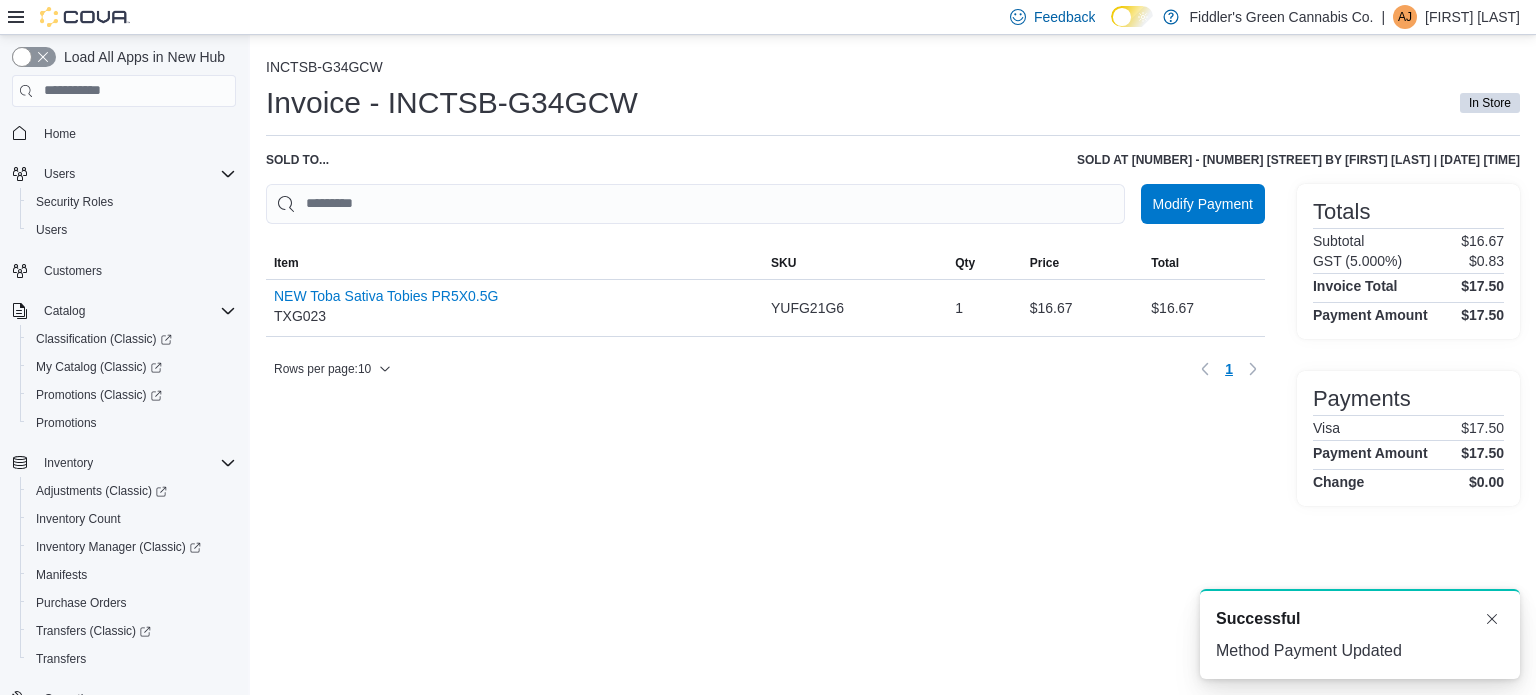 scroll, scrollTop: 0, scrollLeft: 0, axis: both 